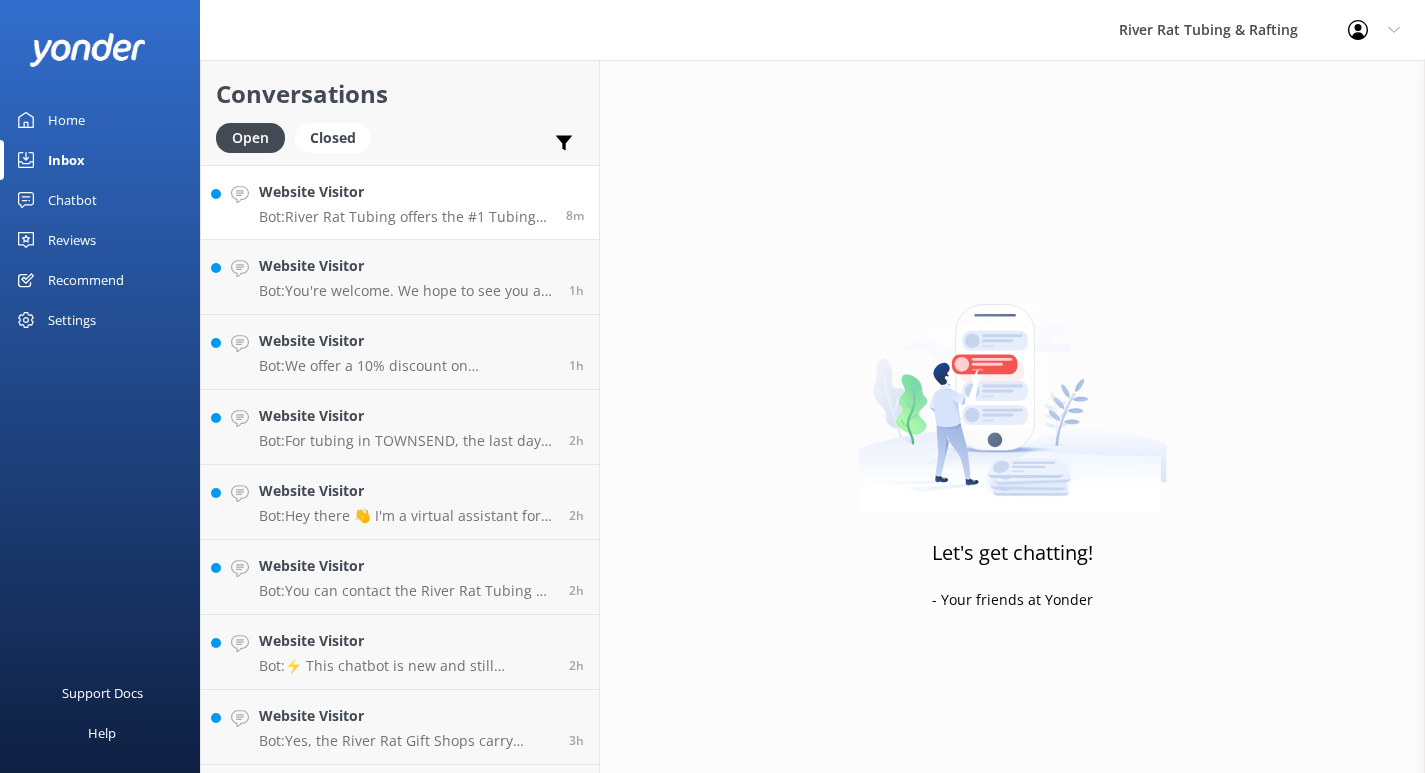scroll, scrollTop: 0, scrollLeft: 0, axis: both 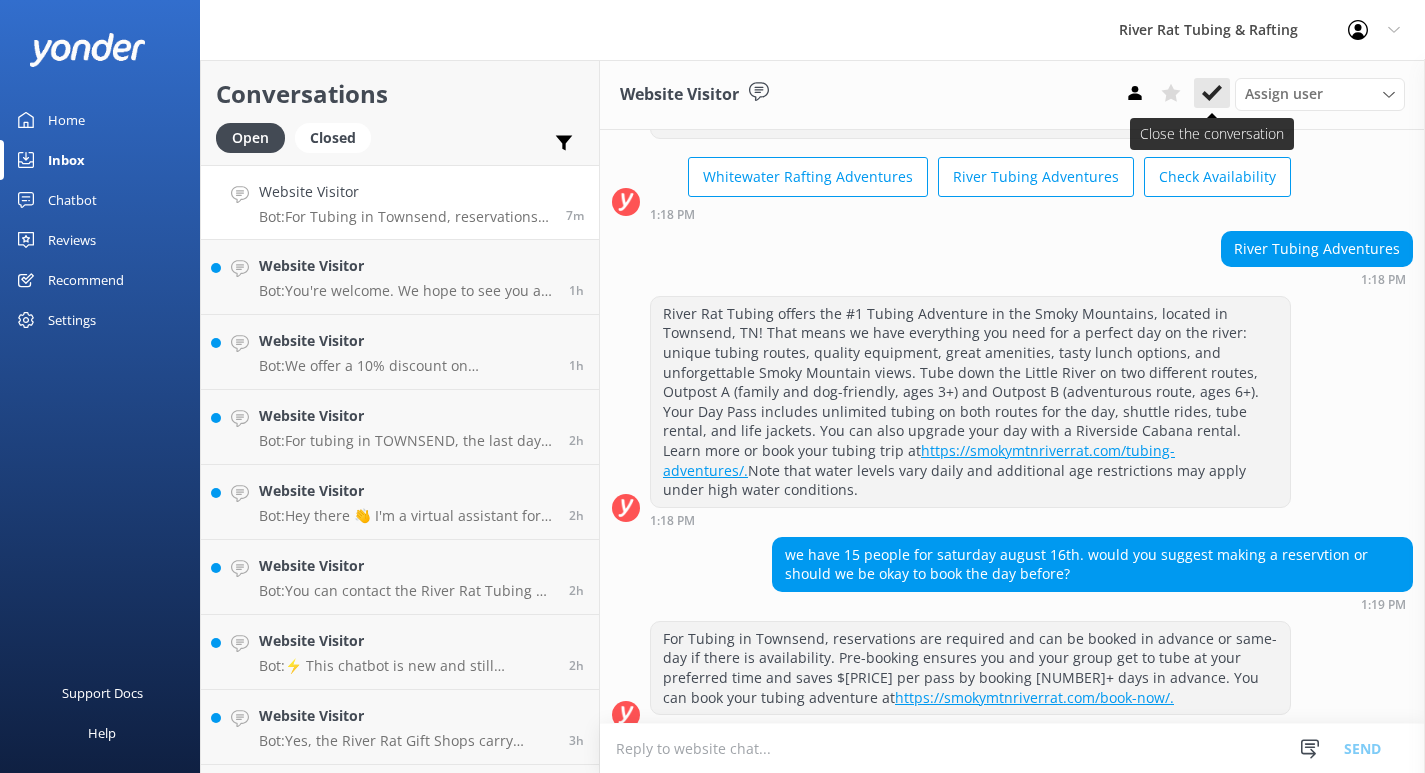 click 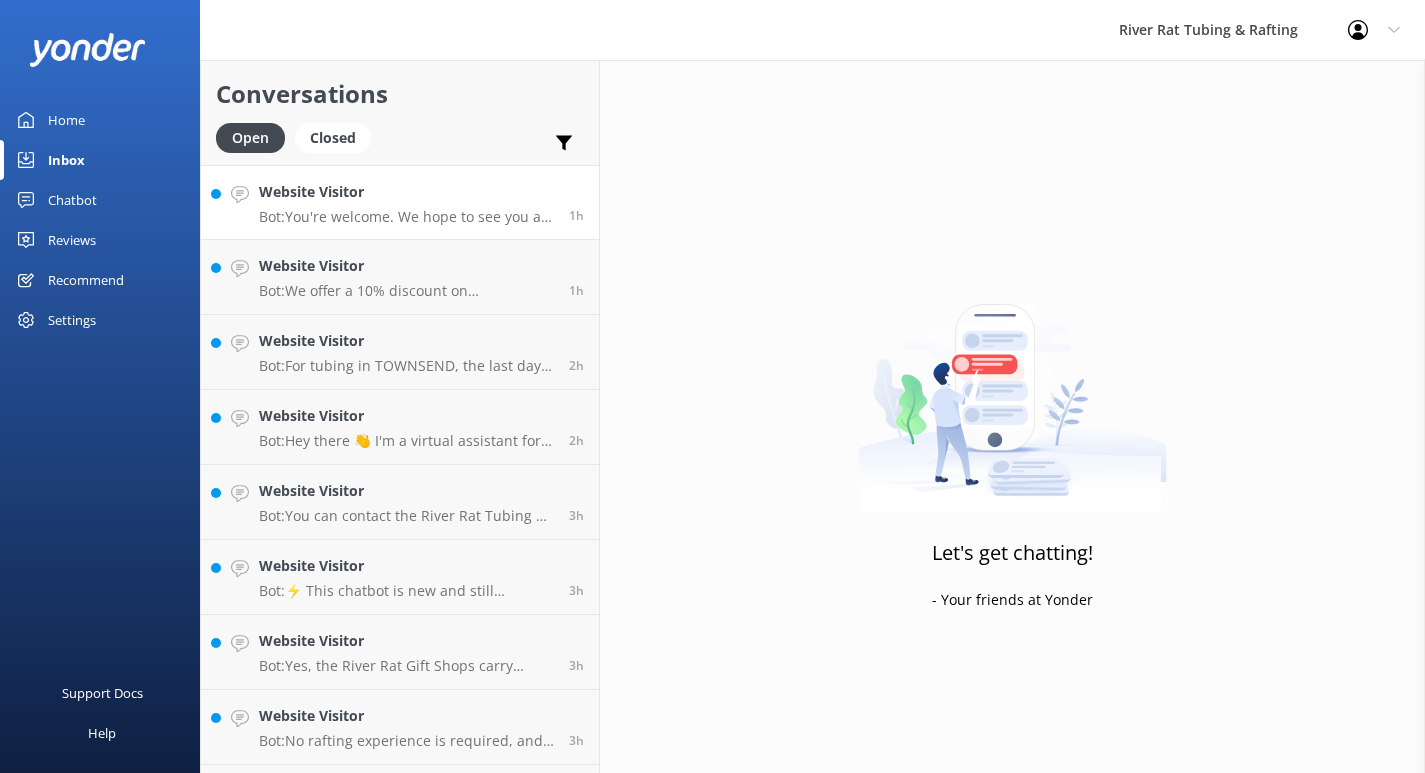 click on "Website Visitor" at bounding box center [406, 192] 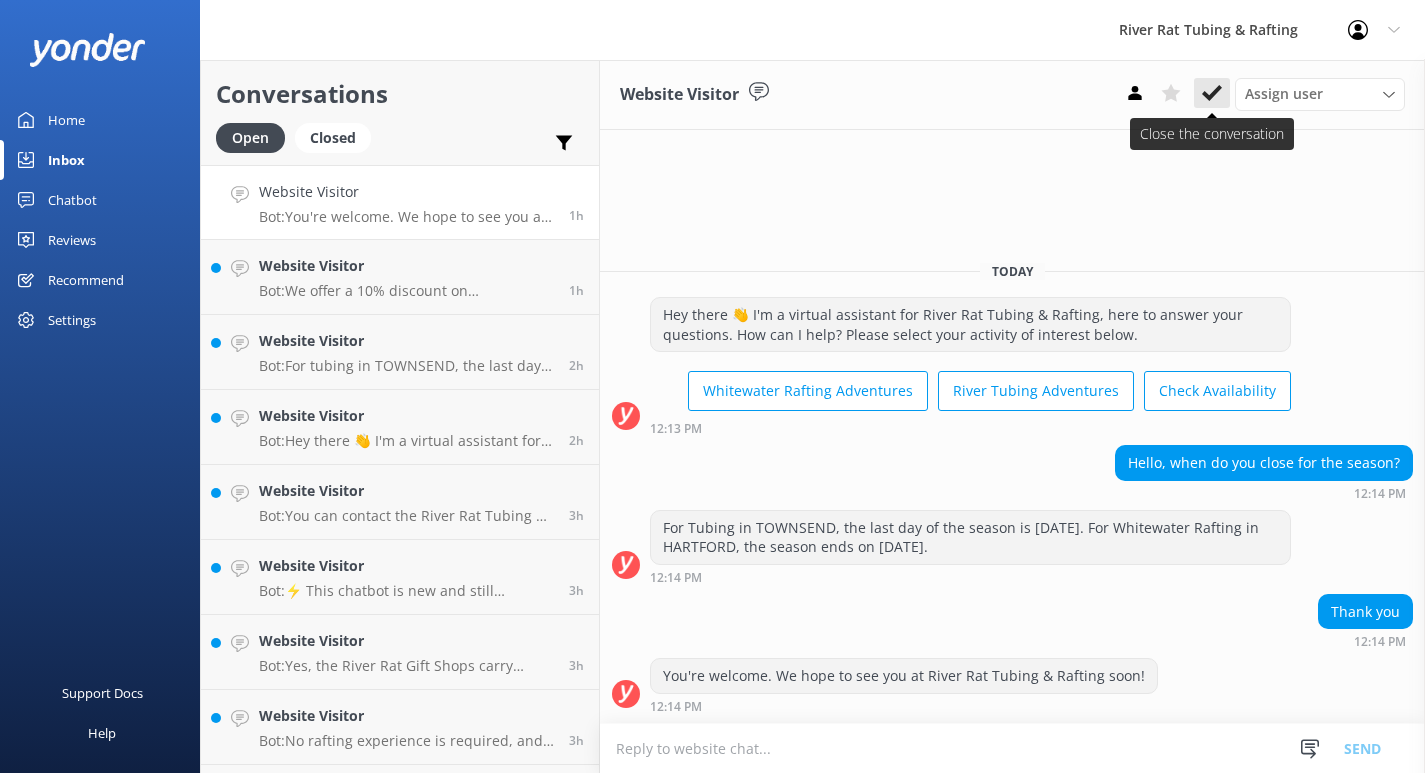 click 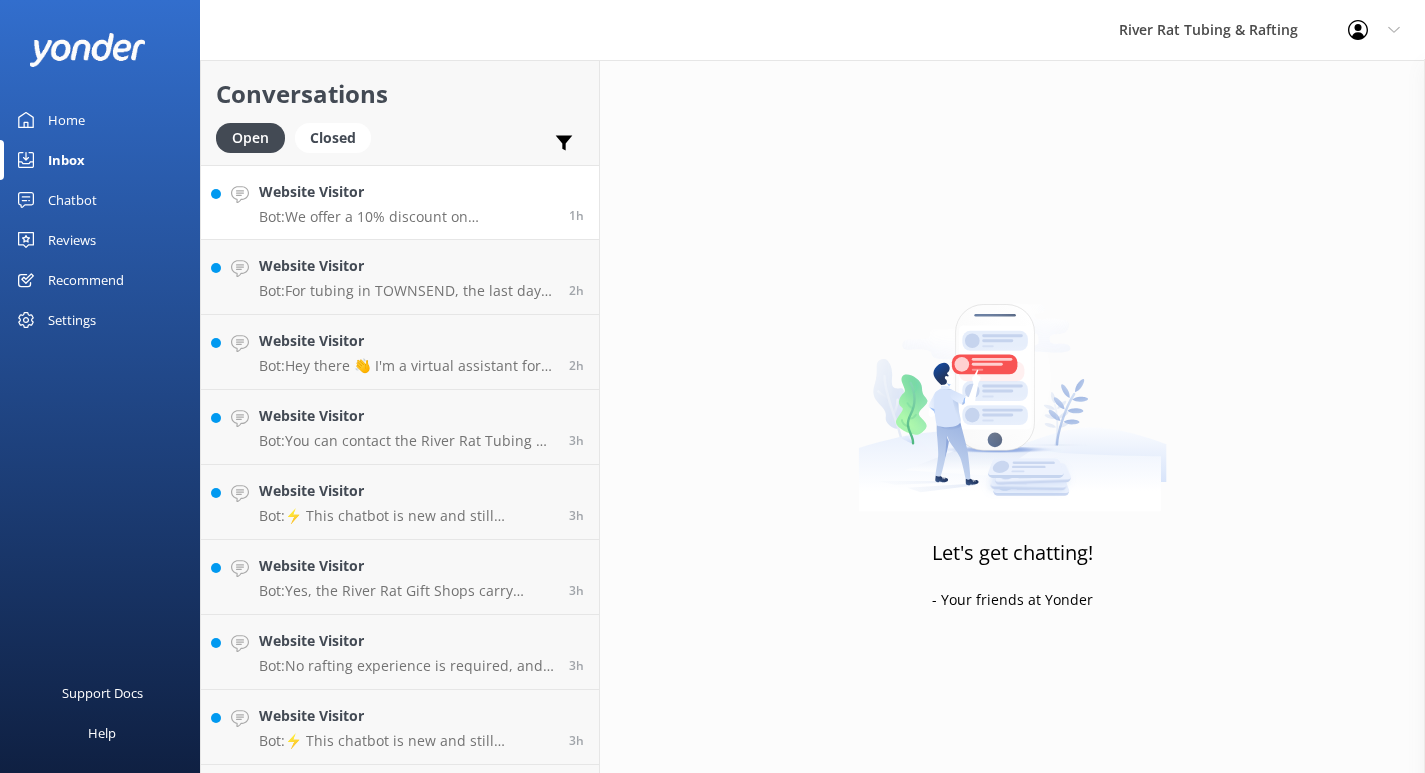 click on "Website Visitor Bot: We offer a 10% discount on merchandise in-store for military personnel. Simply present your military ID during check-out." at bounding box center [406, 202] 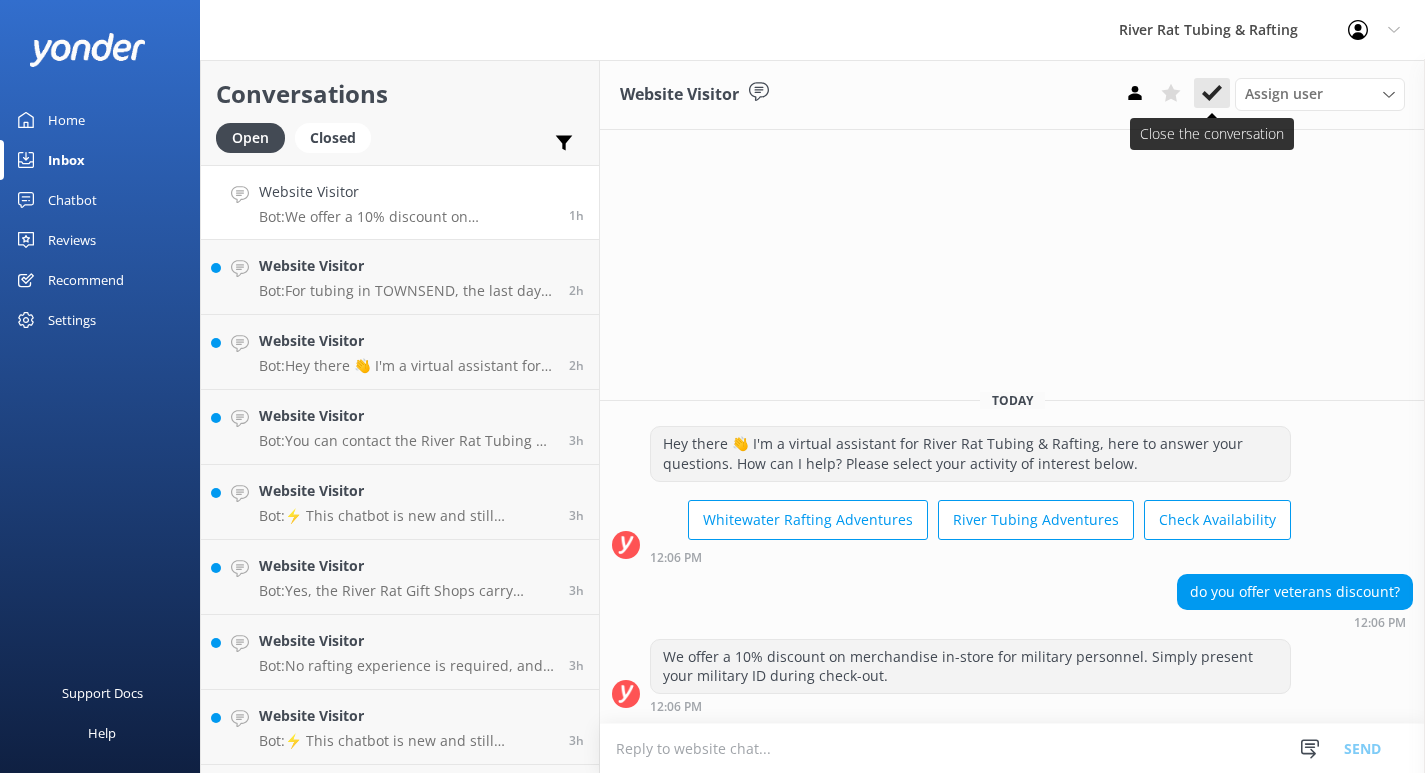 click 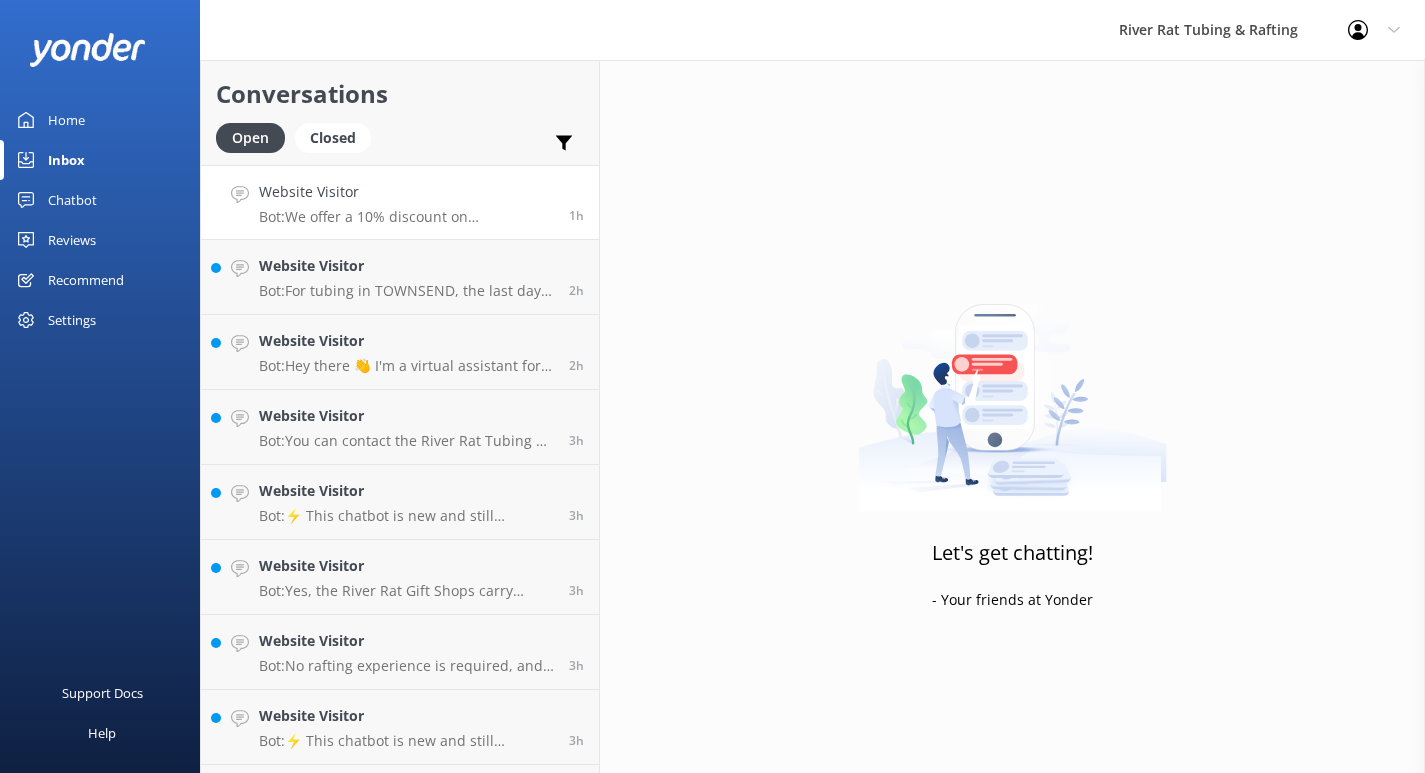 click on "Bot:  We offer a [PERCENTAGE]% discount on merchandise in-store for military personnel. Simply present your military ID during check-out." at bounding box center (406, 217) 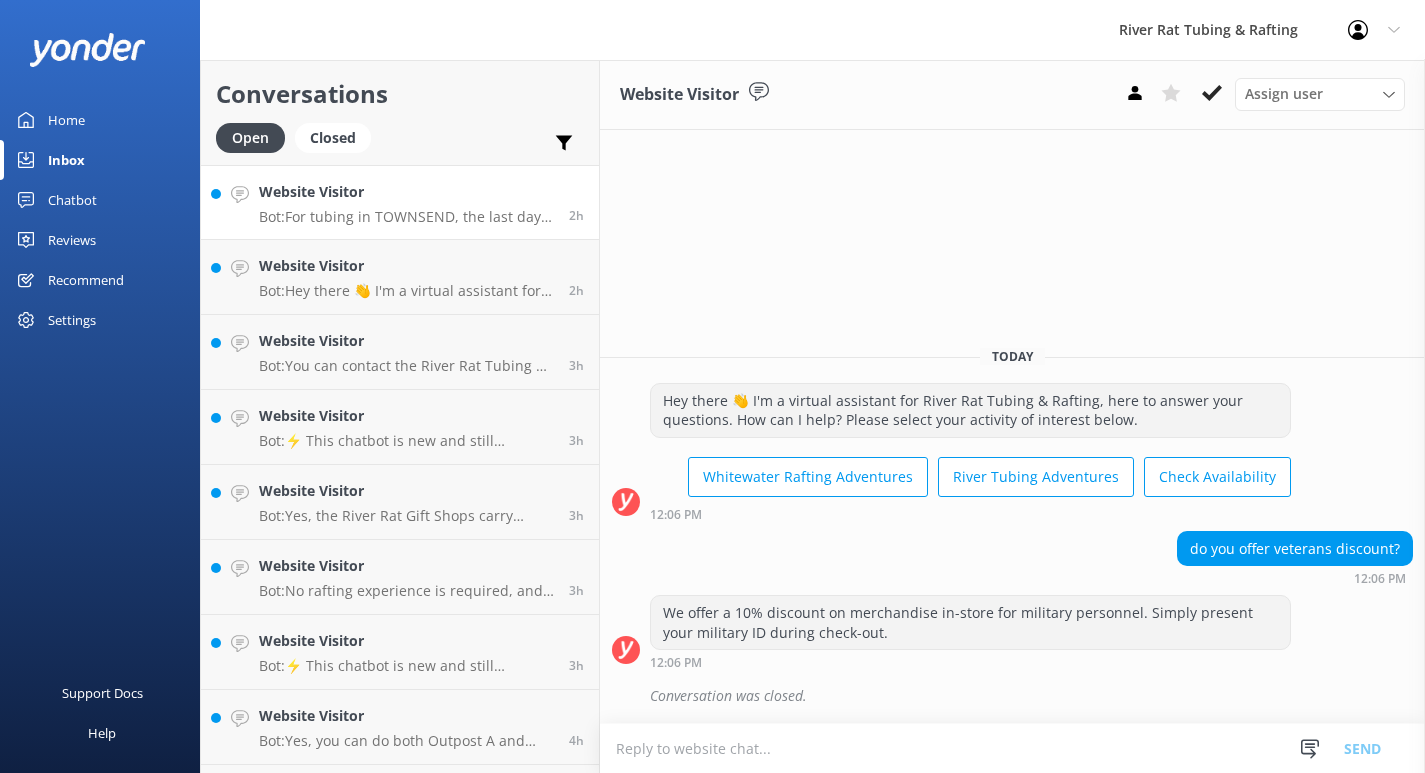 click on "Bot: For tubing in Townsend, the last day of the season is Labor Day, and we open again in May. For whitewater rafting in Hartford, the season operates through September 6th, [YEAR]." at bounding box center (406, 217) 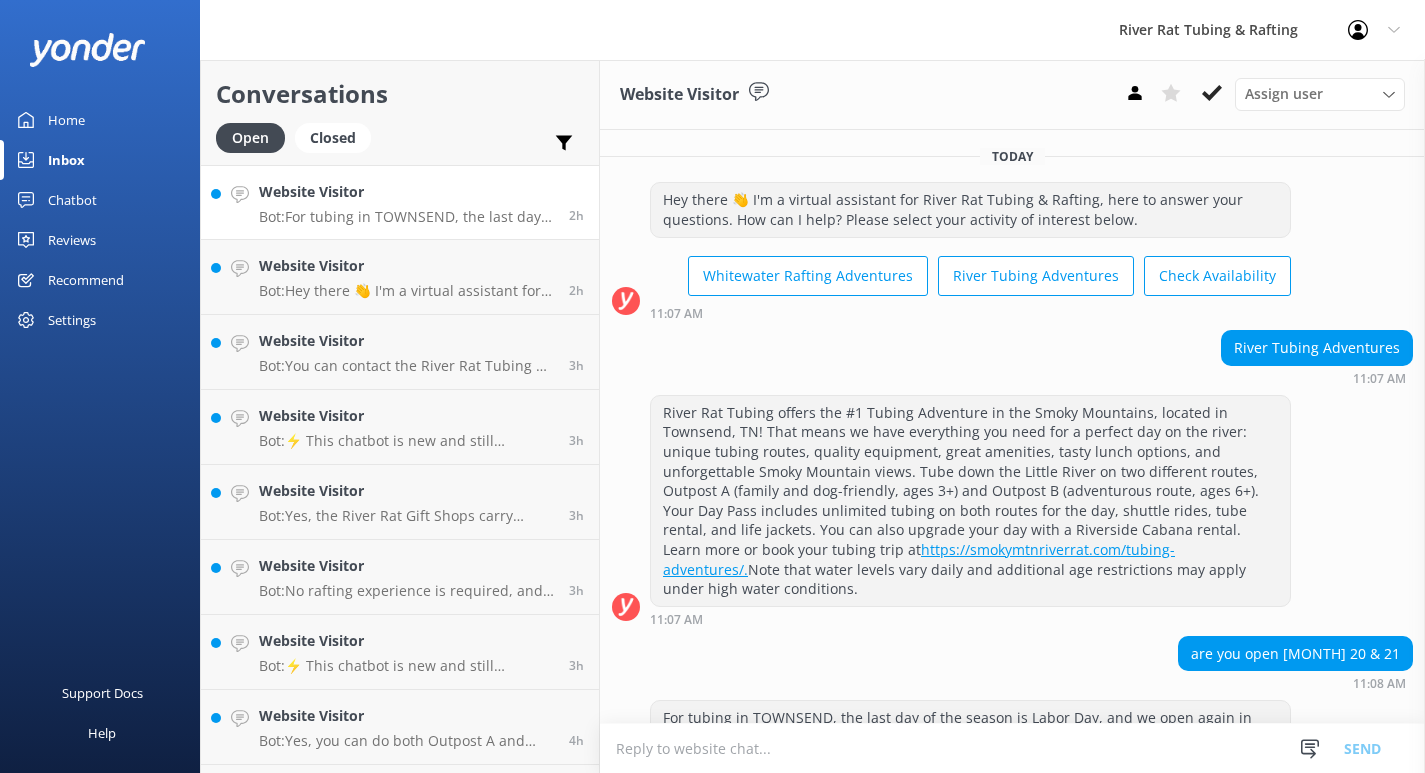 scroll, scrollTop: 41, scrollLeft: 0, axis: vertical 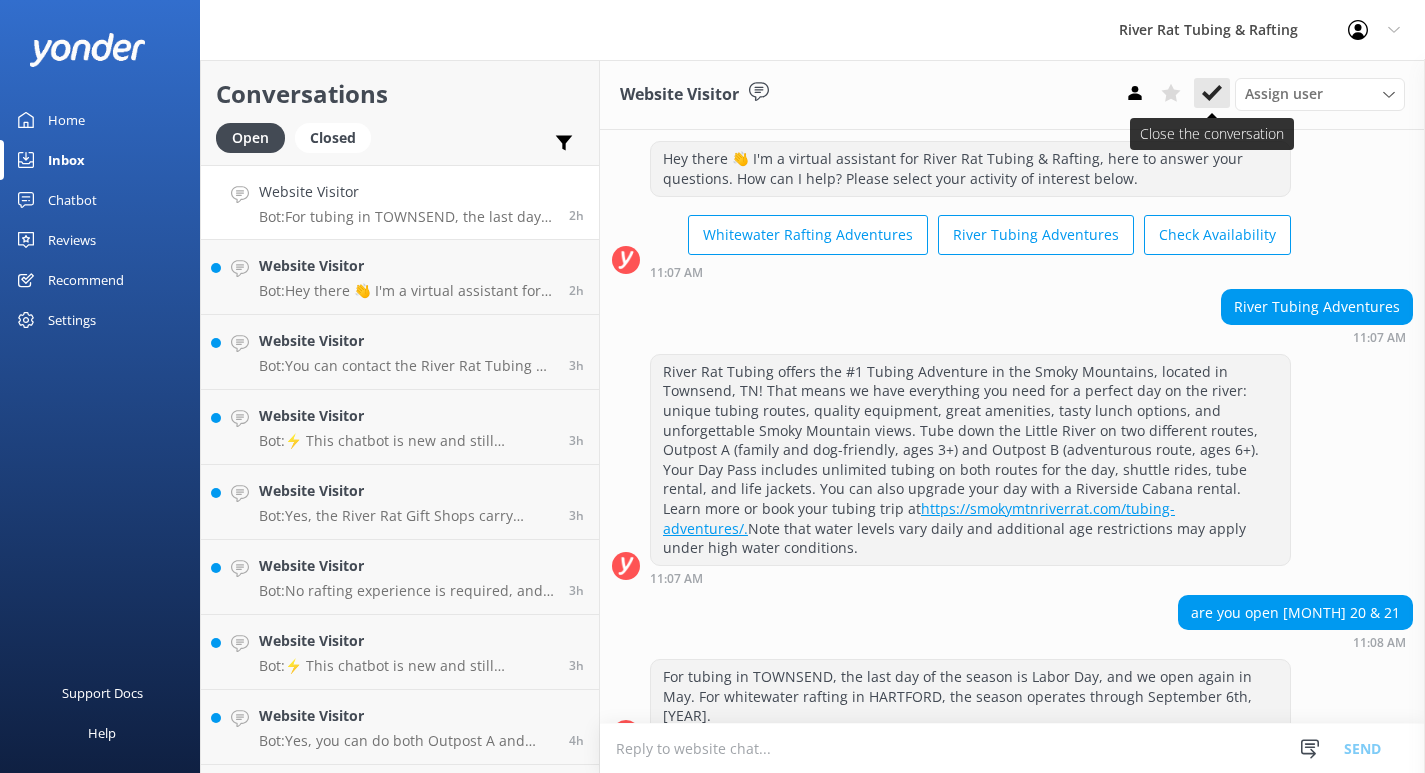 click 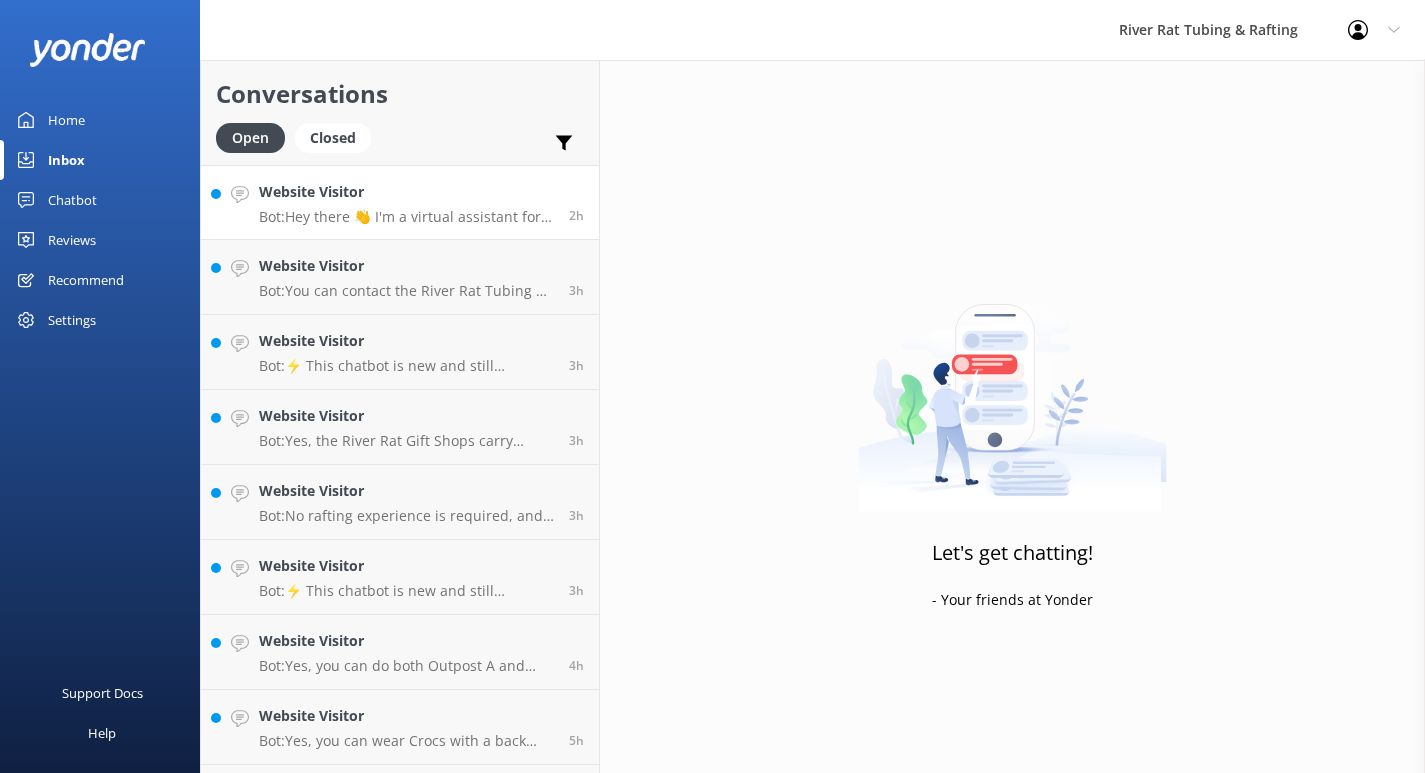 click on "Bot:  Hey there 👋  I'm a virtual assistant for River Rat Tubing & Rafting, here to answer your questions. How can I help? Please select your activity of interest below." at bounding box center [406, 217] 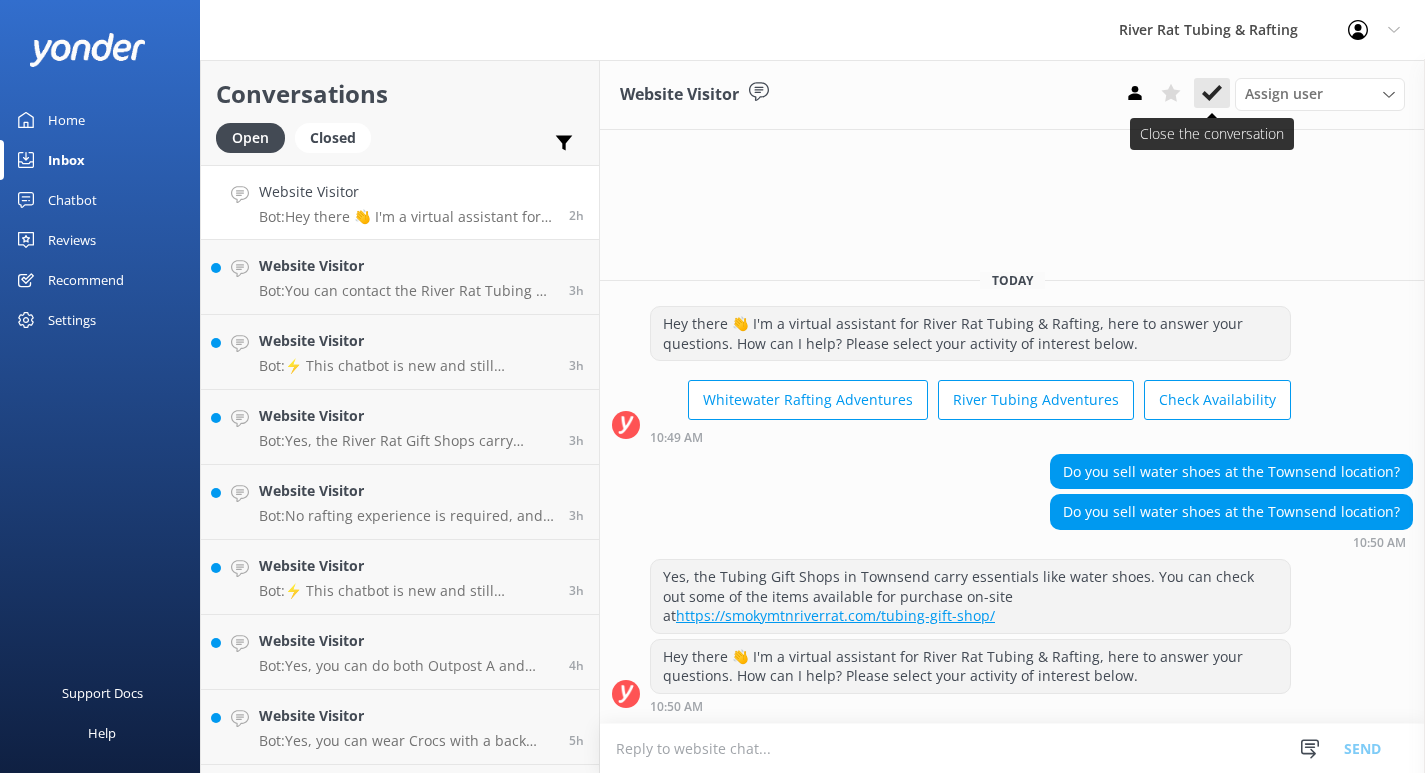 click 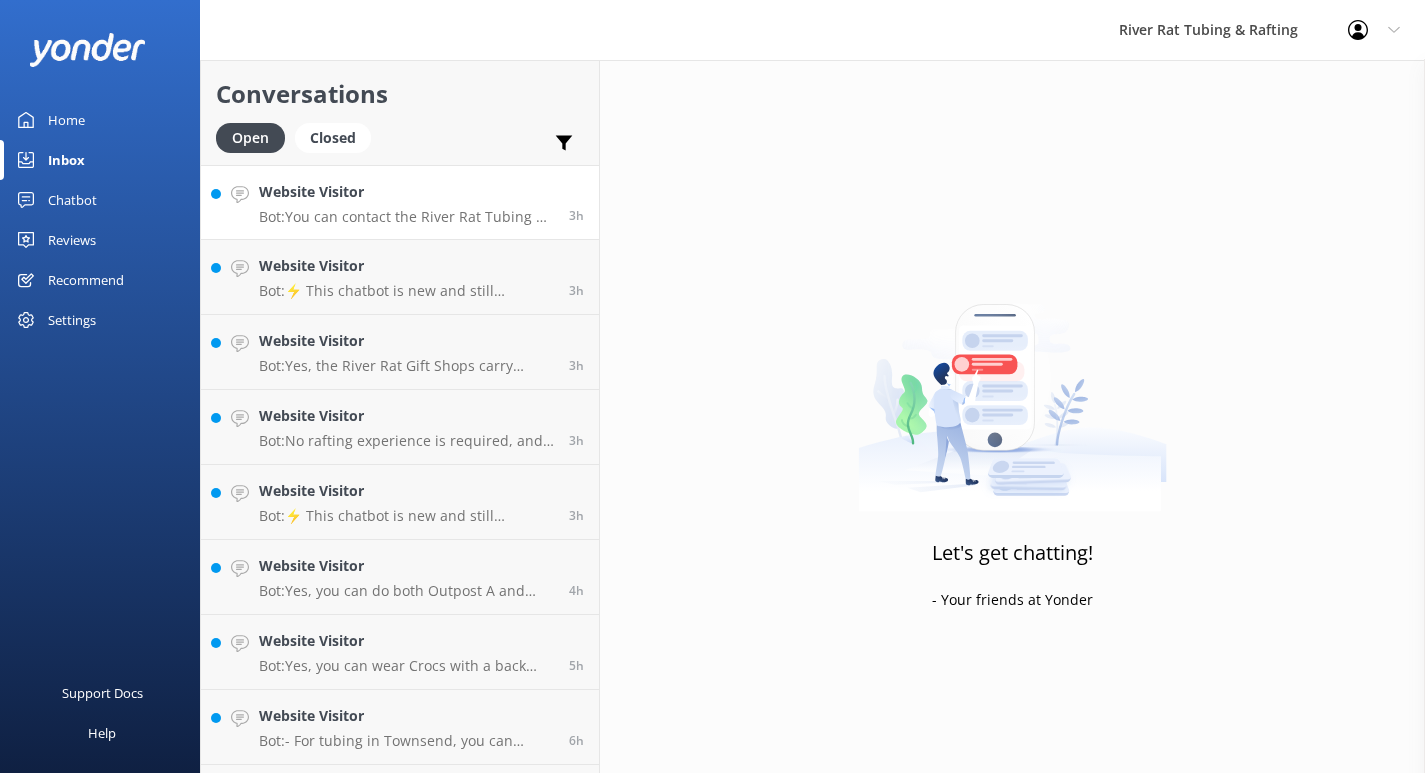 click on "Bot:  You can contact the River Rat Tubing & Rafting team at [PHONE]." at bounding box center (406, 217) 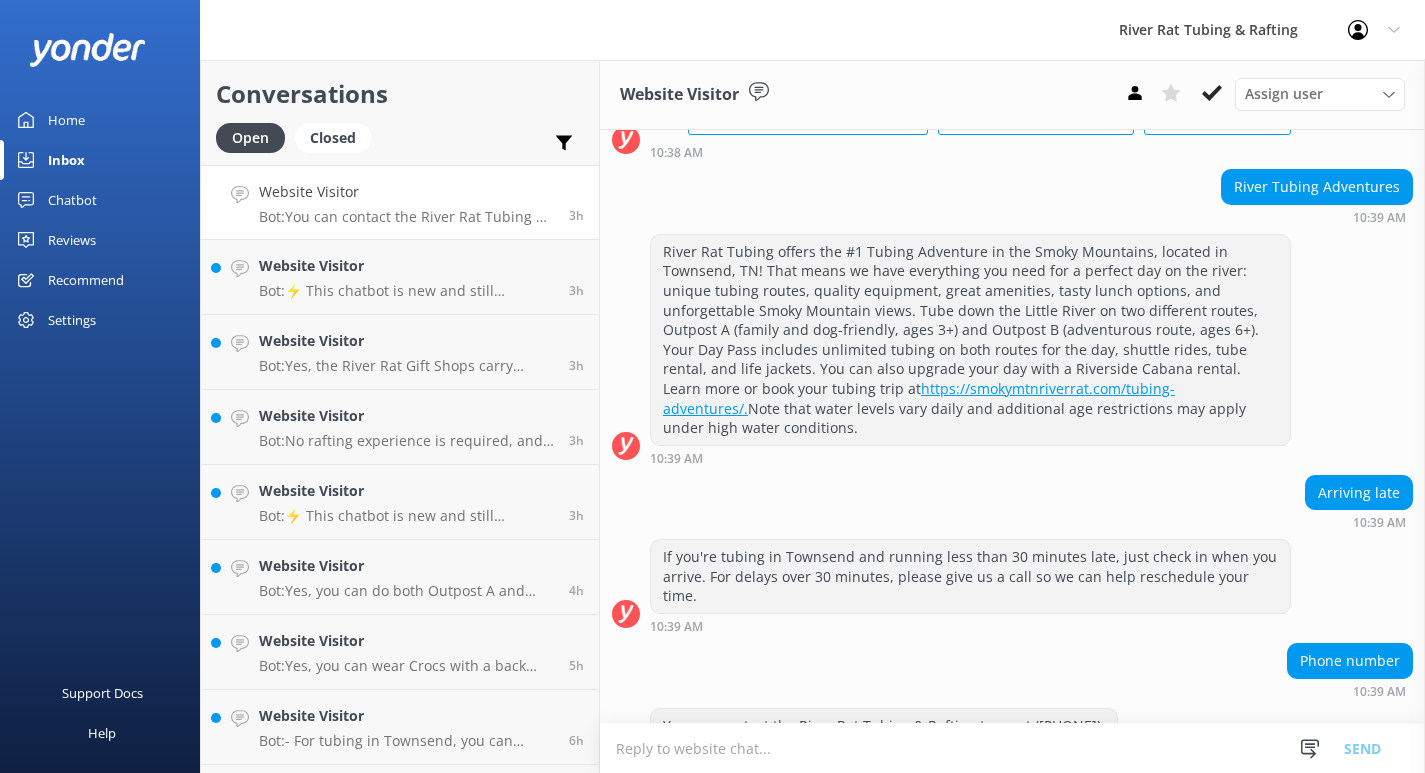 scroll, scrollTop: 170, scrollLeft: 0, axis: vertical 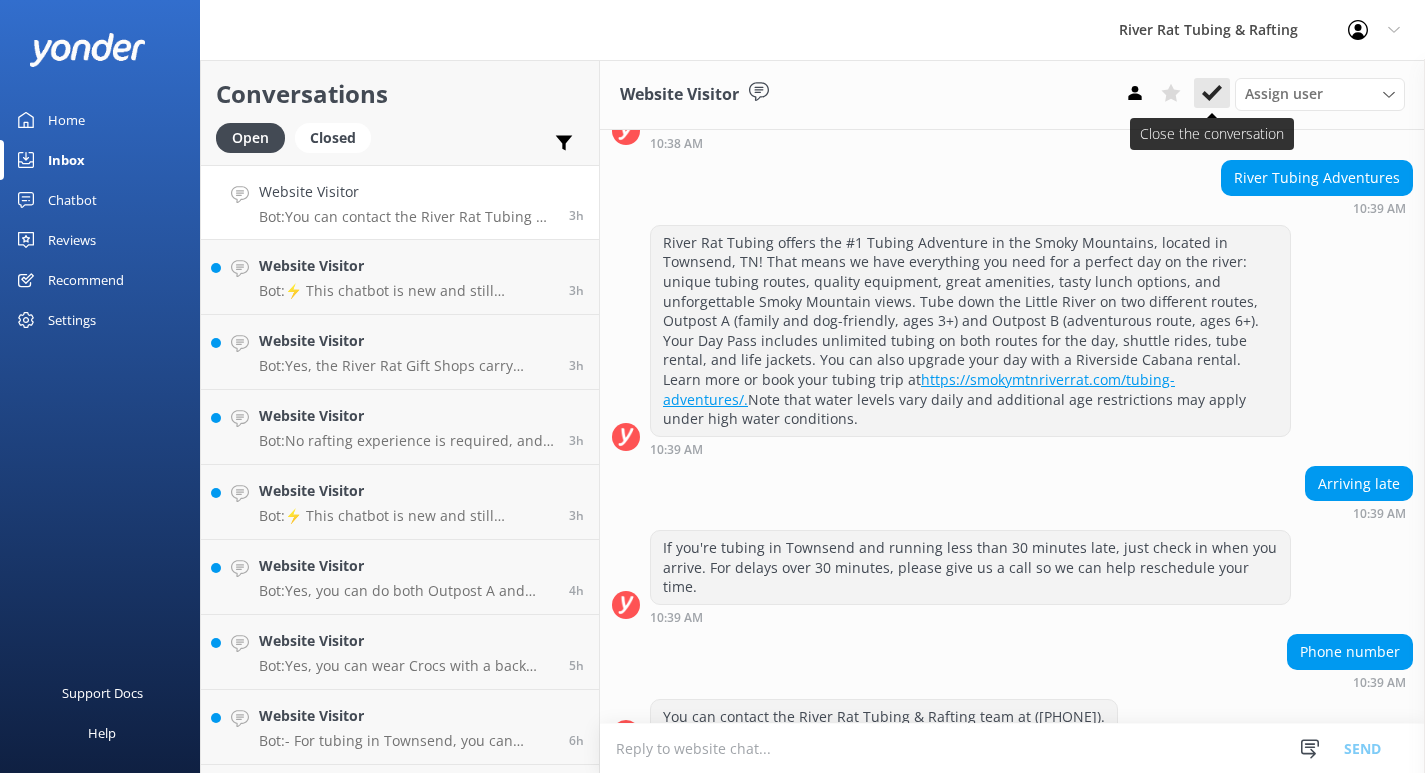 click 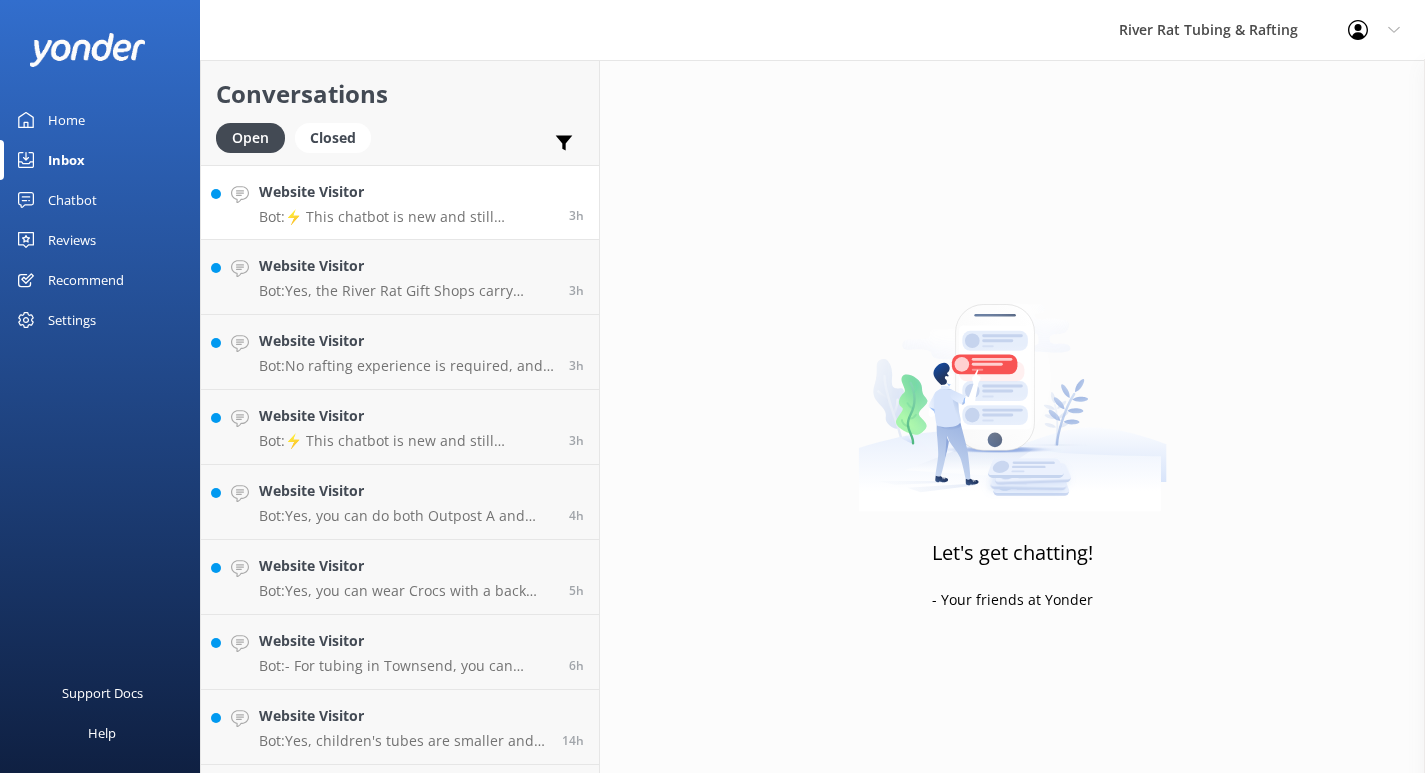 click on "Bot: ⚡ This chatbot is new and still learning. You're welcome to ask a new question and our automated FAQ bot might be able to help. OR you can Call Us at [PHONE] or fill out this Contact Us form: https://smokymtnriverrat.com/contact-us/" at bounding box center (406, 217) 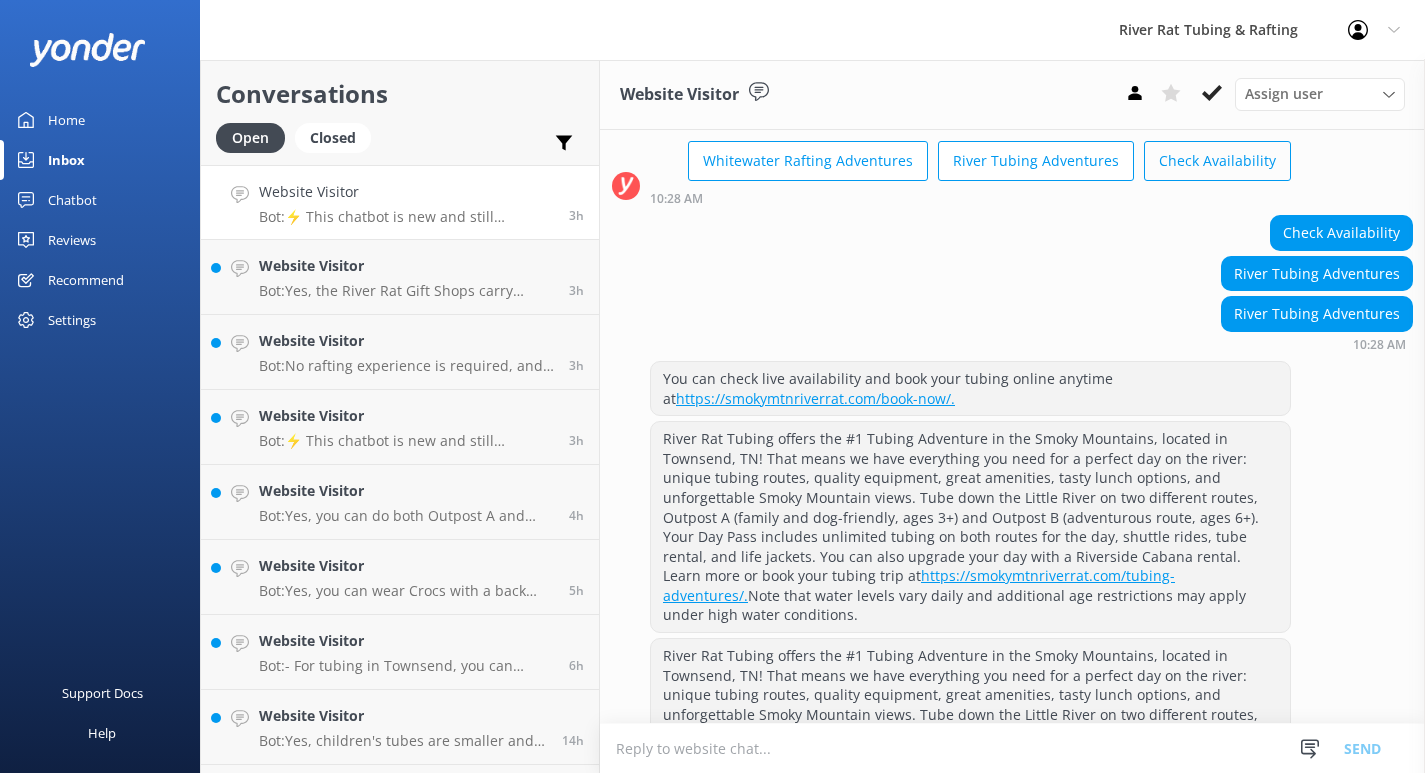 scroll, scrollTop: 76, scrollLeft: 0, axis: vertical 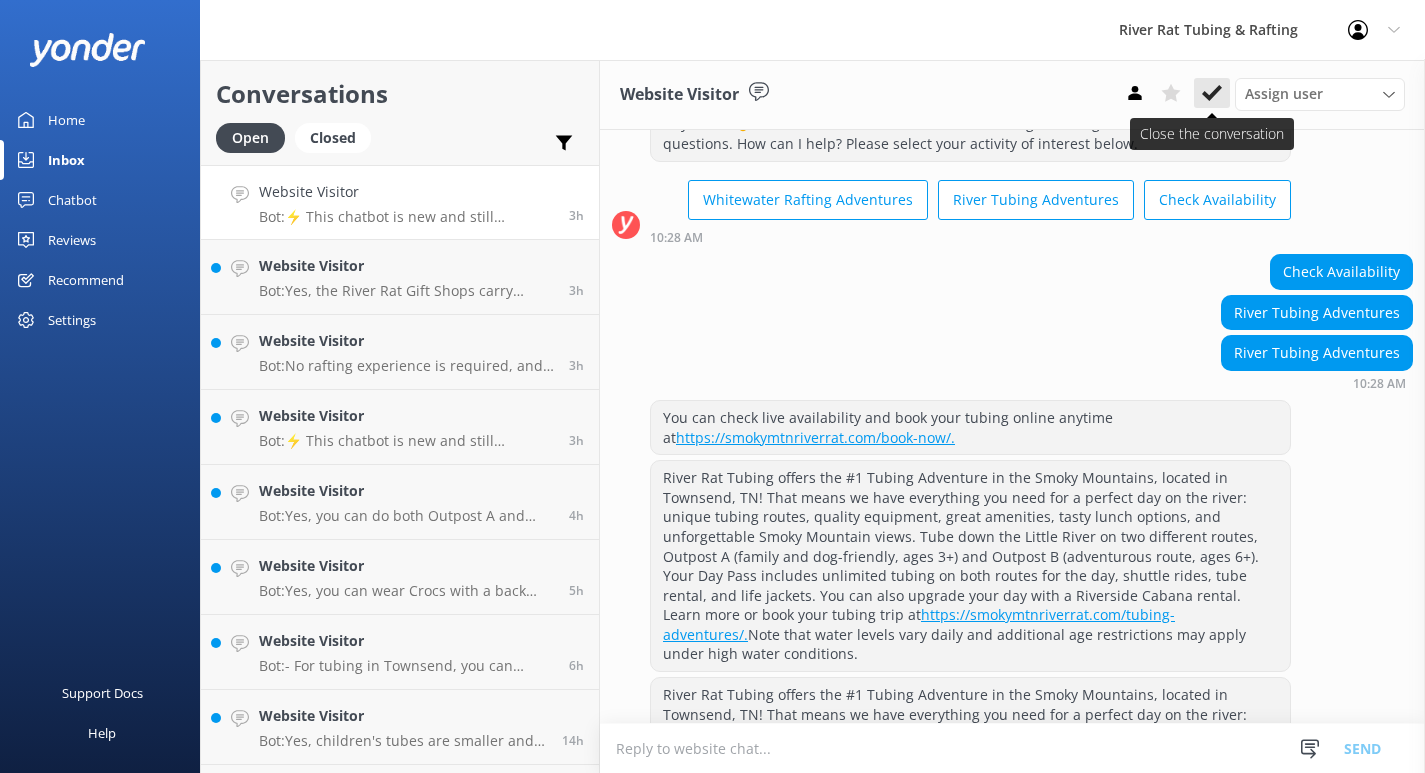 click 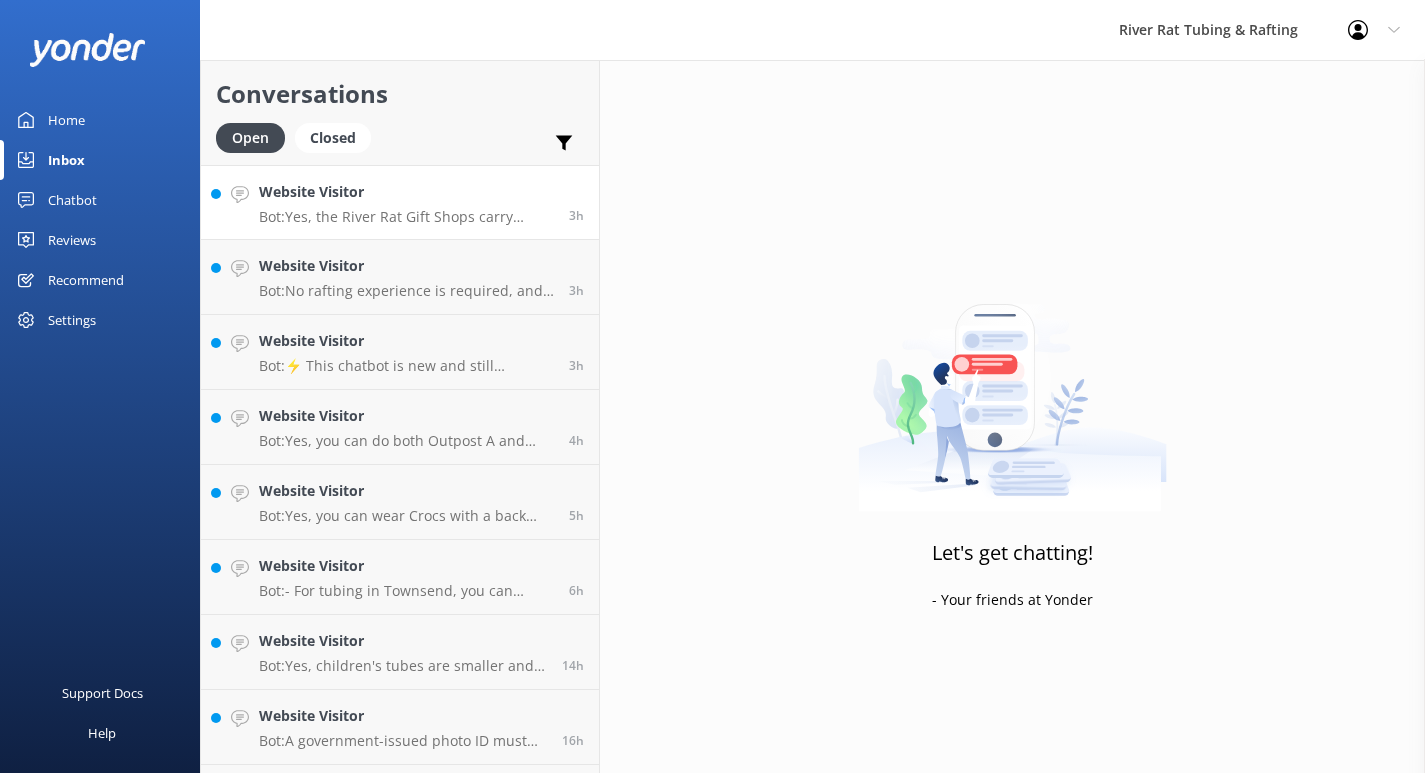 click on "Website Visitor Bot:  Yes, the River Rat Gift Shops carry essentials like water shoes." at bounding box center [406, 202] 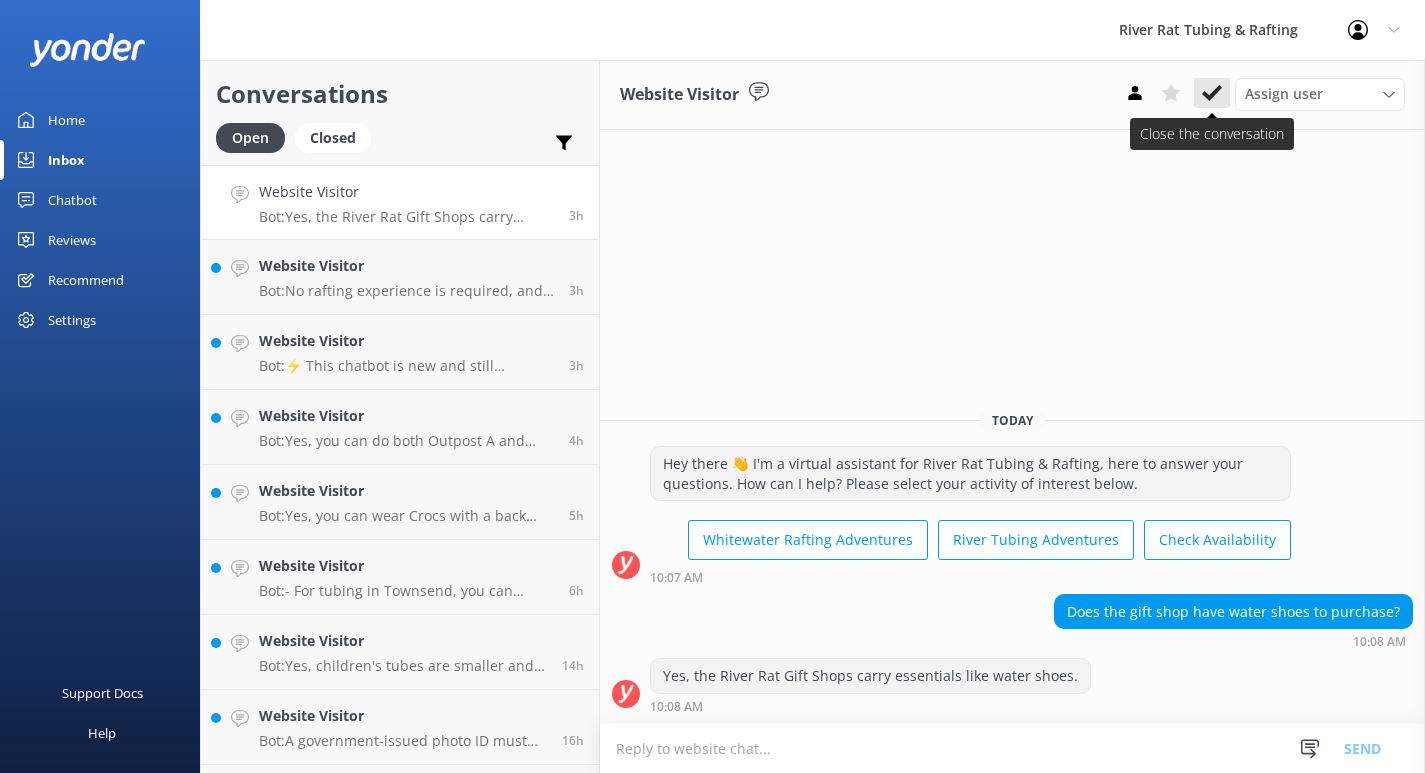 click 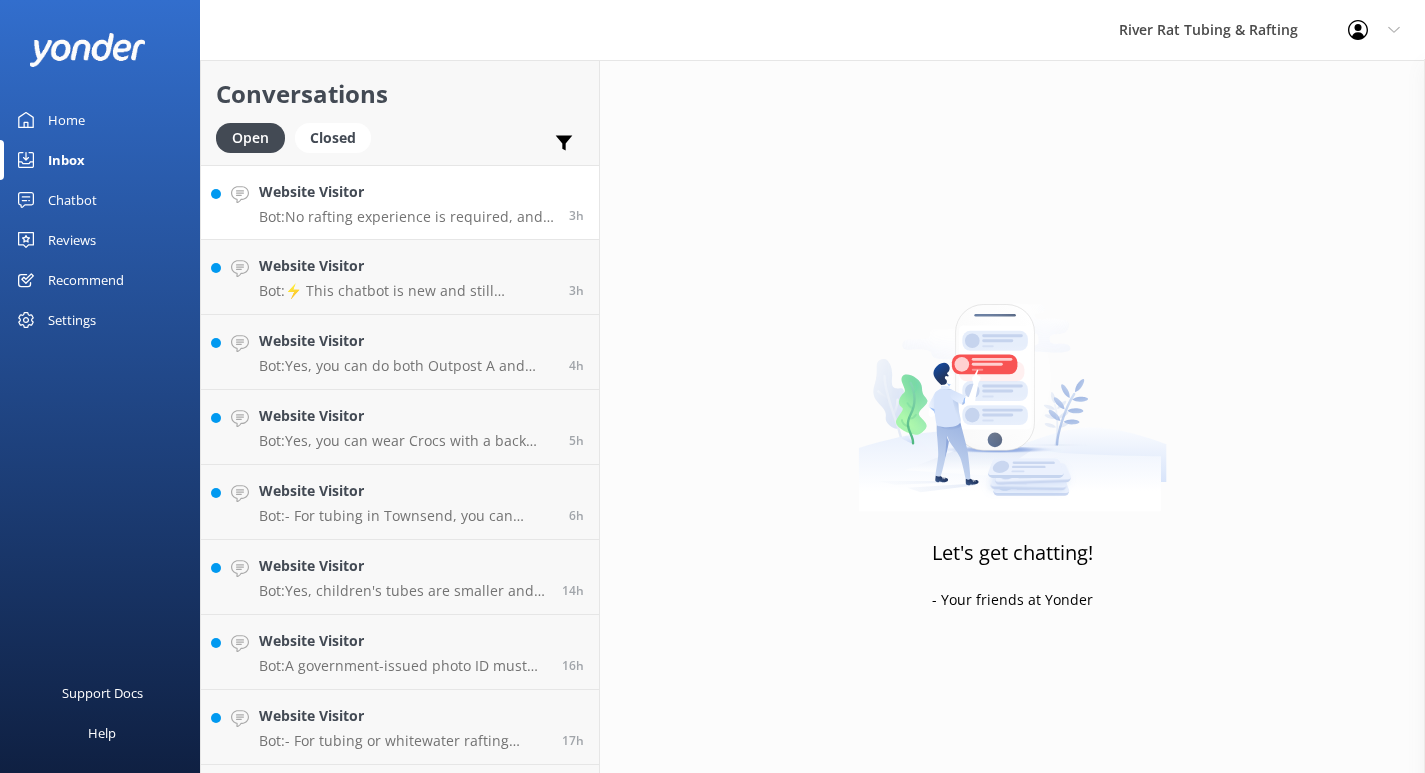click on "Bot:  No rafting experience is required, and our trips are designed for both first-timers and seasoned adventurers. Our expert guides tailor each trip to your comfort and thrill level, and we provide all the gear and a full Safety Briefing before you hit the water. If you have any concerns, you can contact us directly at [PHONE]." at bounding box center (406, 217) 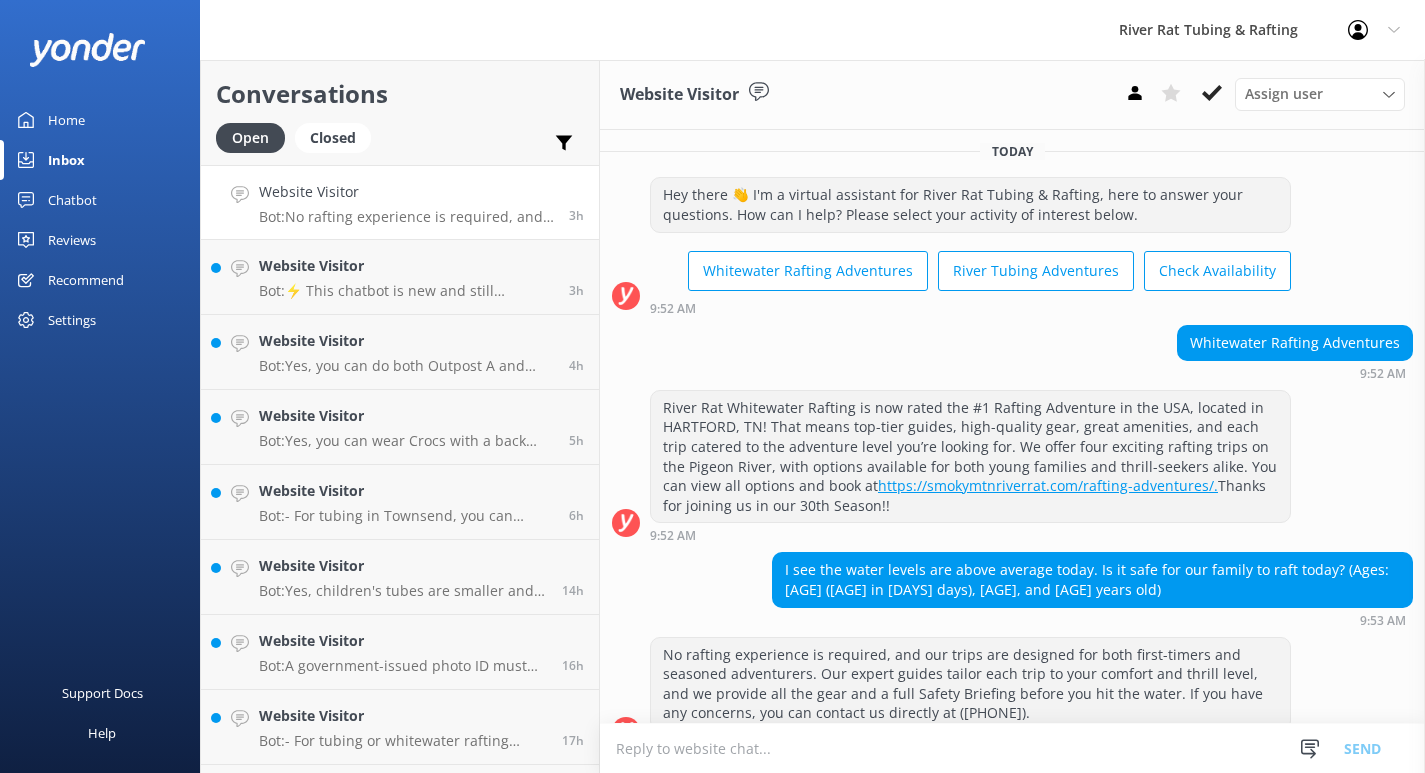 scroll, scrollTop: 3, scrollLeft: 0, axis: vertical 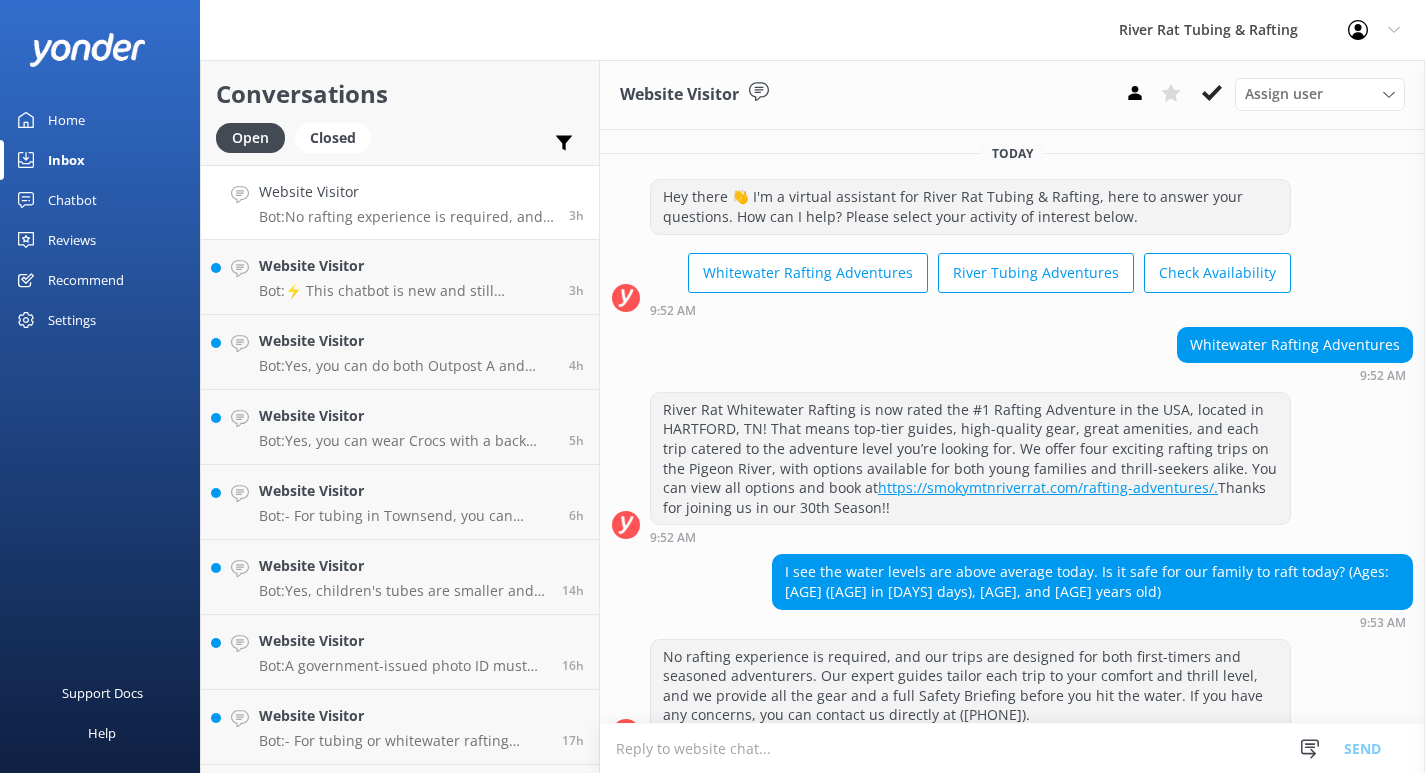 click on "Home" at bounding box center (66, 120) 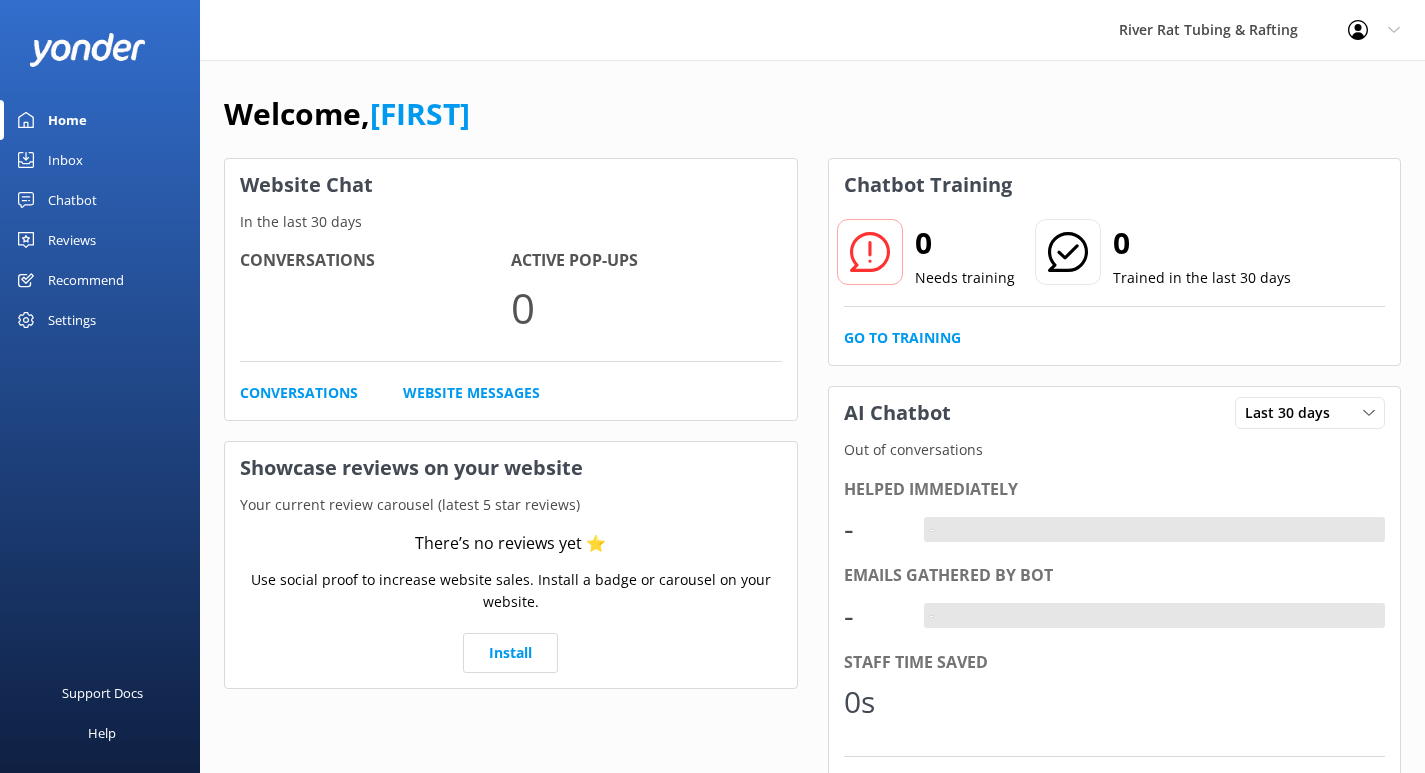 click on "Inbox" at bounding box center (65, 160) 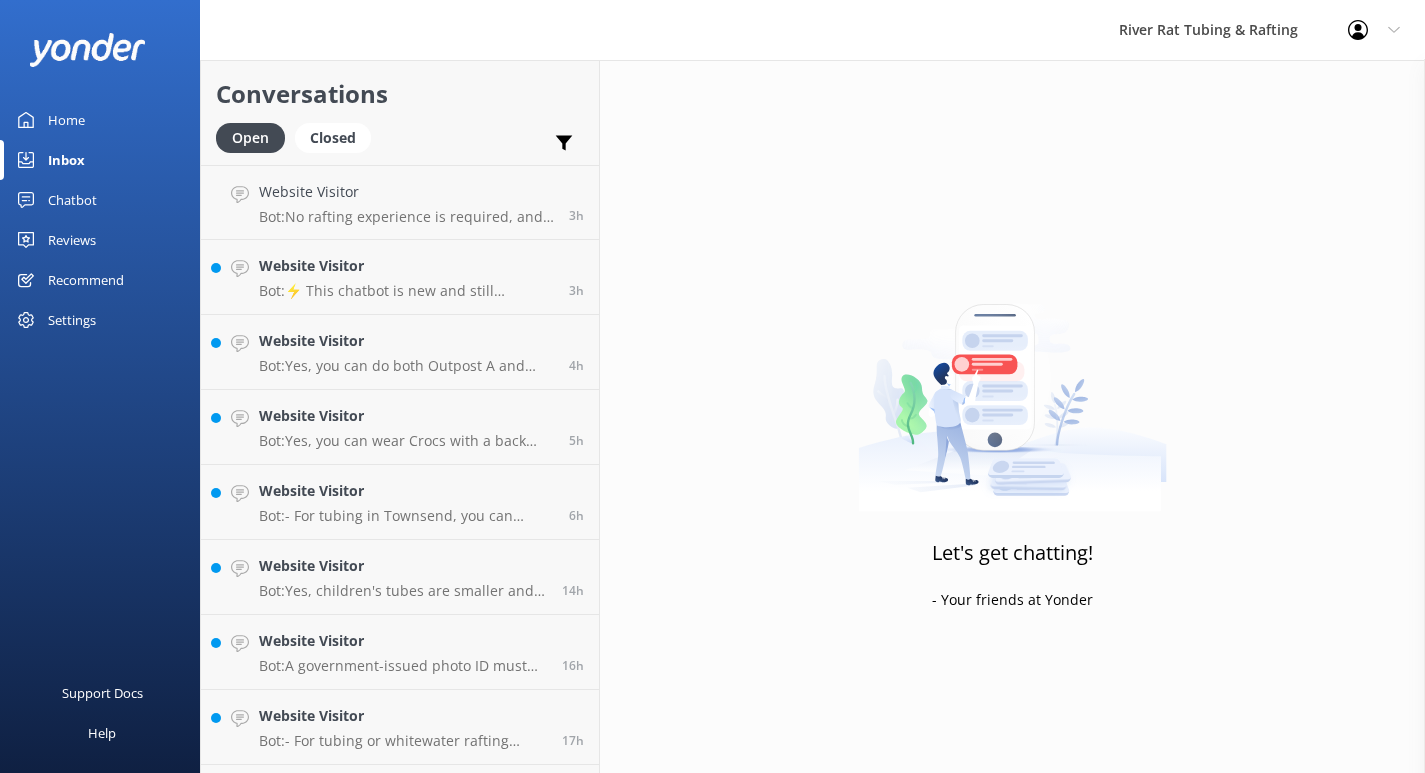 click on "Chatbot" at bounding box center [72, 200] 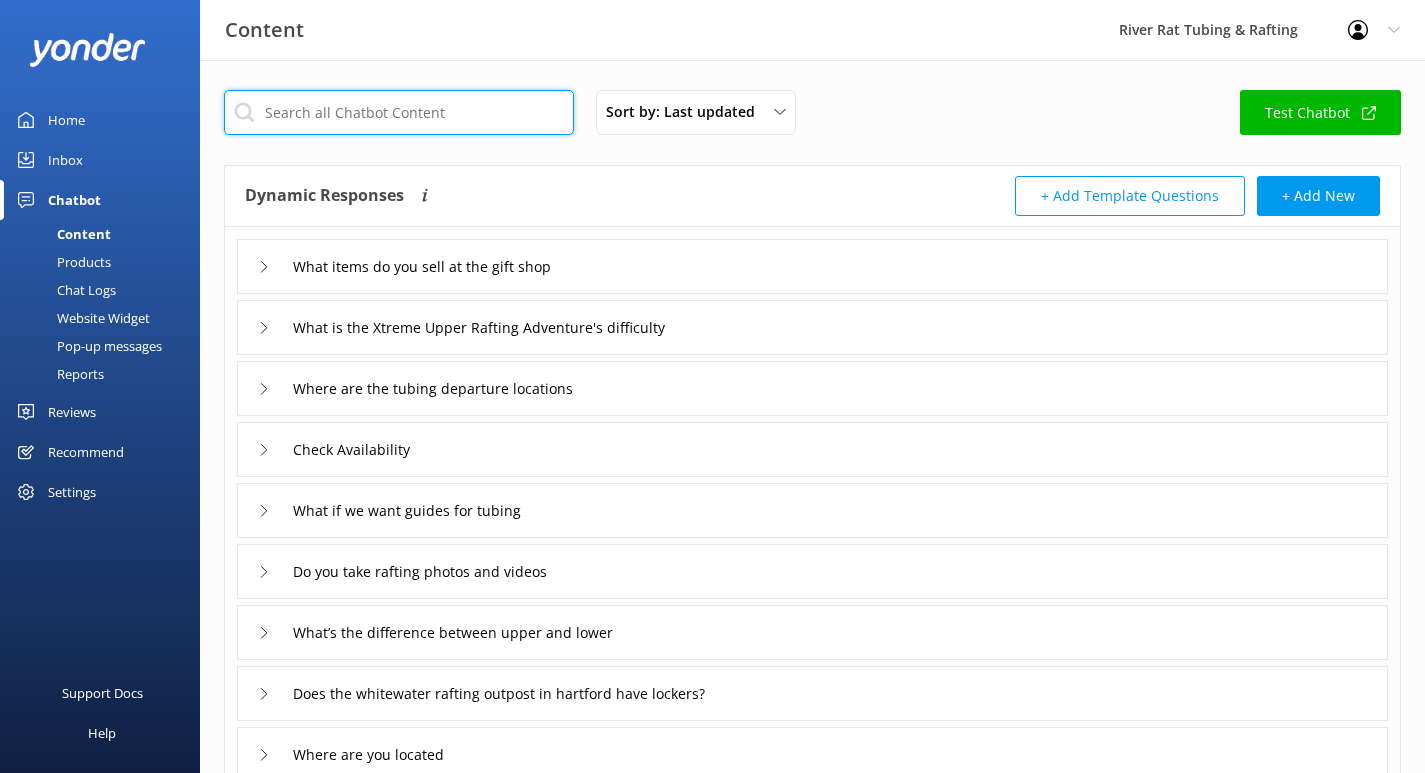 click at bounding box center (399, 112) 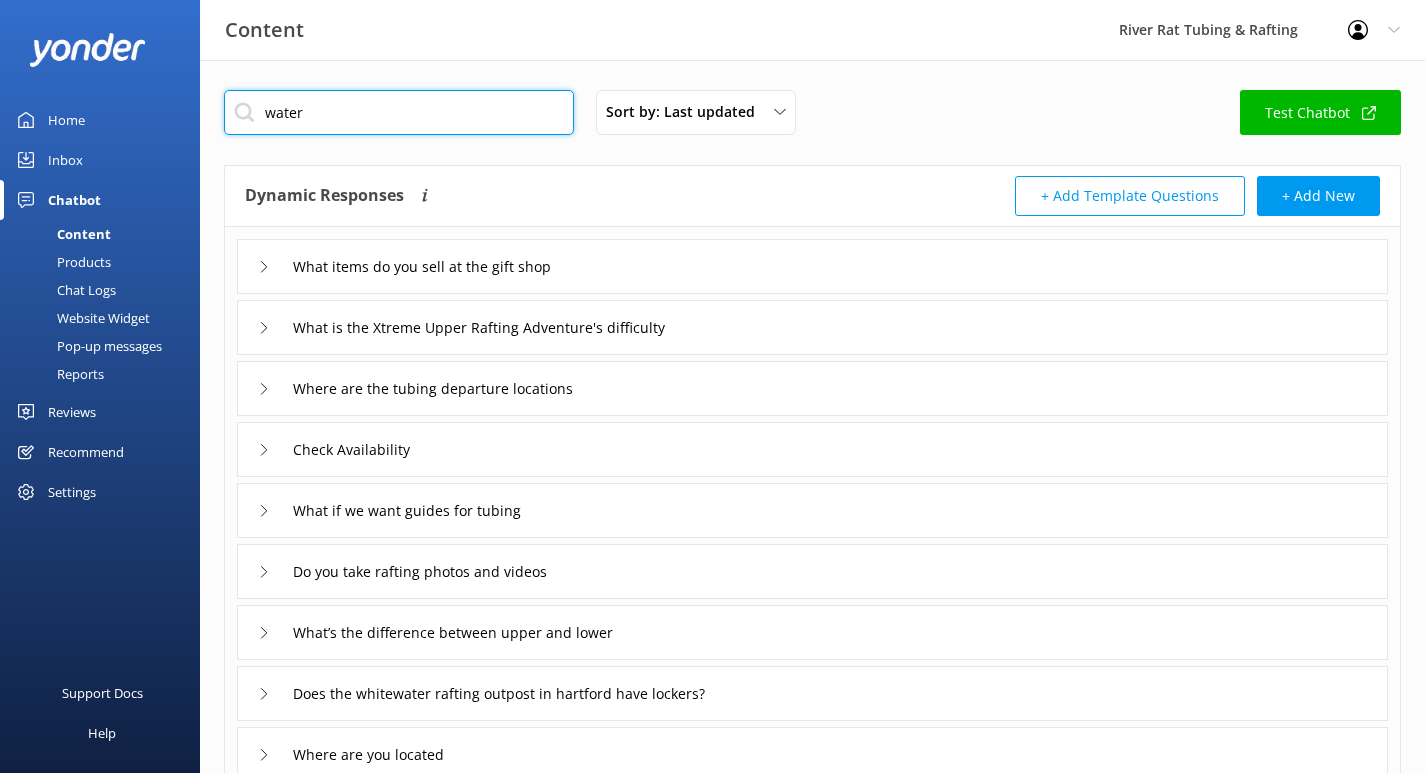type on "water" 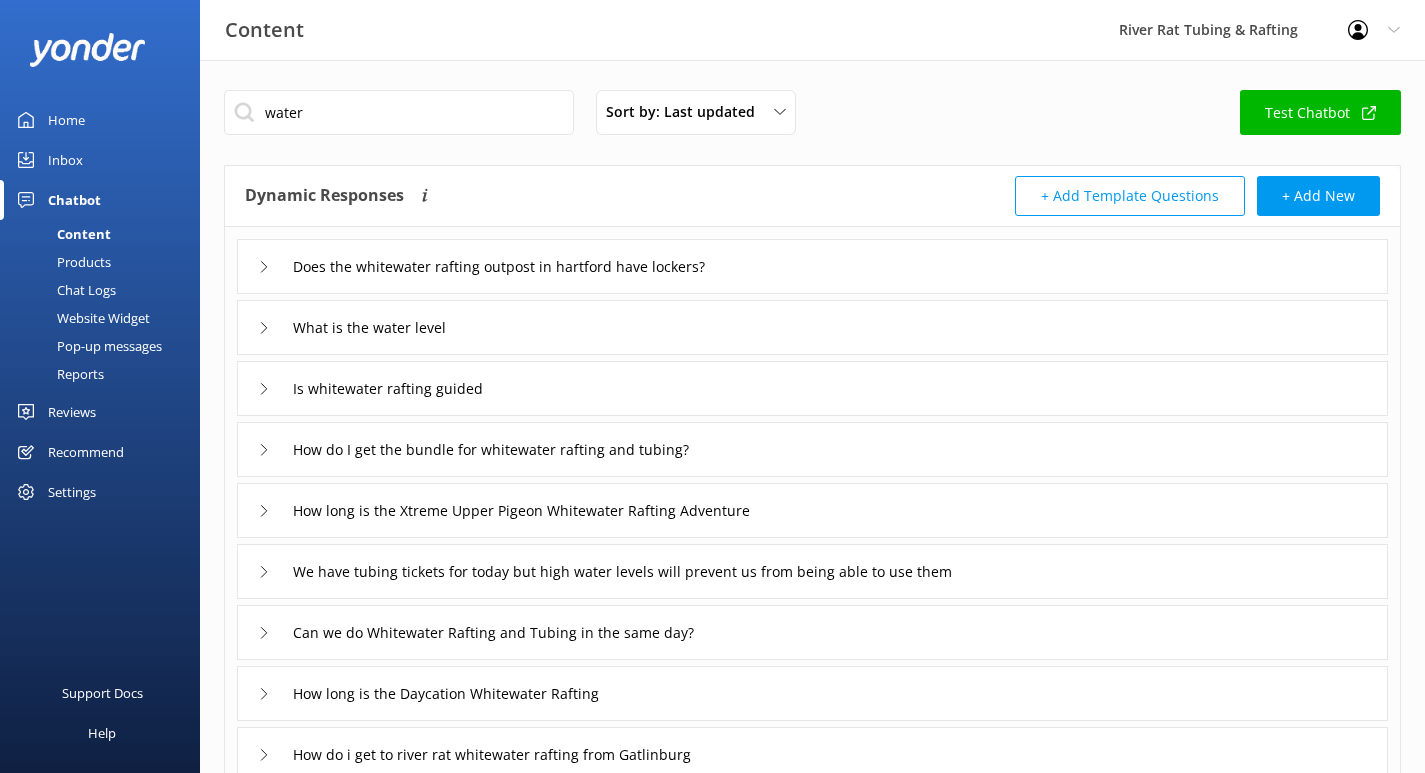click 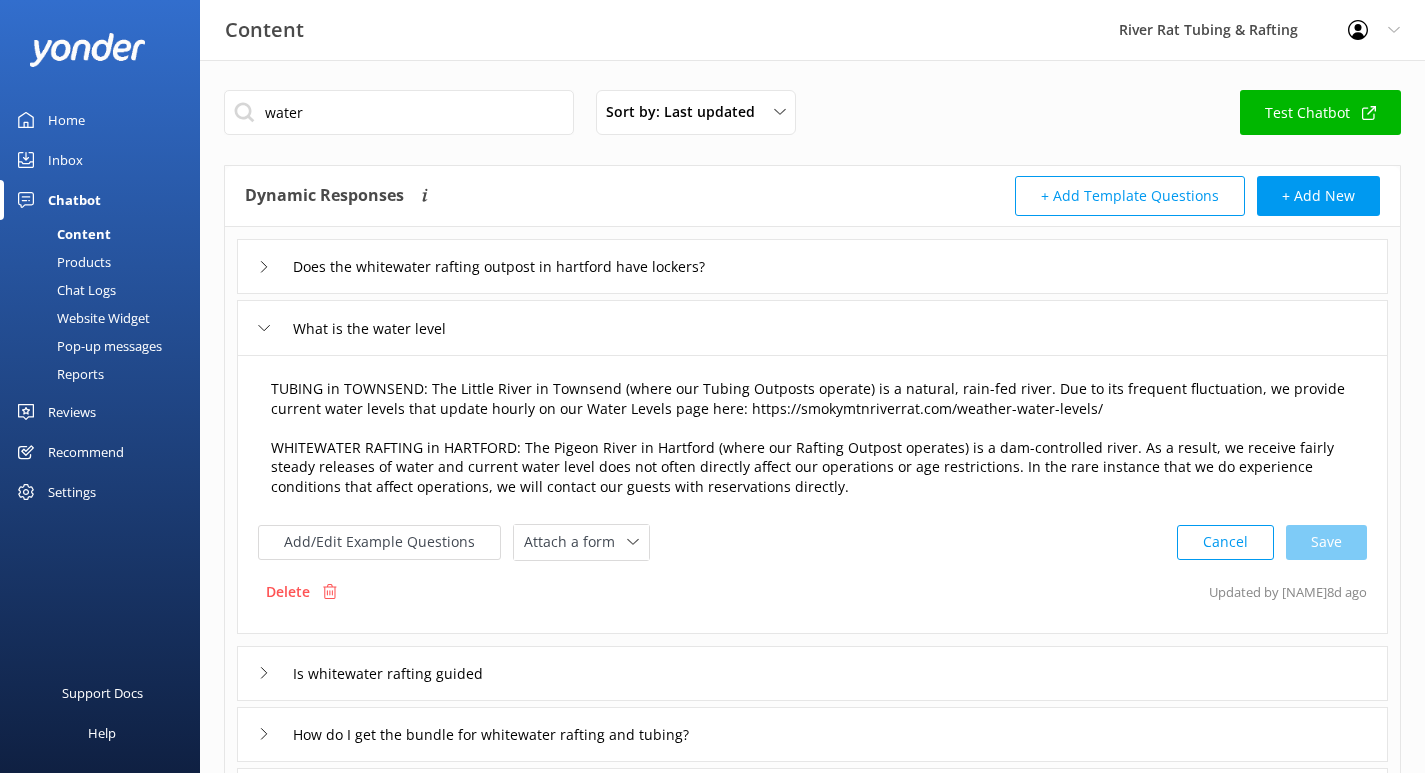click on "TUBING in TOWNSEND: The Little River in Townsend (where our Tubing Outposts operate) is a natural, rain-fed river. Due to its frequent fluctuation, we provide current water levels that update hourly on our Water Levels page here: https://smokymtnriverrat.com/weather-water-levels/
WHITEWATER RAFTING in HARTFORD: The Pigeon River in Hartford (where our Rafting Outpost operates) is a dam-controlled river. As a result, we receive fairly steady releases of water and current water level does not often directly affect our operations or age restrictions. In the rare instance that we do experience conditions that affect operations, we will contact our guests with reservations directly." at bounding box center [812, 439] 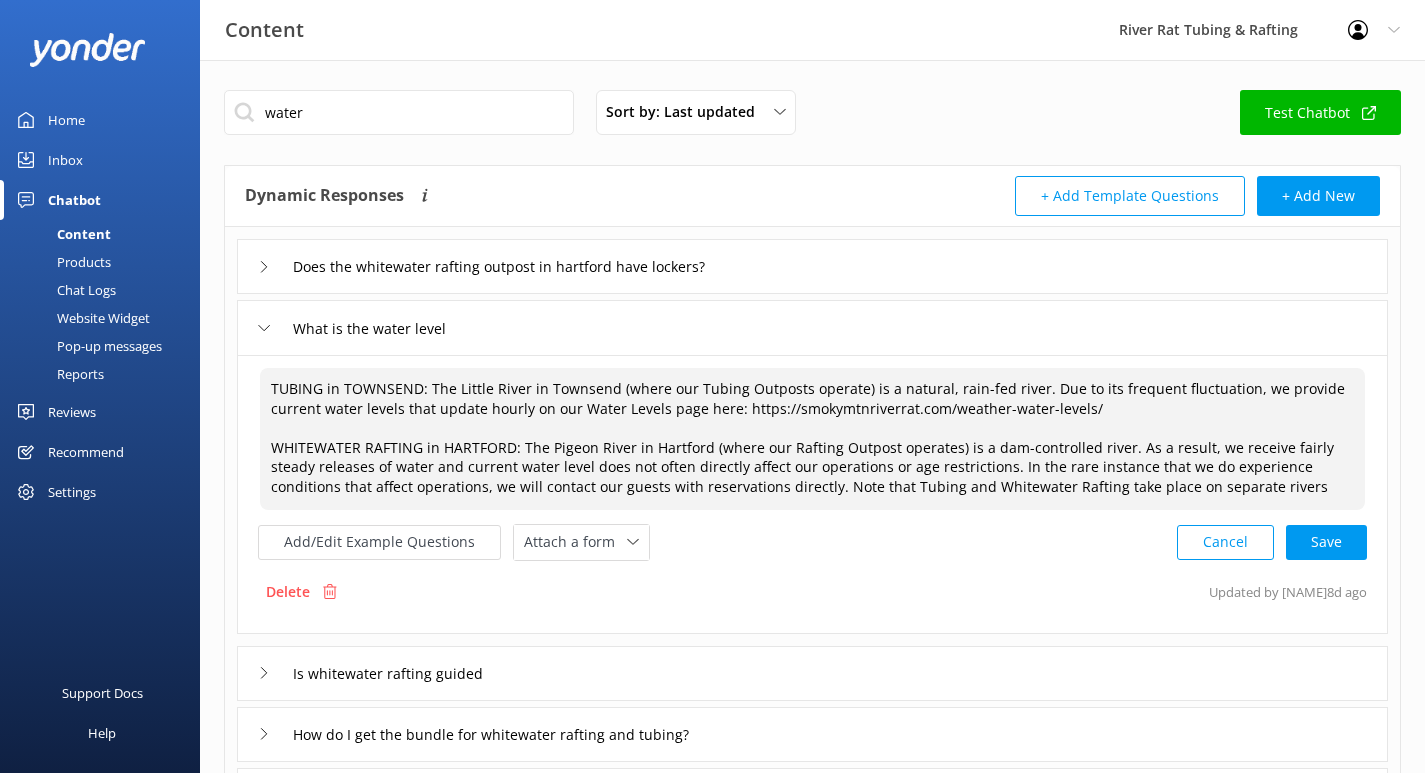 drag, startPoint x: 1200, startPoint y: 485, endPoint x: 732, endPoint y: 486, distance: 468.00107 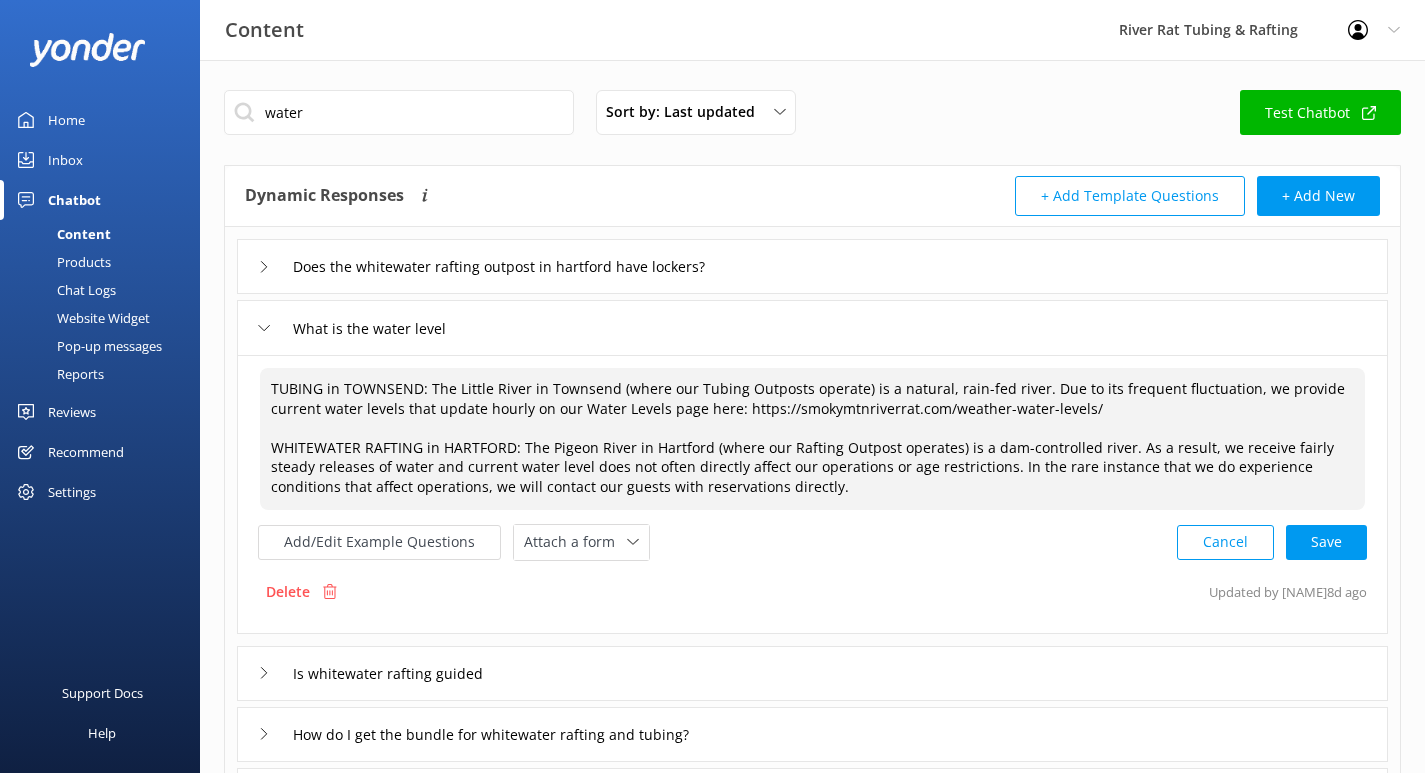 click on "TUBING in TOWNSEND: The Little River in Townsend (where our Tubing Outposts operate) is a natural, rain-fed river. Due to its frequent fluctuation, we provide current water levels that update hourly on our Water Levels page here: https://smokymtnriverrat.com/weather-water-levels/
WHITEWATER RAFTING in HARTFORD: The Pigeon River in Hartford (where our Rafting Outpost operates) is a dam-controlled river. As a result, we receive fairly steady releases of water and current water level does not often directly affect our operations or age restrictions. In the rare instance that we do experience conditions that affect operations, we will contact our guests with reservations directly." at bounding box center (812, 439) 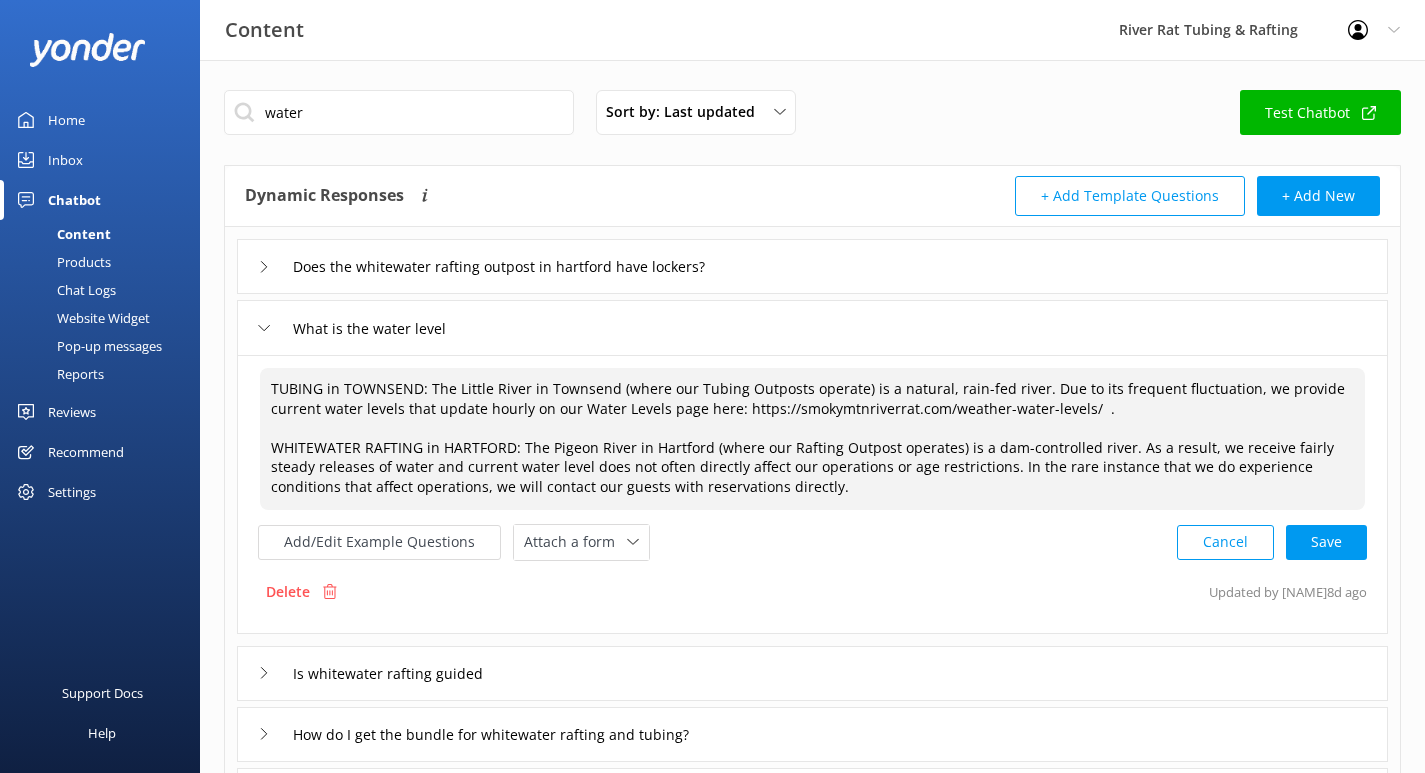 paste on "Note that Tubing and Whitewater Rafting take place on separate rivers" 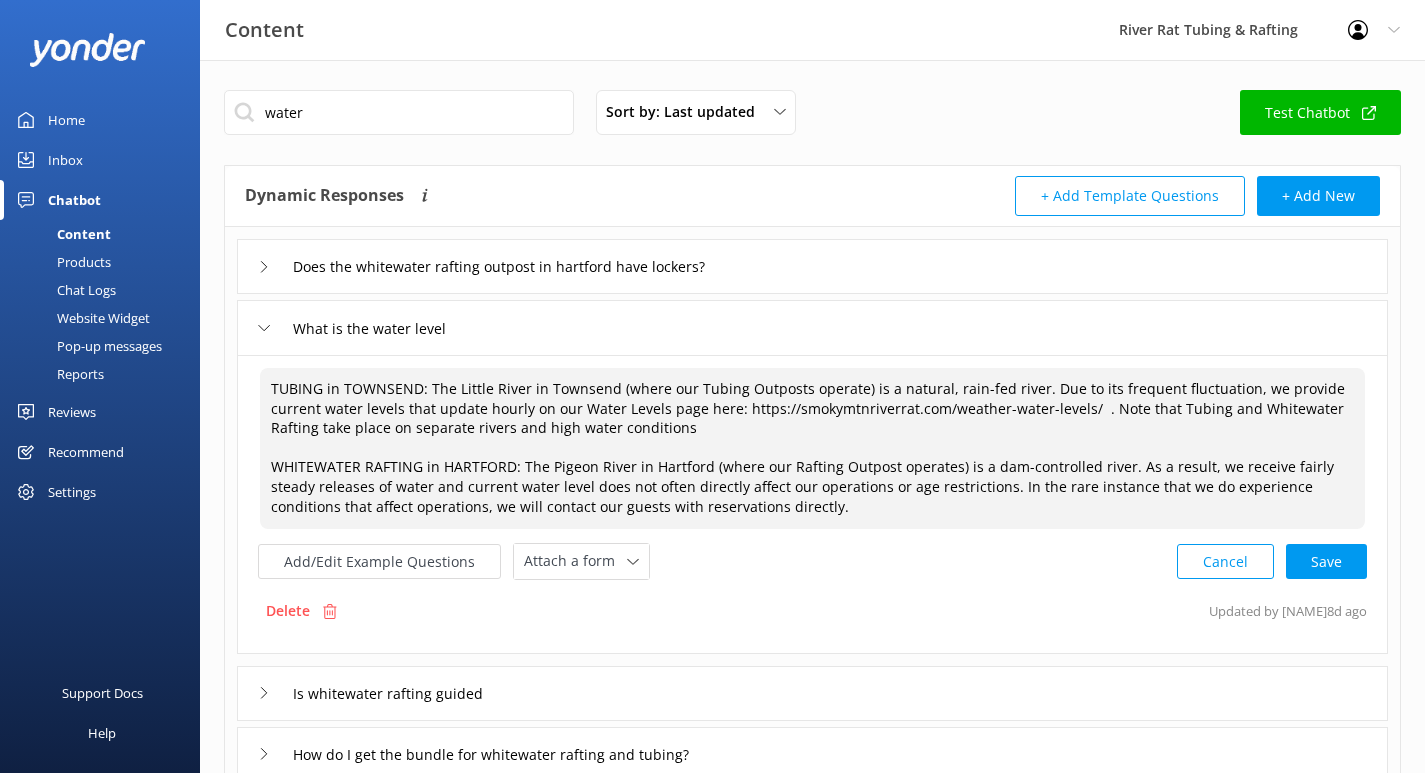 click on "TUBING in TOWNSEND: The Little River in Townsend (where our Tubing Outposts operate) is a natural, rain-fed river. Due to its frequent fluctuation, we provide current water levels that update hourly on our Water Levels page here: https://smokymtnriverrat.com/weather-water-levels/  . Note that Tubing and Whitewater Rafting take place on separate rivers and high water conditions
WHITEWATER RAFTING in HARTFORD: The Pigeon River in Hartford (where our Rafting Outpost operates) is a dam-controlled river. As a result, we receive fairly steady releases of water and current water level does not often directly affect our operations or age restrictions. In the rare instance that we do experience conditions that affect operations, we will contact our guests with reservations directly." at bounding box center [812, 448] 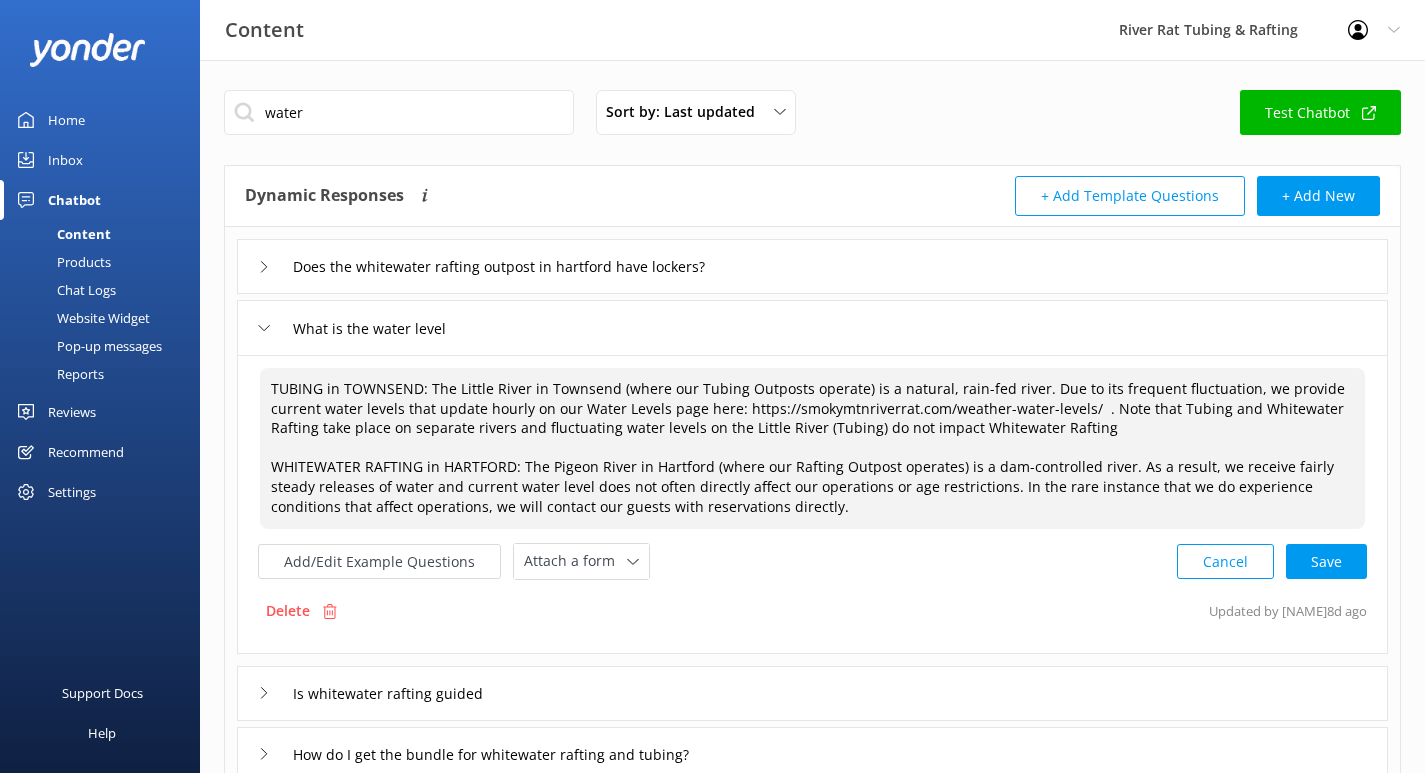click on "TUBING in TOWNSEND: The Little River in Townsend (where our Tubing Outposts operate) is a natural, rain-fed river. Due to its frequent fluctuation, we provide current water levels that update hourly on our Water Levels page here: https://smokymtnriverrat.com/weather-water-levels/  . Note that Tubing and Whitewater Rafting take place on separate rivers and fluctuating water levels on the Little River (Tubing) do not impact Whitewater Rafting
WHITEWATER RAFTING in HARTFORD: The Pigeon River in Hartford (where our Rafting Outpost operates) is a dam-controlled river. As a result, we receive fairly steady releases of water and current water level does not often directly affect our operations or age restrictions. In the rare instance that we do experience conditions that affect operations, we will contact our guests with reservations directly." at bounding box center [812, 448] 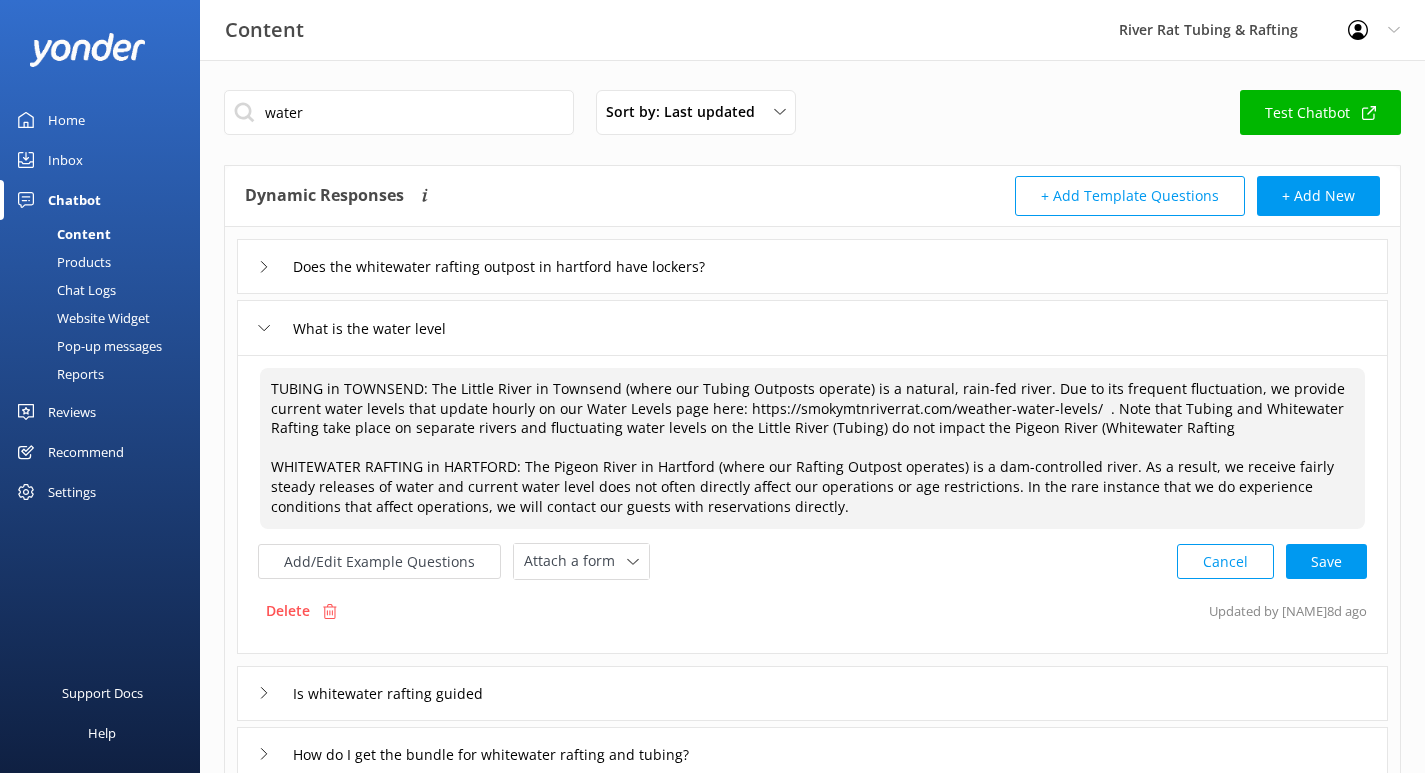 click on "TUBING in TOWNSEND: The Little River in Townsend (where our Tubing Outposts operate) is a natural, rain-fed river. Due to its frequent fluctuation, we provide current water levels that update hourly on our Water Levels page here: https://smokymtnriverrat.com/weather-water-levels/  . Note that Tubing and Whitewater Rafting take place on separate rivers and fluctuating water levels on the Little River (Tubing) do not impact the Pigeon River (Whitewater Rafting
WHITEWATER RAFTING in HARTFORD: The Pigeon River in Hartford (where our Rafting Outpost operates) is a dam-controlled river. As a result, we receive fairly steady releases of water and current water level does not often directly affect our operations or age restrictions. In the rare instance that we do experience conditions that affect operations, we will contact our guests with reservations directly." at bounding box center [812, 448] 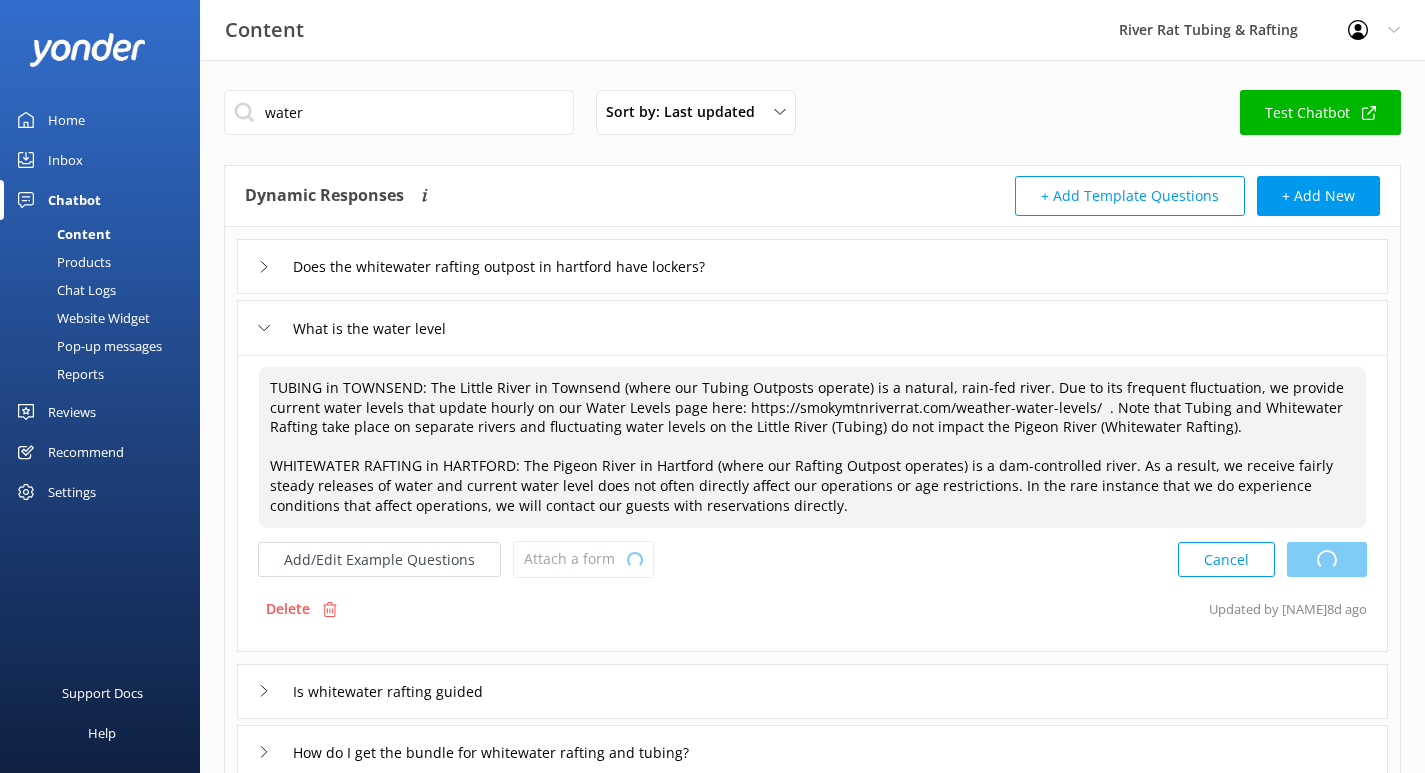 click on "Cancel Loading.." at bounding box center [1272, 559] 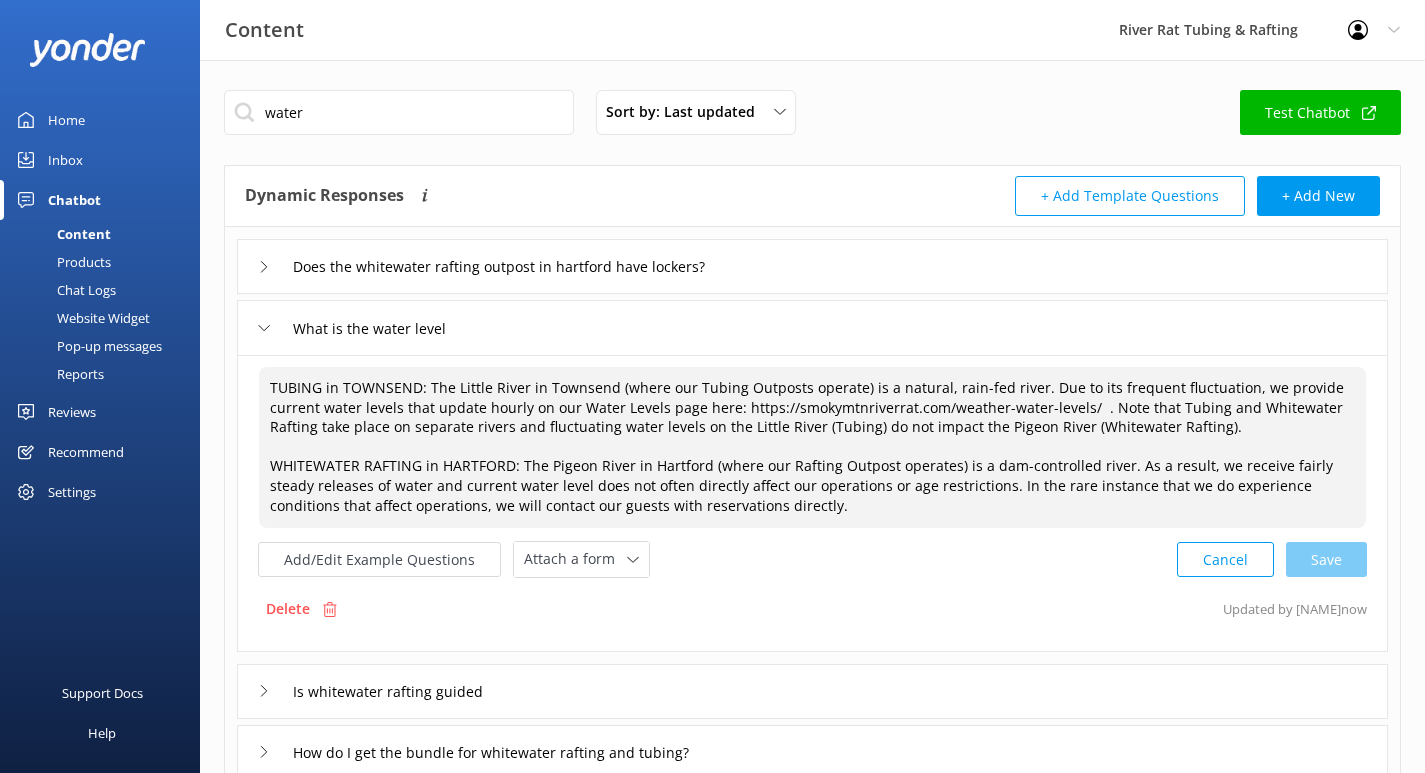 type on "TUBING in TOWNSEND: The Little River in Townsend (where our Tubing Outposts operate) is a natural, rain-fed river. Due to its frequent fluctuation, we provide current water levels that update hourly on our Water Levels page here: https://smokymtnriverrat.com/weather-water-levels/  . Note that Tubing and Whitewater Rafting take place on separate rivers and fluctuating water levels on the Little River (Tubing) do not impact the Pigeon River (Whitewater Rafting).
WHITEWATER RAFTING in HARTFORD: The Pigeon River in Hartford (where our Rafting Outpost operates) is a dam-controlled river. As a result, we receive fairly steady releases of water and current water level does not often directly affect our operations or age restrictions. In the rare instance that we do experience conditions that affect operations, we will contact our guests with reservations directly." 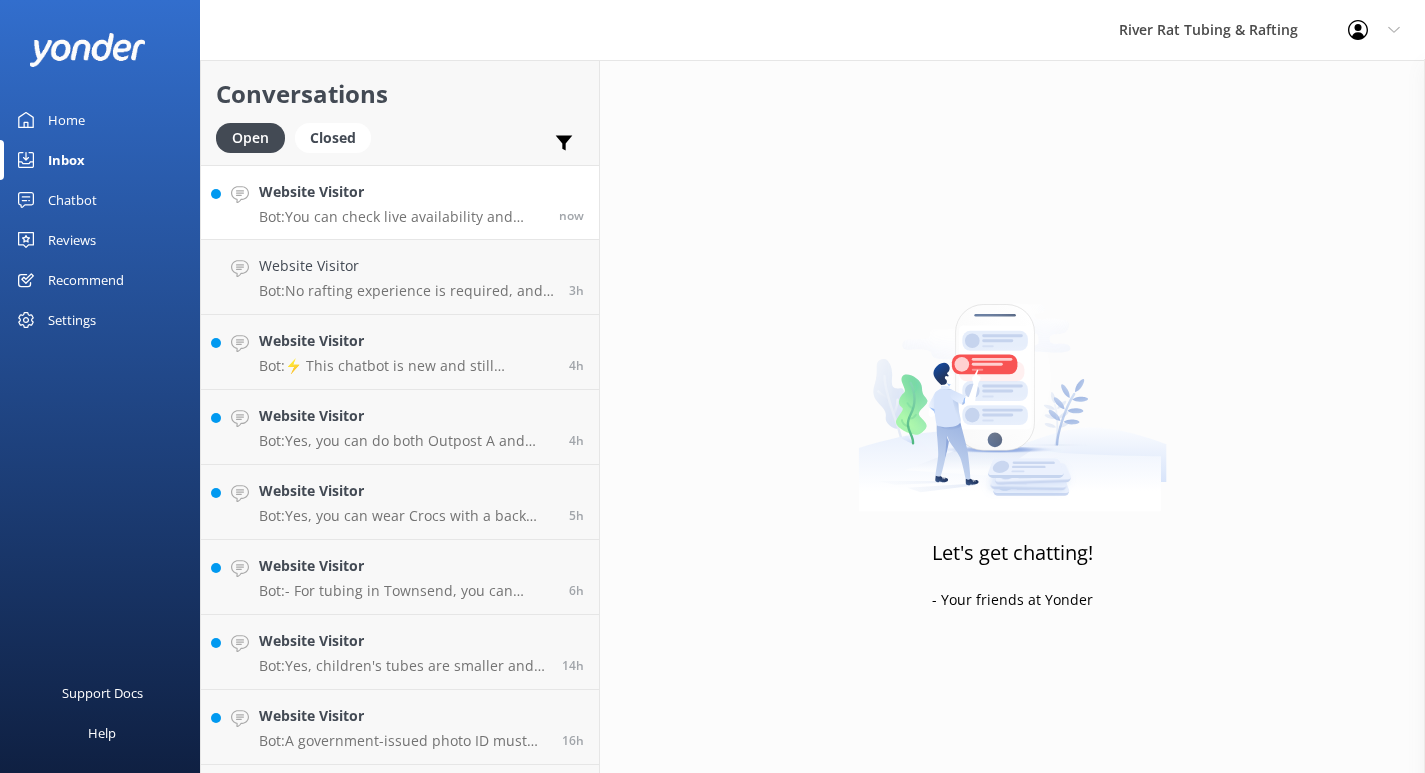 click on "Bot:  You can check live availability and book your tubing, rafting, packages, or gift certificates online anytime at https://smokymtnriverrat.com/book-now/." at bounding box center [401, 217] 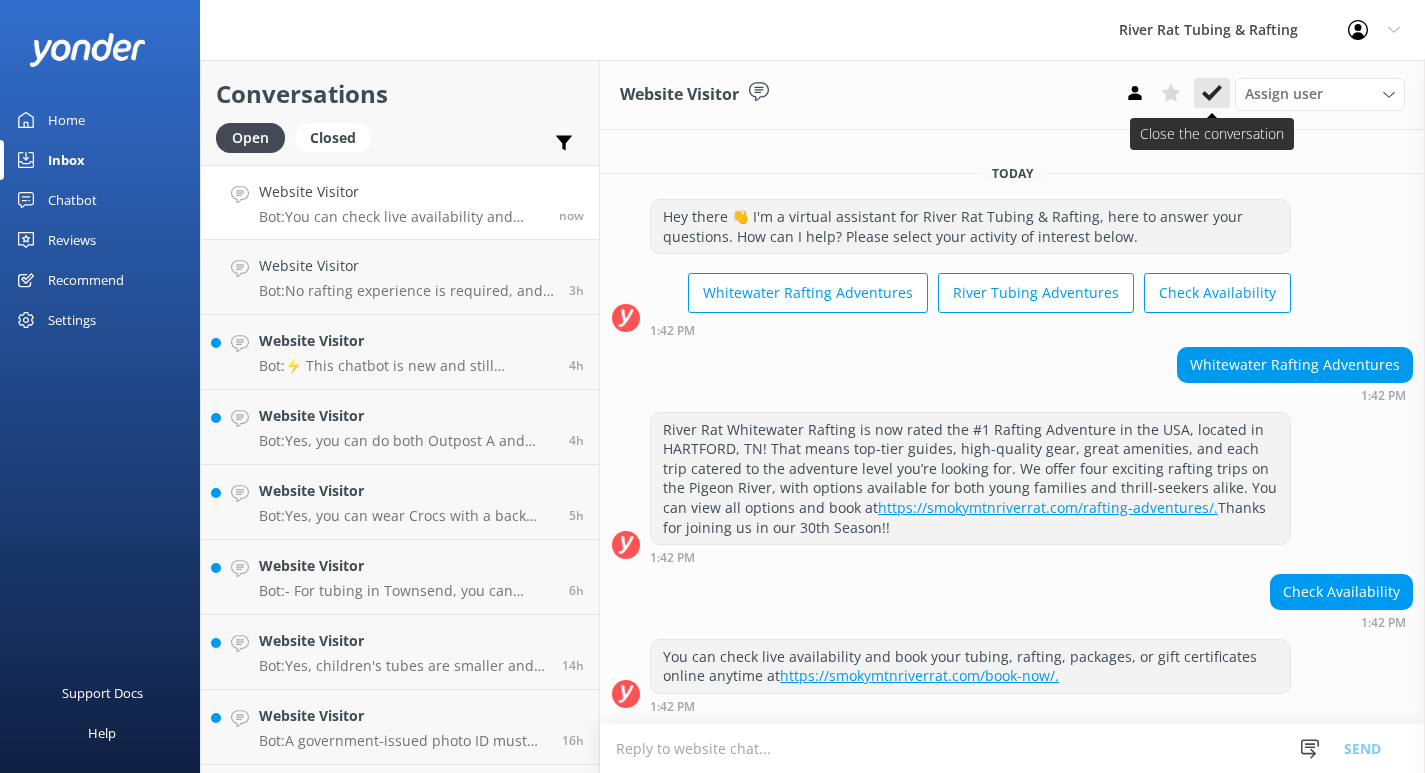 click 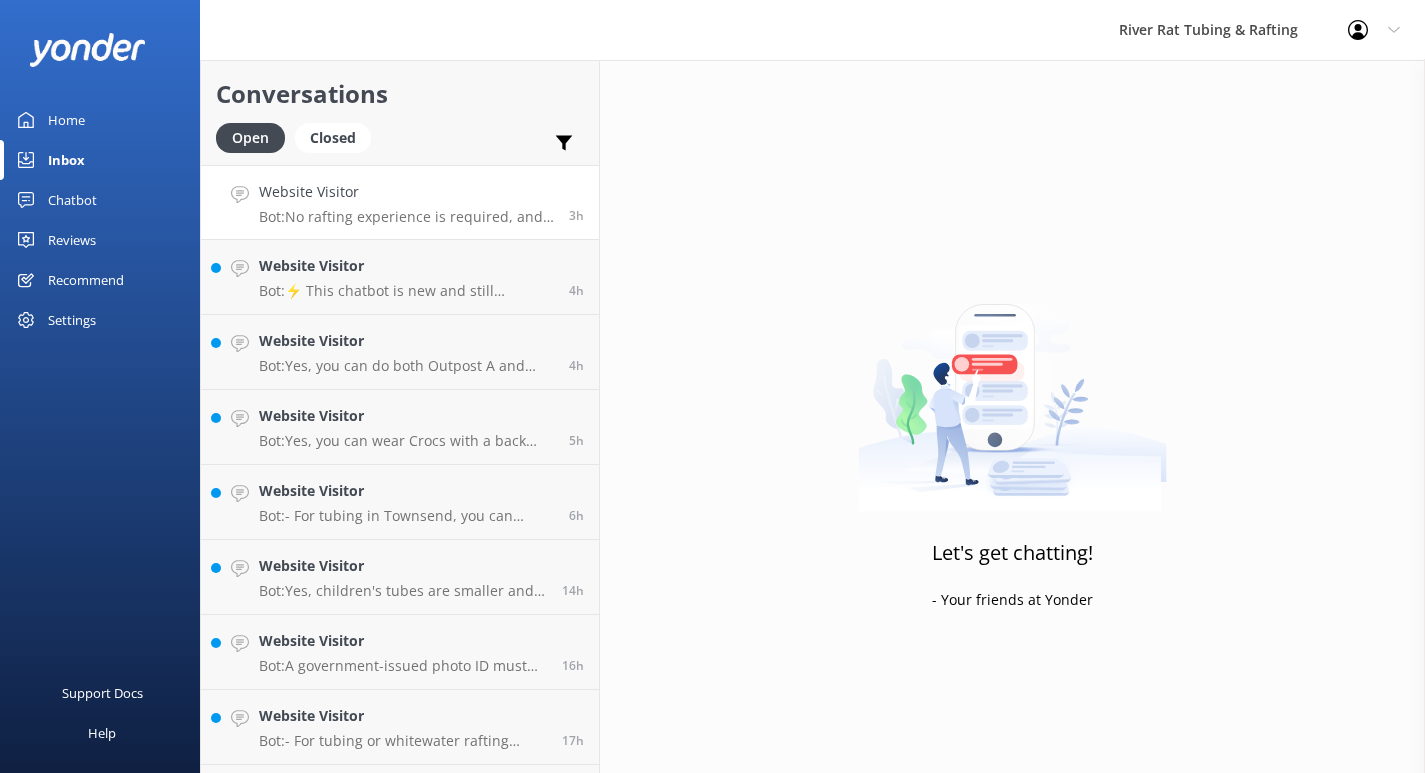 click on "Website Visitor Bot:  No rafting experience is required, and our trips are designed for both first-timers and seasoned adventurers. Our expert guides tailor each trip to your comfort and thrill level, and we provide all the gear and a full Safety Briefing before you hit the water. If you have any concerns, you can contact us directly at [PHONE]. 3h" at bounding box center (400, 202) 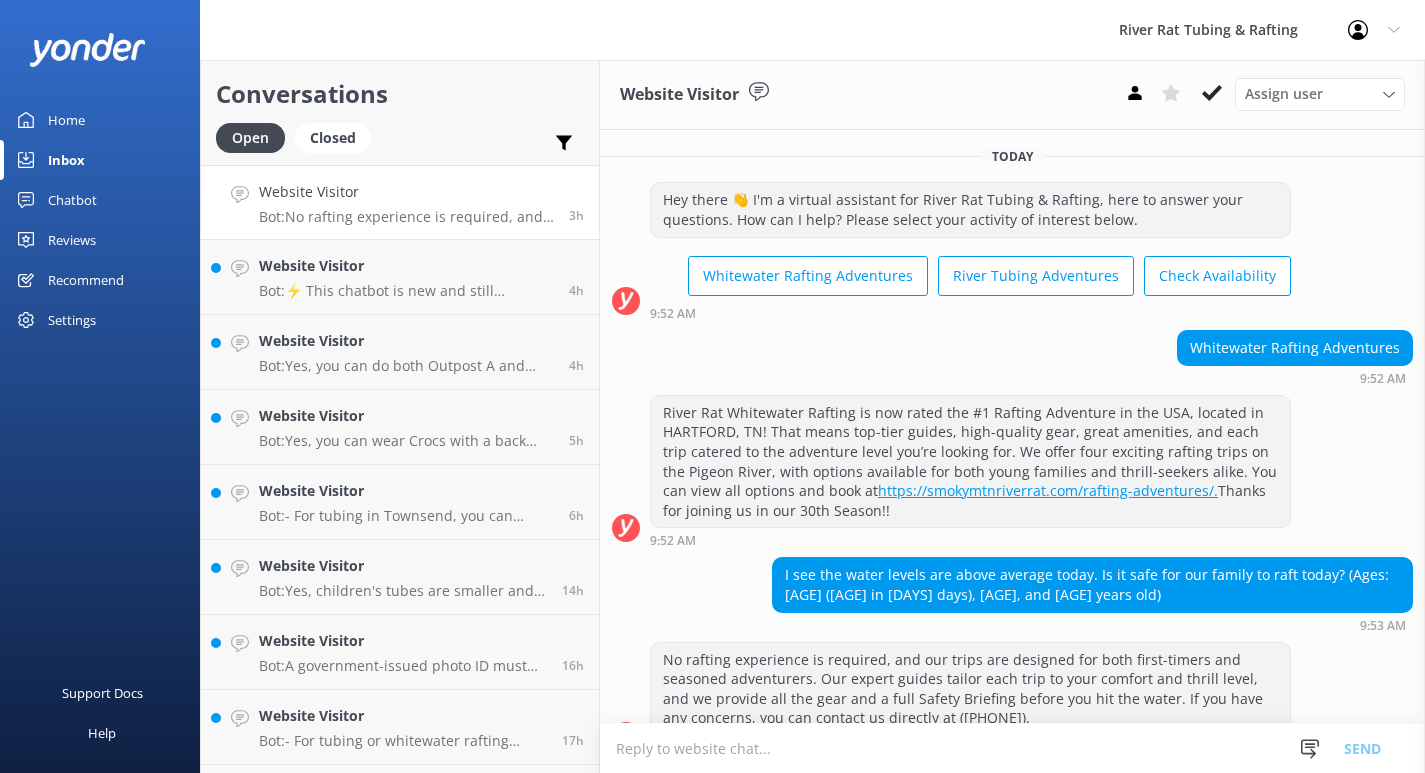 scroll, scrollTop: 41, scrollLeft: 0, axis: vertical 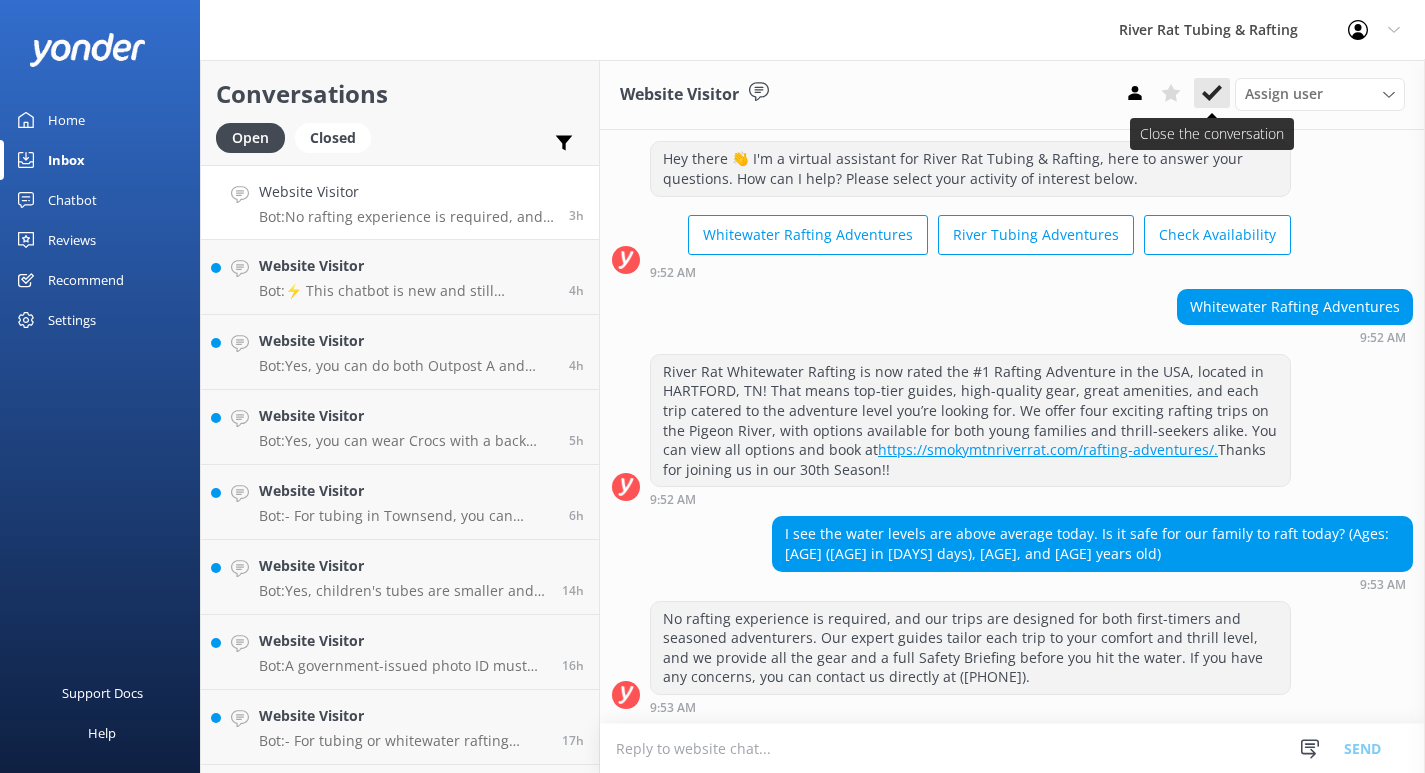 click 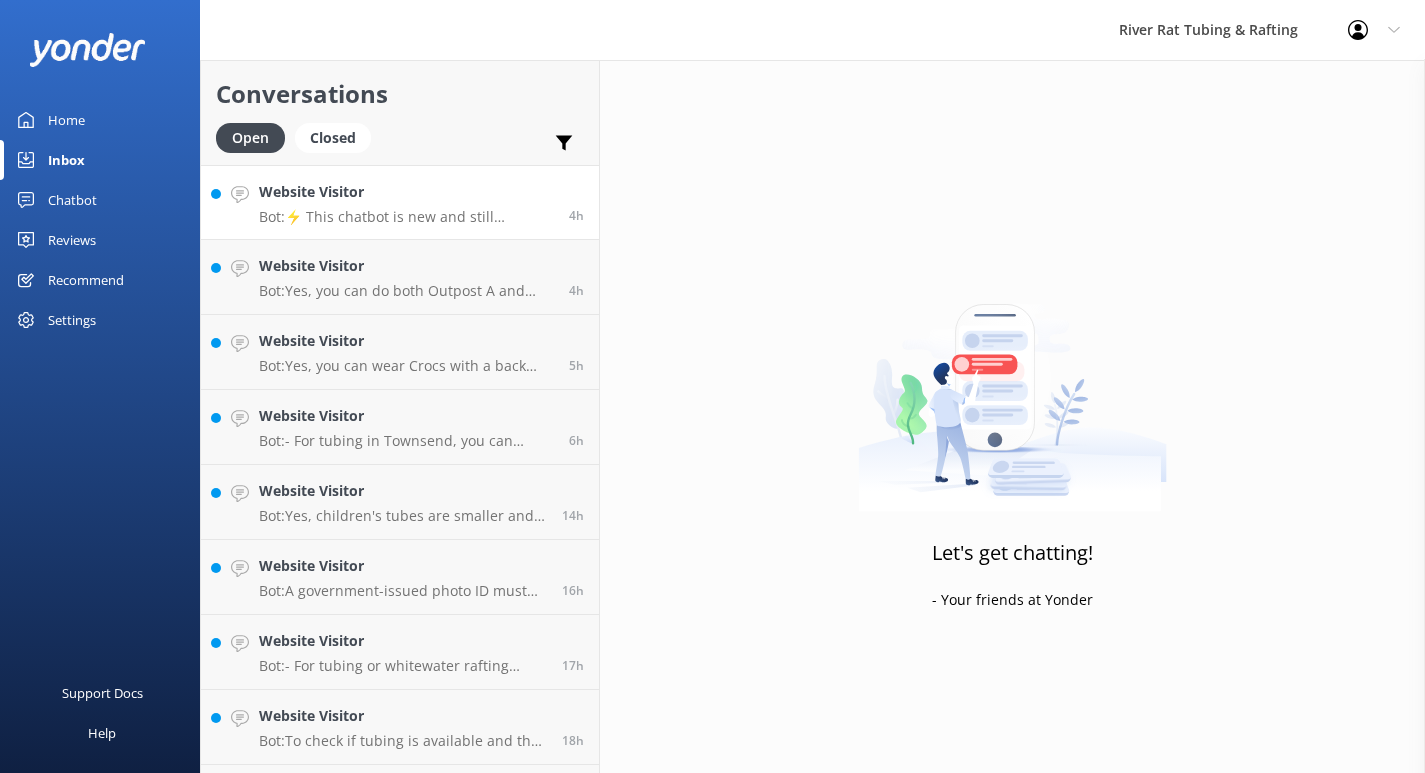 click on "Bot: ⚡ This chatbot is new and still learning. You're welcome to ask a new question and our automated FAQ bot might be able to help. OR you can Call Us at [PHONE] or fill out this Contact Us form: https://smokymtnriverrat.com/contact-us/" at bounding box center (406, 217) 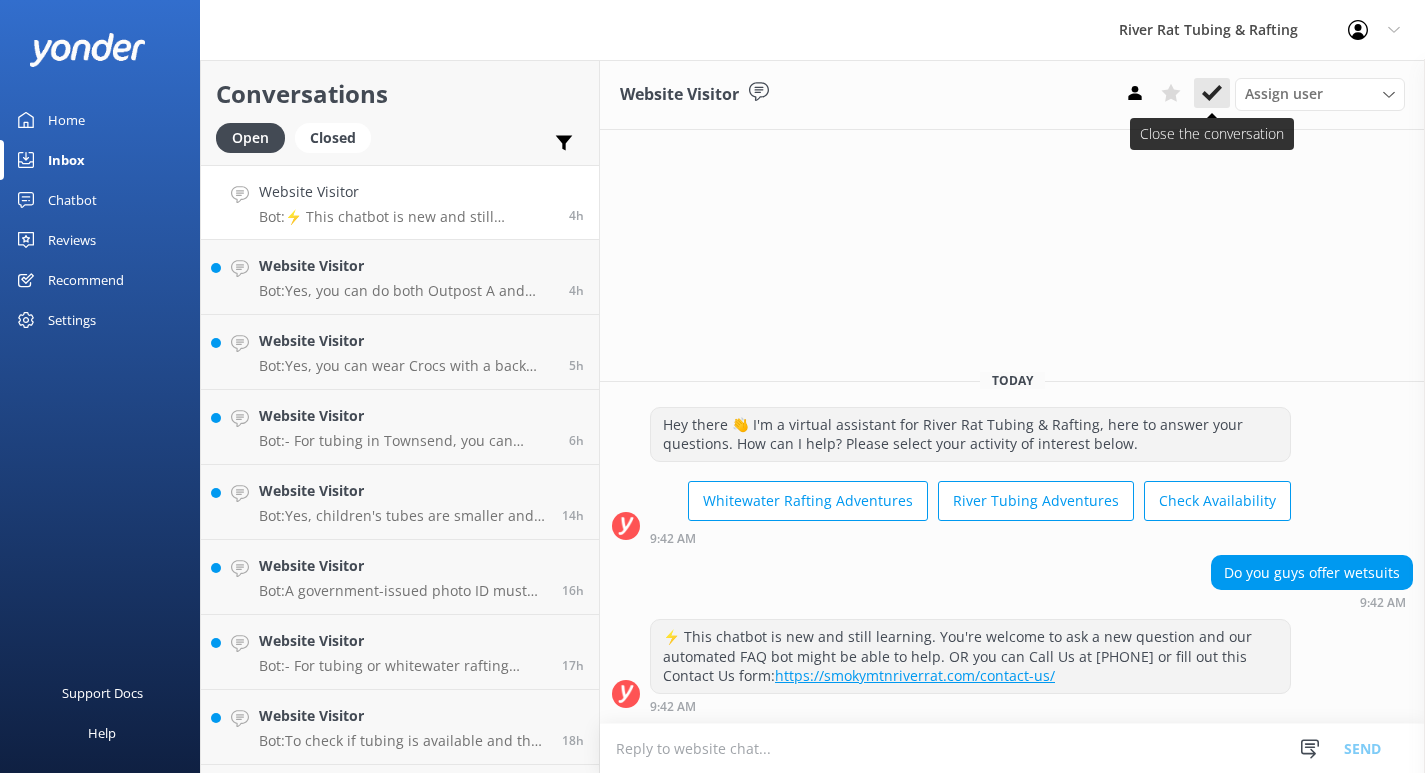 click at bounding box center (1212, 93) 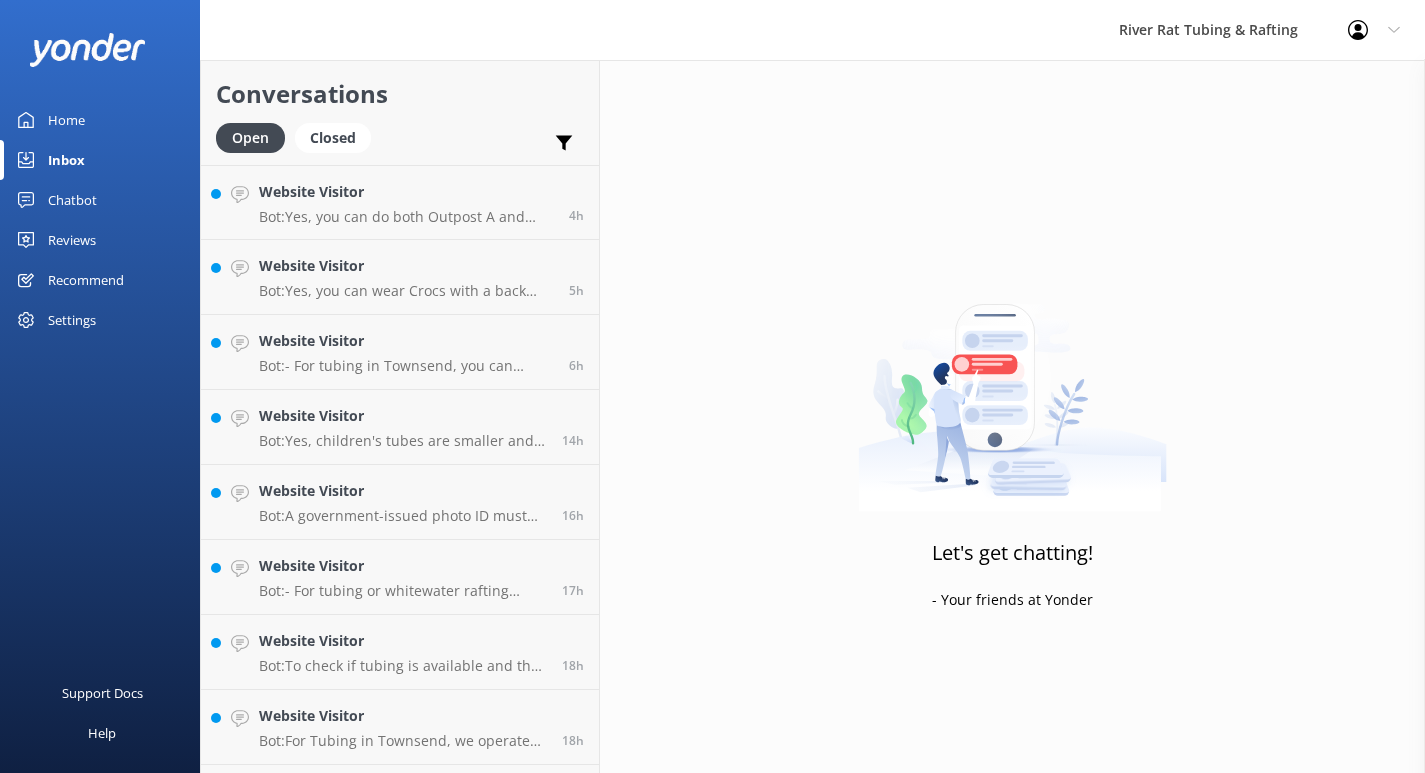 click on "Home" at bounding box center (66, 120) 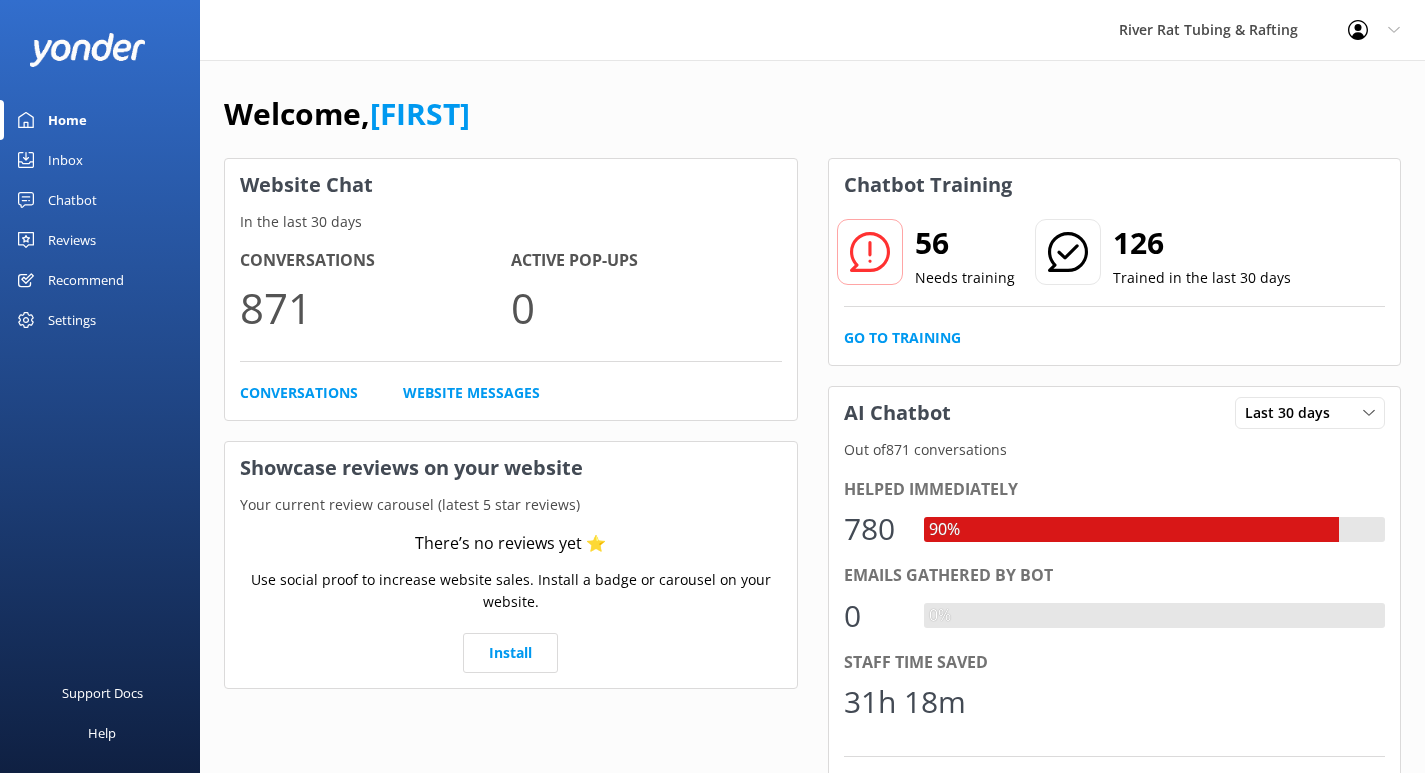 click on "Inbox" at bounding box center (65, 160) 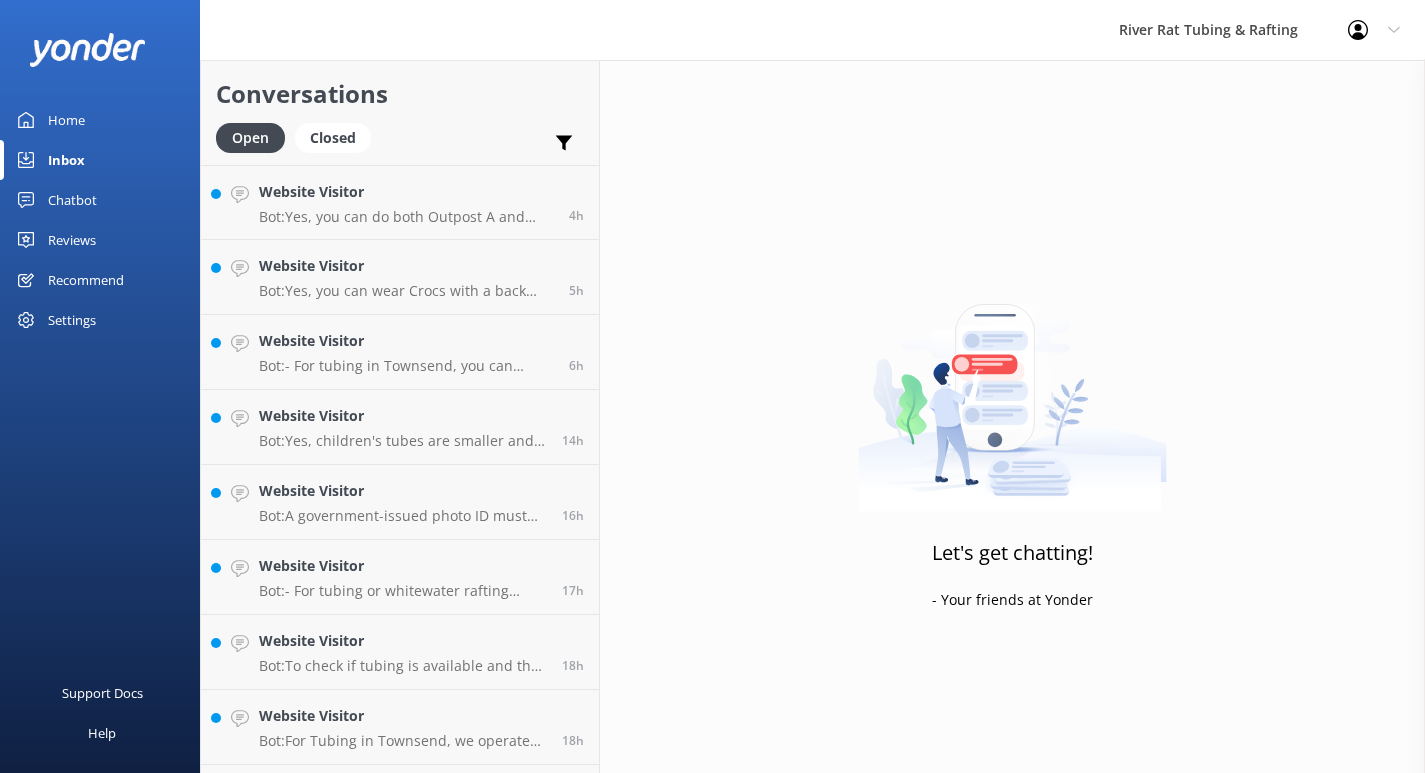 click on "Chatbot" at bounding box center (72, 200) 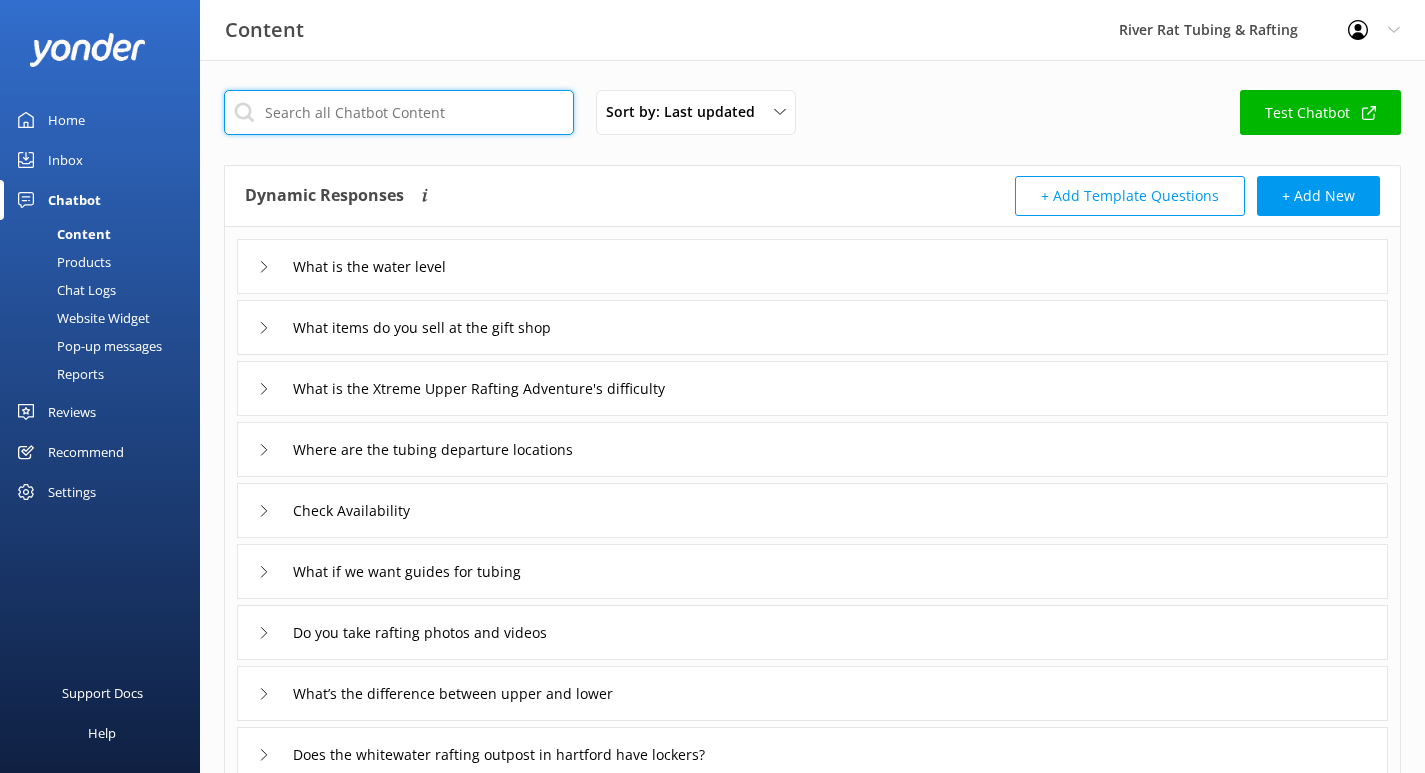 click at bounding box center (399, 112) 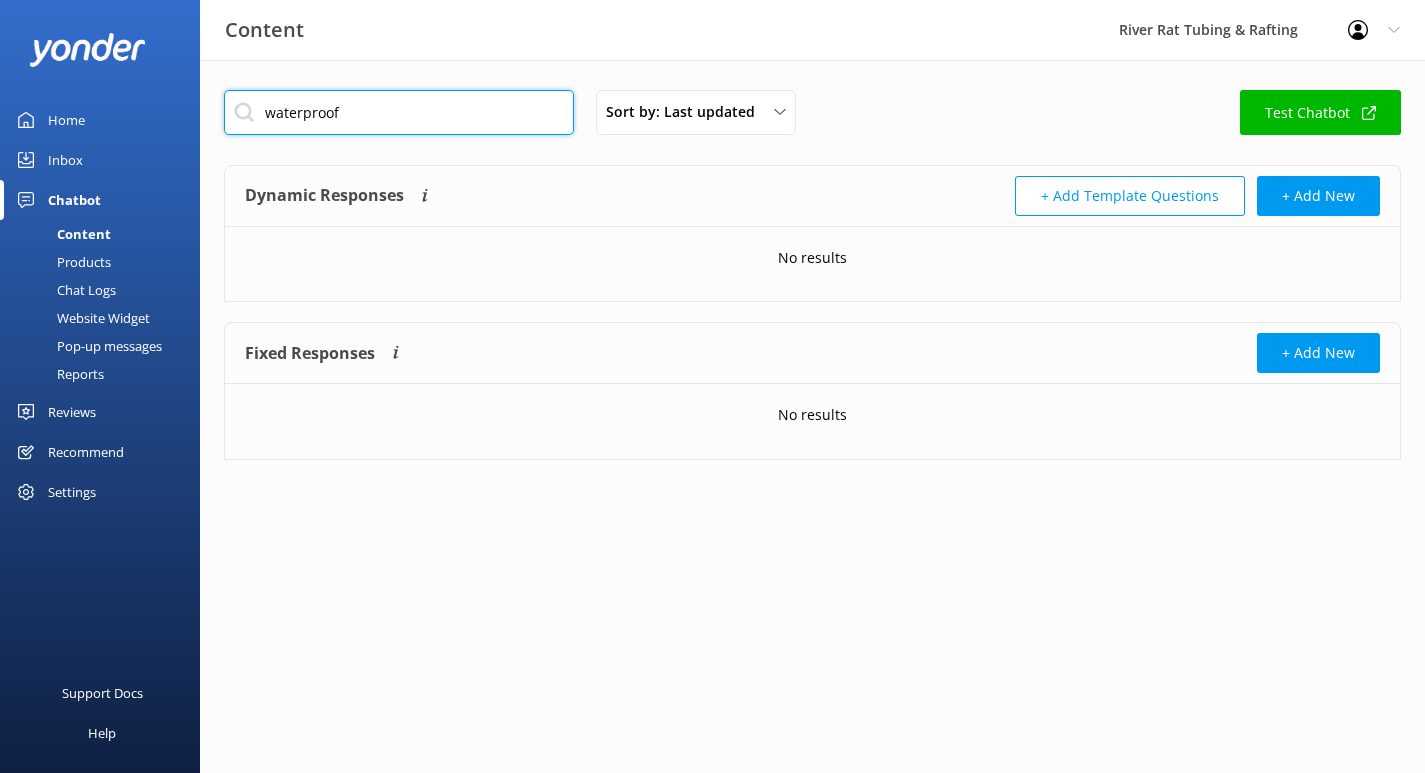 click on "waterproof" at bounding box center [399, 112] 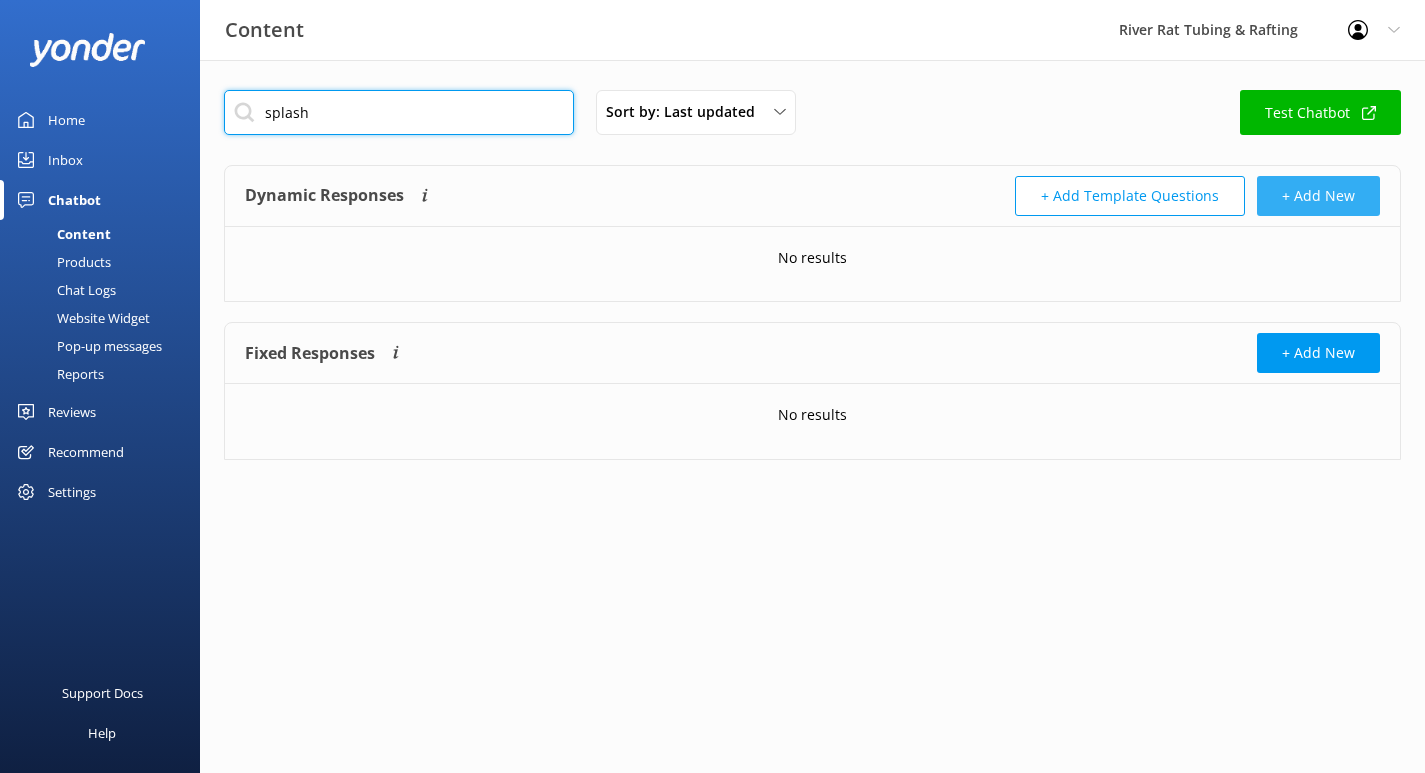 type on "splash" 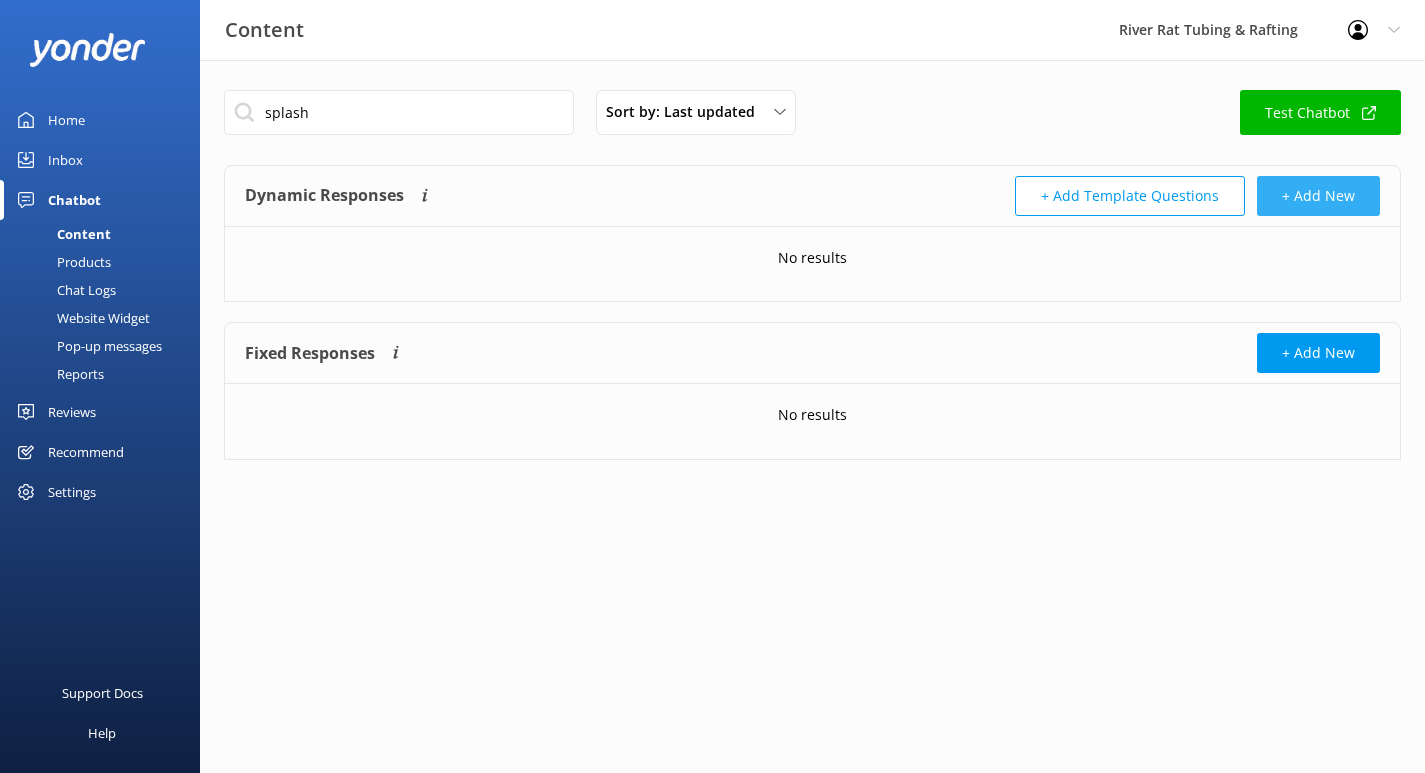 click on "+ Add New" at bounding box center [1318, 196] 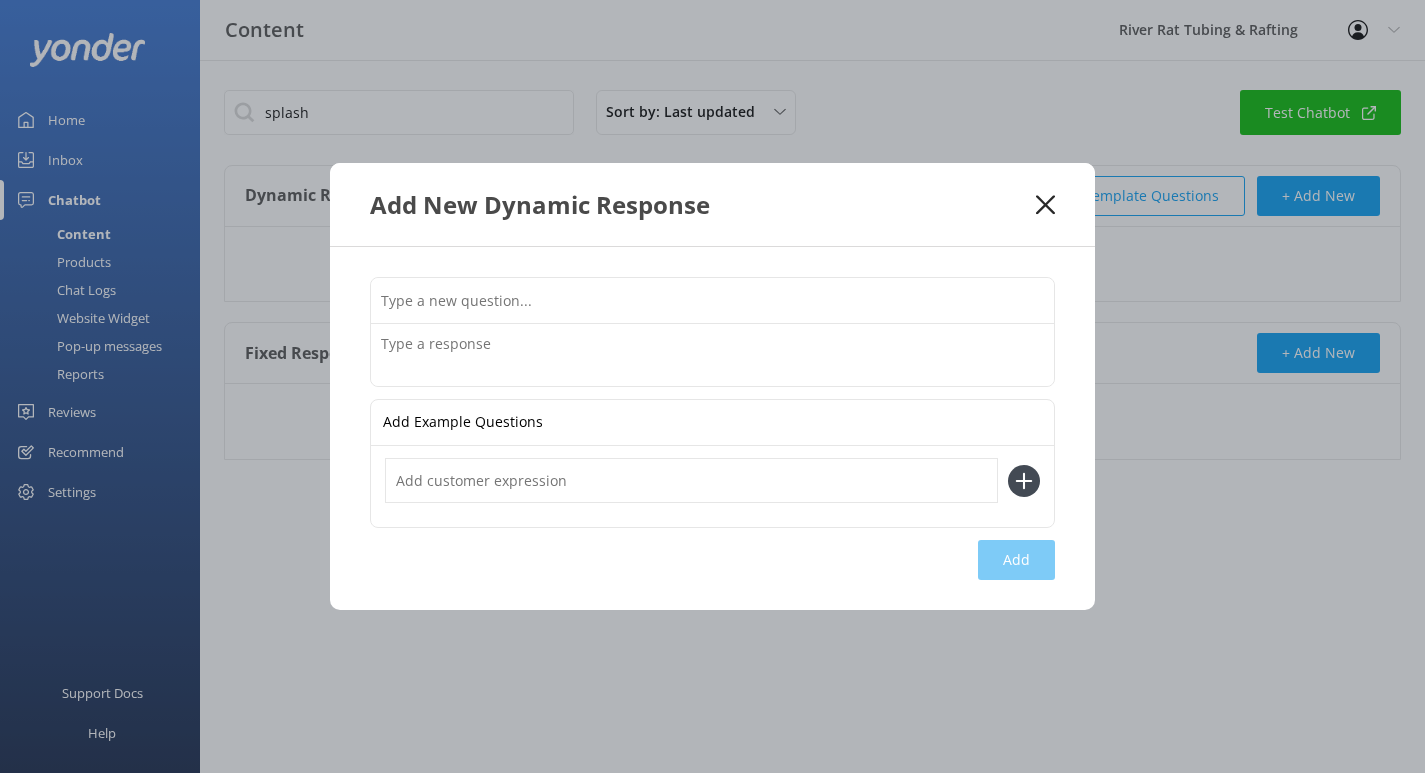click at bounding box center [712, 300] 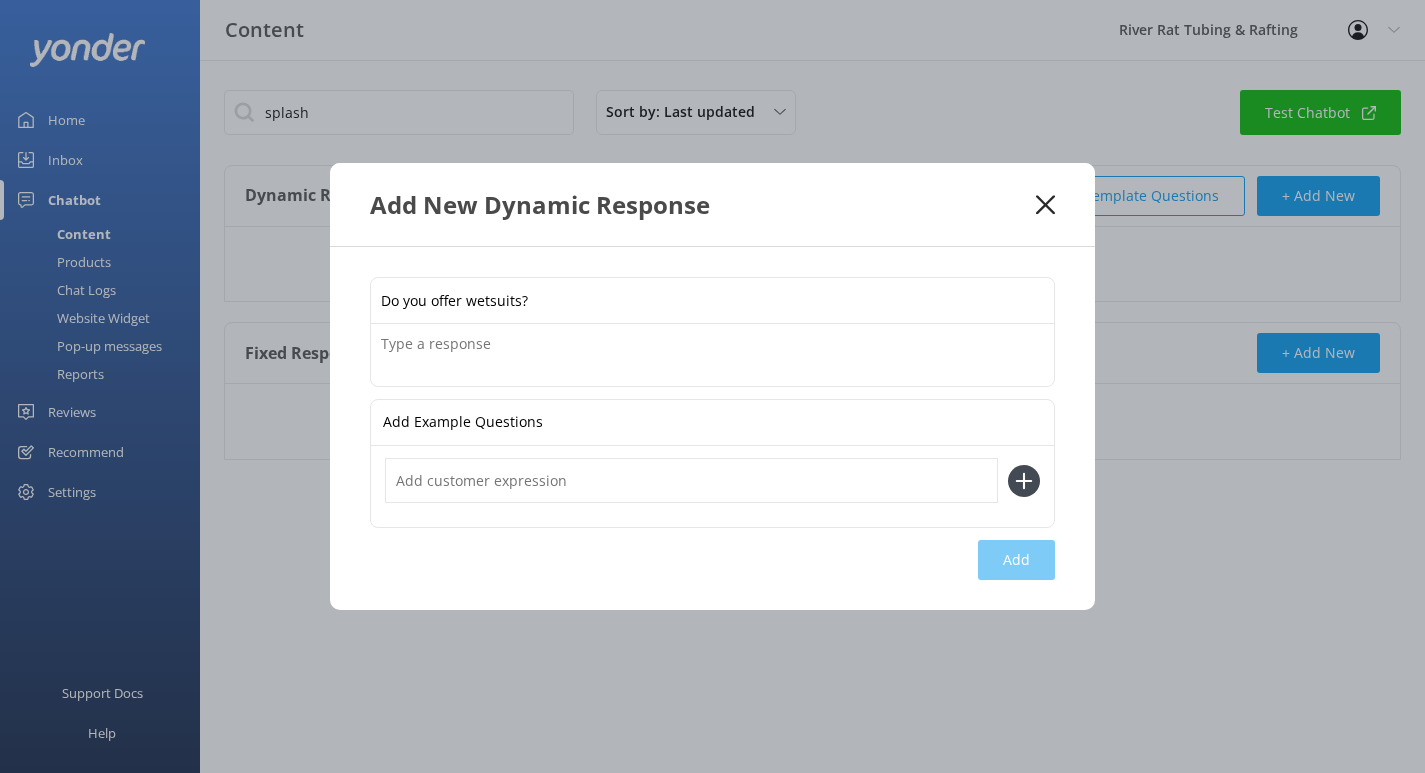 type on "Do you offer wetsuits?" 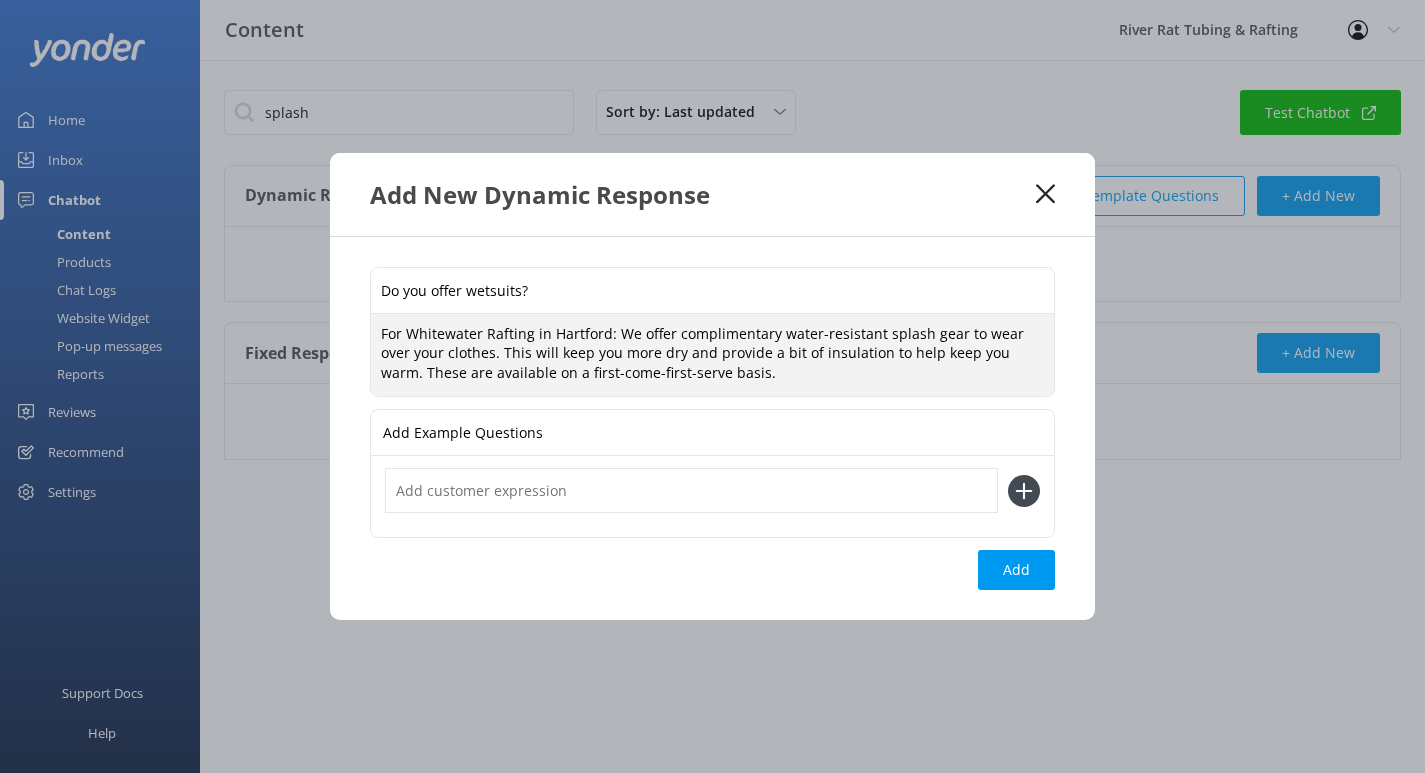 click on "For Whitewater Rafting in Hartford: We offer complimentary water-resistant splash gear to wear over your clothes. This will keep you more dry and provide a bit of insulation to help keep you warm. These are available on a first-come-first-serve basis." at bounding box center [712, 355] 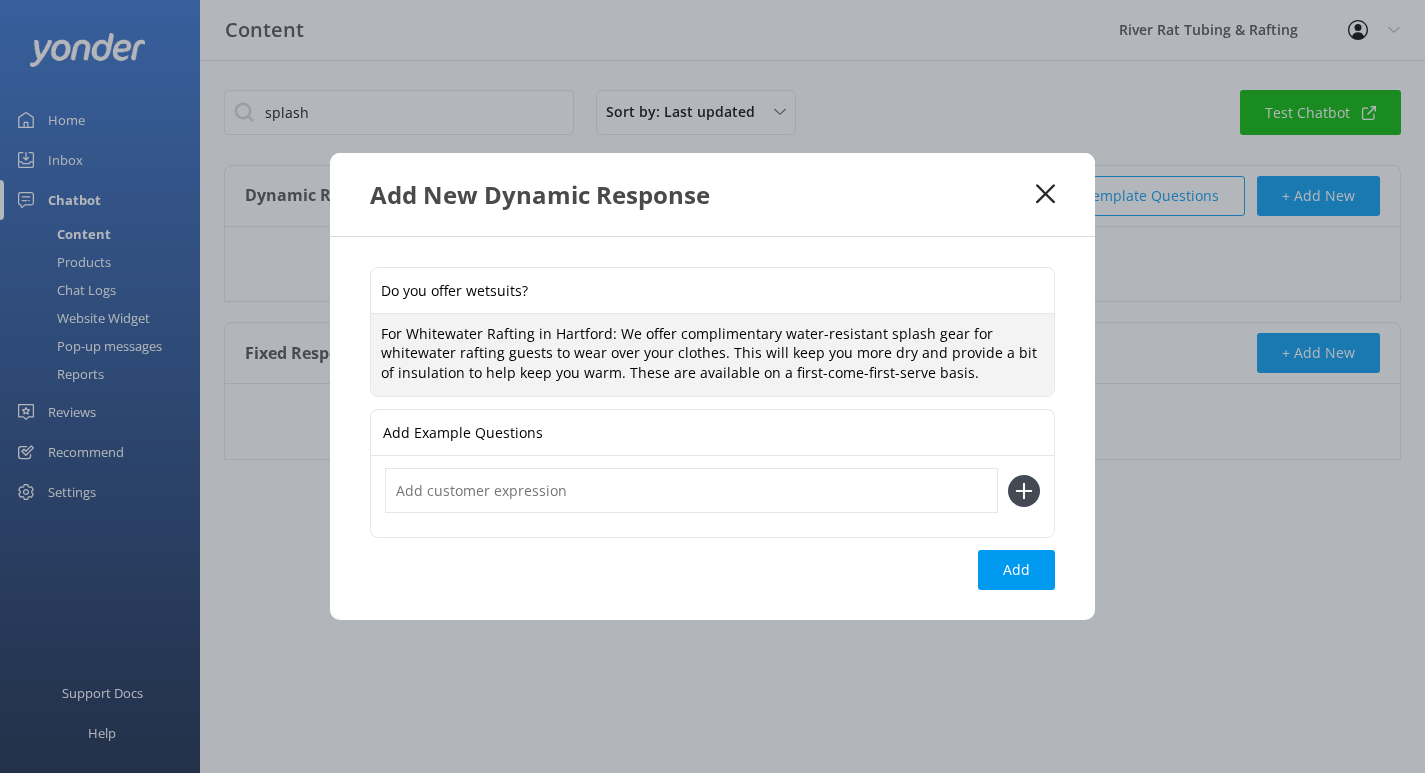 click on "For Whitewater Rafting in Hartford: We offer complimentary water-resistant splash gear for whitewater rafting guests to wear over your clothes. This will keep you more dry and provide a bit of insulation to help keep you warm. These are available on a first-come-first-serve basis." at bounding box center (712, 355) 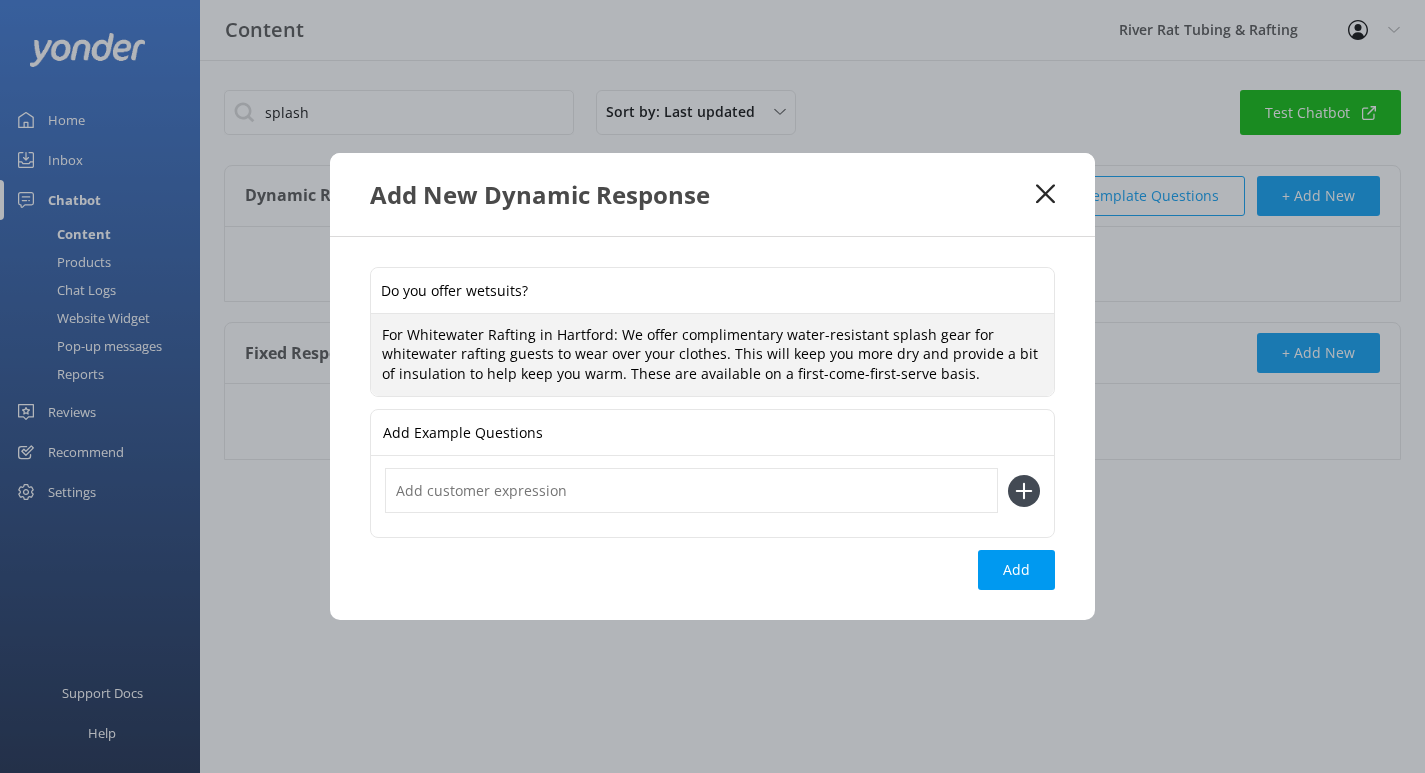 click at bounding box center (691, 490) 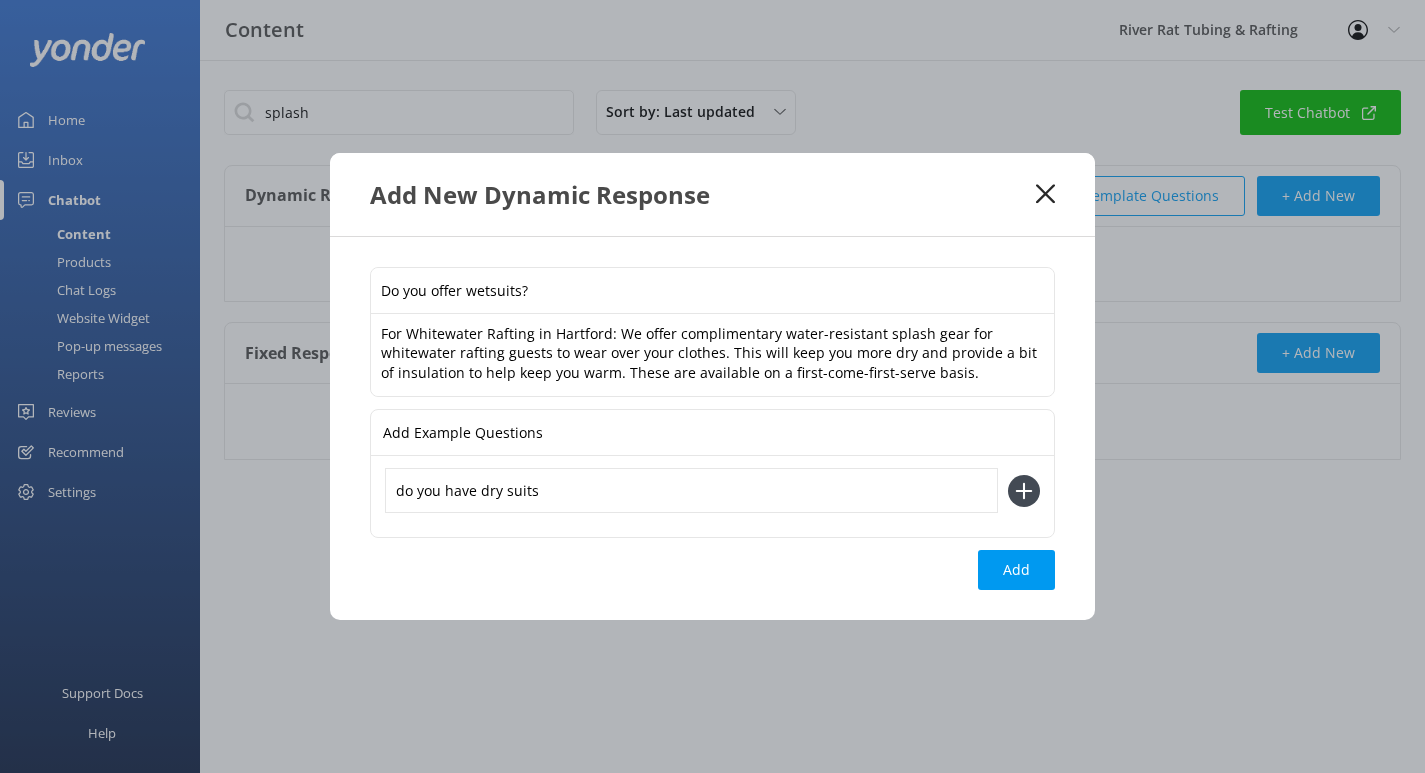type on "do you have dry suits" 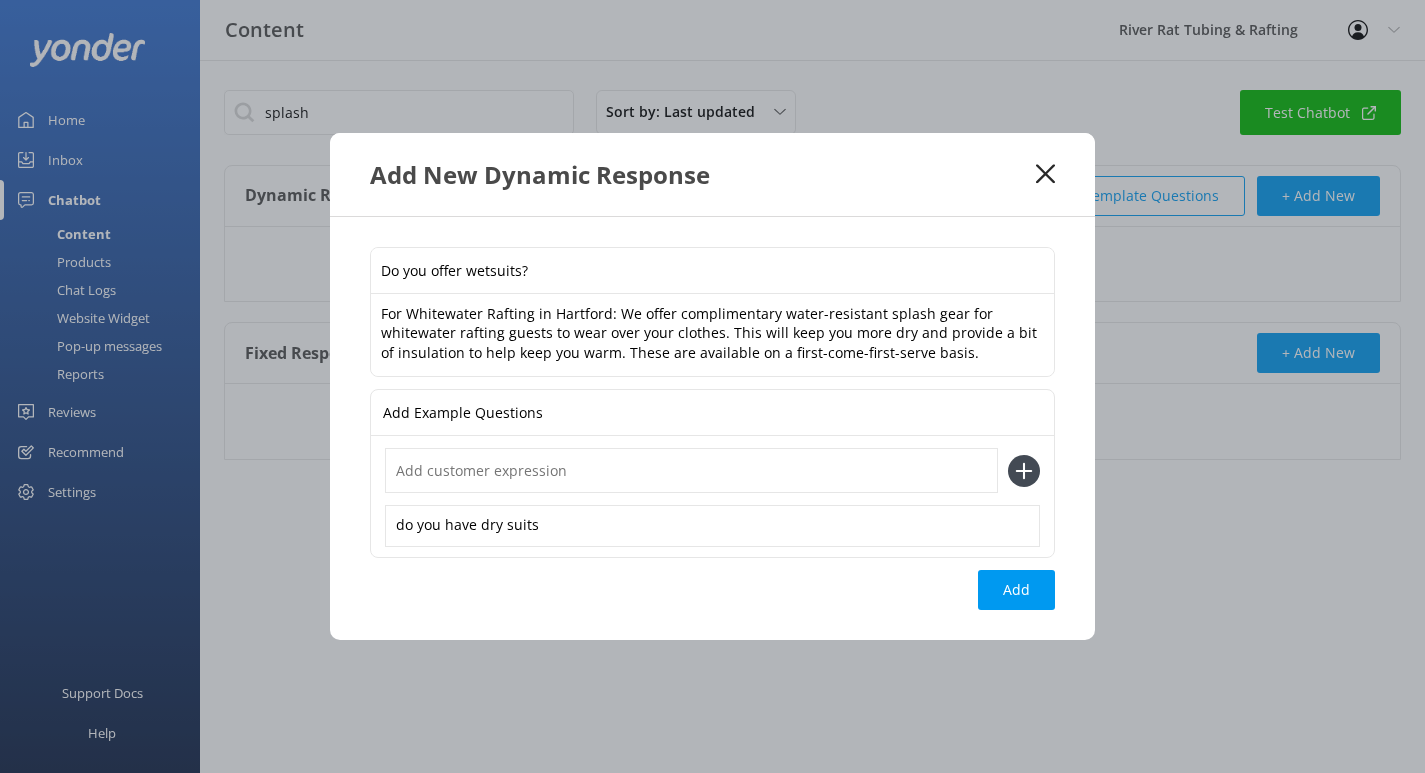 click at bounding box center [691, 470] 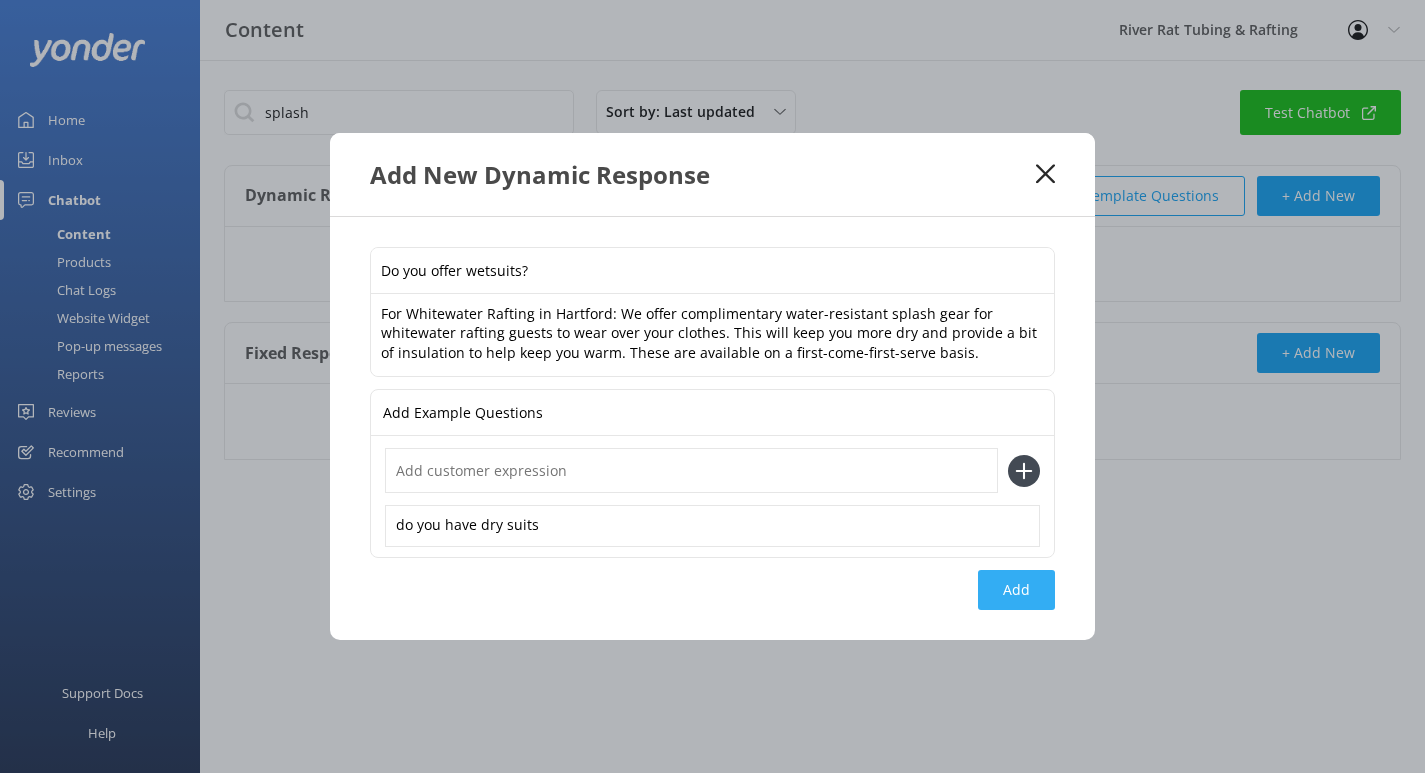 click on "Add" at bounding box center [1016, 590] 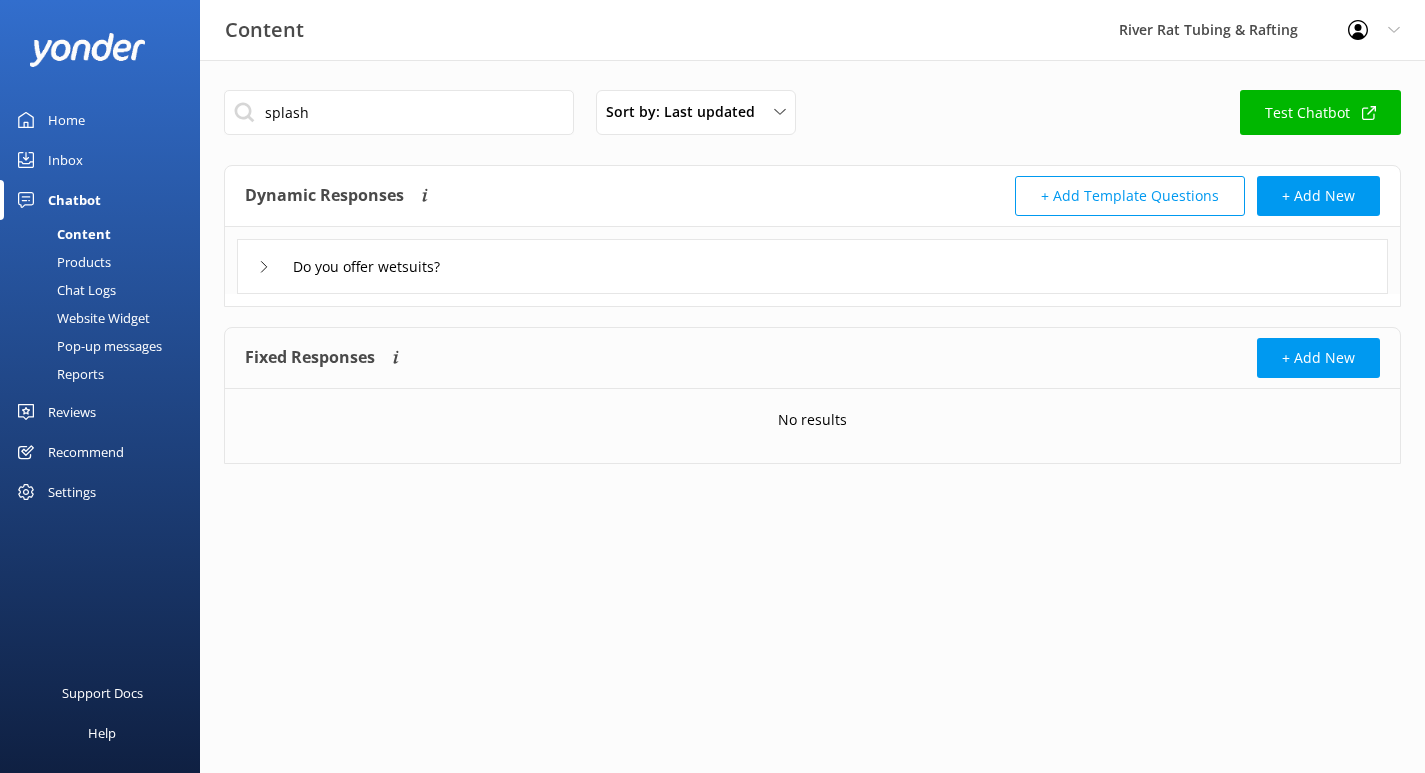 click on "Inbox" at bounding box center [65, 160] 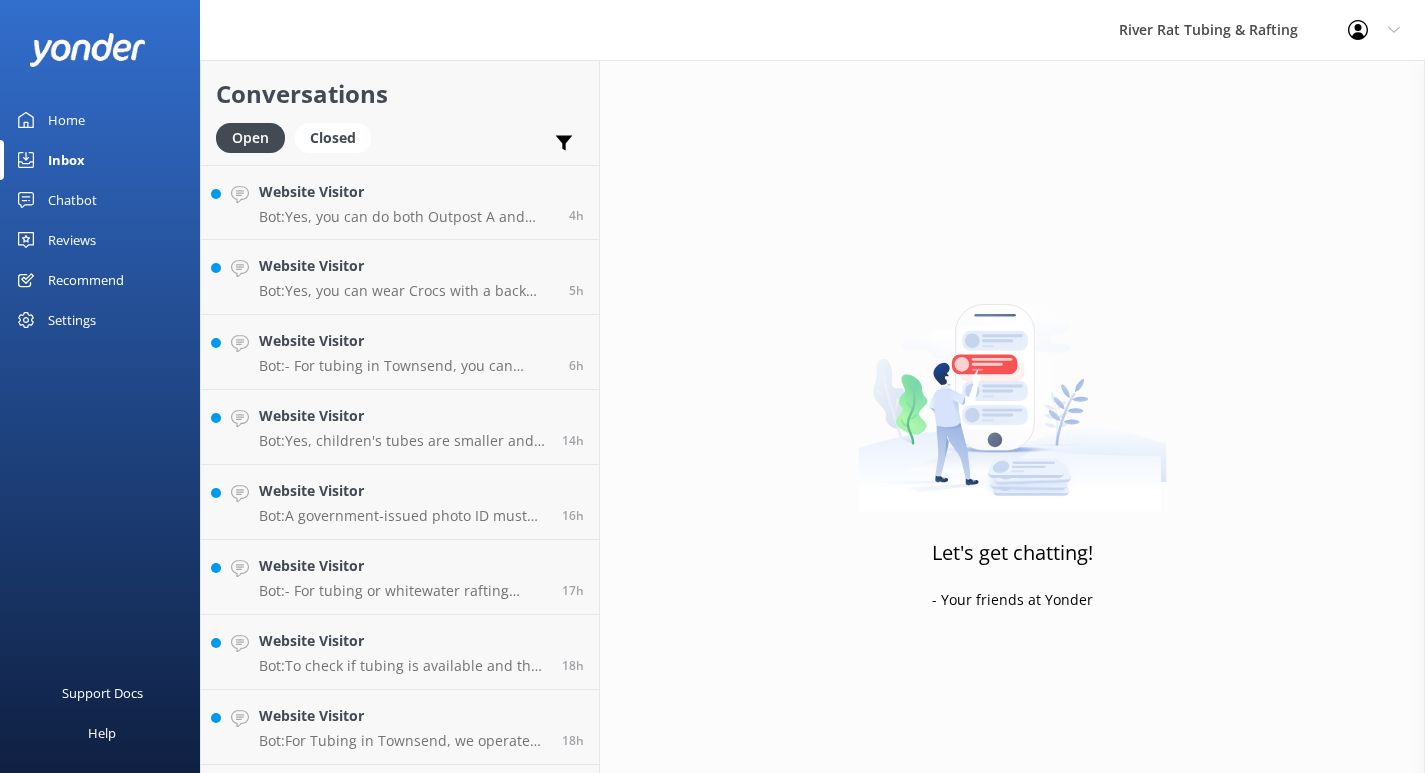 click on "Home" at bounding box center [66, 120] 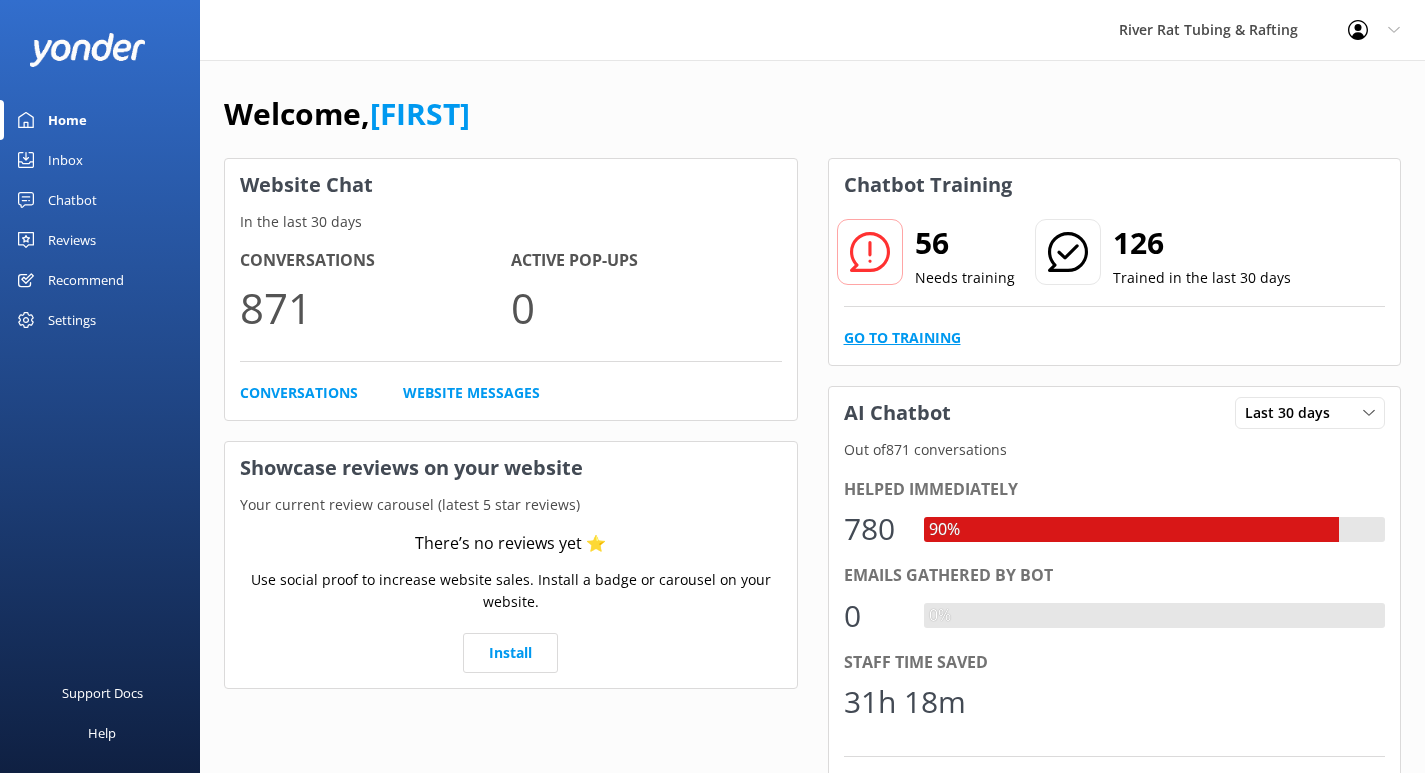 click on "Go to Training" at bounding box center [902, 338] 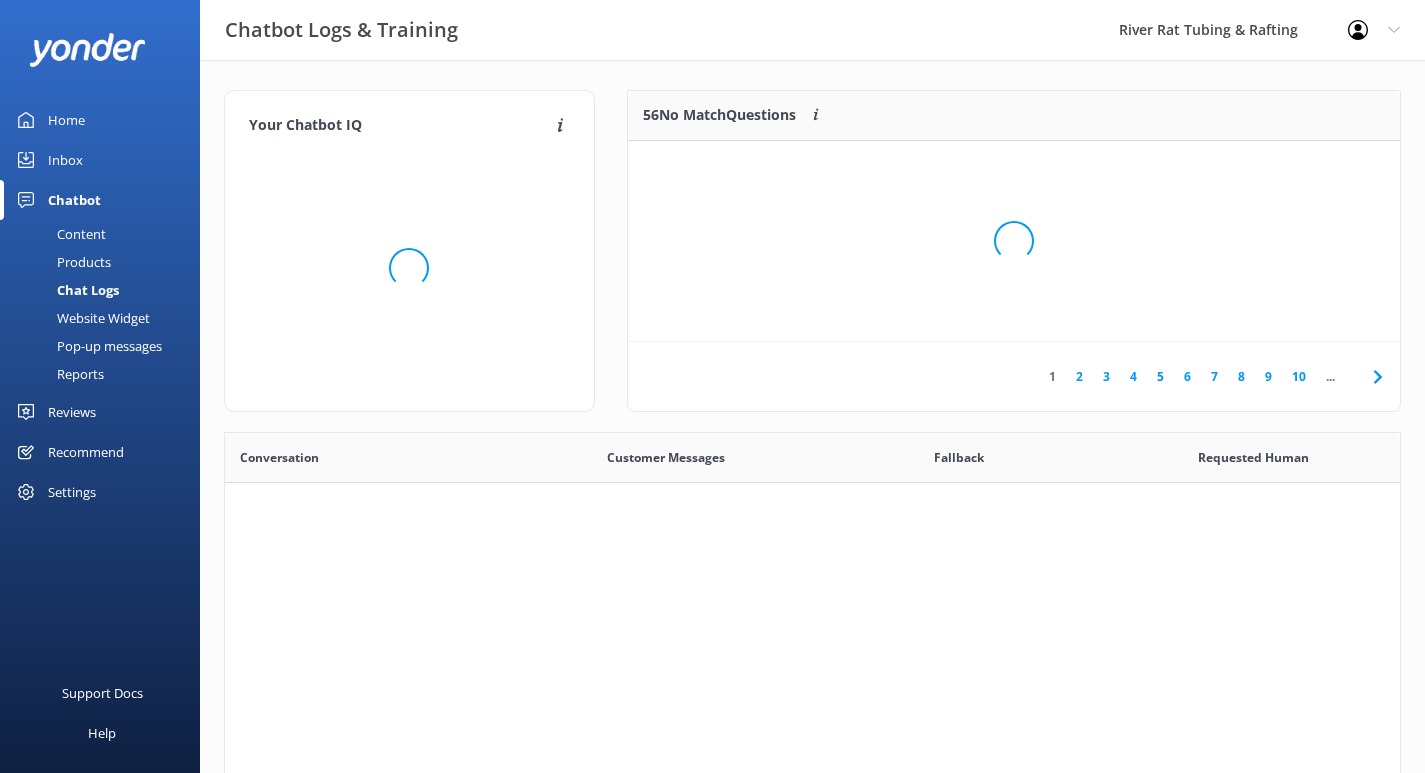 scroll, scrollTop: 1, scrollLeft: 1, axis: both 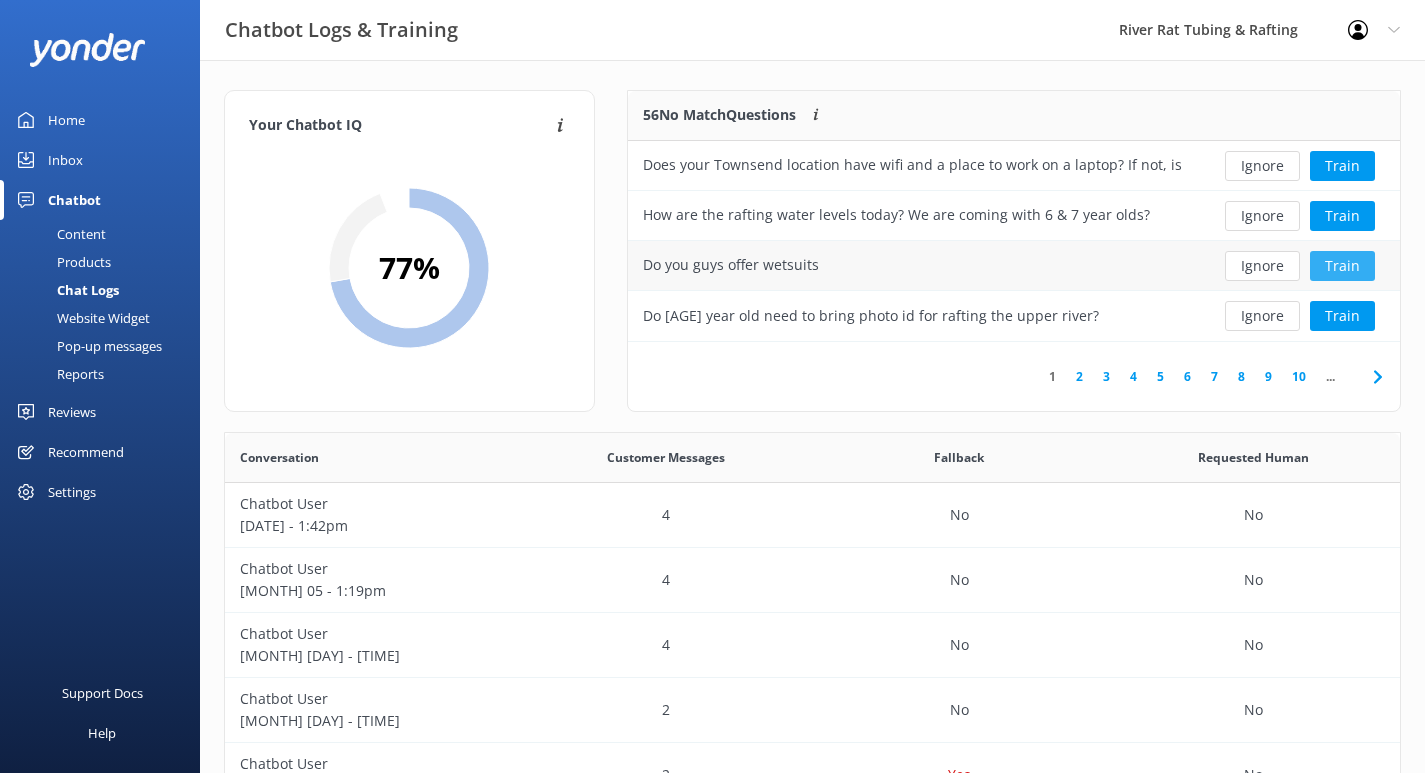 click on "Train" at bounding box center [1342, 266] 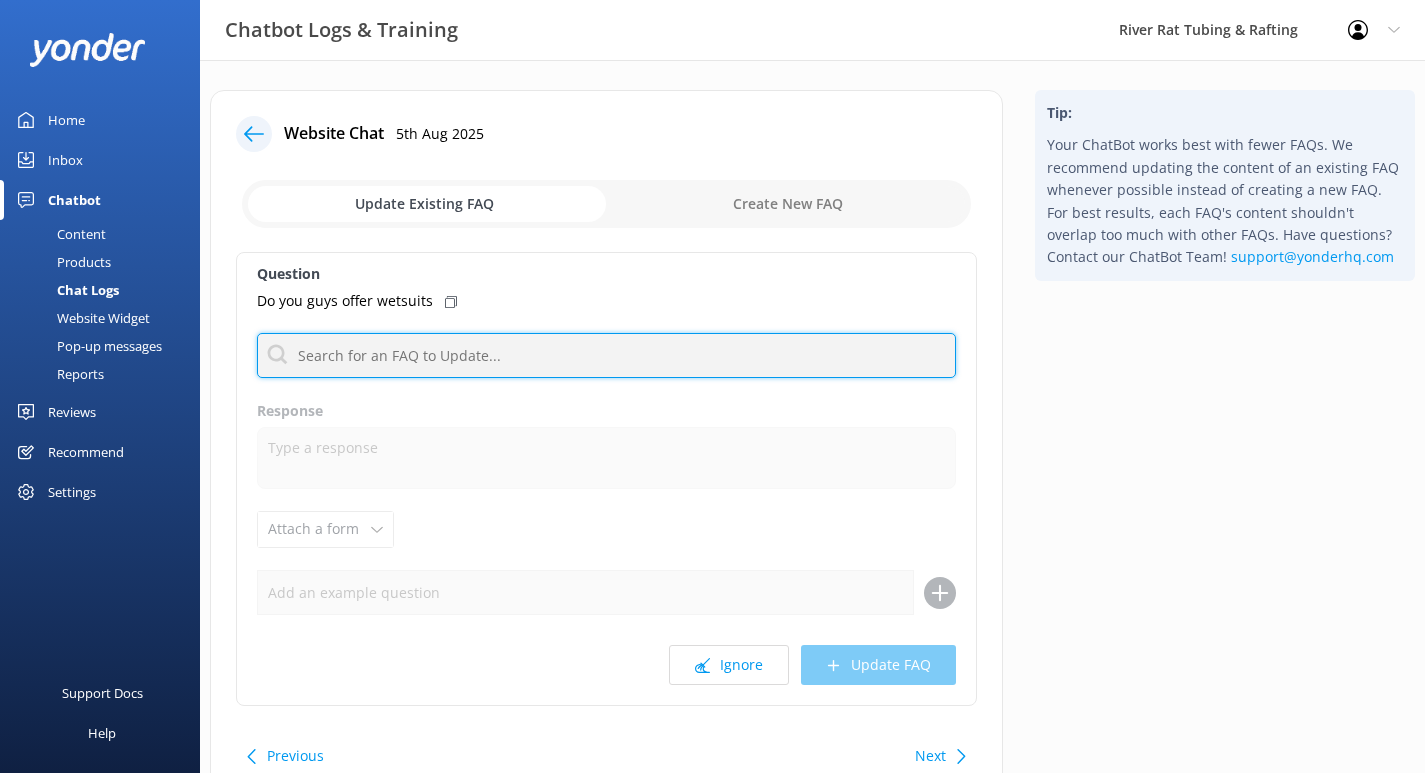 click at bounding box center (606, 355) 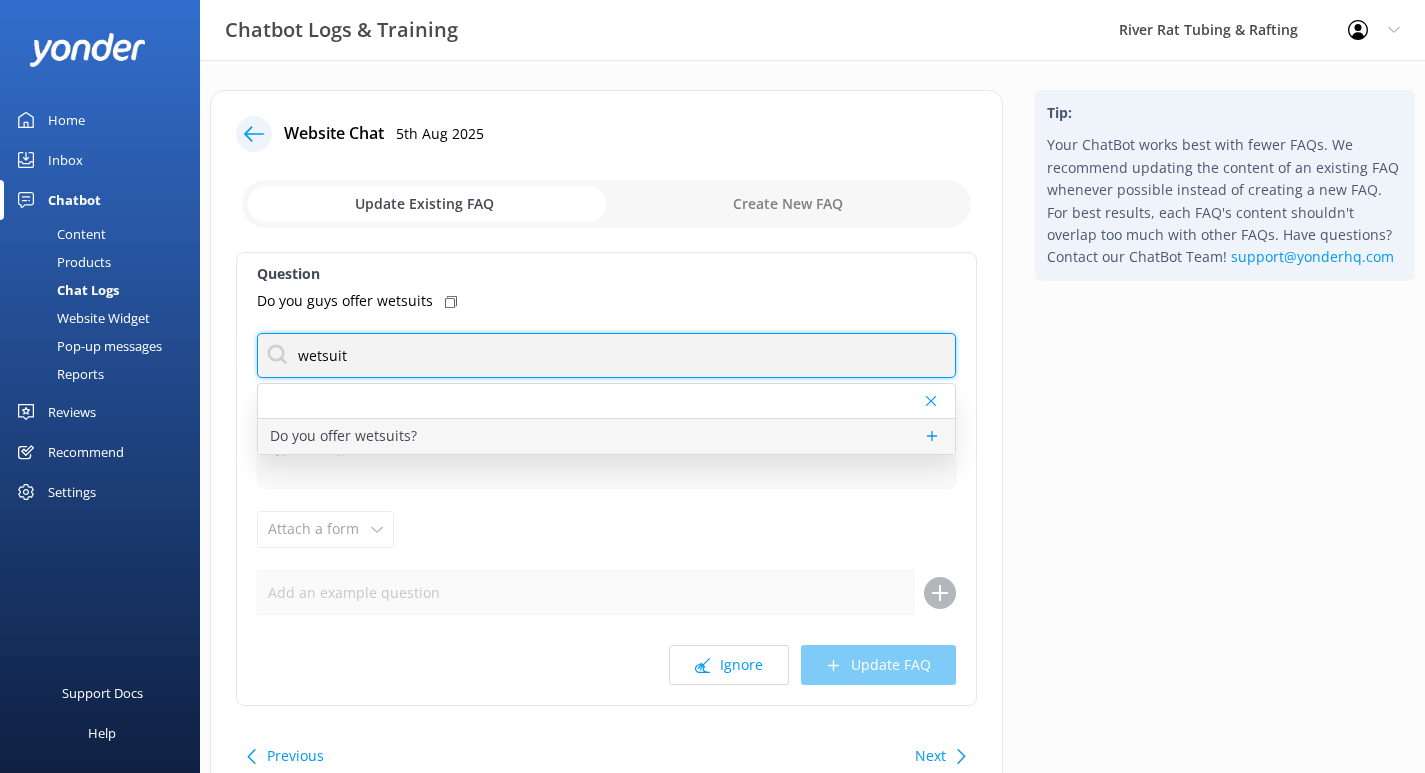 type on "wetsuit" 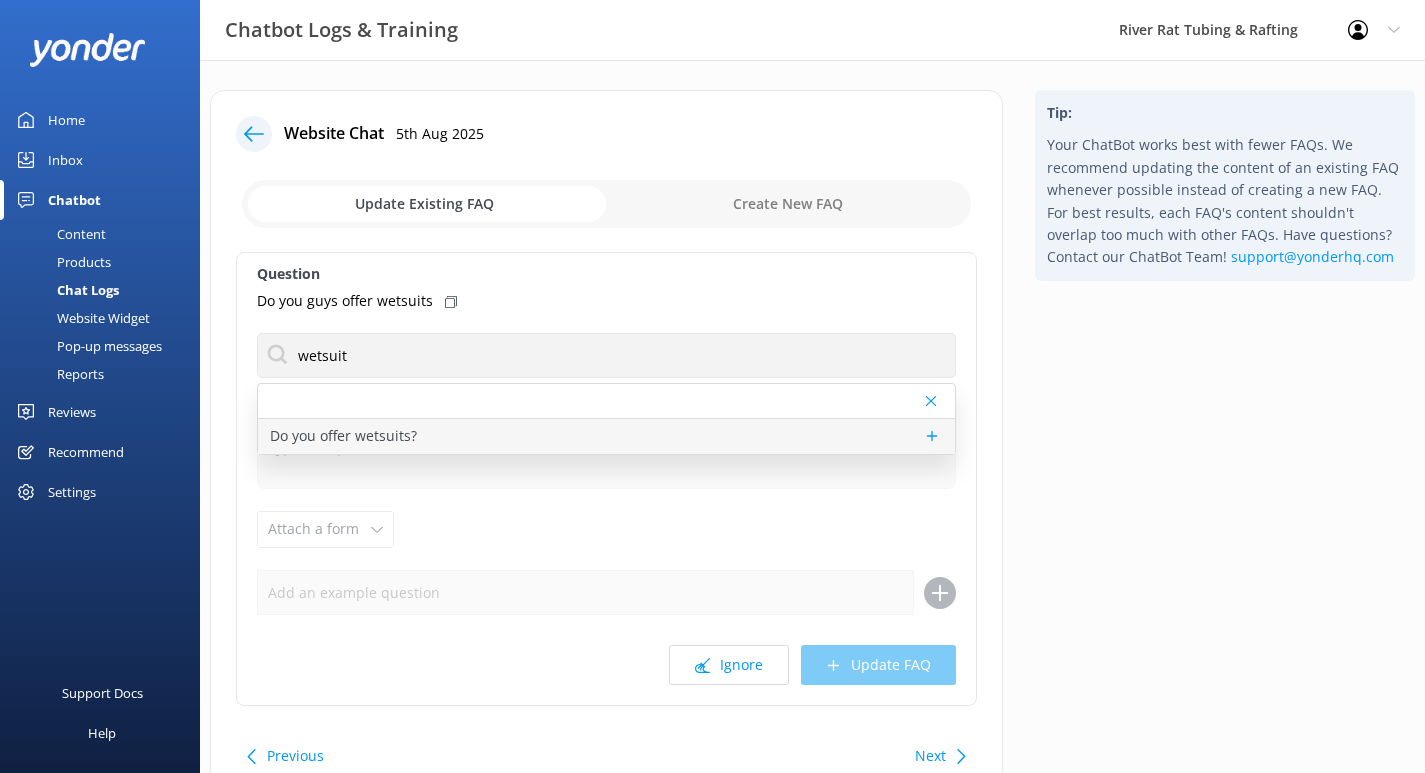 click on "Do you offer wetsuits?" at bounding box center (343, 436) 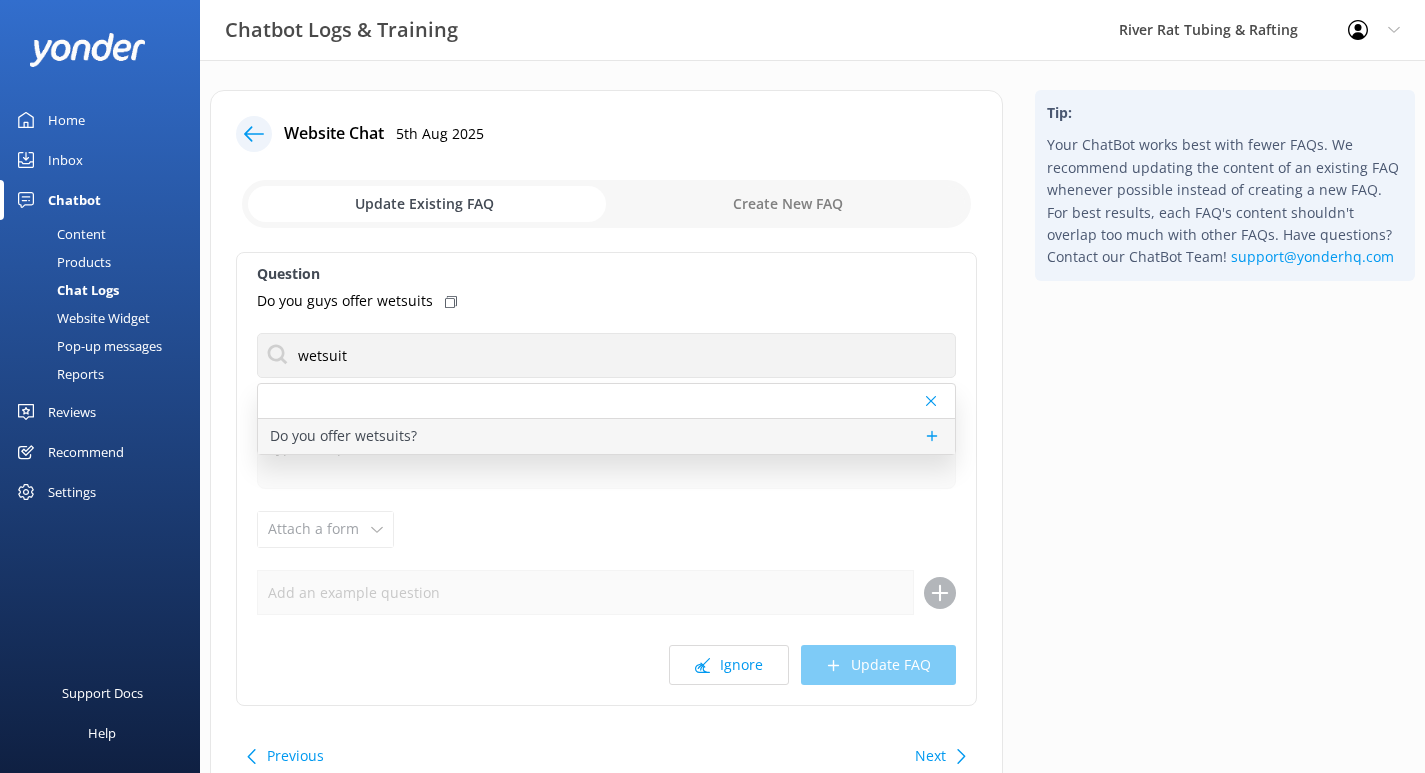 type on "For Whitewater Rafting in Hartford: We offer complimentary water-resistant splash gear for whitewater rafting guests to wear over your clothes. This will keep you more dry and provide a bit of insulation to help keep you warm. These are available on a first-come-first-serve basis." 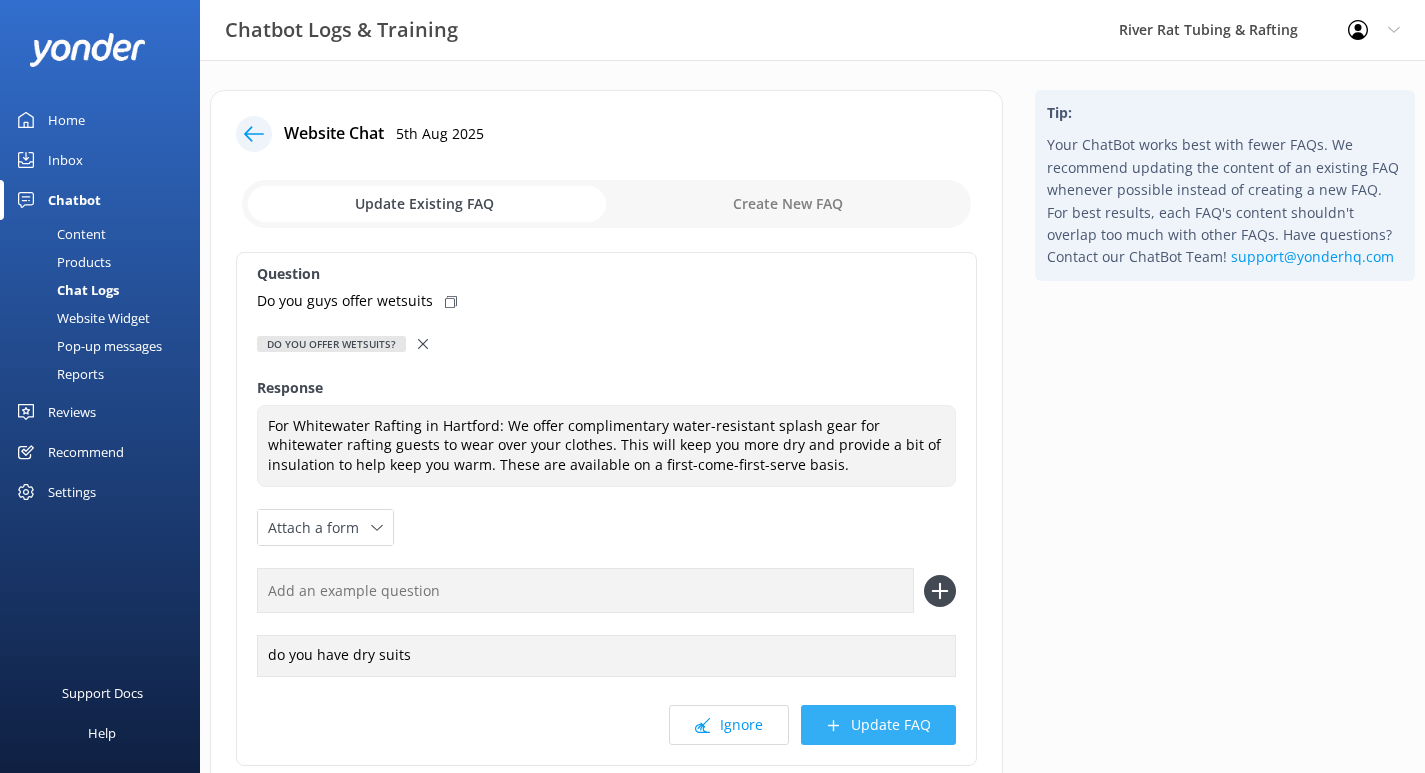 click on "Update FAQ" at bounding box center [878, 725] 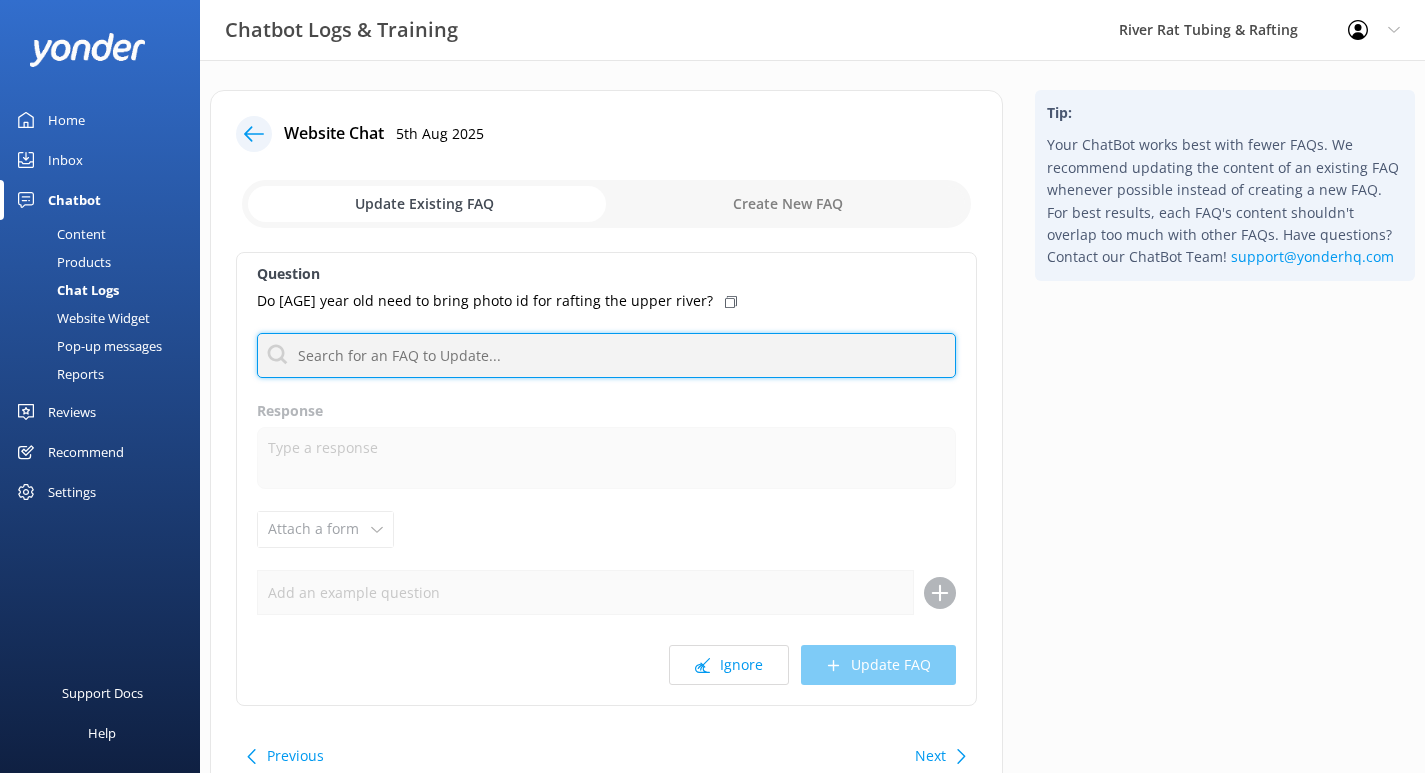 click at bounding box center [606, 355] 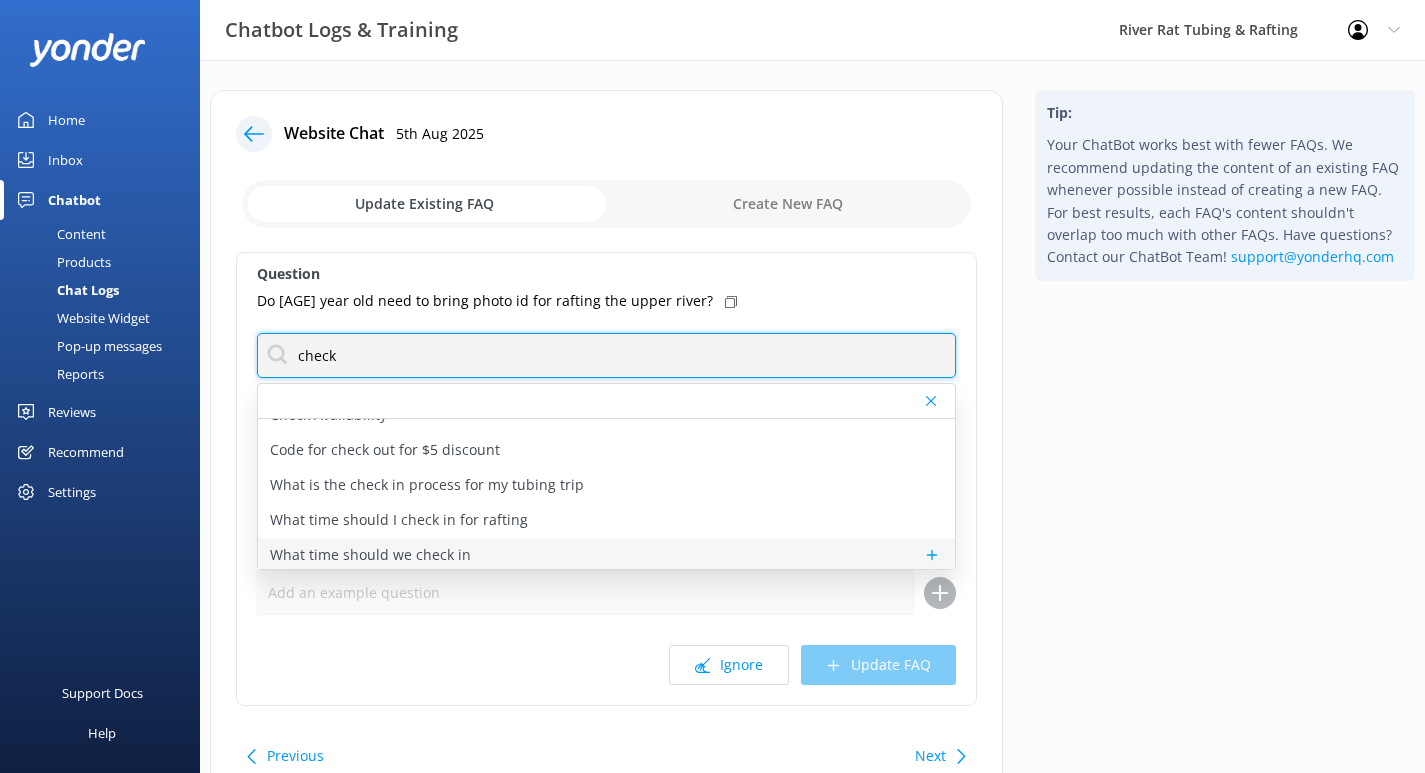 scroll, scrollTop: 16, scrollLeft: 0, axis: vertical 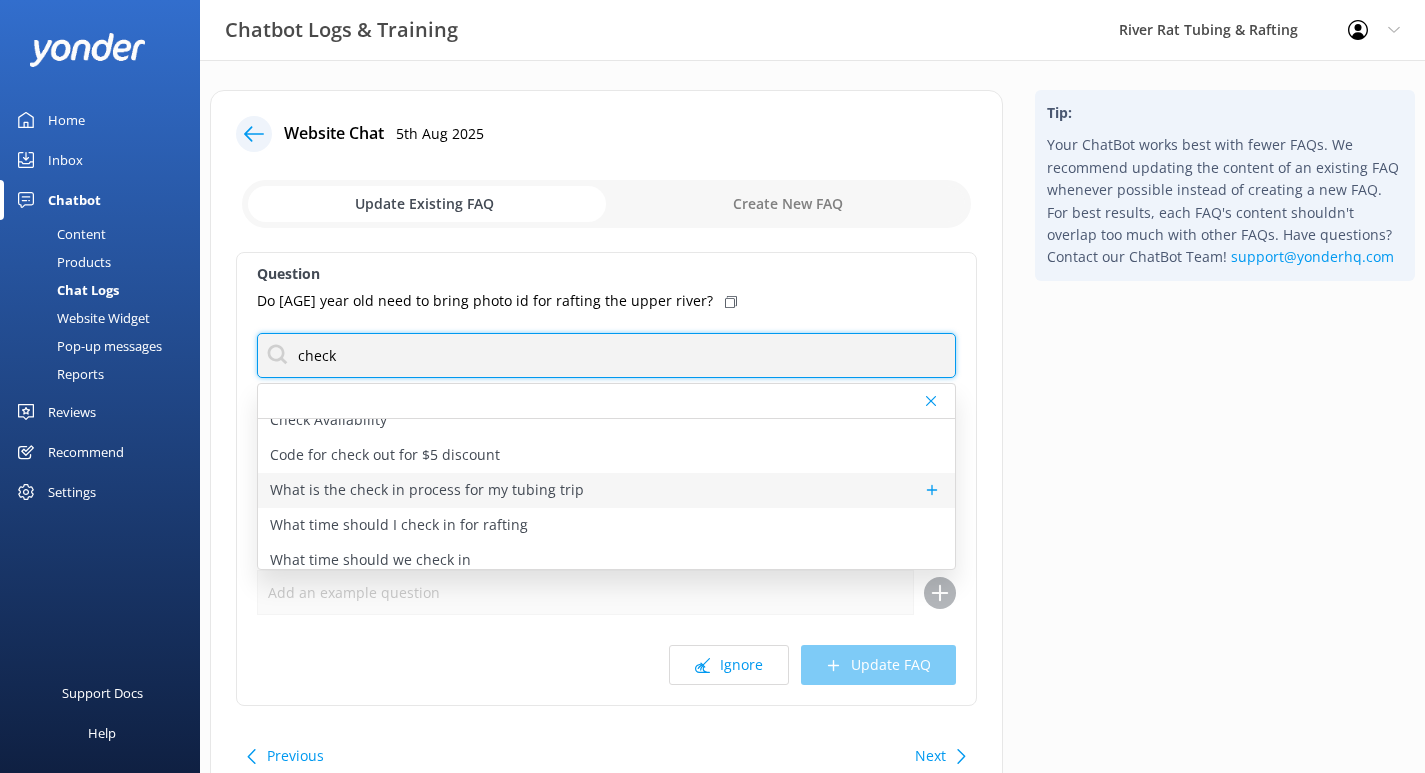 type on "check" 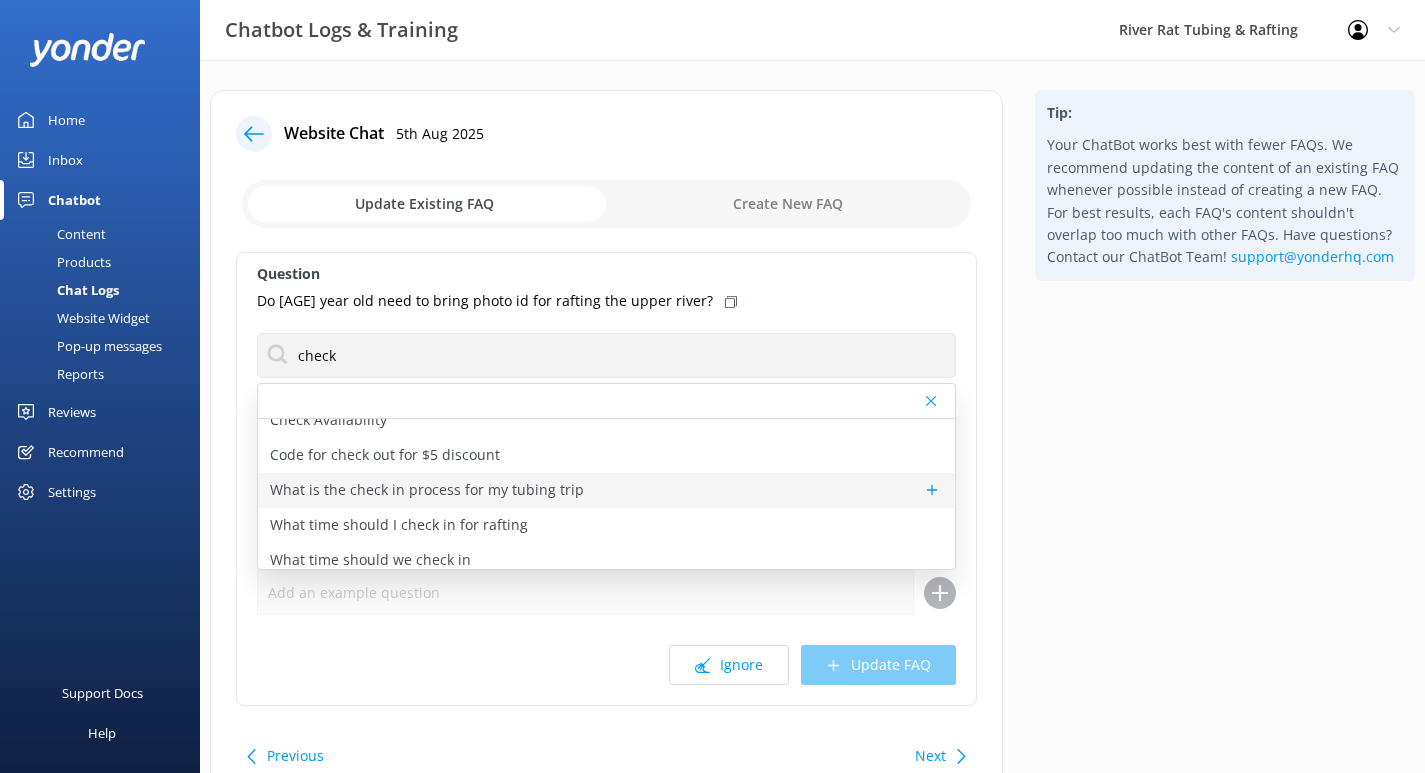 click on "What is the check in process for my tubing trip" at bounding box center [427, 490] 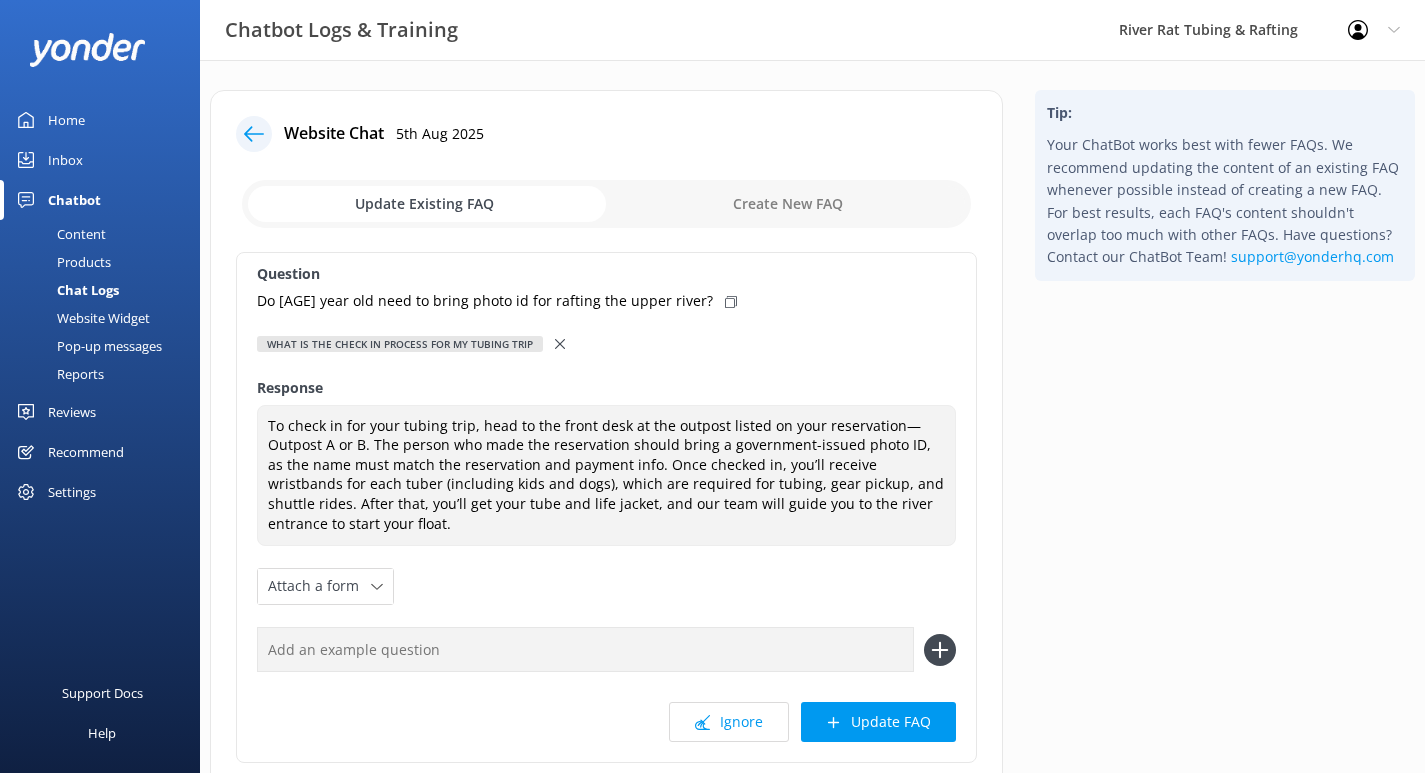 click 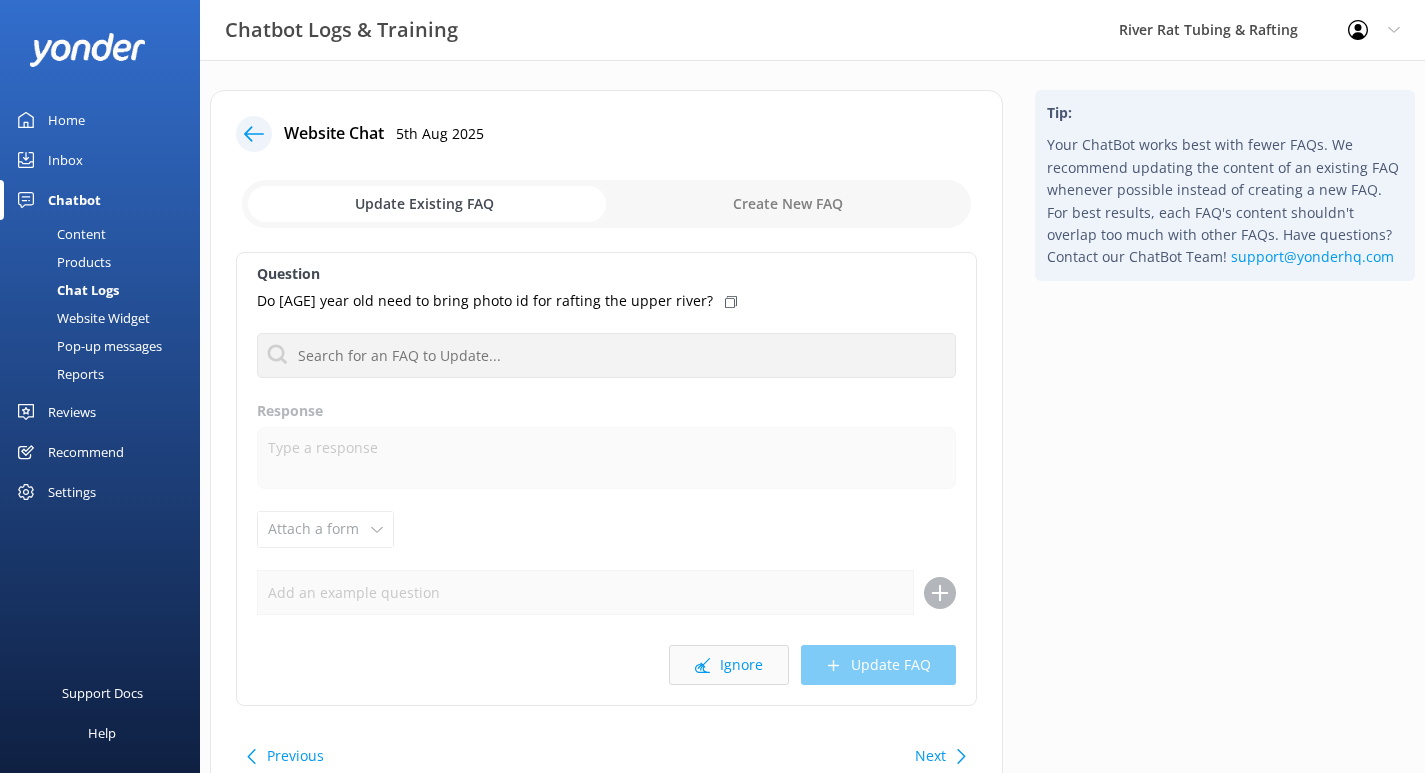 click on "Ignore" at bounding box center (729, 665) 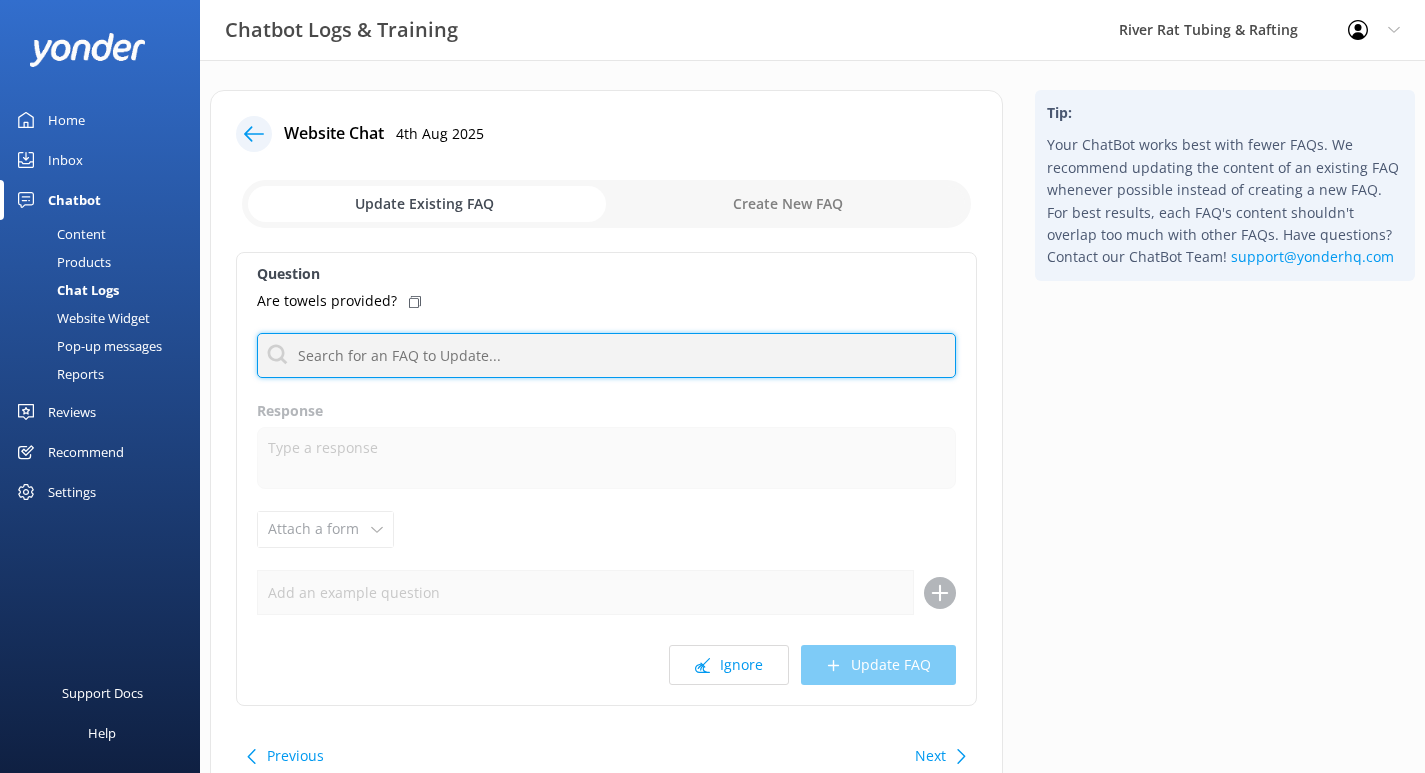 click at bounding box center (606, 355) 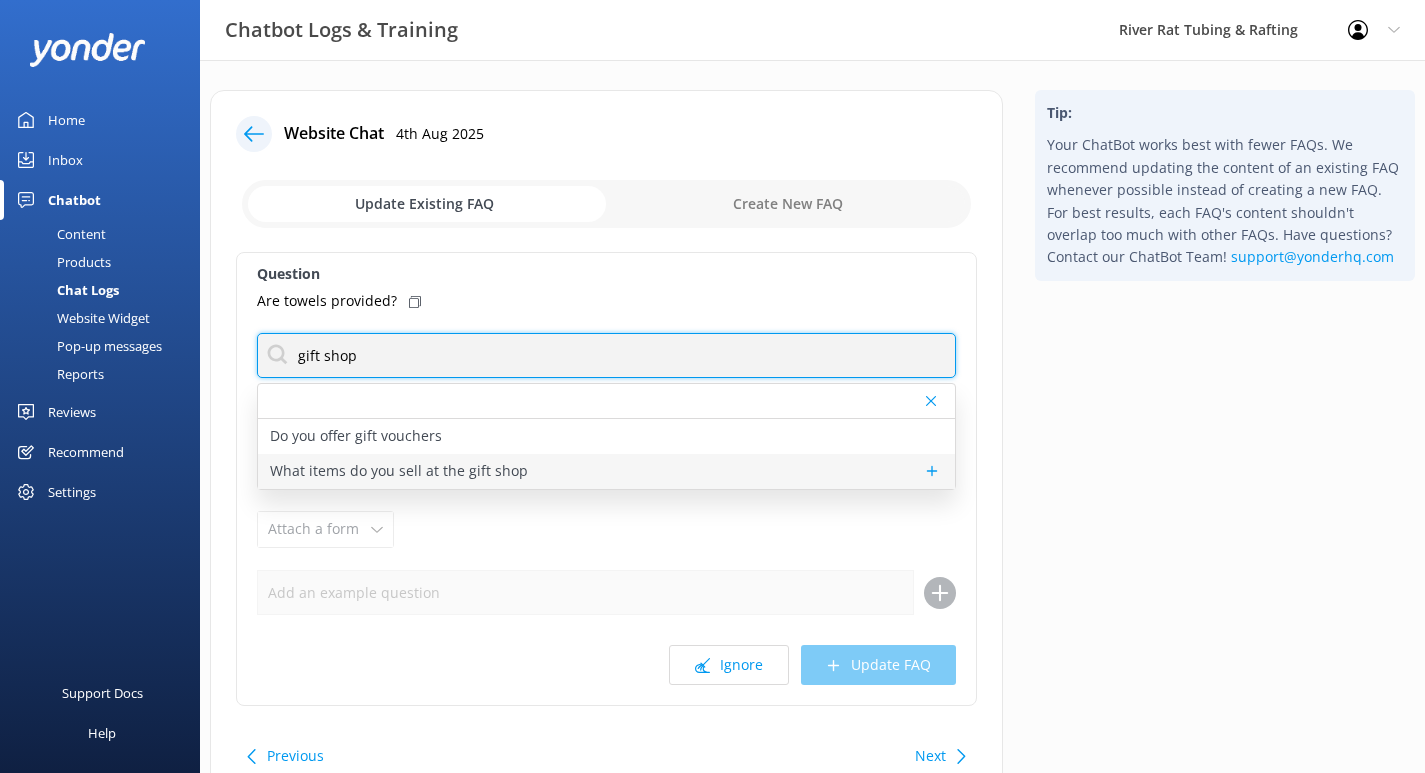 type on "gift shop" 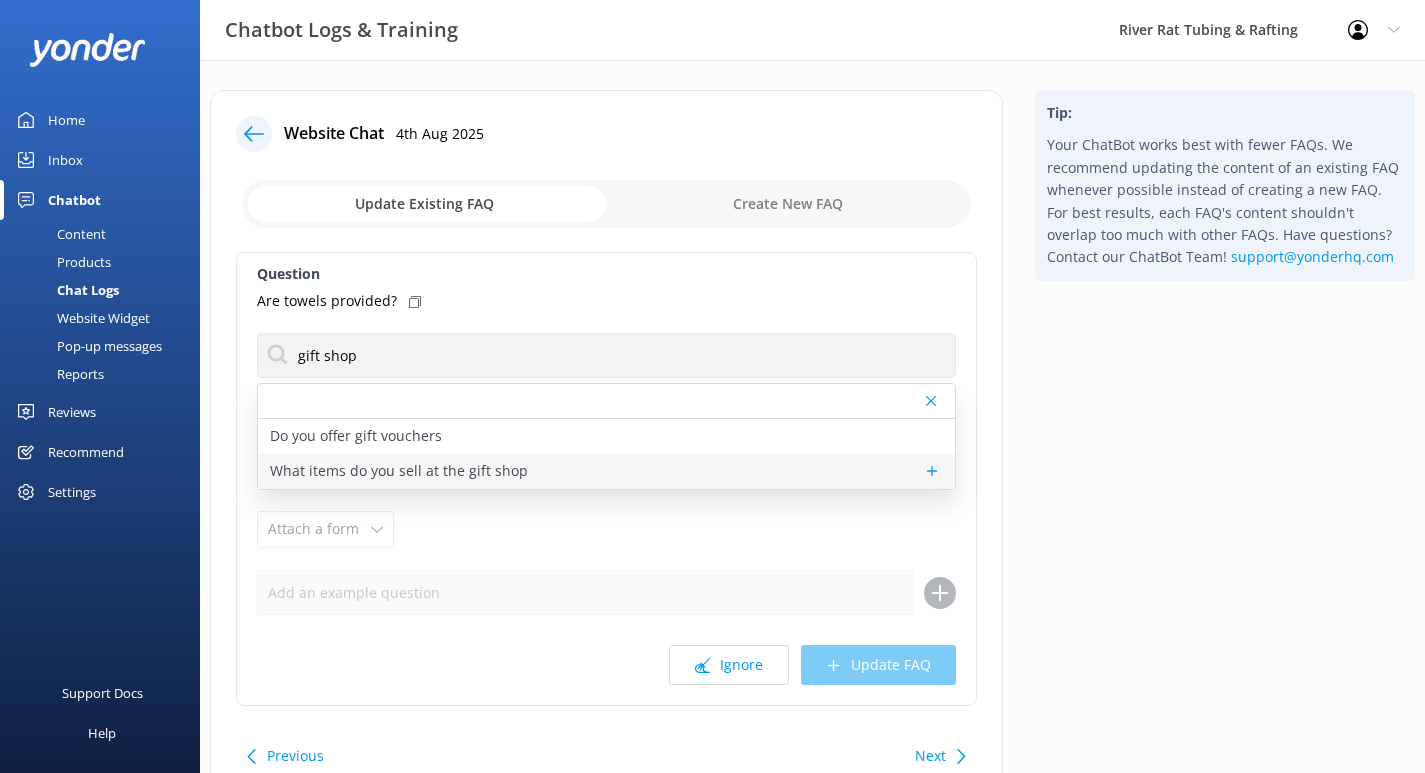 click on "What items do you sell at the gift shop" at bounding box center (399, 471) 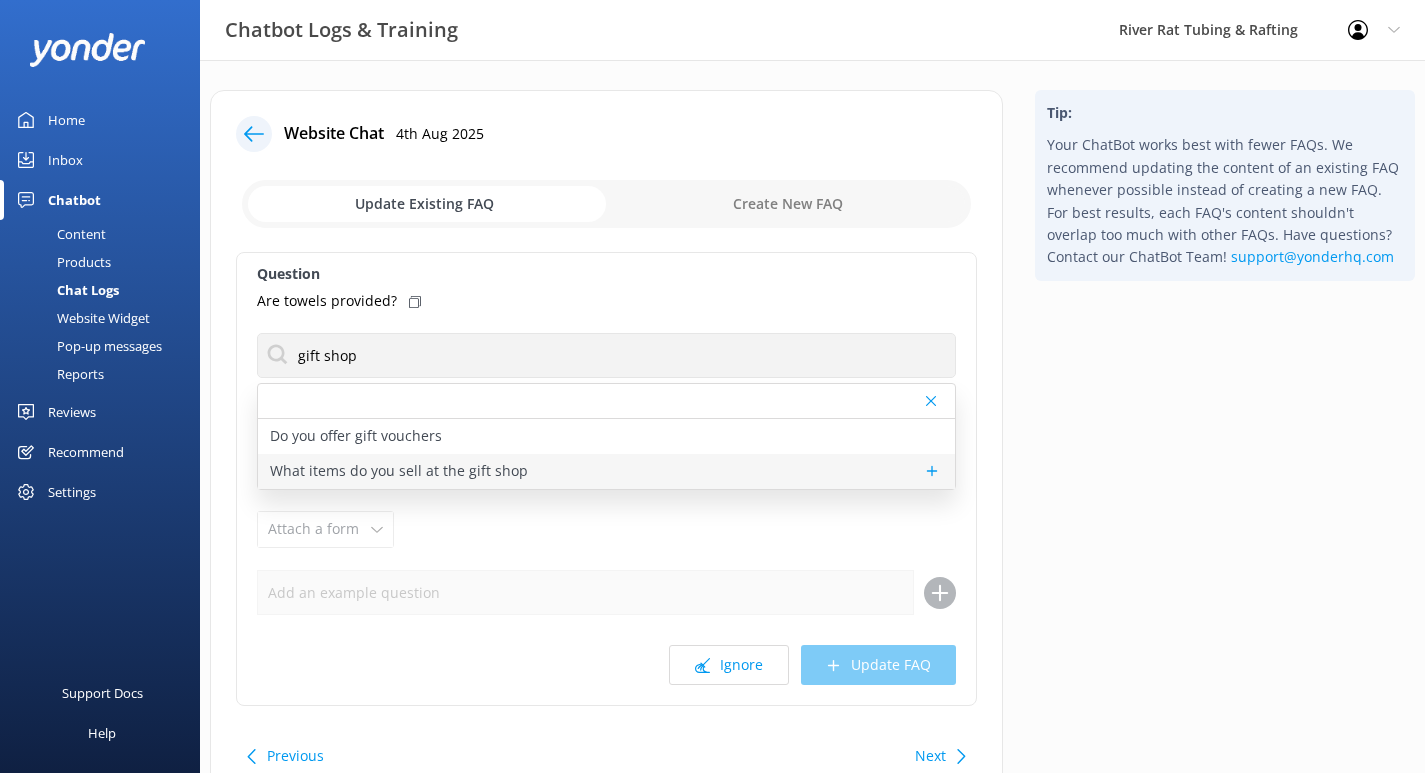 type on "Our River Rat Gift Shops have all the essentials and souvenirs to make your trip more comfortable and fun. Items available for purchase vary depending on if you are visiting the Whitewater Rafting Outpost in HARTFORD or the Tubing Outpost in TOWNSEND. All locations carry essentials like water shoes, reef-safe sunscreen, towels, sunglasses, as well as souvenirs like tee shirts, hats, branded cups, stickers, keychains, plush animals, and so much more.
Our Tubing Gift Shops in TOWNSEND also offers helpful gear for Tubing like paddles, push sticks, waterproof bags and waterproof phone cases. Check out some of the items available for purchase on-site https://smokymtnriverrat.com/tubing-gift-shop/
Our Whitewater Rafting Gift Shop in HARTFORD offers unique items like digital photo packages from your adventure, and even craft beer and growlers to enjoy after your adventure. Check out some of the items available for purchase on-site https://smokymtnriverrat.com/rafting-gift-shop/" 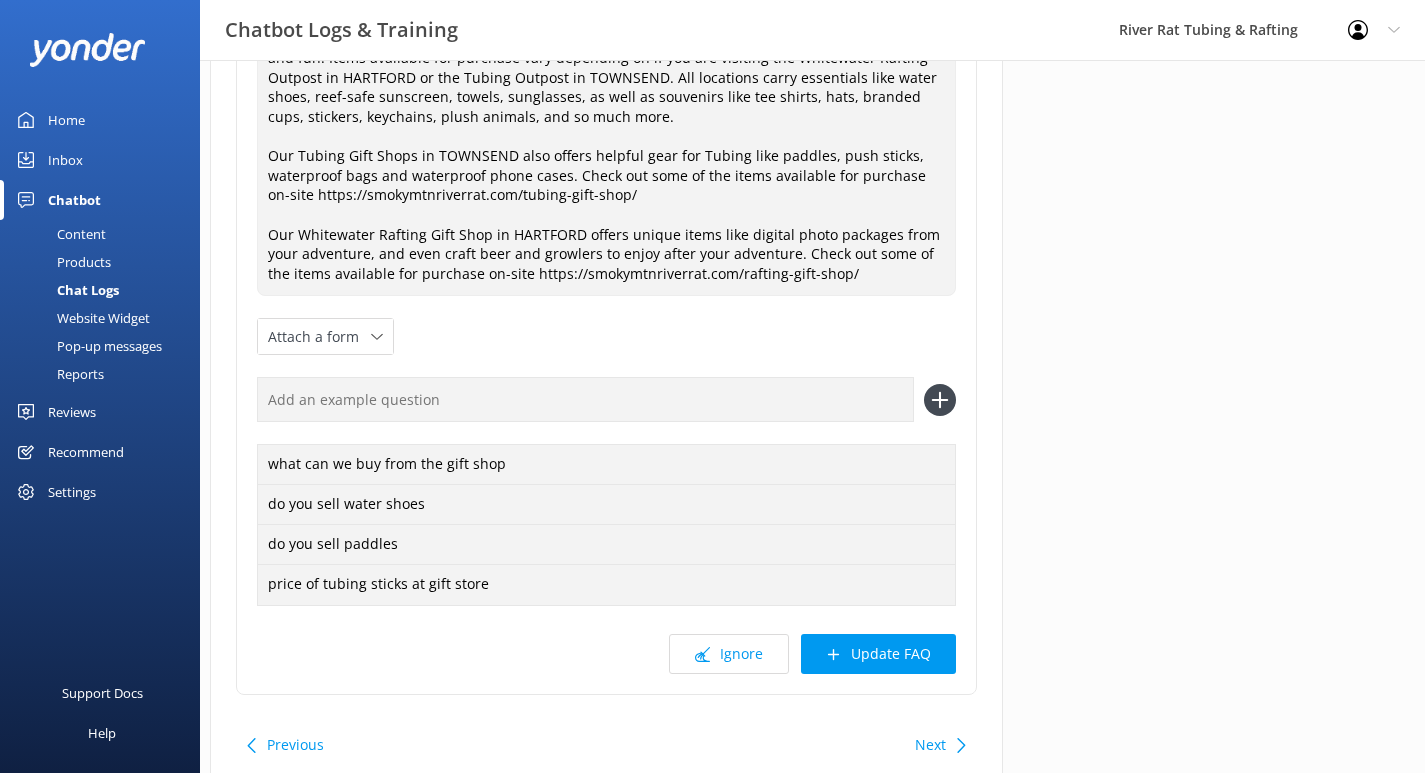 scroll, scrollTop: 393, scrollLeft: 0, axis: vertical 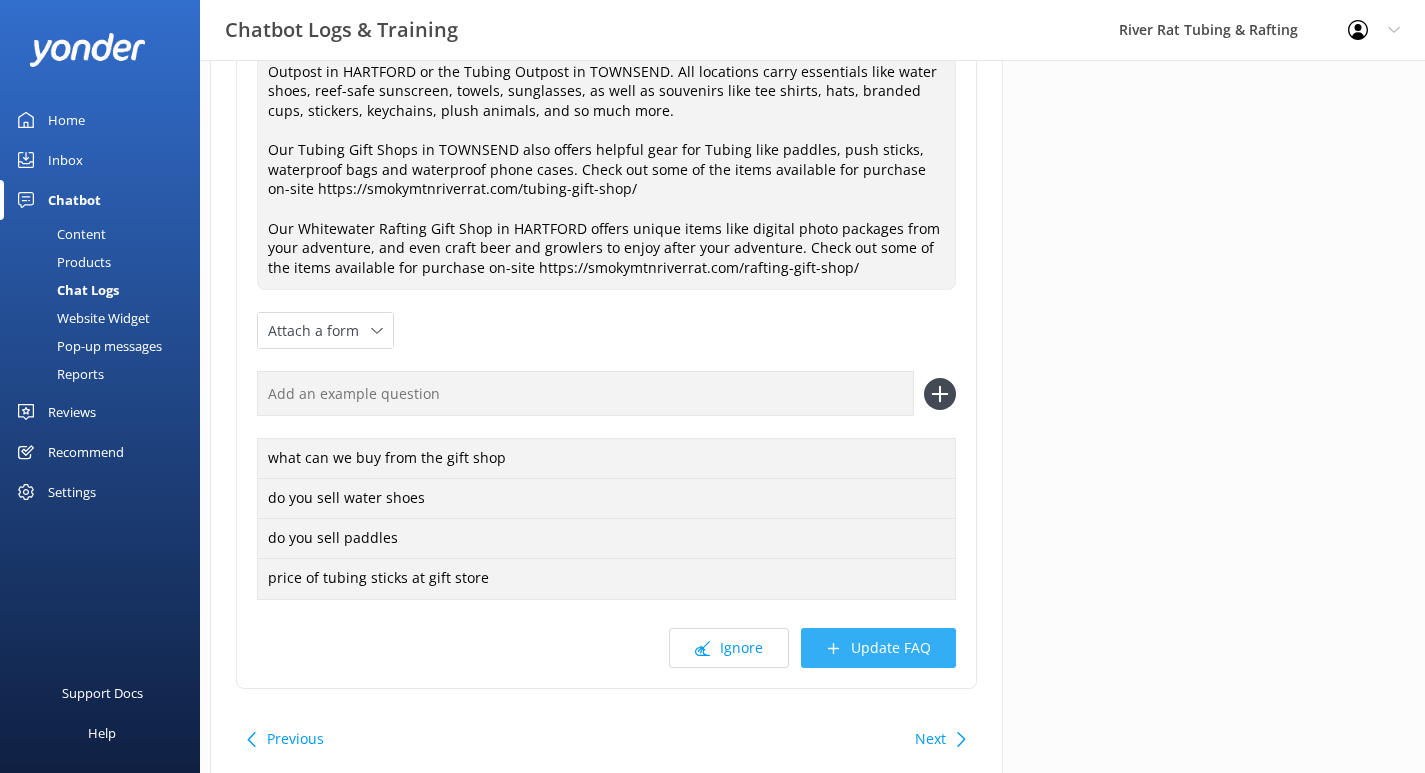 click on "Update FAQ" at bounding box center (878, 648) 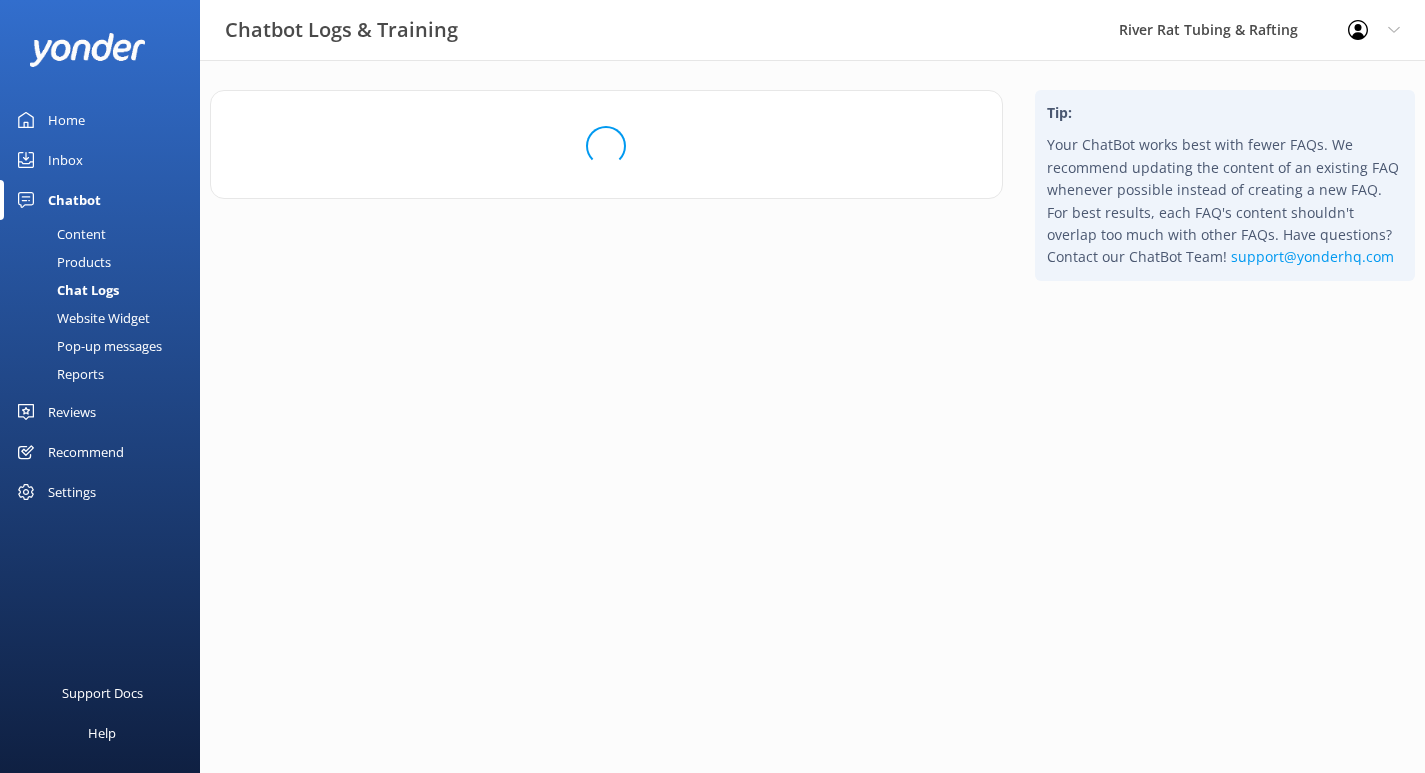 scroll, scrollTop: 0, scrollLeft: 0, axis: both 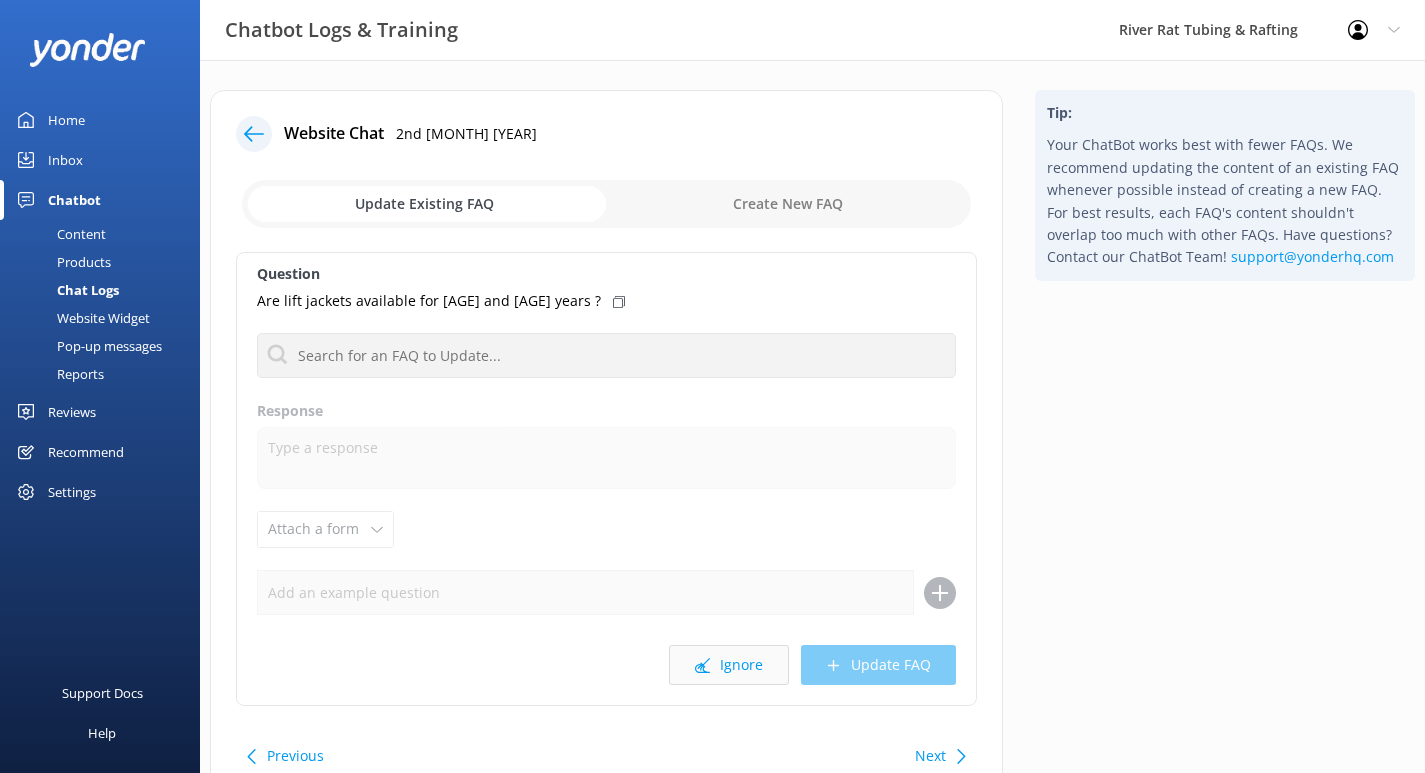 click on "Ignore" at bounding box center (729, 665) 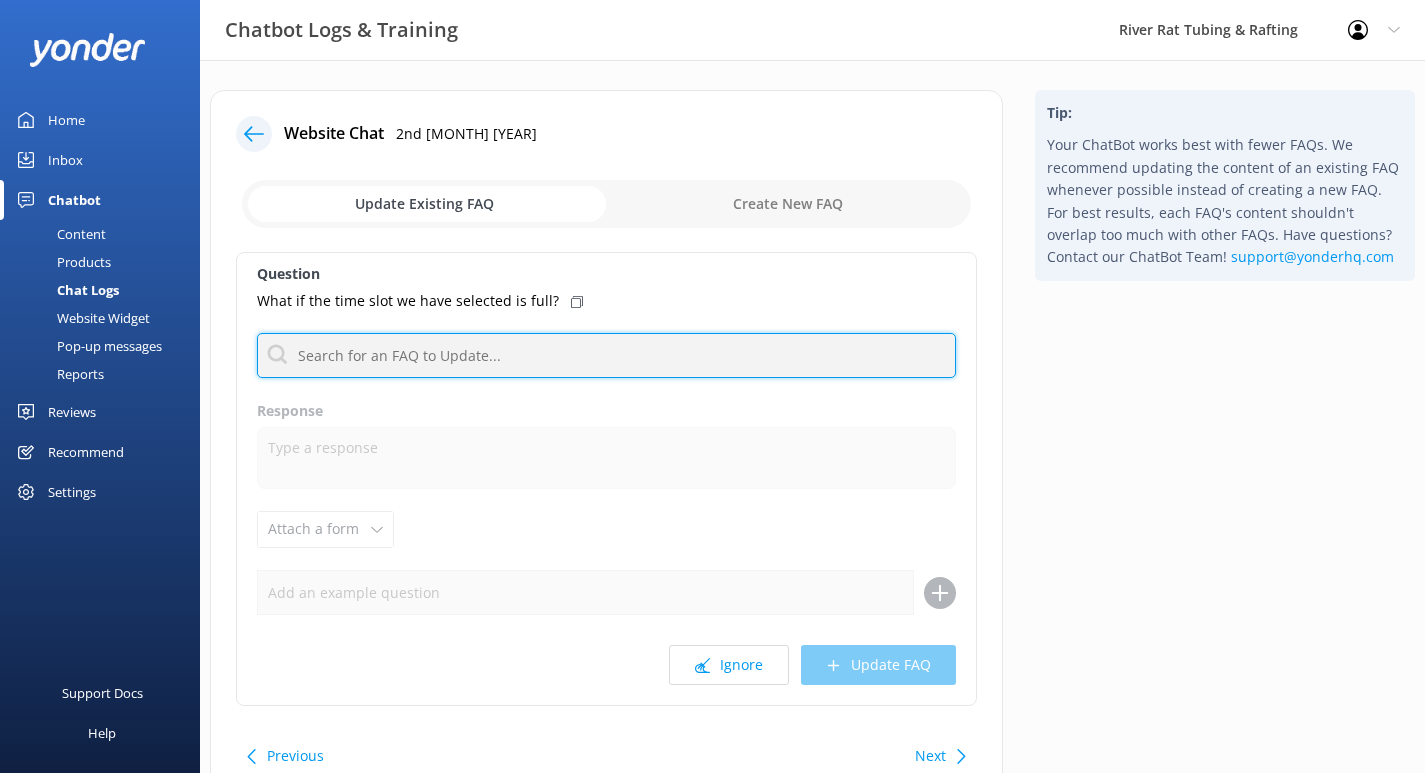 click at bounding box center (606, 355) 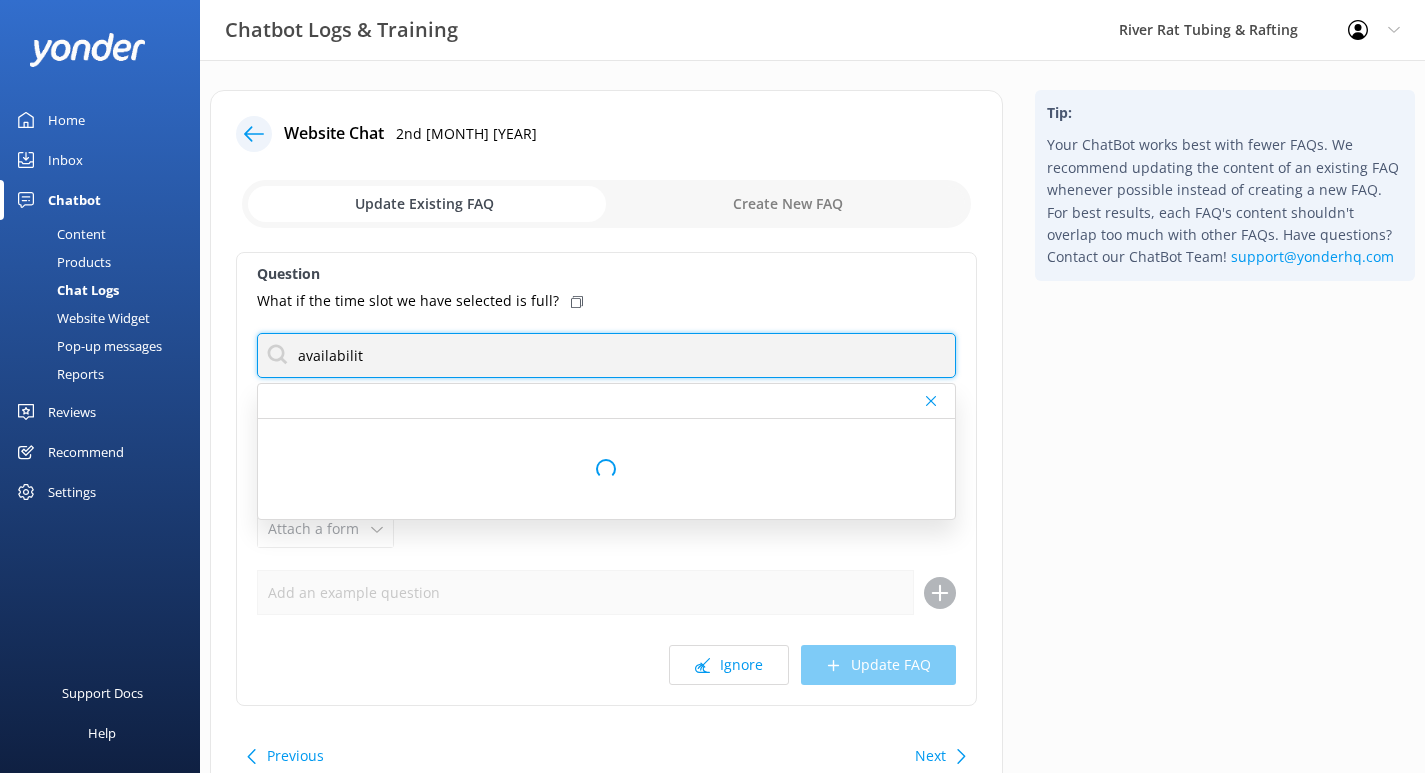 type on "availability" 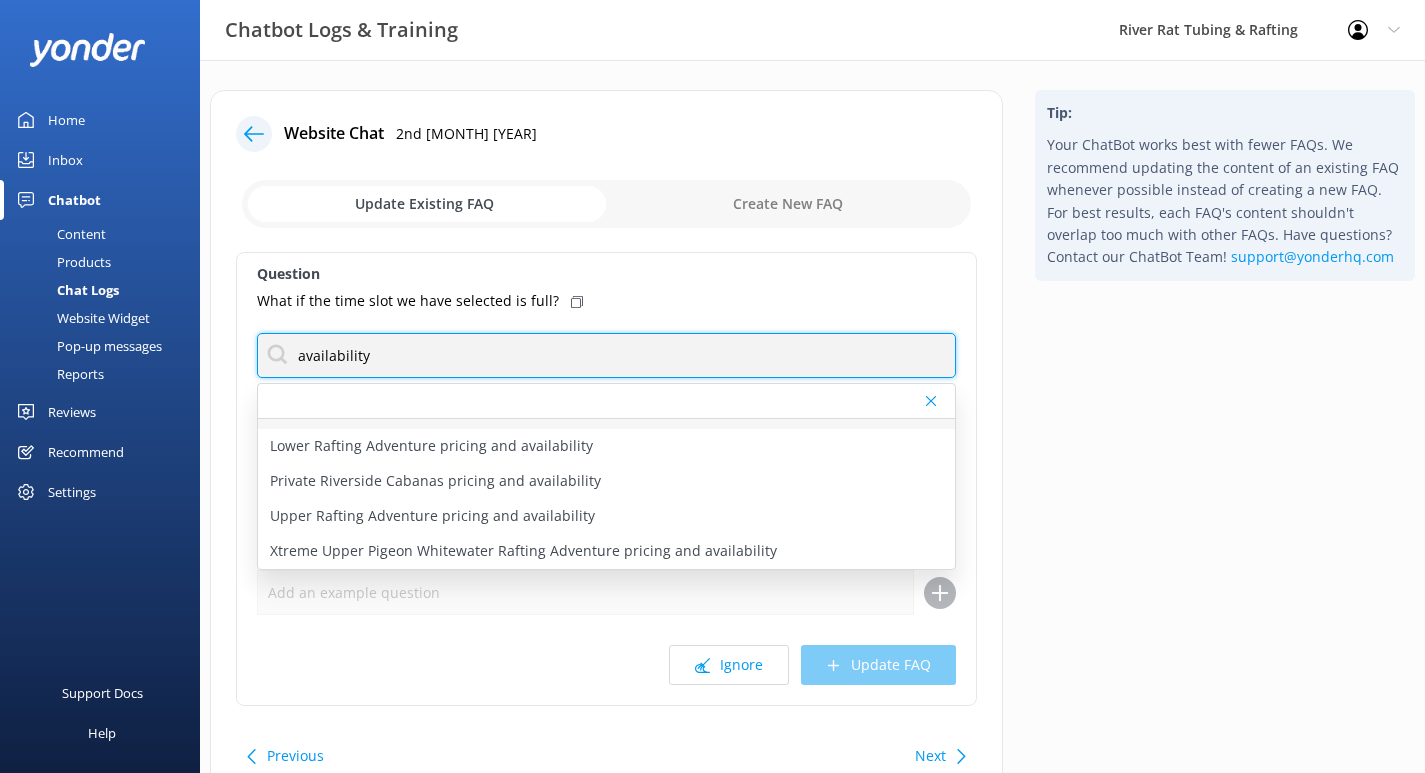 scroll, scrollTop: 0, scrollLeft: 0, axis: both 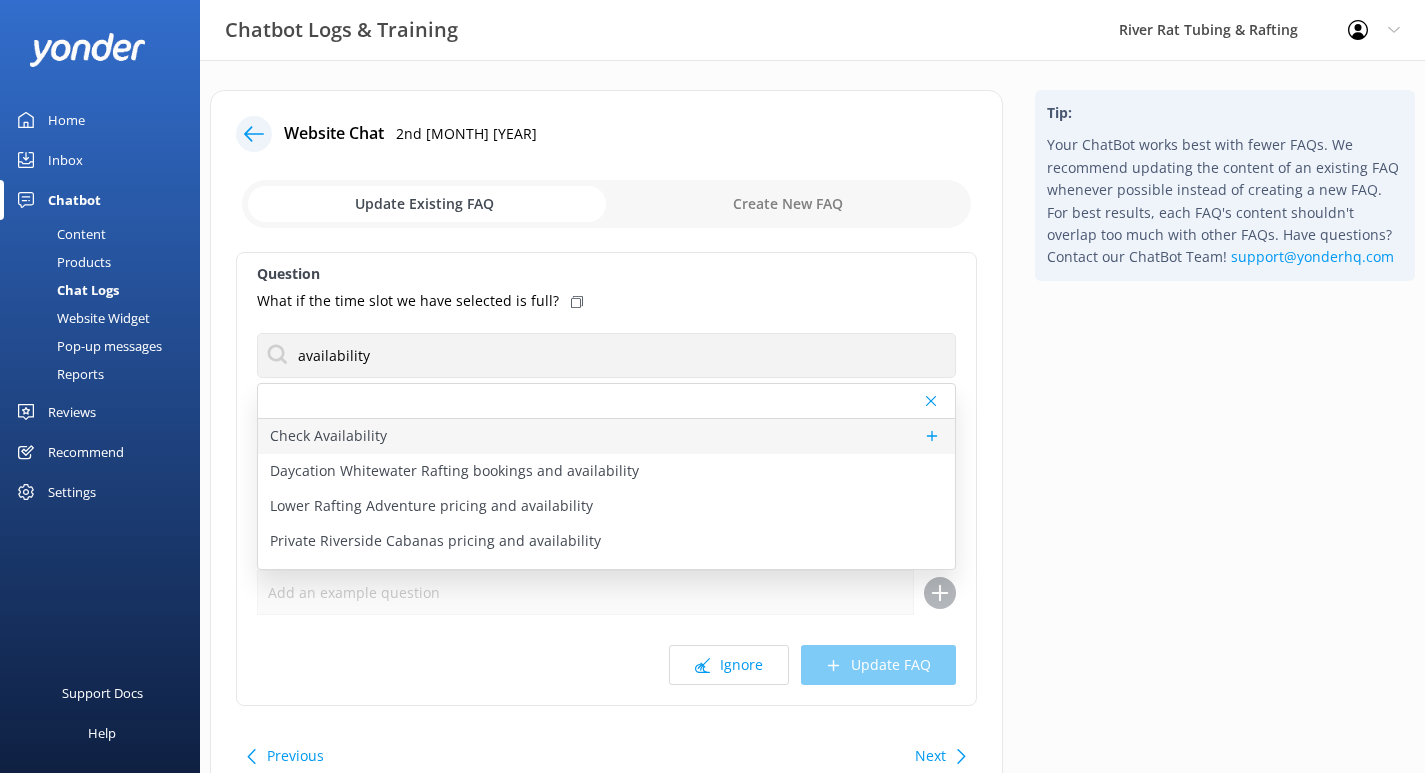 click on "Check Availability" at bounding box center [328, 436] 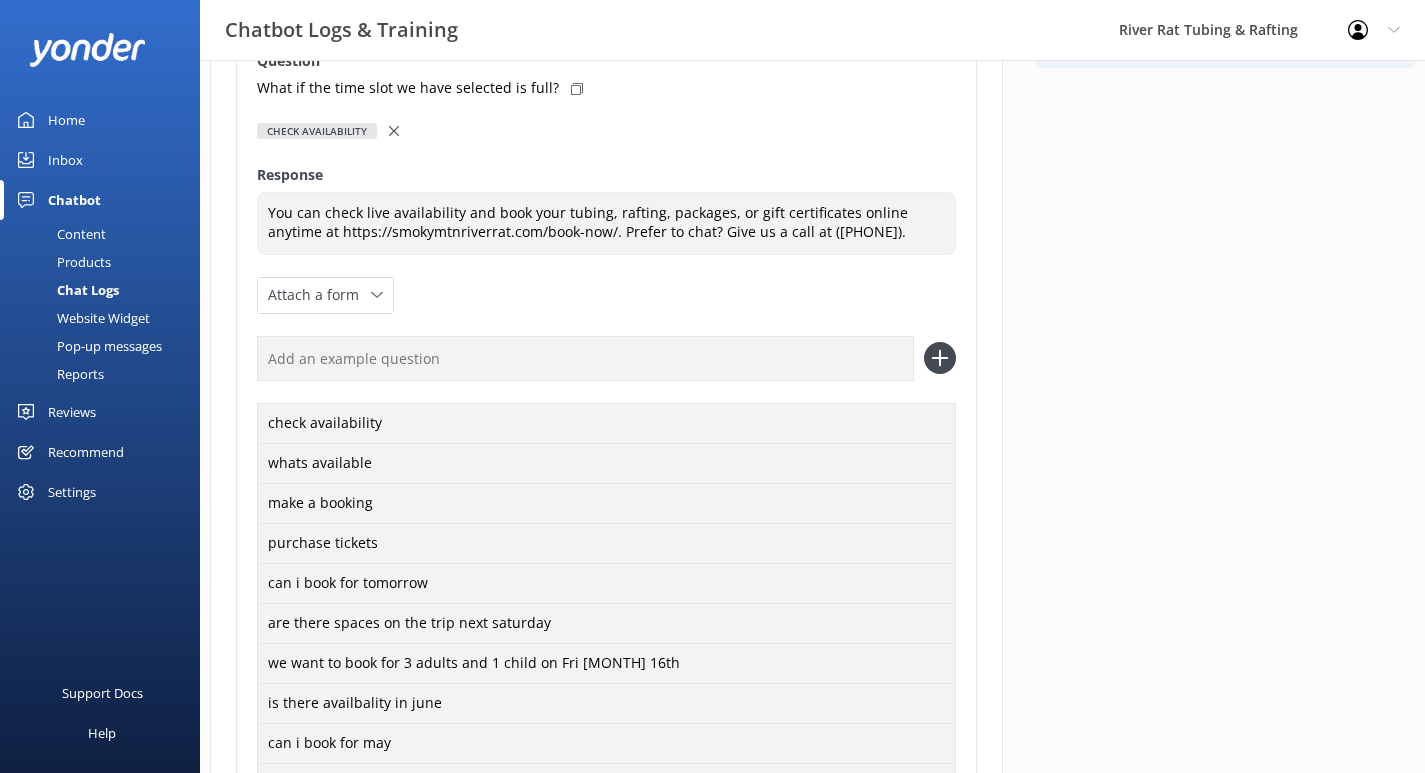 scroll, scrollTop: 0, scrollLeft: 0, axis: both 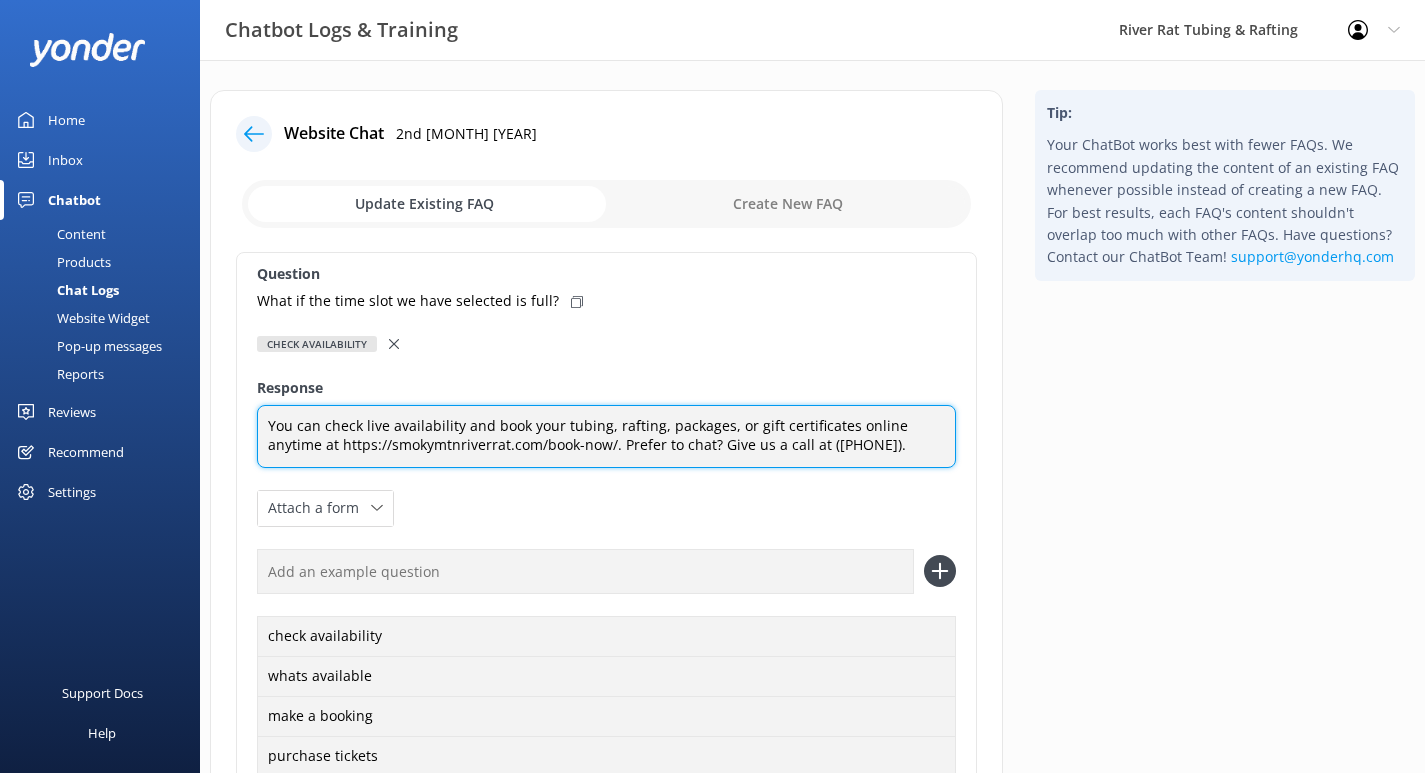 click on "You can check live availability and book your tubing, rafting, packages, or gift certificates online anytime at https://smokymtnriverrat.com/book-now/. Prefer to chat? Give us a call at ([PHONE])." at bounding box center (606, 436) 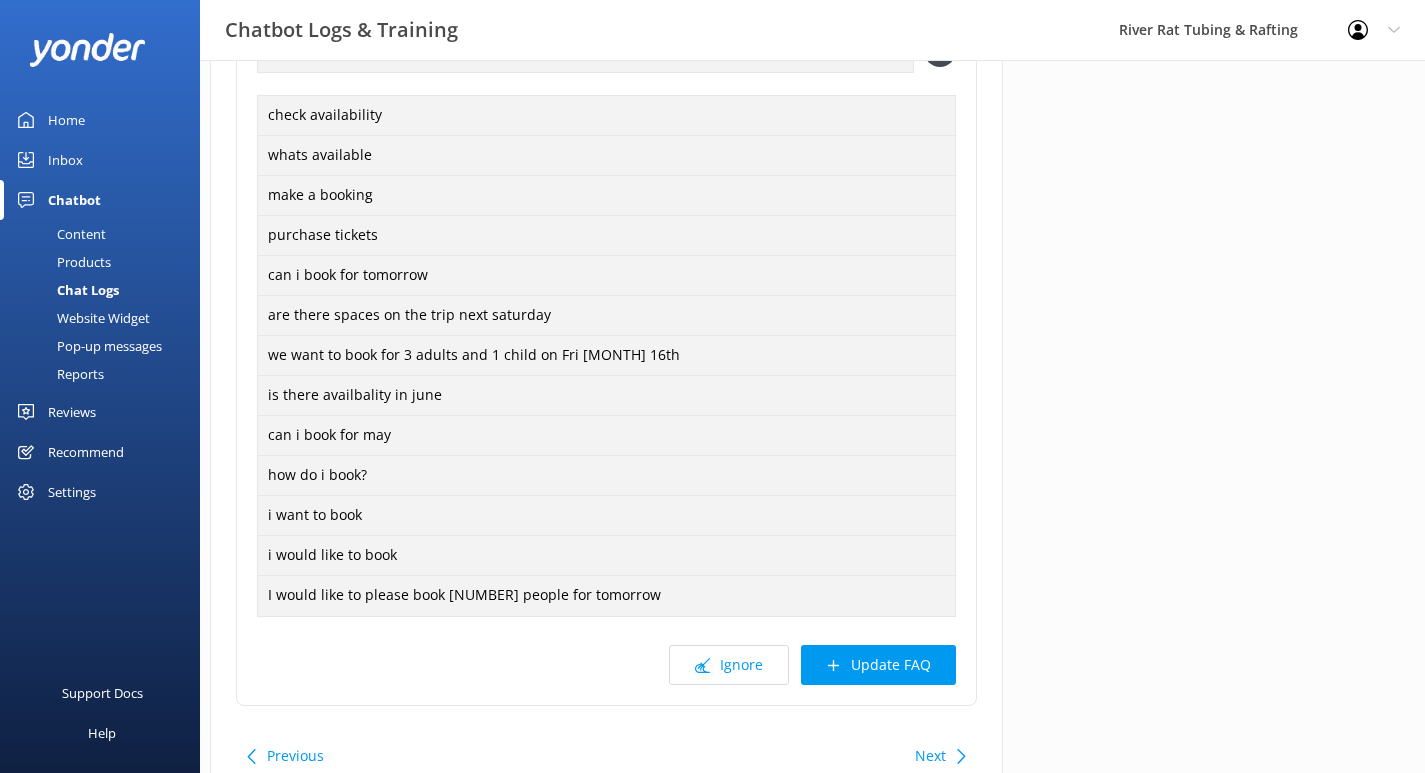 scroll, scrollTop: 555, scrollLeft: 0, axis: vertical 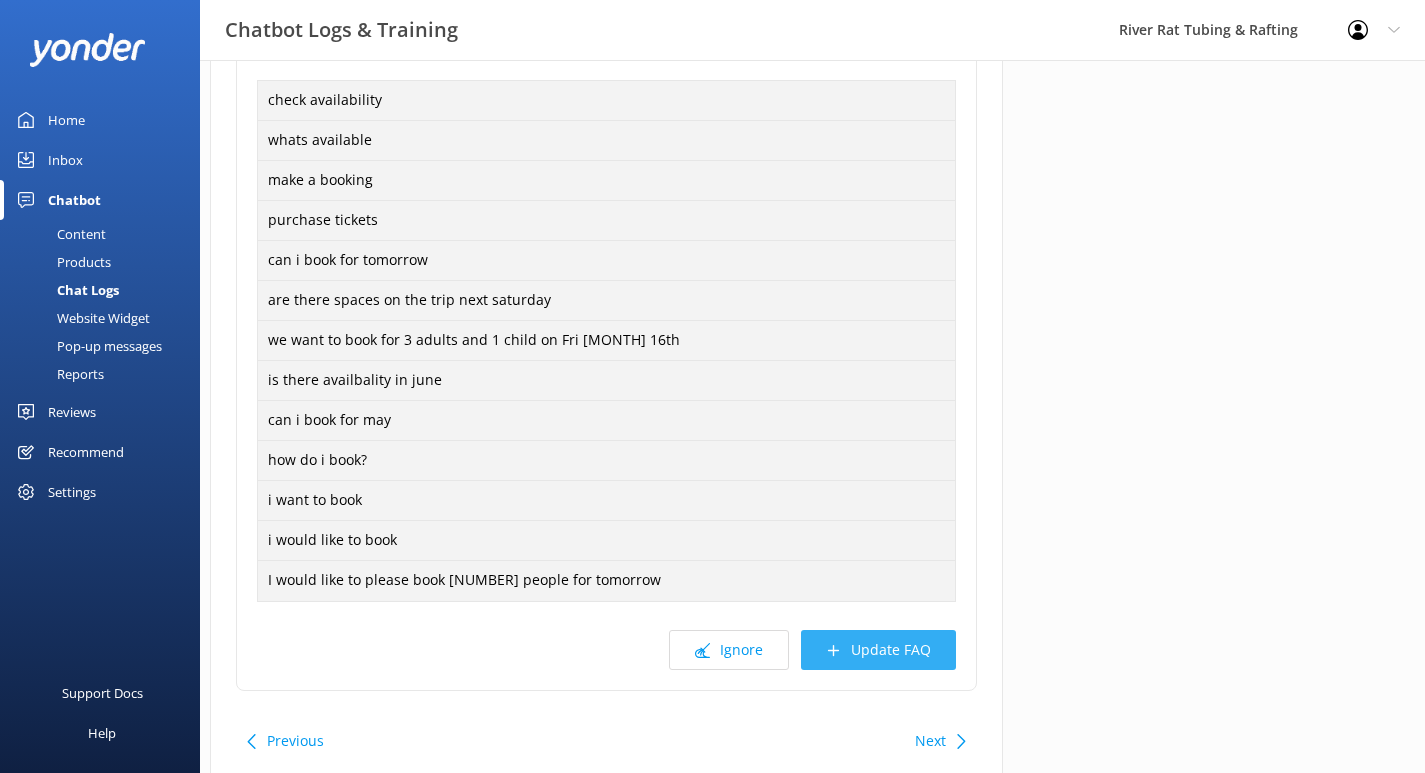 type on "You can check live availability and book your tubing, rafting, packages, or gift certificates online anytime at https://smokymtnriverrat.com/book-now/. Prefer to chat? Give us a call at [PHONE]. If your preferred time slot is unavailable, please select the next available time slot." 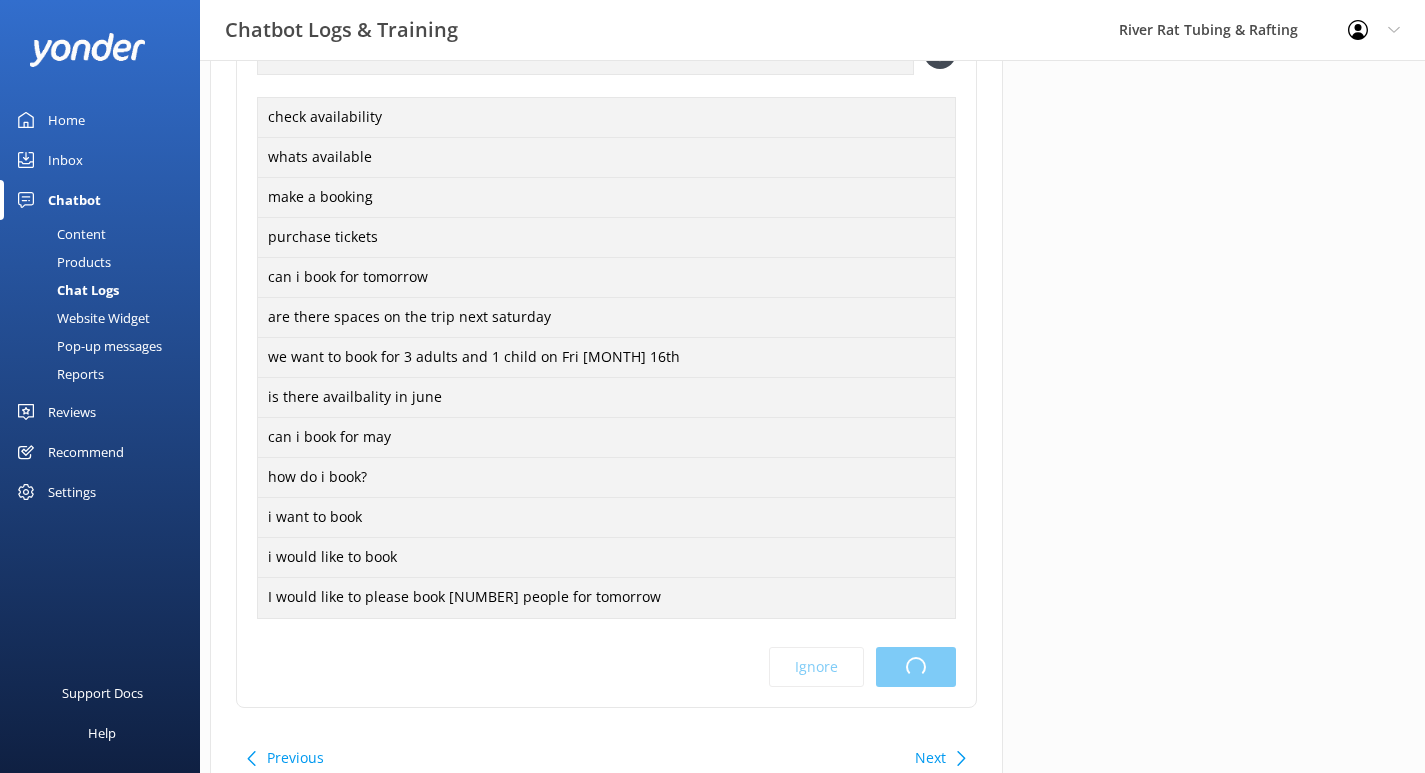 scroll, scrollTop: 0, scrollLeft: 0, axis: both 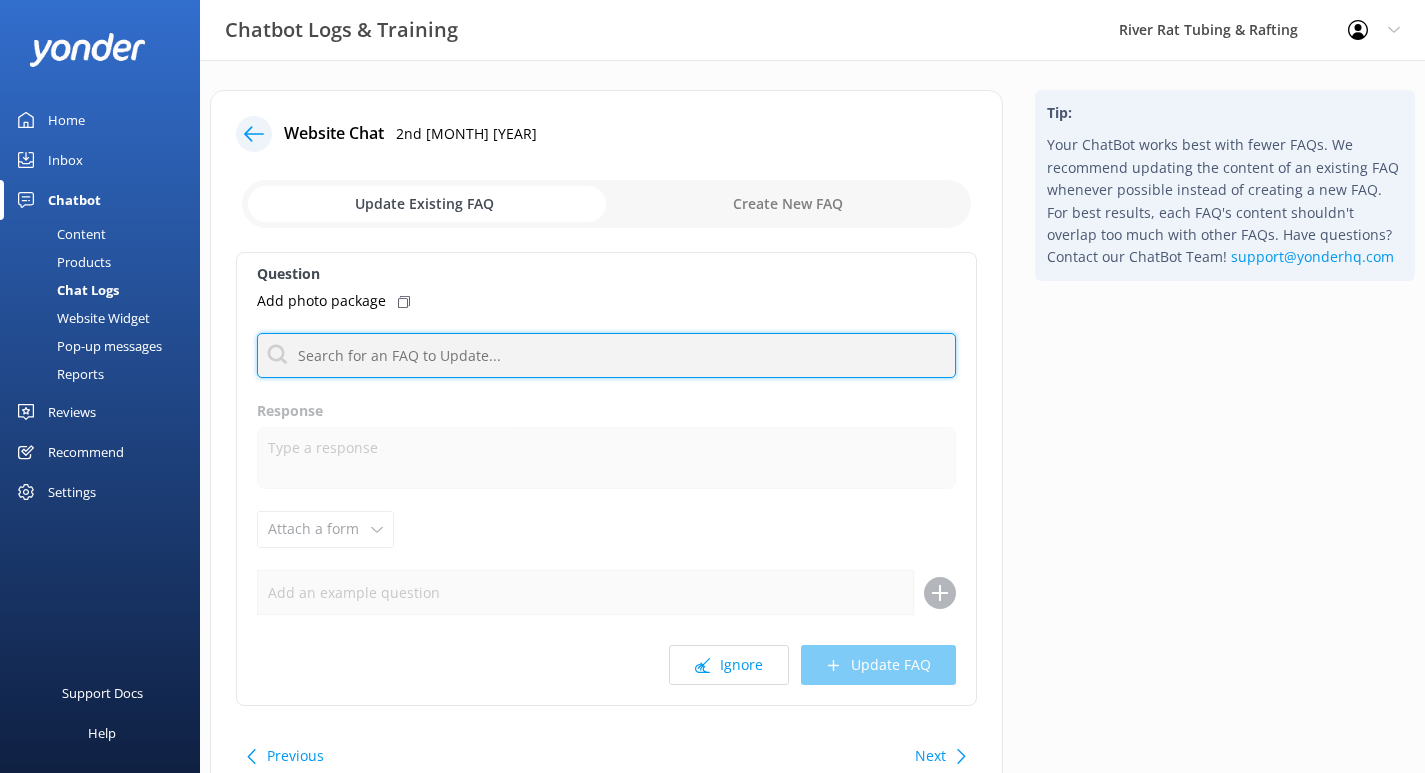 click at bounding box center [606, 355] 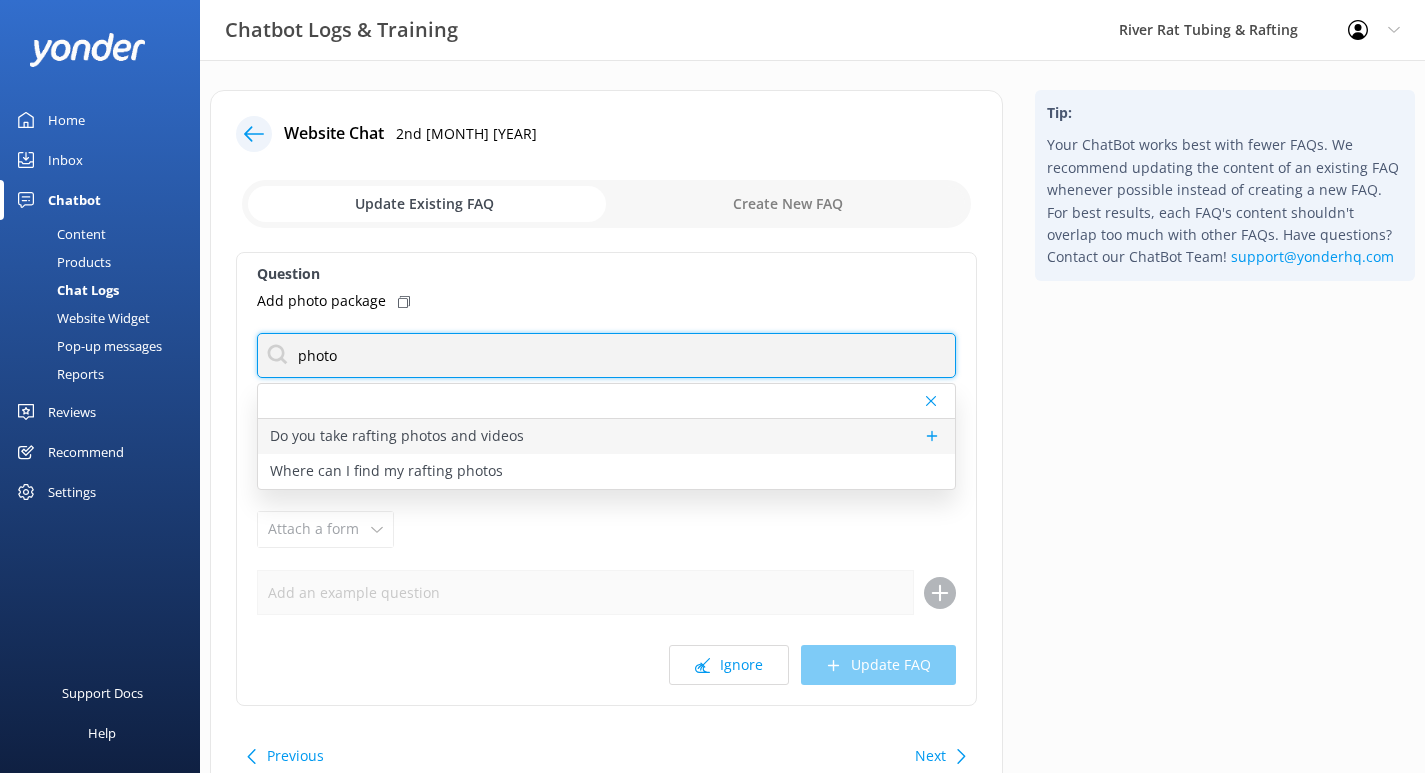 type on "photo" 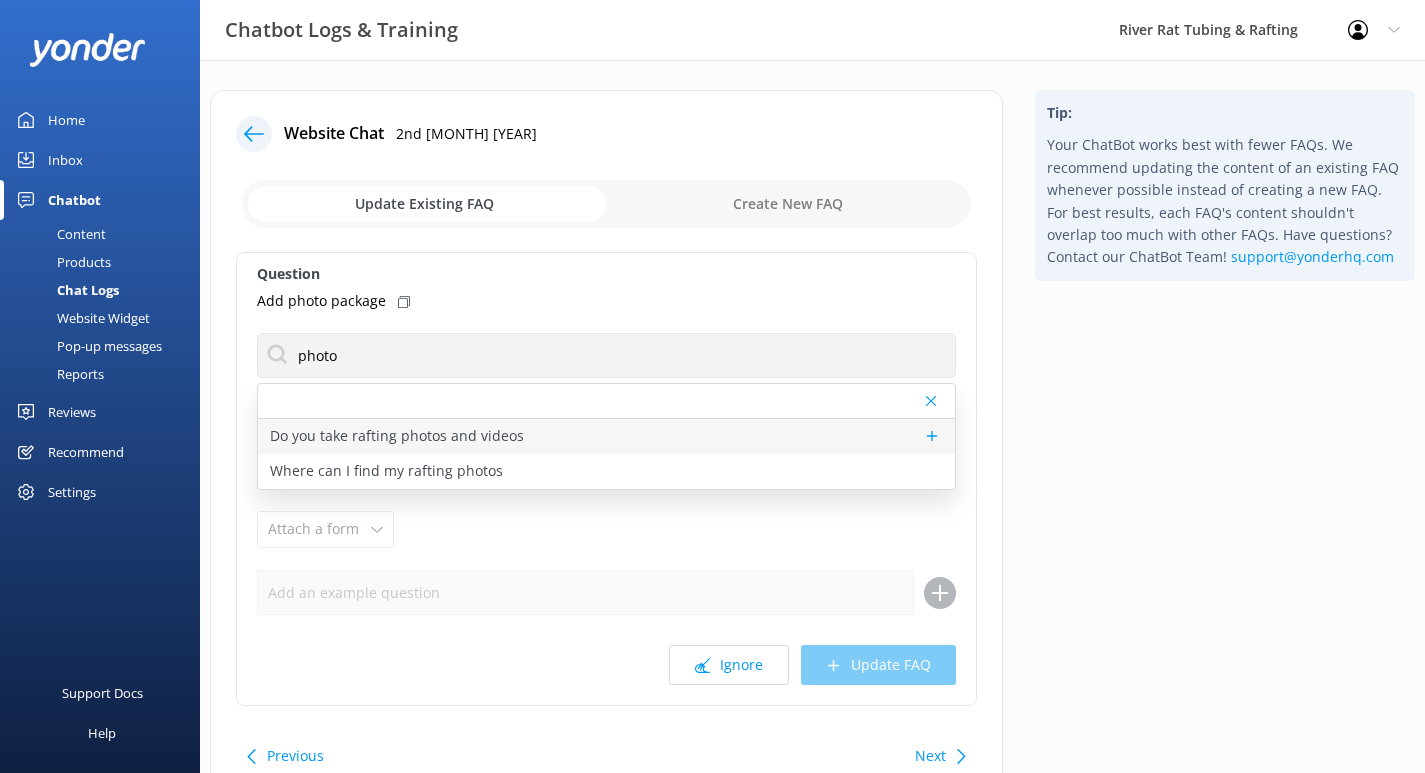 click on "Do you take rafting photos and videos" at bounding box center (397, 436) 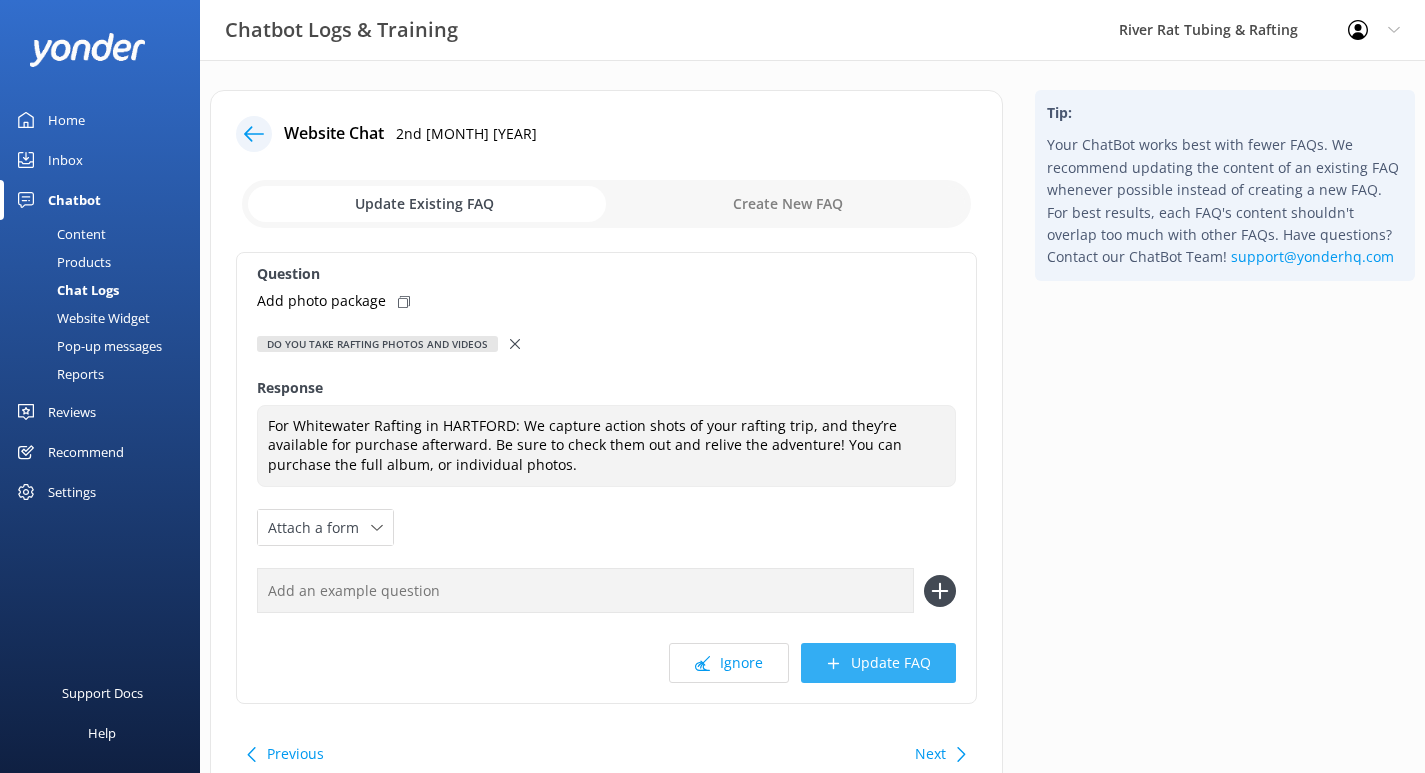 click on "Update FAQ" at bounding box center (878, 663) 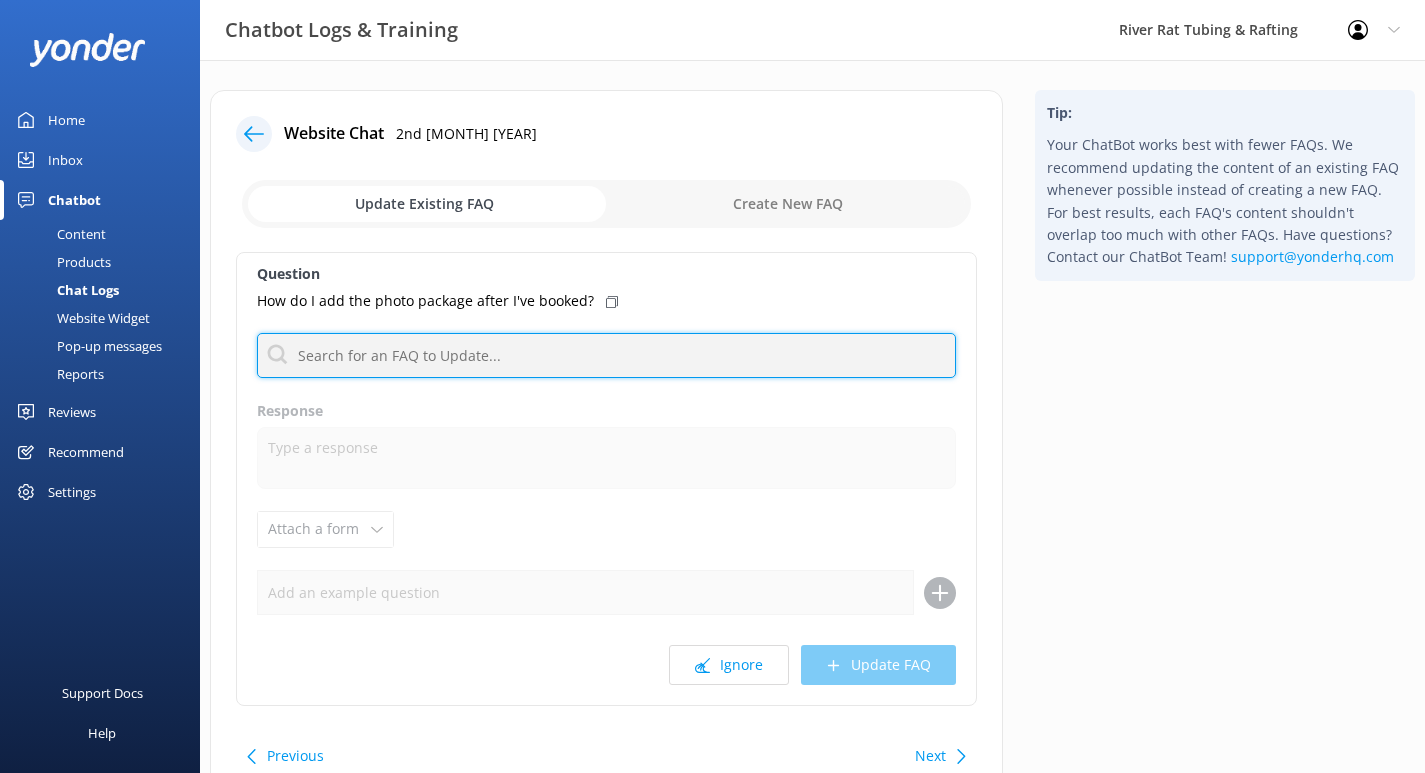 click at bounding box center (606, 355) 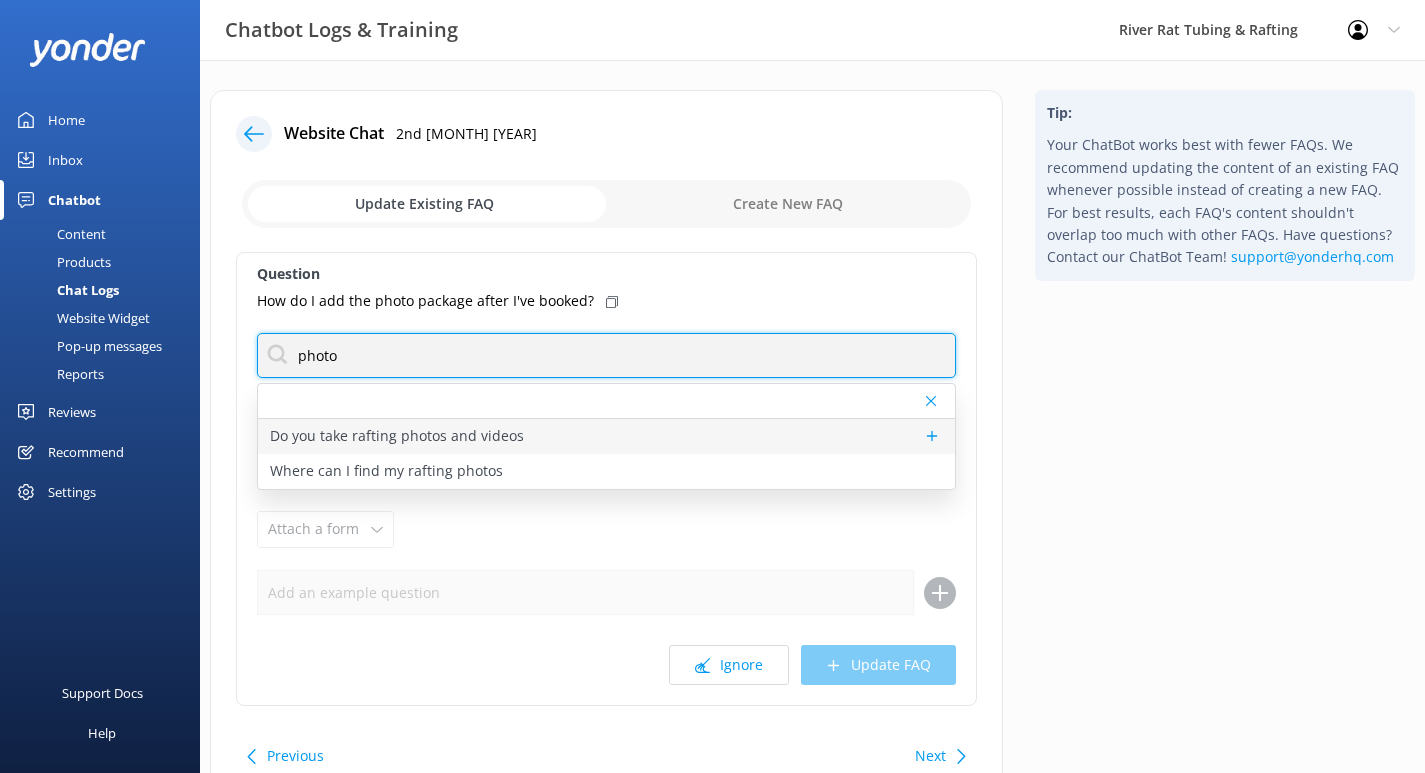 type on "photo" 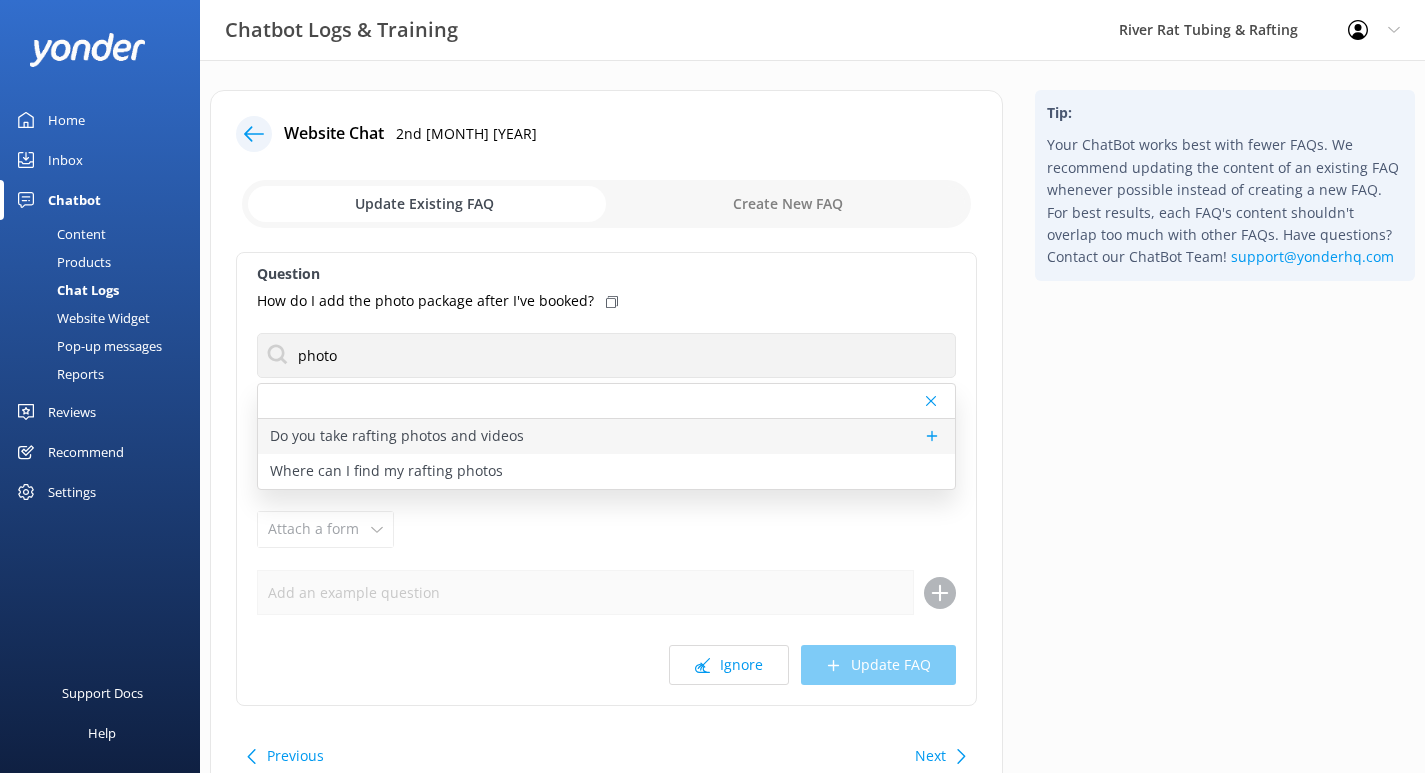 click on "Do you take rafting photos and videos" at bounding box center [397, 436] 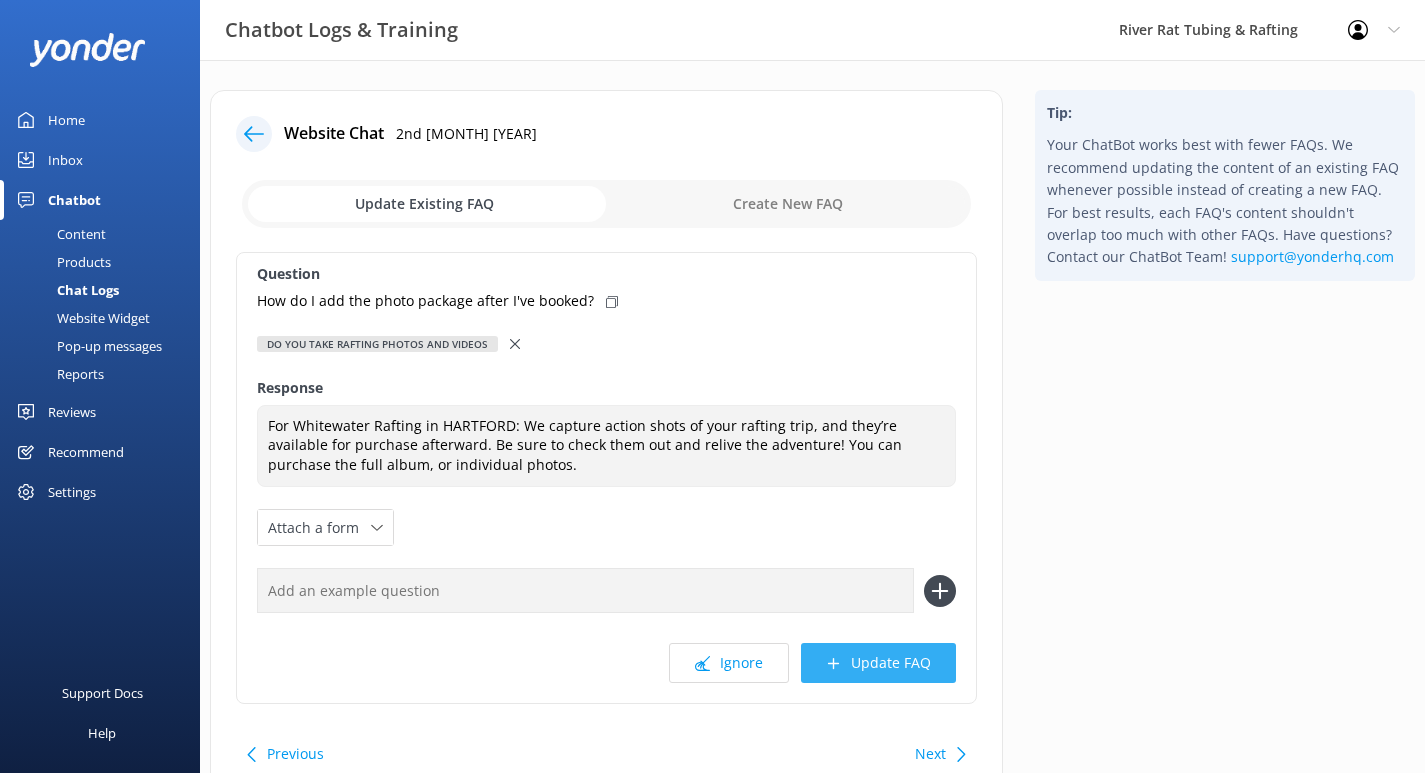 click on "Update FAQ" at bounding box center [878, 663] 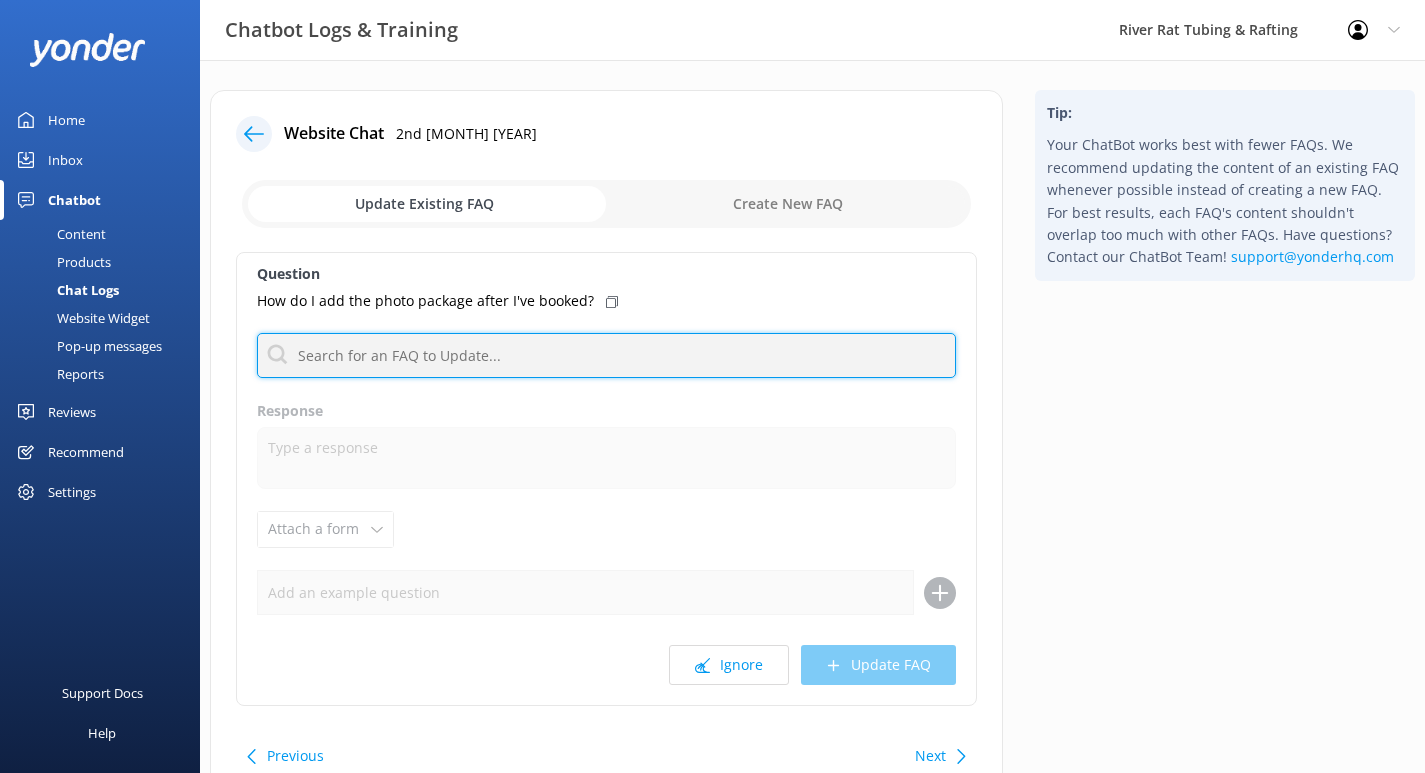 click at bounding box center (606, 355) 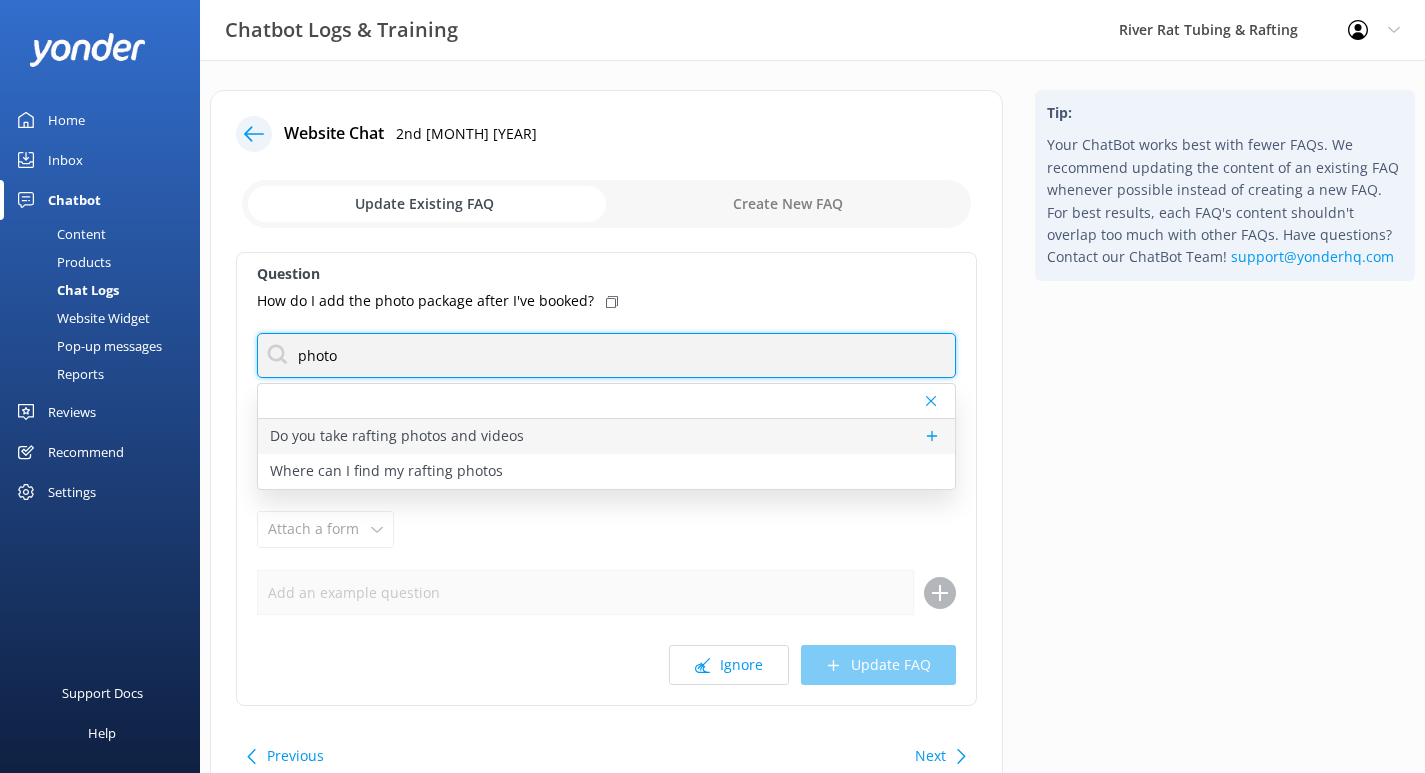 type on "photo" 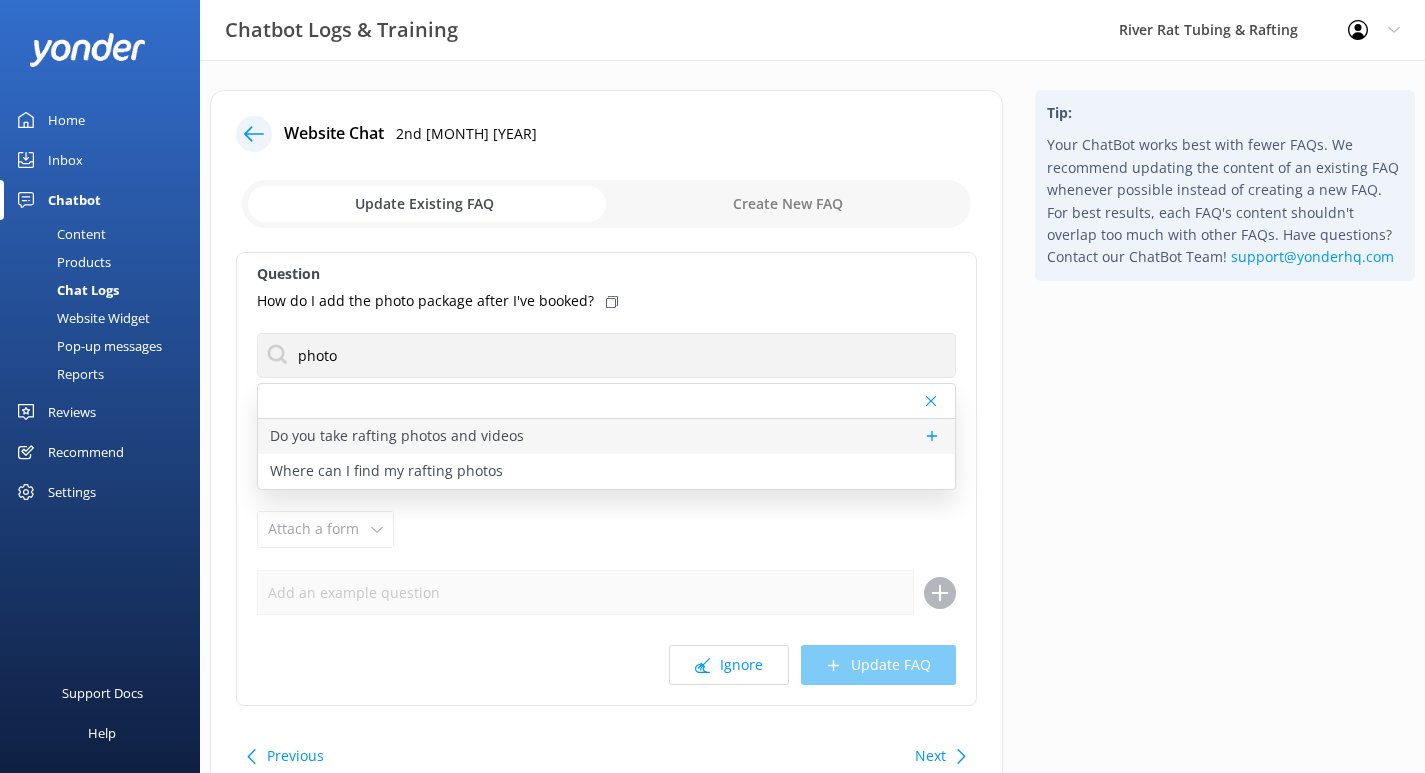 click on "Do you take rafting photos and videos" at bounding box center [397, 436] 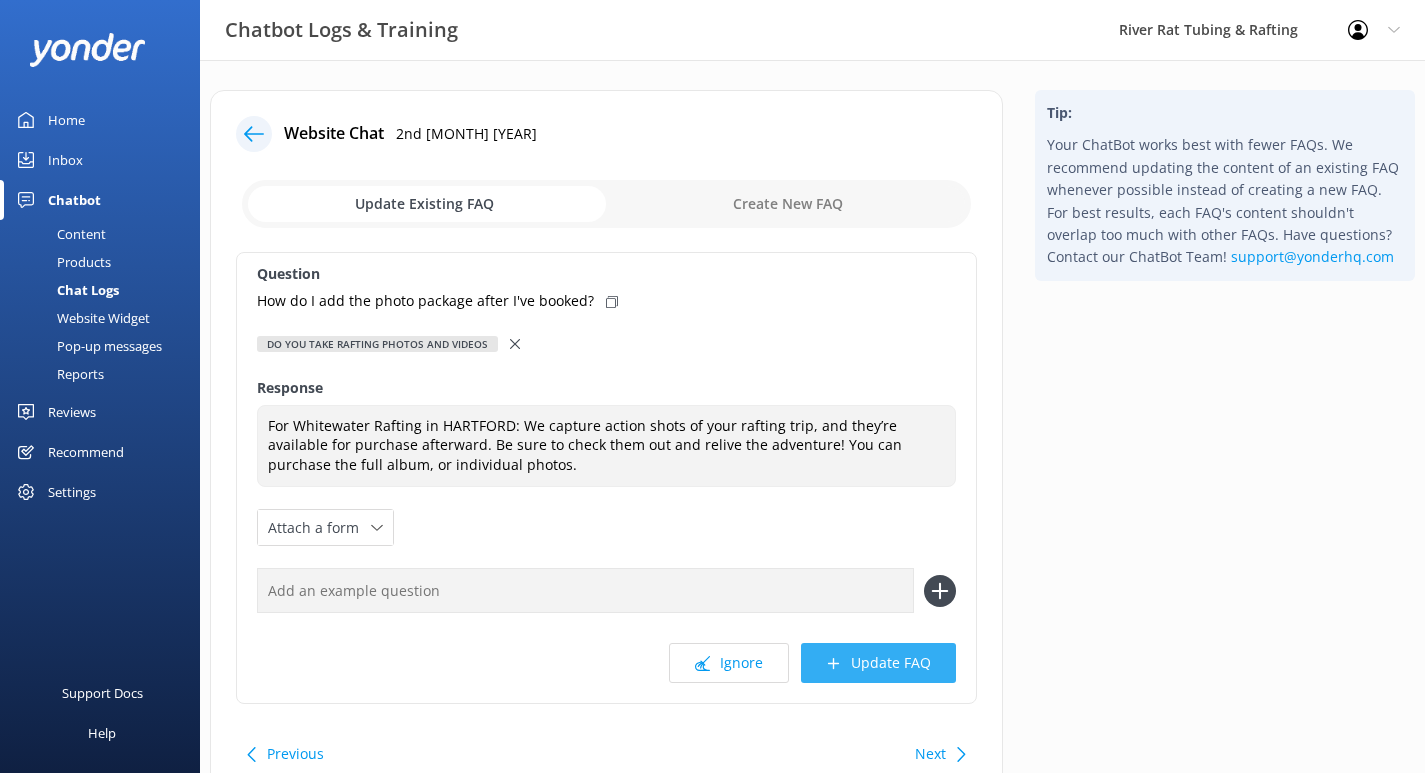 click on "Update FAQ" at bounding box center (878, 663) 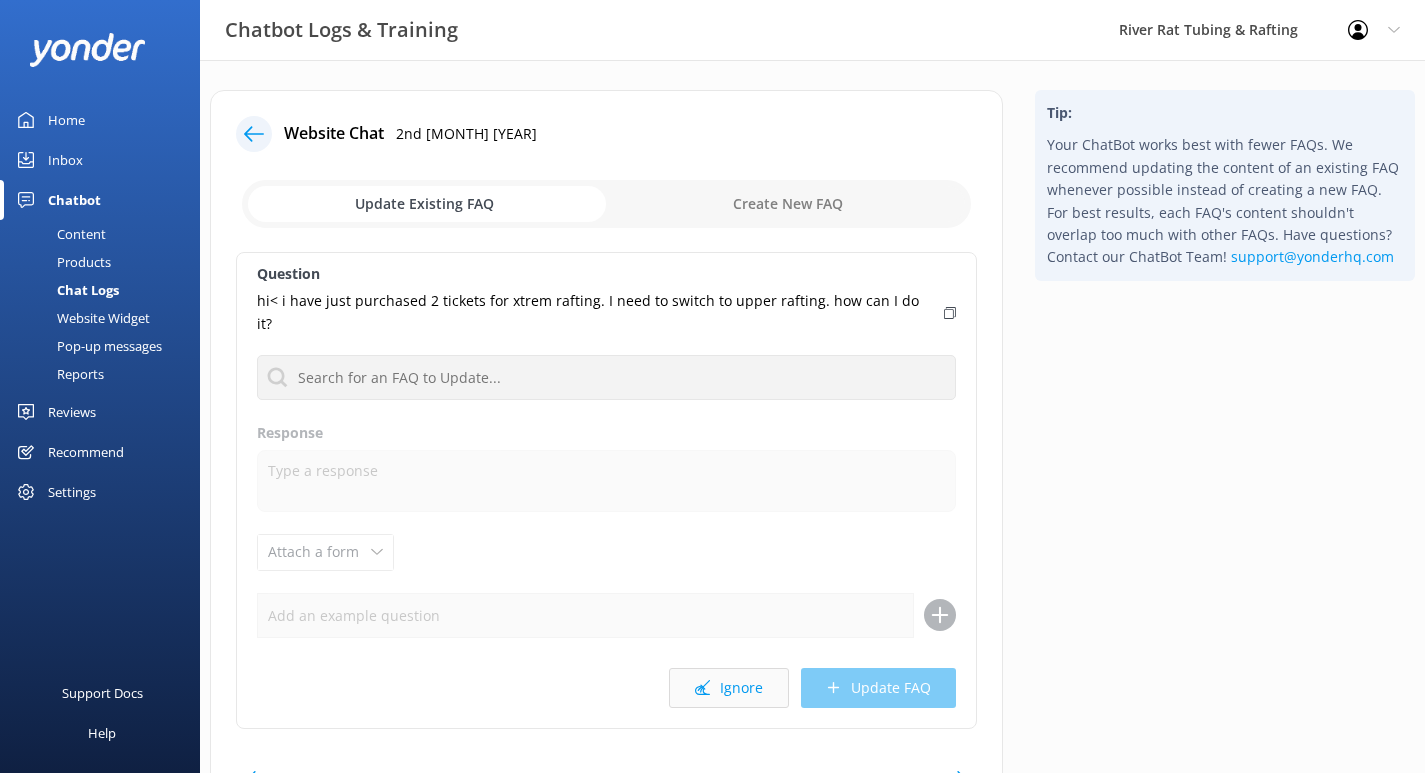 click on "Ignore" at bounding box center [729, 688] 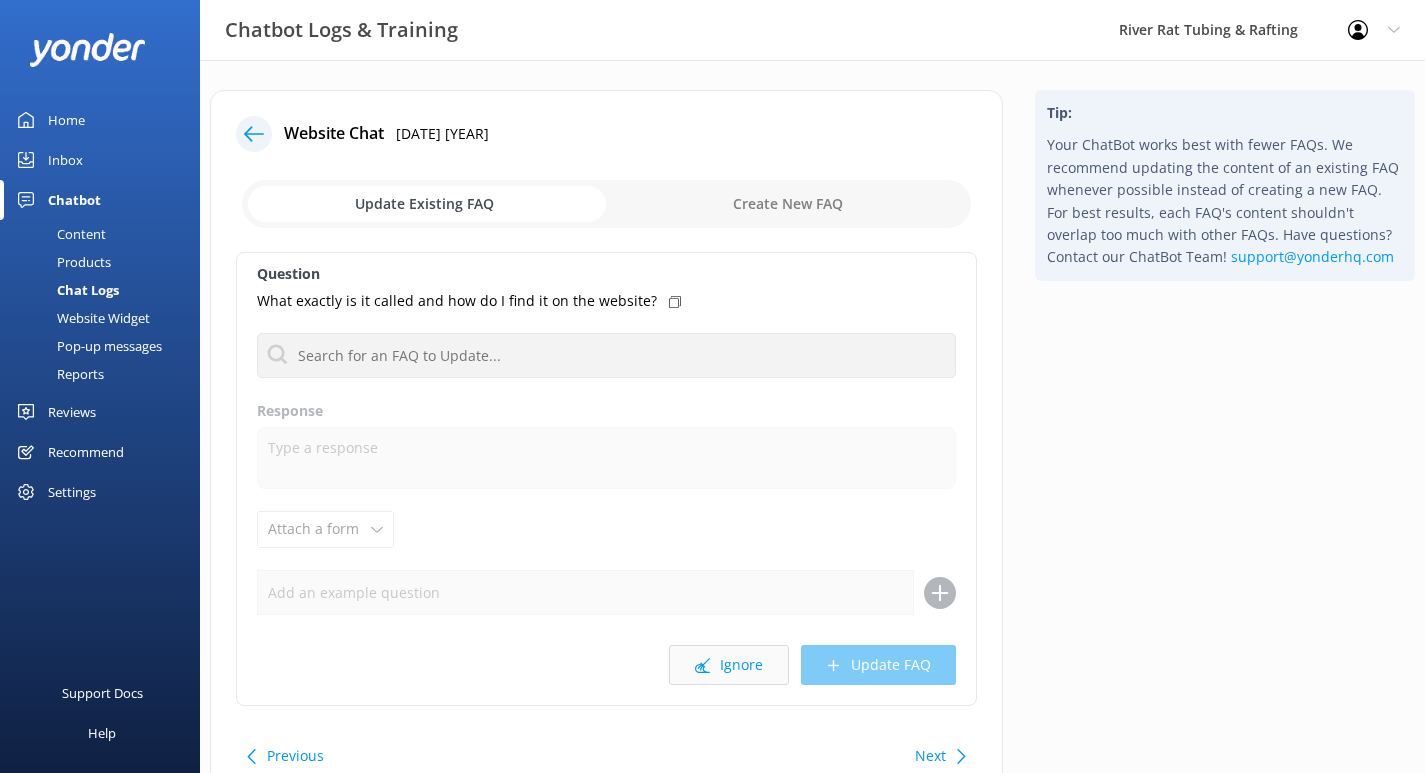 click on "Ignore" at bounding box center [729, 665] 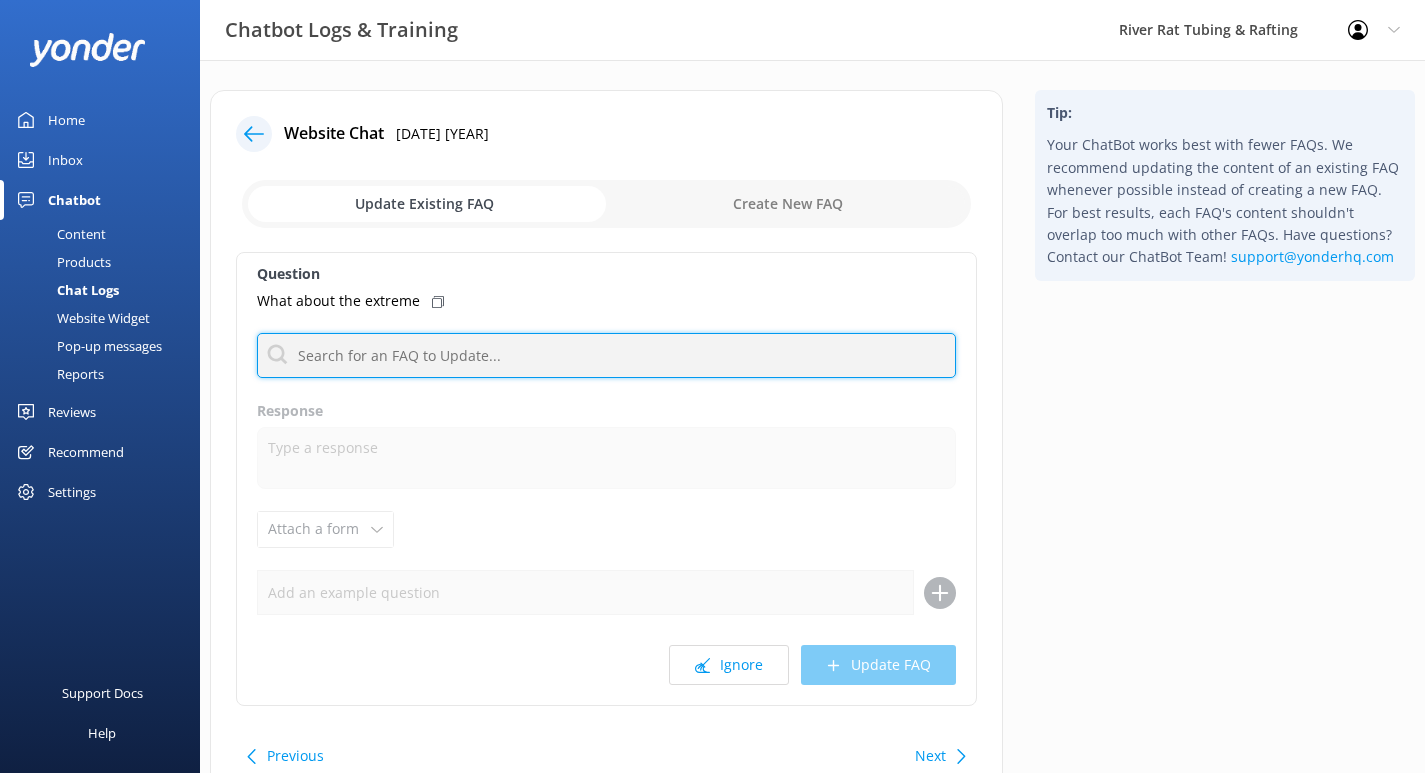 click at bounding box center [606, 355] 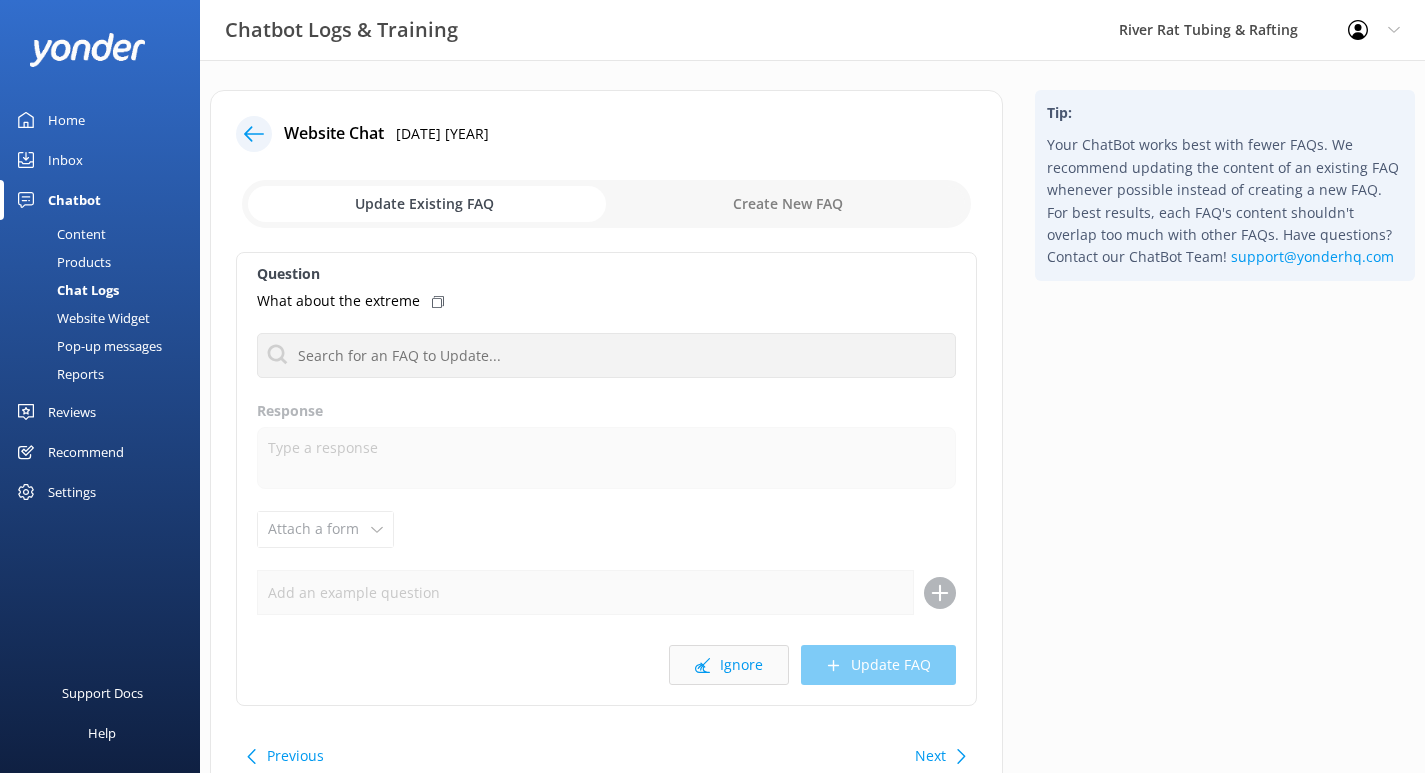 click 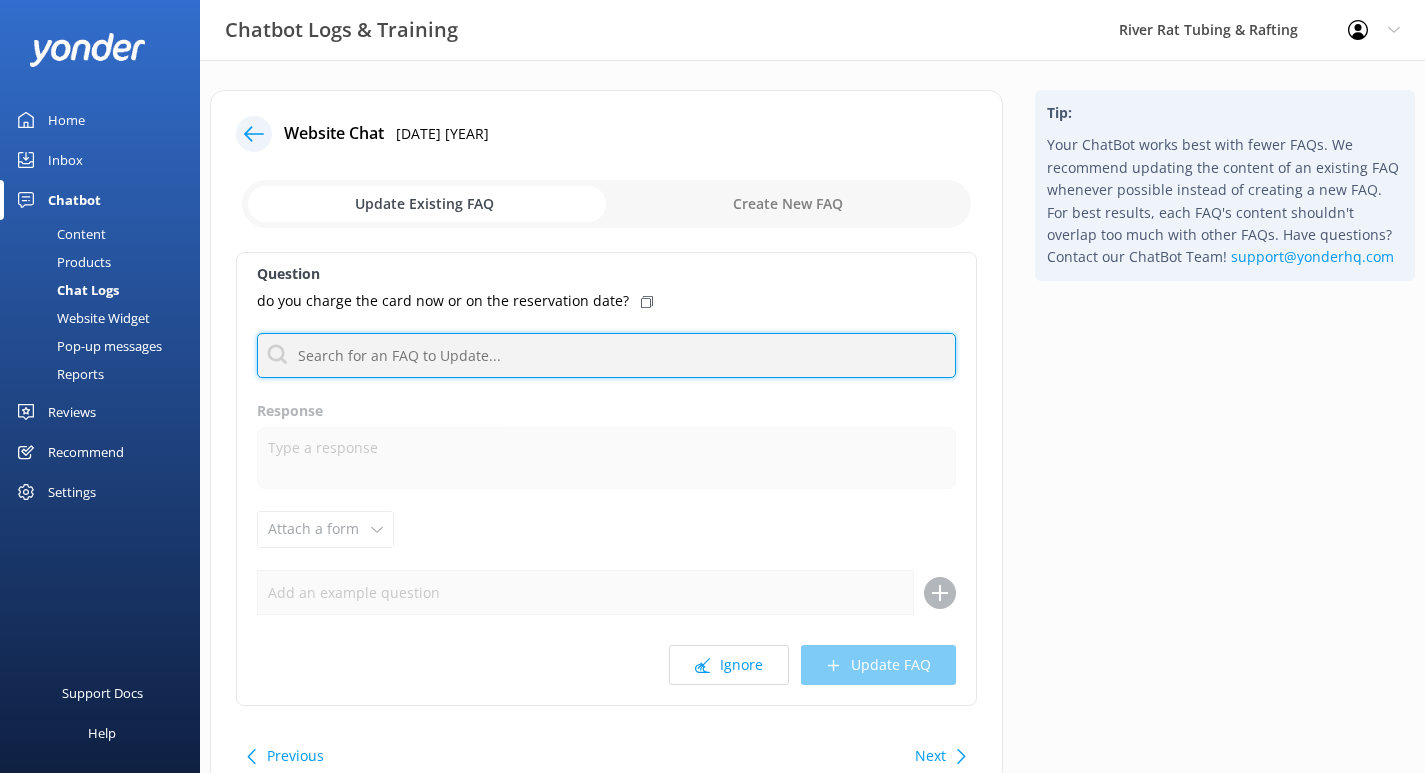 click at bounding box center [606, 355] 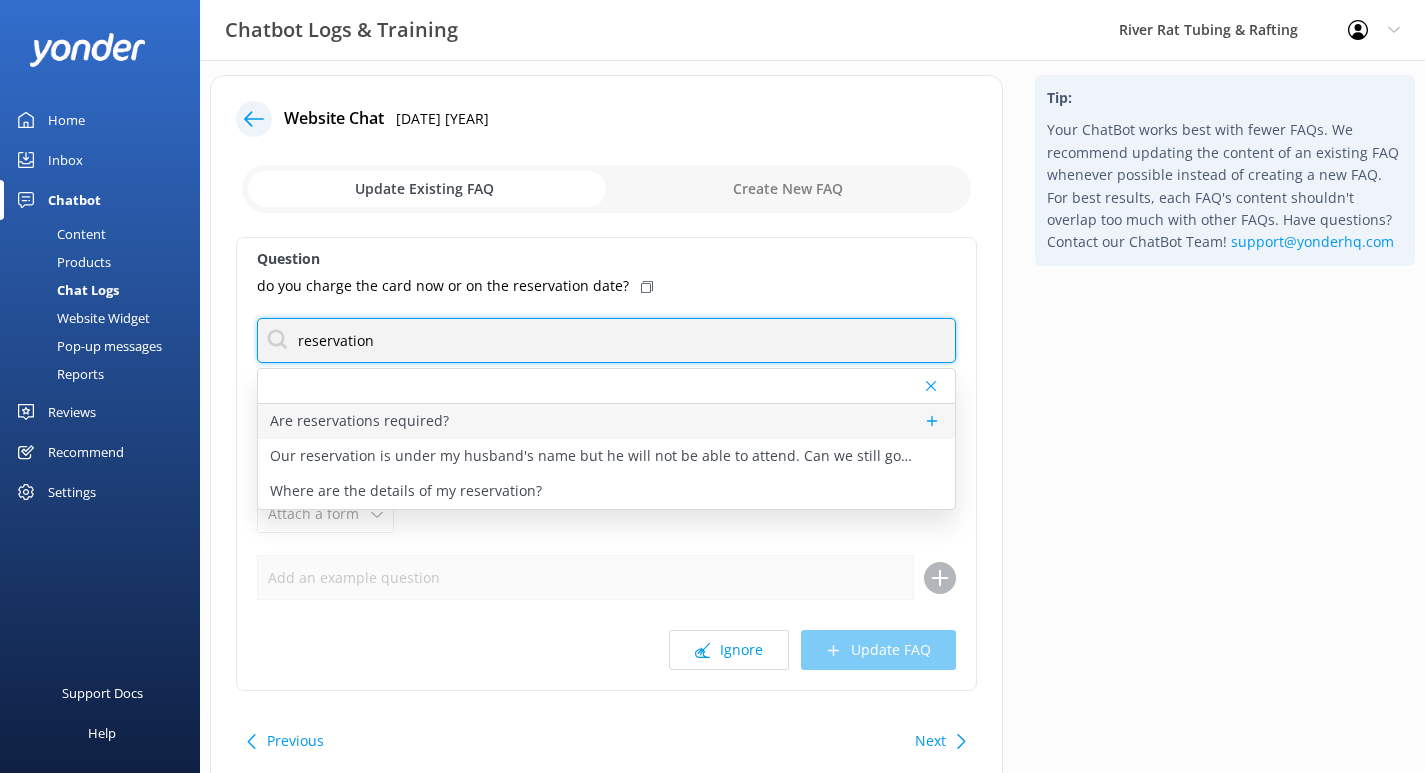 scroll, scrollTop: 17, scrollLeft: 0, axis: vertical 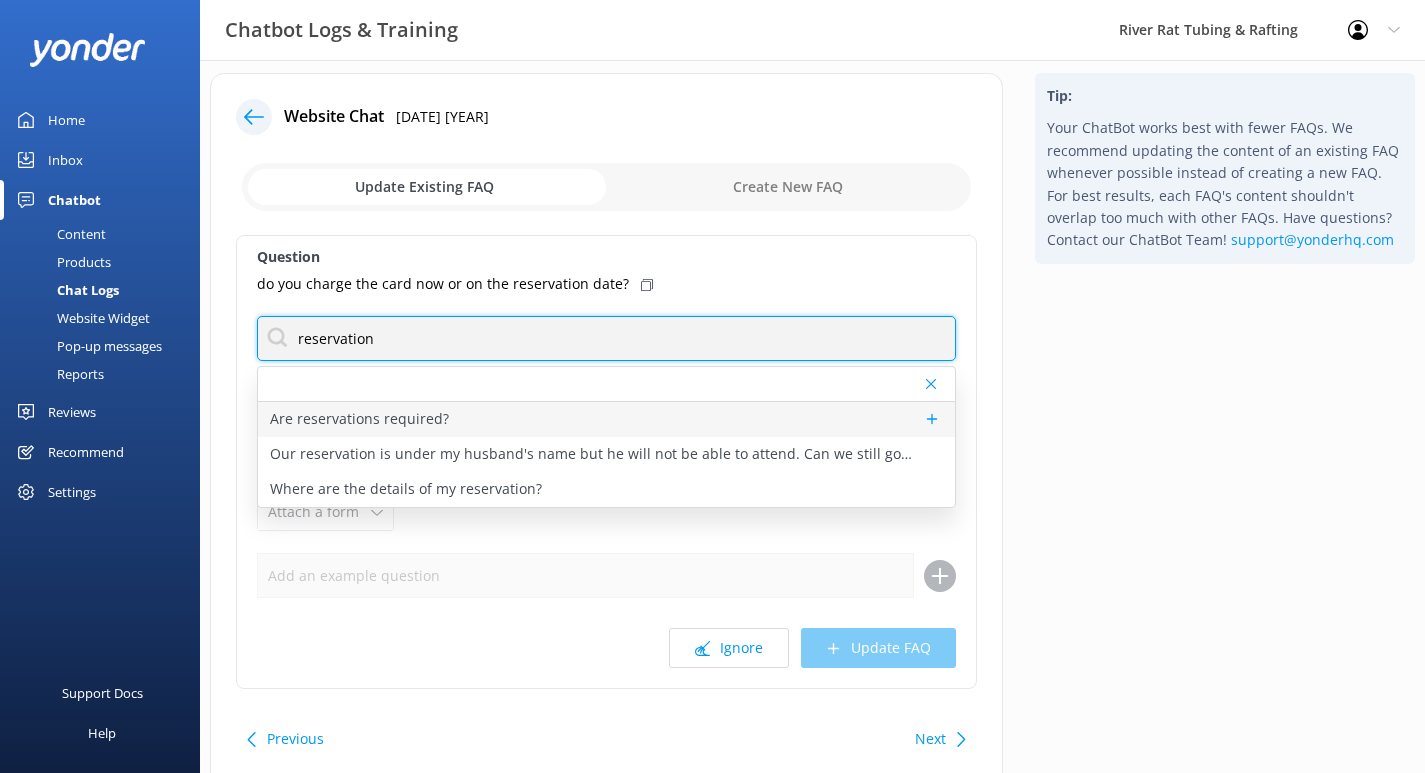 type on "reservation" 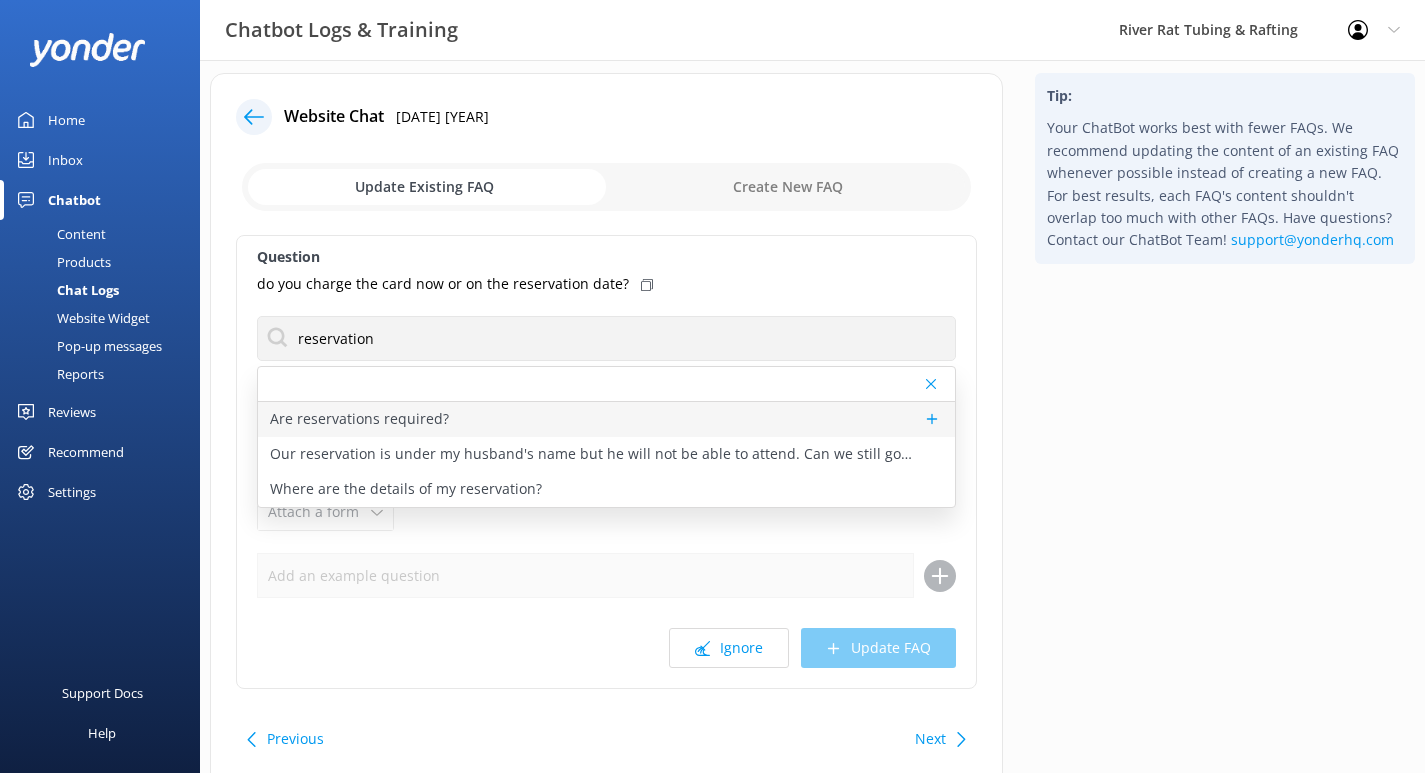click on "Are reservations required?" at bounding box center [359, 419] 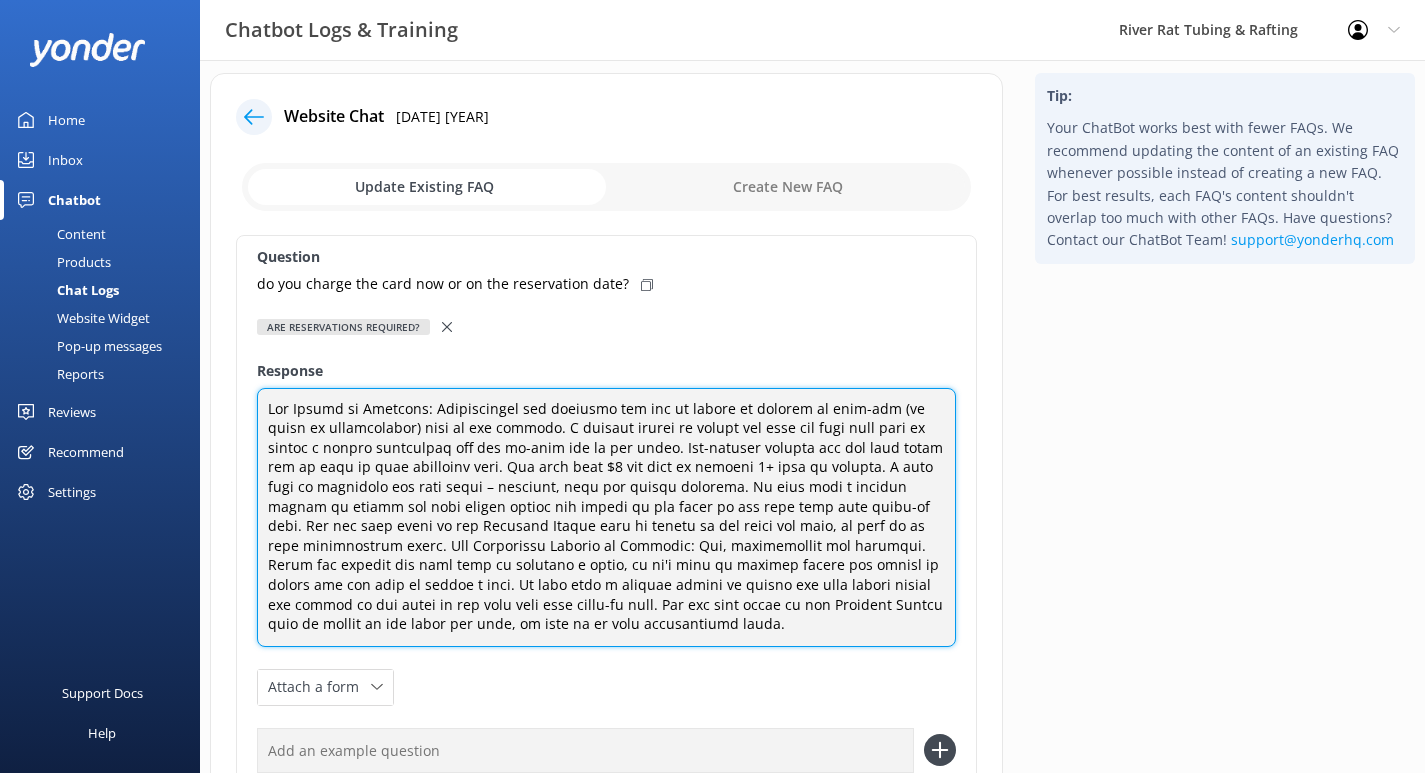 drag, startPoint x: 590, startPoint y: 450, endPoint x: 847, endPoint y: 436, distance: 257.38104 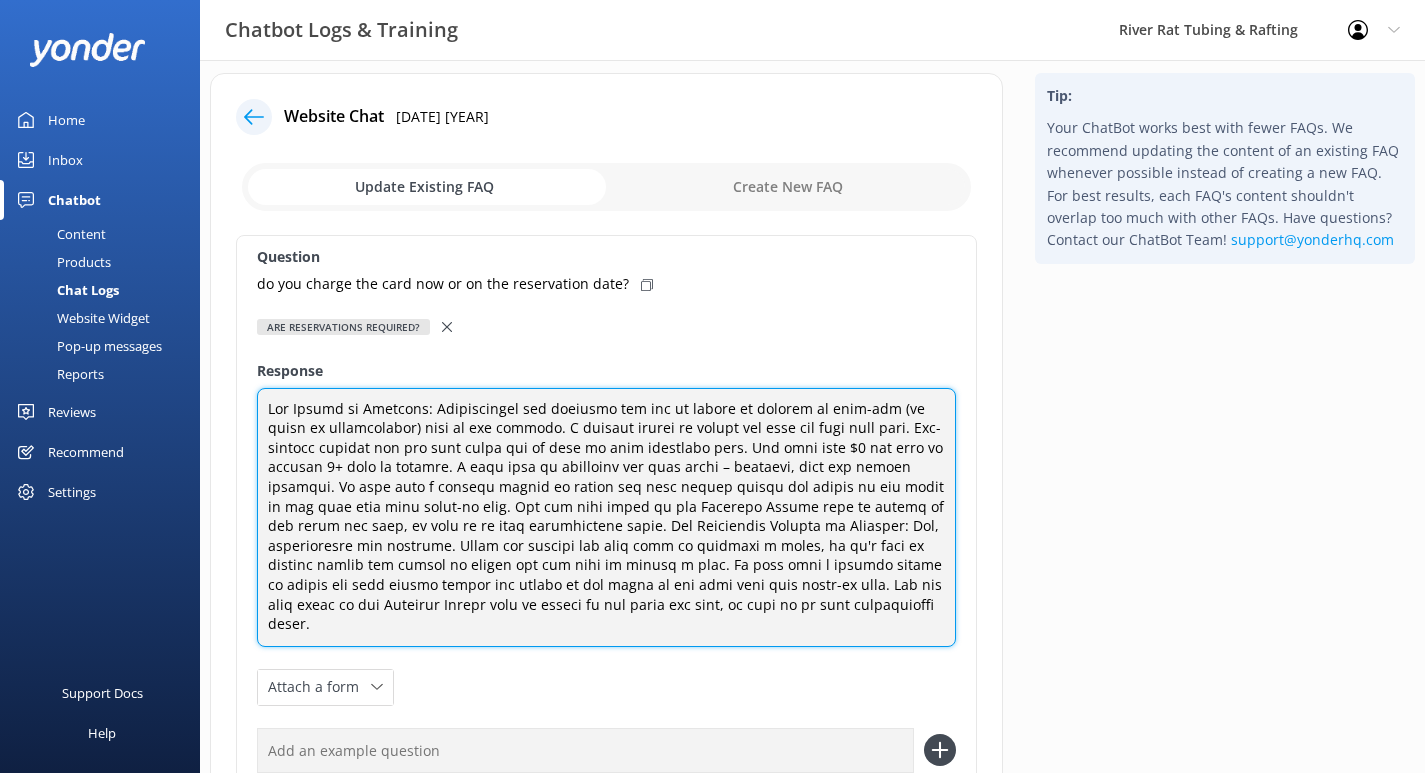 drag, startPoint x: 493, startPoint y: 528, endPoint x: 397, endPoint y: 513, distance: 97.16481 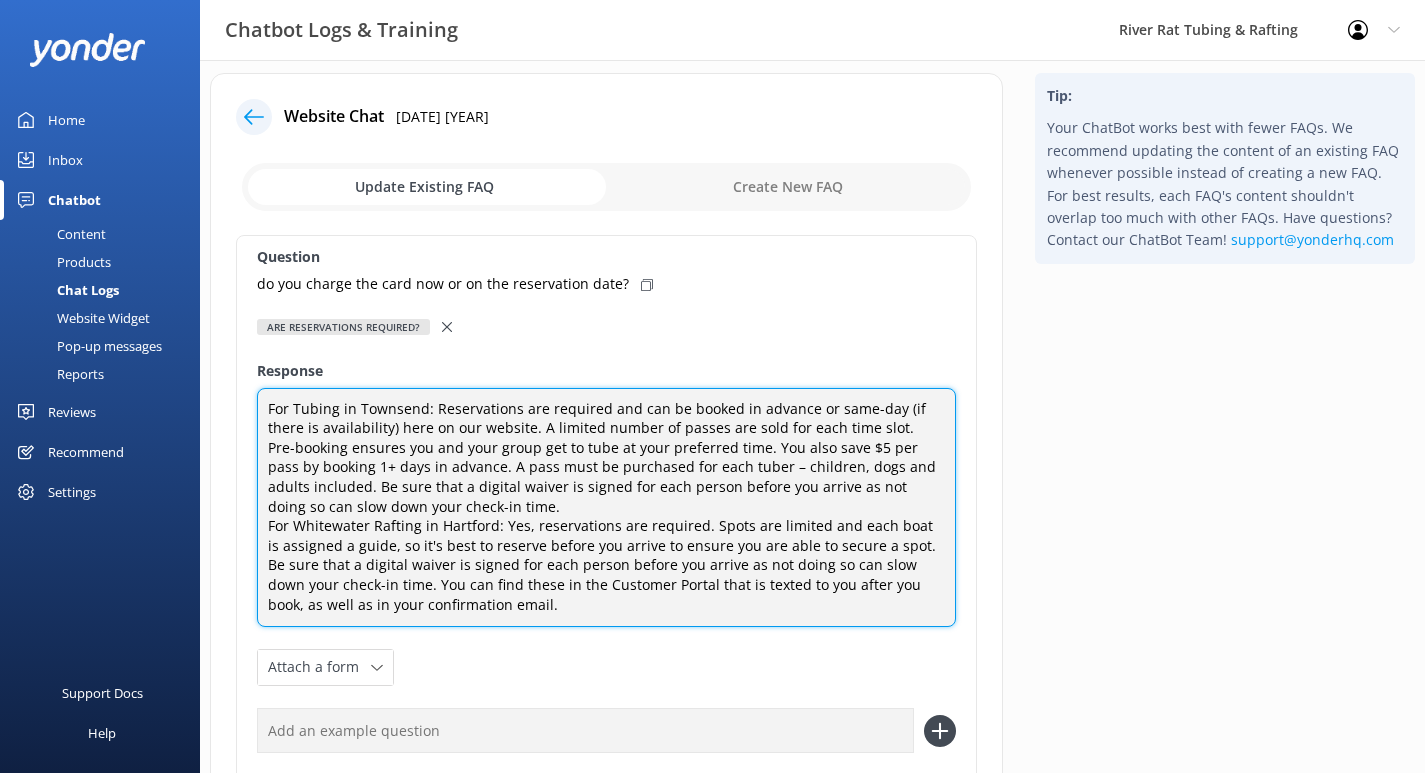 drag, startPoint x: 655, startPoint y: 549, endPoint x: 402, endPoint y: 553, distance: 253.03162 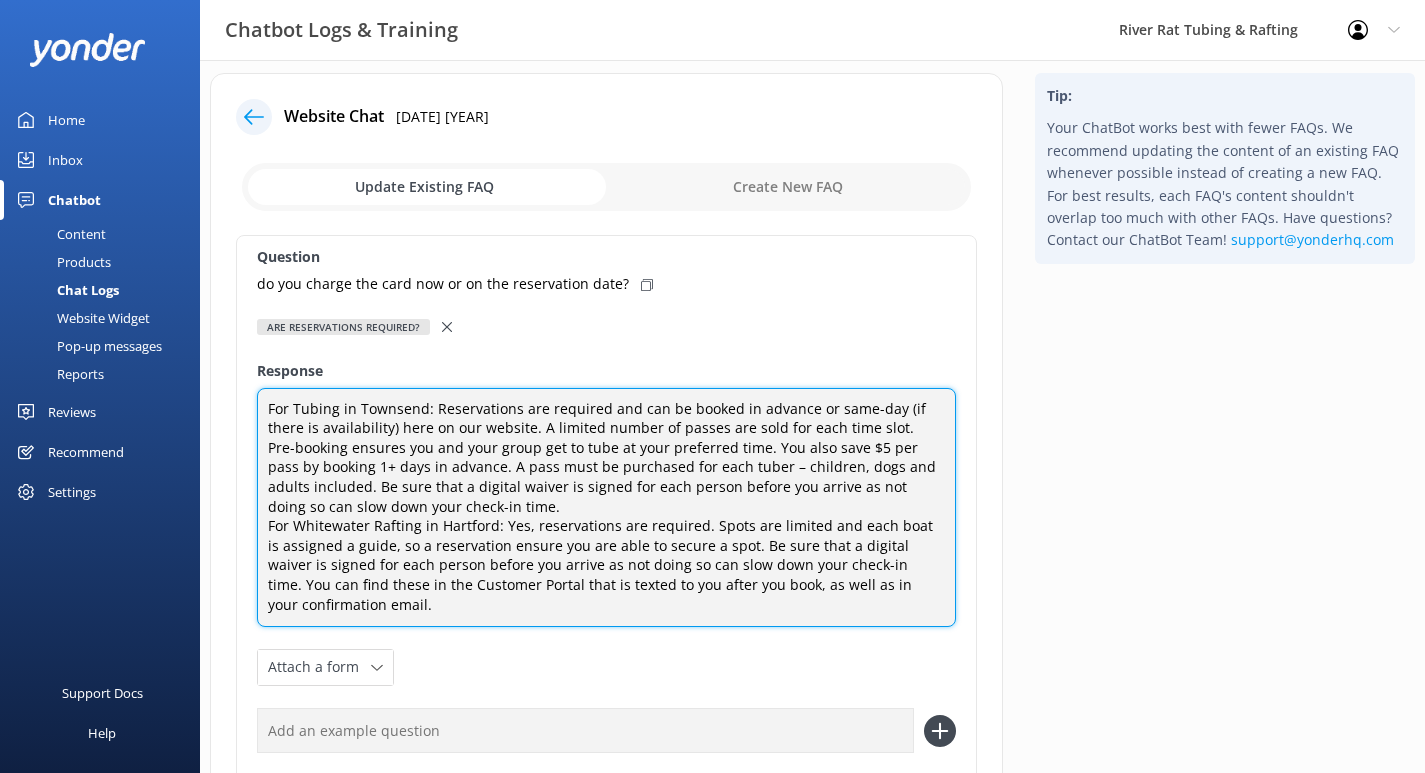 click on "For Tubing in Townsend: Reservations are required and can be booked in advance or same-day (if there is availability) here on our website. A limited number of passes are sold for each time slot. Pre-booking ensures you and your group get to tube at your preferred time. You also save $5 per pass by booking 1+ days in advance. A pass must be purchased for each tuber – children, dogs and adults included. Be sure that a digital waiver is signed for each person before you arrive as not doing so can slow down your check-in time.
For Whitewater Rafting in Hartford: Yes, reservations are required. Spots are limited and each boat is assigned a guide, so a reservation ensure you are able to secure a spot. Be sure that a digital waiver is signed for each person before you arrive as not doing so can slow down your check-in time. You can find these in the Customer Portal that is texted to you after you book, as well as in your confirmation email." at bounding box center [606, 508] 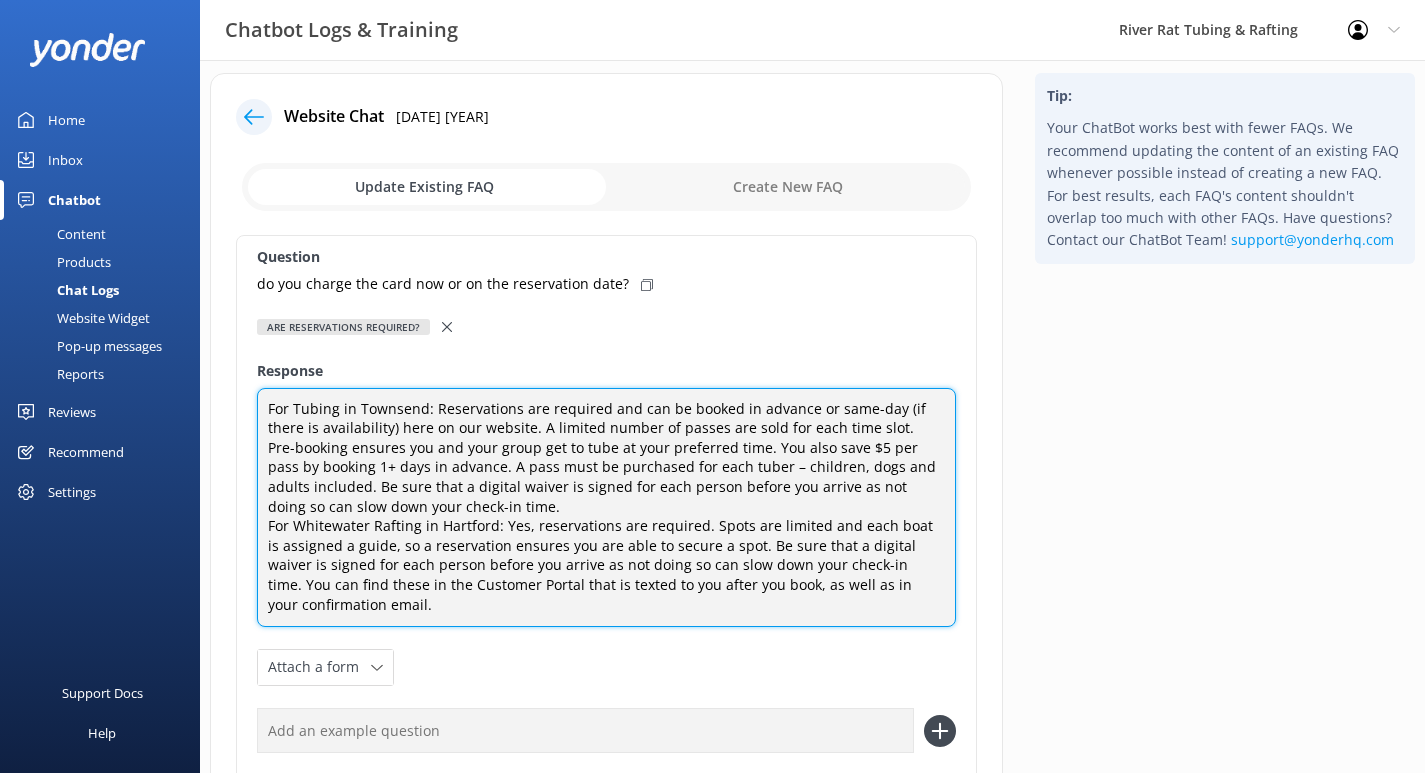 drag, startPoint x: 310, startPoint y: 602, endPoint x: 869, endPoint y: 570, distance: 559.91516 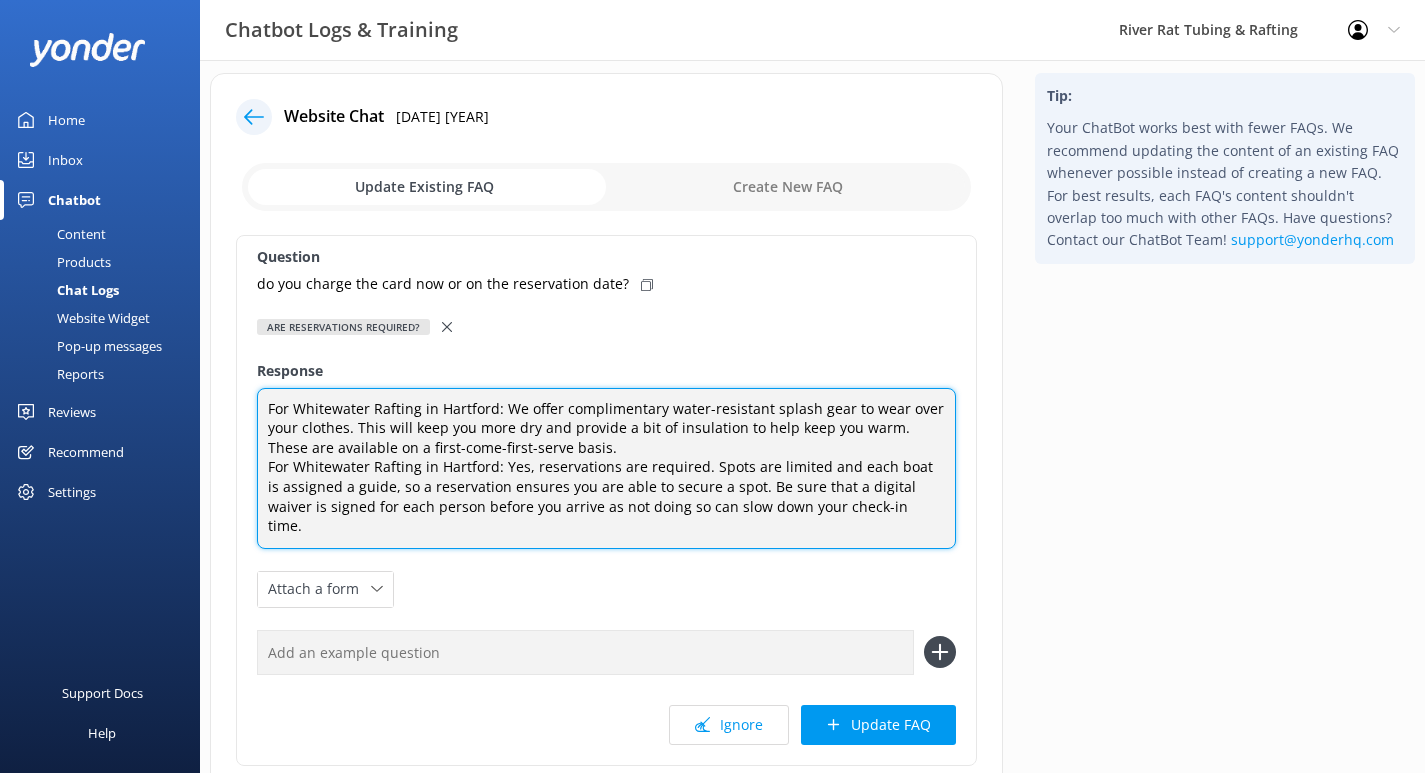 click on "For Whitewater Rafting in Hartford: We offer complimentary water-resistant splash gear to wear over your clothes. This will keep you more dry and provide a bit of insulation to help keep you warm. These are available on a first-come-first-serve basis.
For Whitewater Rafting in Hartford: Yes, reservations are required. Spots are limited and each boat is assigned a guide, so a reservation ensures you are able to secure a spot. Be sure that a digital waiver is signed for each person before you arrive as not doing so can slow down your check-in time." at bounding box center (606, 468) 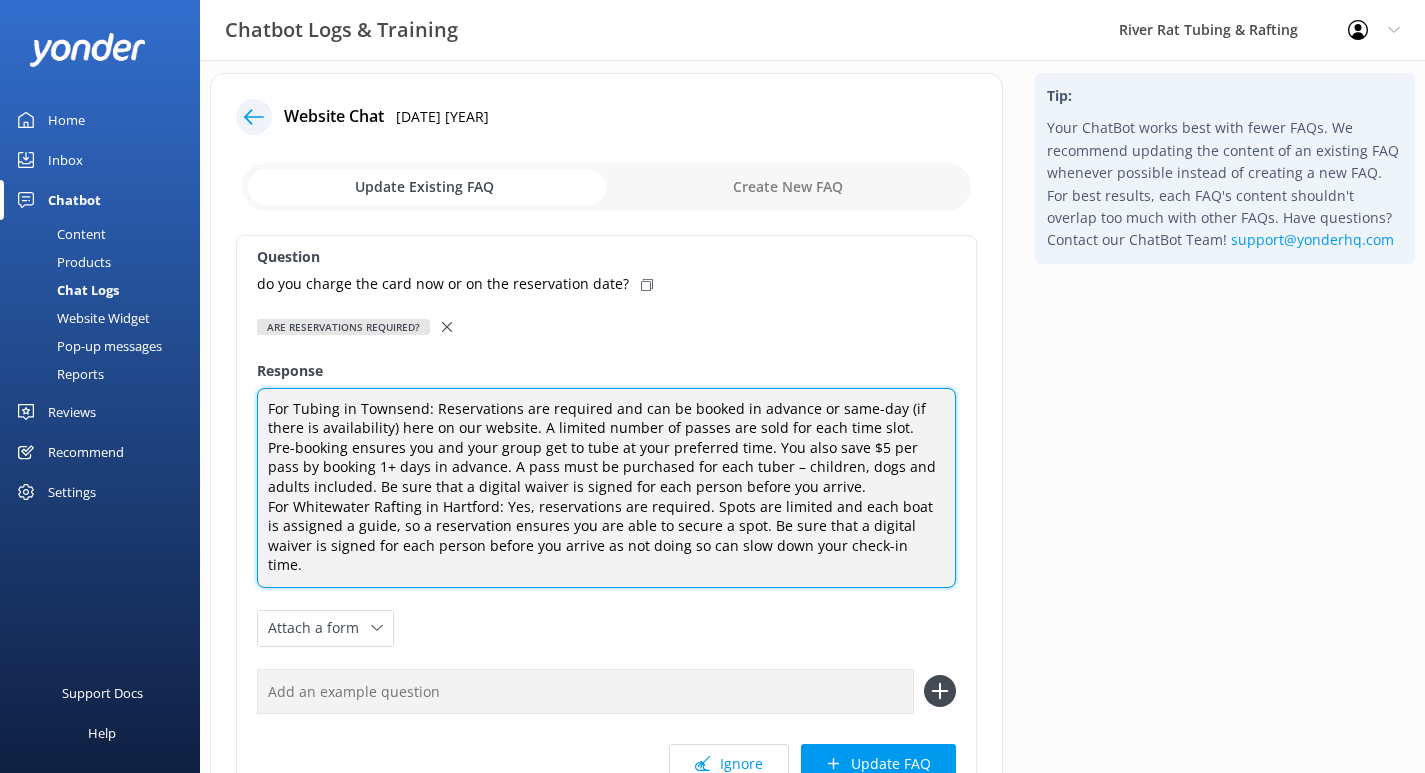 drag, startPoint x: 859, startPoint y: 550, endPoint x: 530, endPoint y: 551, distance: 329.00153 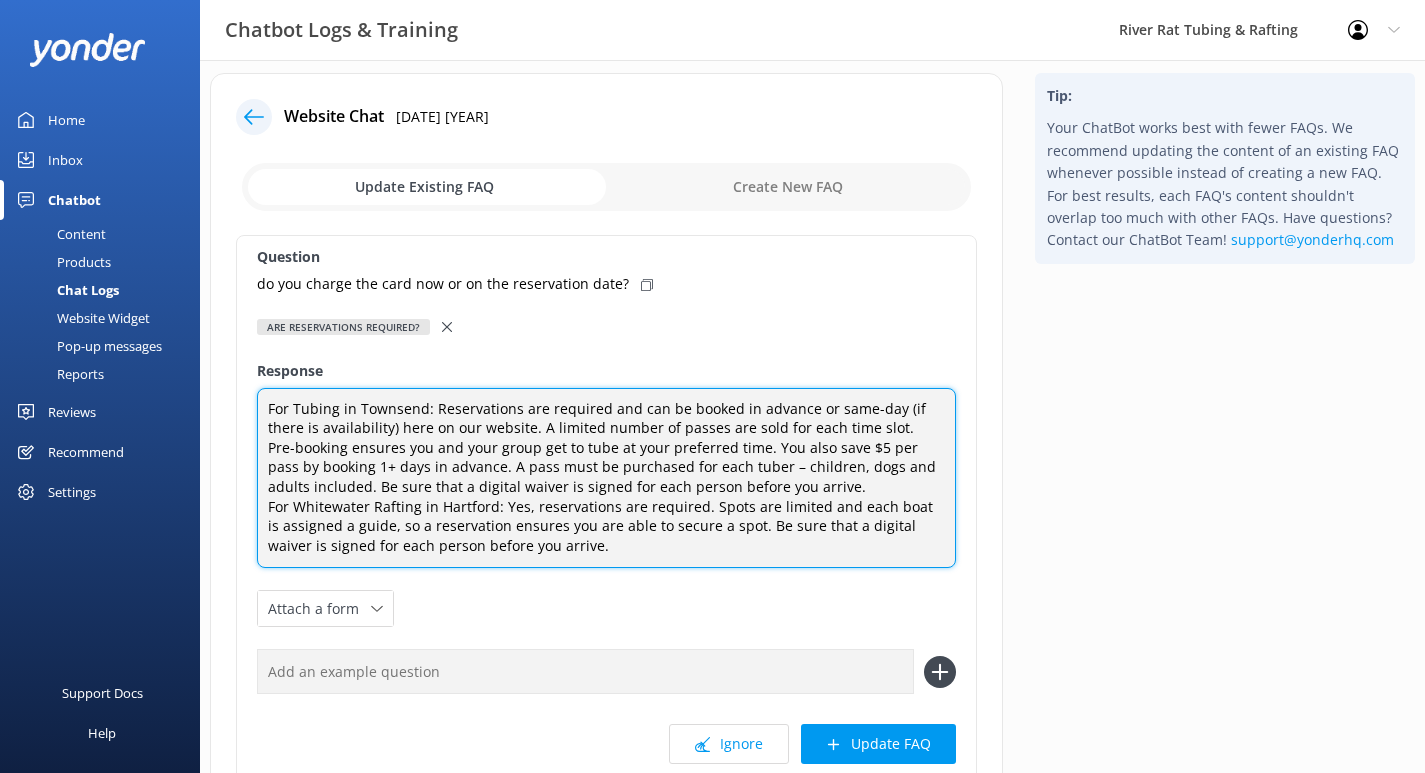 click on "For Tubing in Townsend: Reservations are required and can be booked in advance or same-day (if there is availability) here on our website. A limited number of passes are sold for each time slot. Pre-booking ensures you and your group get to tube at your preferred time. You also save $5 per pass by booking 1+ days in advance. A pass must be purchased for each tuber – children, dogs and adults included. Be sure that a digital waiver is signed for each person before you arrive.
For Whitewater Rafting in Hartford: Yes, reservations are required. Spots are limited and each boat is assigned a guide, so a reservation ensures you are able to secure a spot. Be sure that a digital waiver is signed for each person before you arrive." at bounding box center (606, 478) 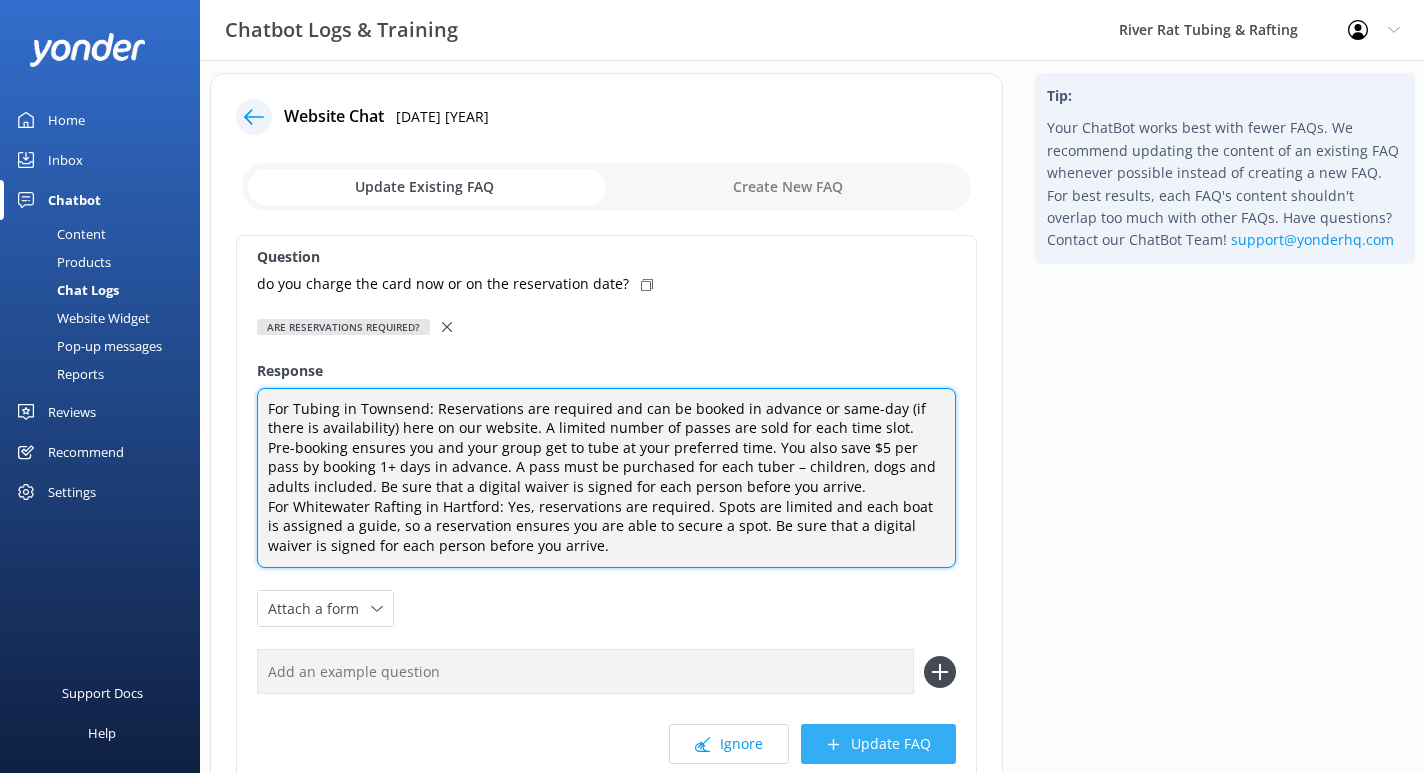 type on "For Tubing in Townsend: Reservations are required and can be booked in advance or same-day (if there is availability) here on our website. A limited number of passes are sold for each time slot. Pre-booking ensures you and your group get to tube at your preferred time. You also save $5 per pass by booking 1+ days in advance. A pass must be purchased for each tuber – children, dogs and adults included. Be sure that a digital waiver is signed for each person before you arrive.
For Whitewater Rafting in Hartford: Yes, reservations are required. Spots are limited and each boat is assigned a guide, so a reservation ensures you are able to secure a spot. Be sure that a digital waiver is signed for each person before you arrive." 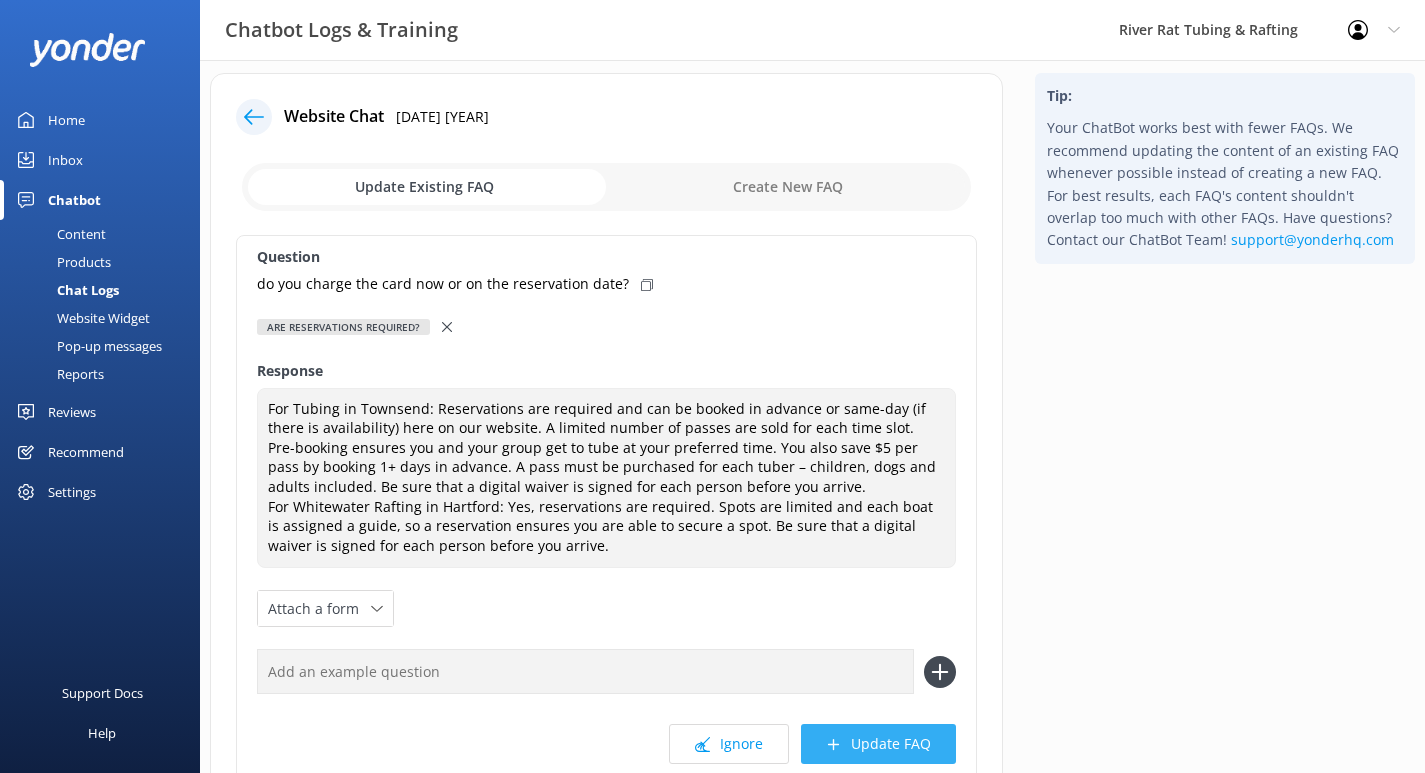 click on "Update FAQ" at bounding box center (878, 744) 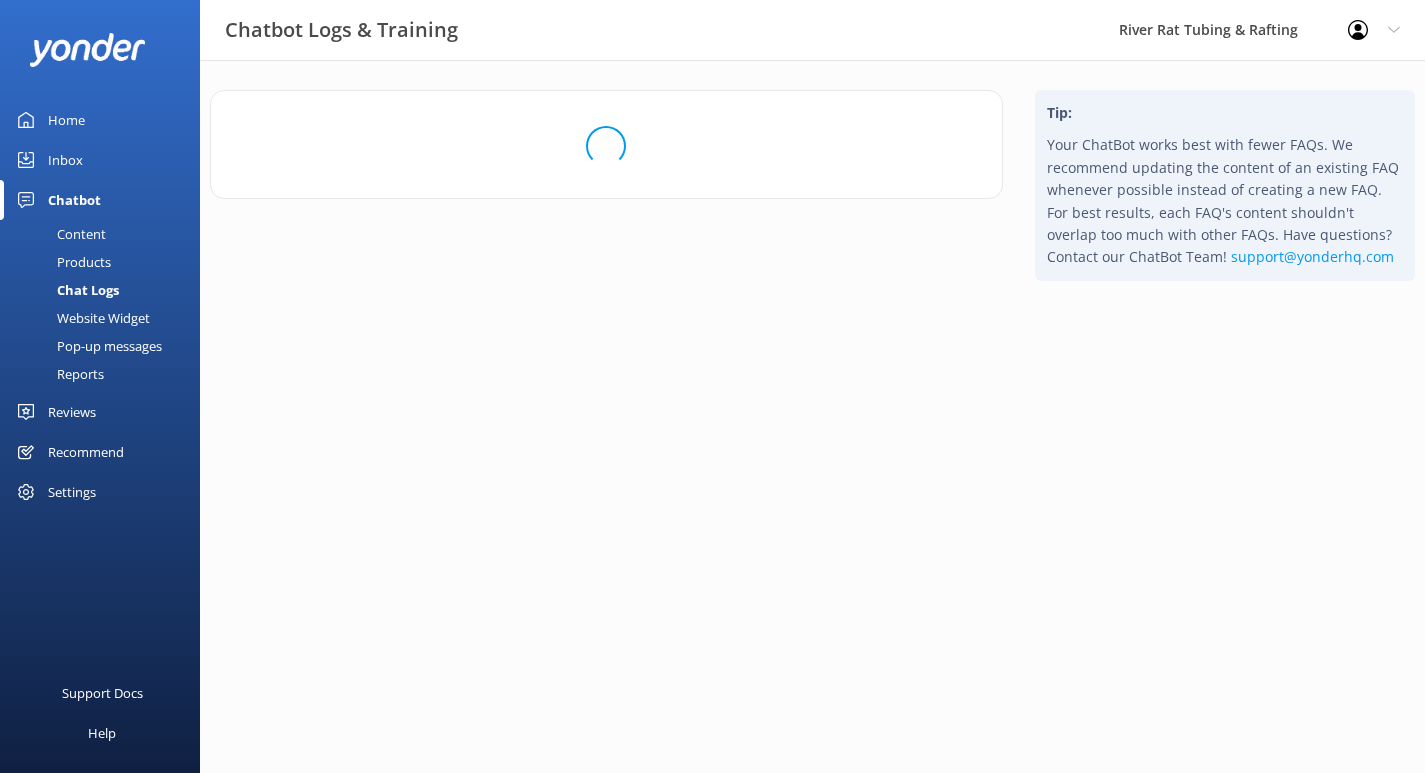 scroll, scrollTop: 0, scrollLeft: 0, axis: both 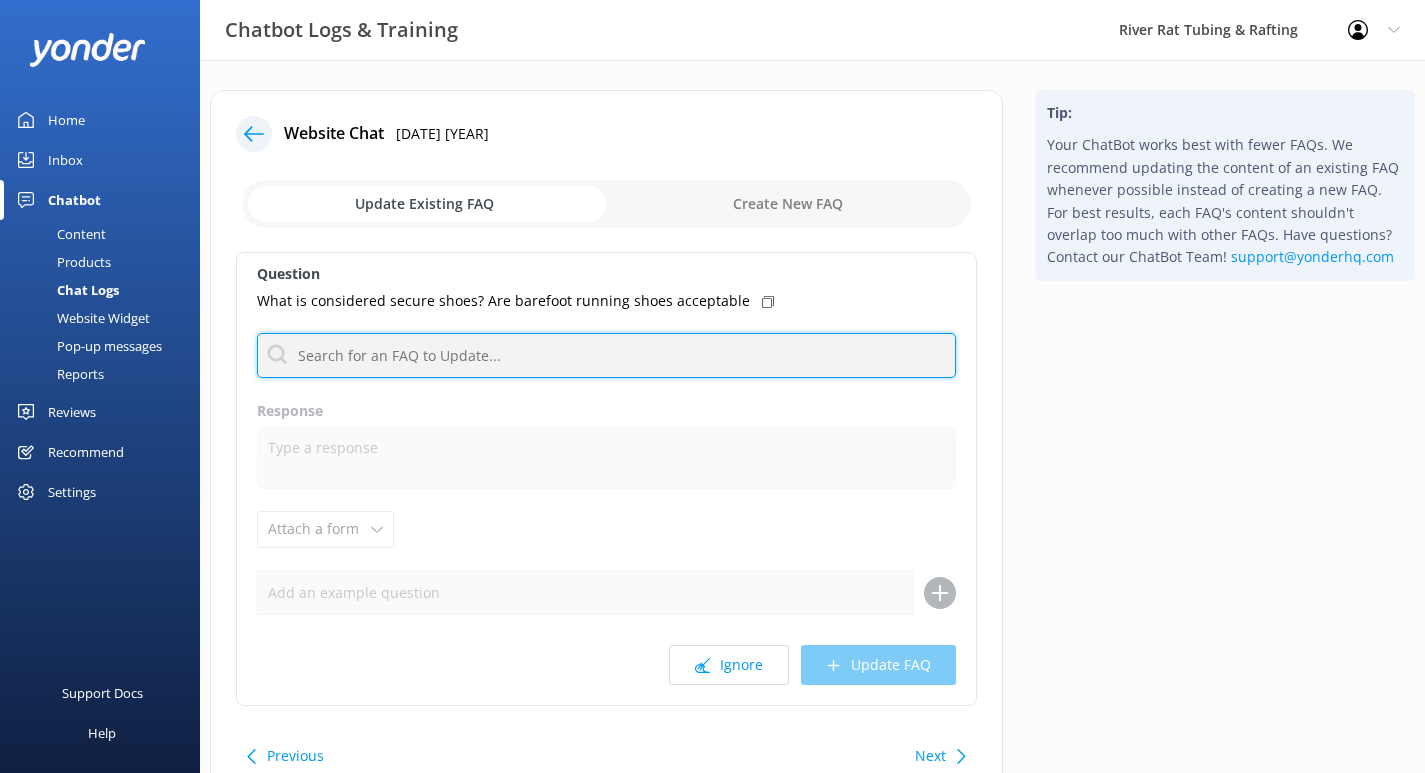 click at bounding box center [606, 355] 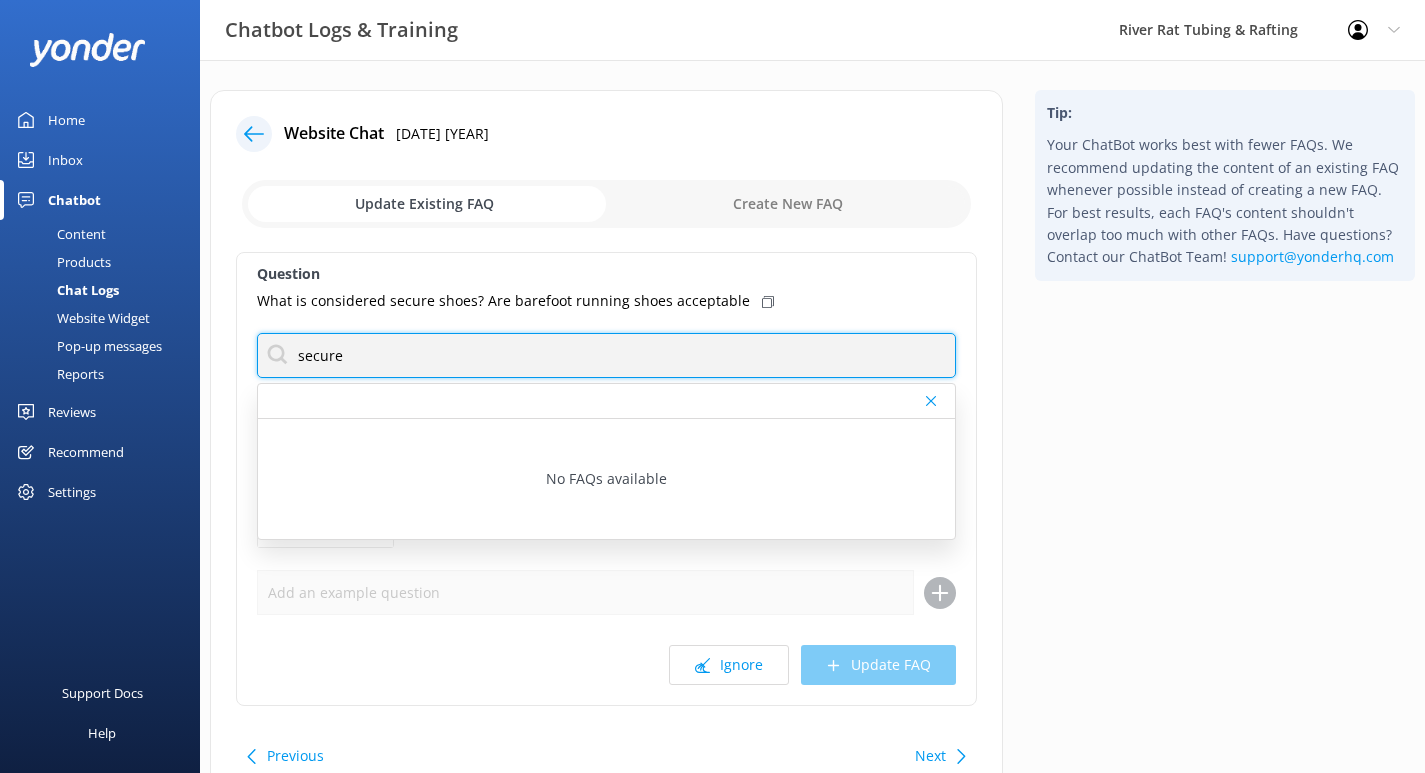 drag, startPoint x: 421, startPoint y: 349, endPoint x: 278, endPoint y: 349, distance: 143 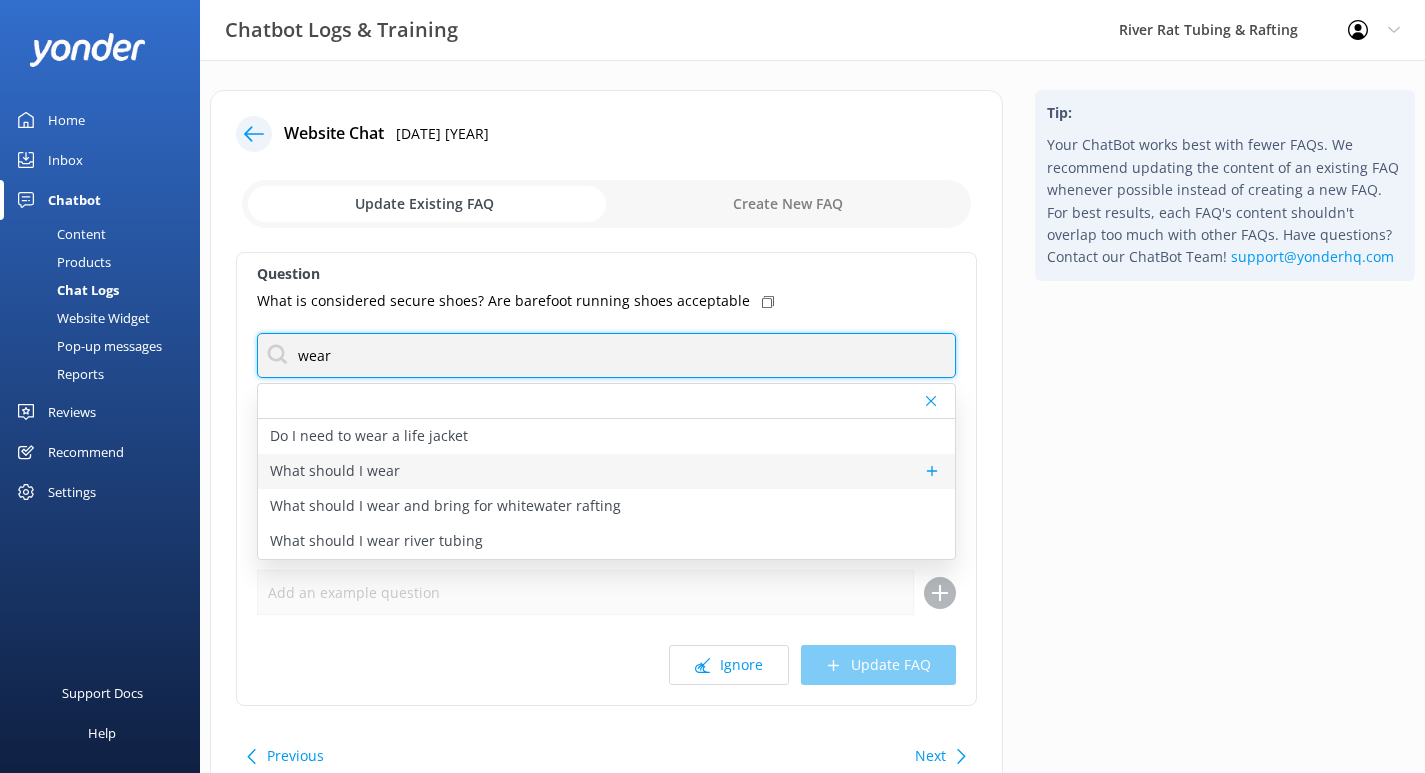 type on "wear" 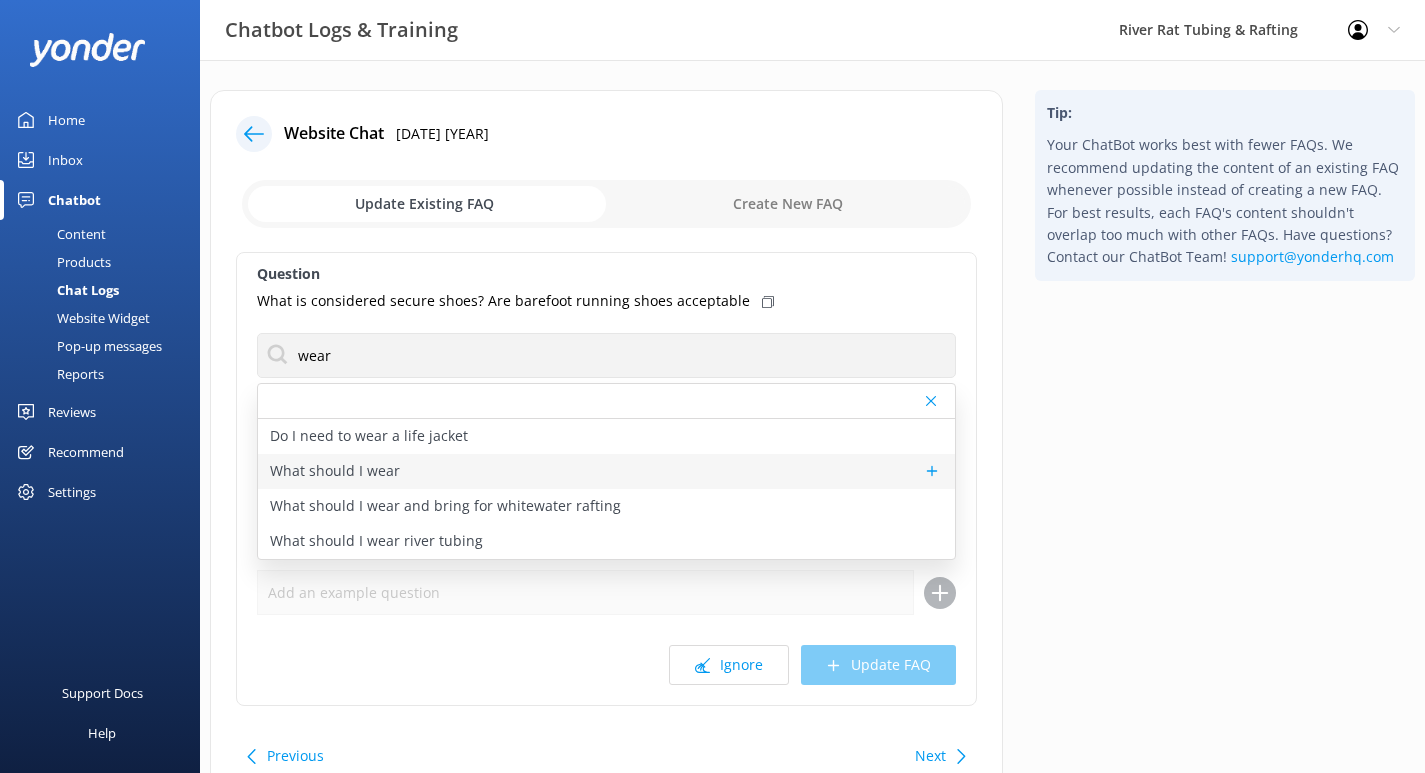click on "What should I wear" at bounding box center [335, 471] 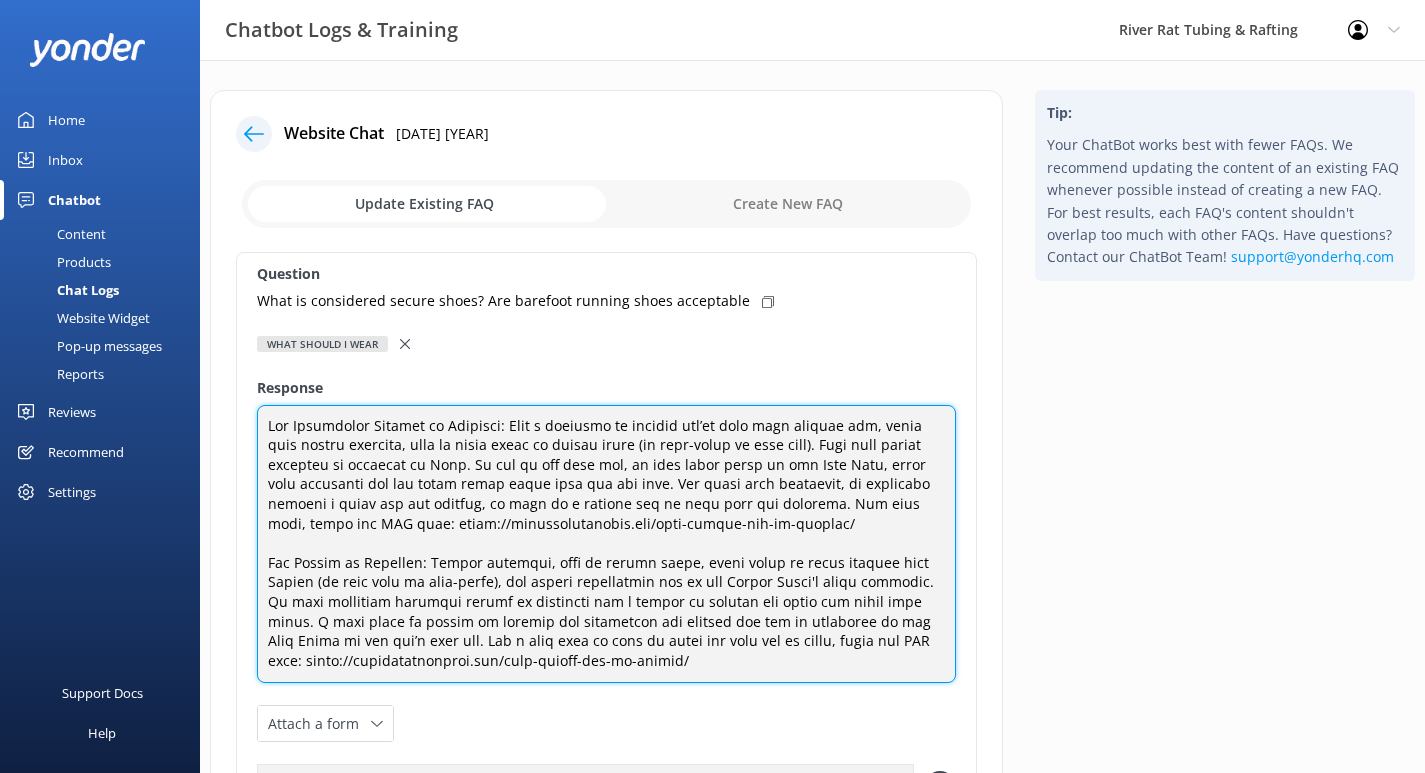 drag, startPoint x: 363, startPoint y: 489, endPoint x: 265, endPoint y: 490, distance: 98.005104 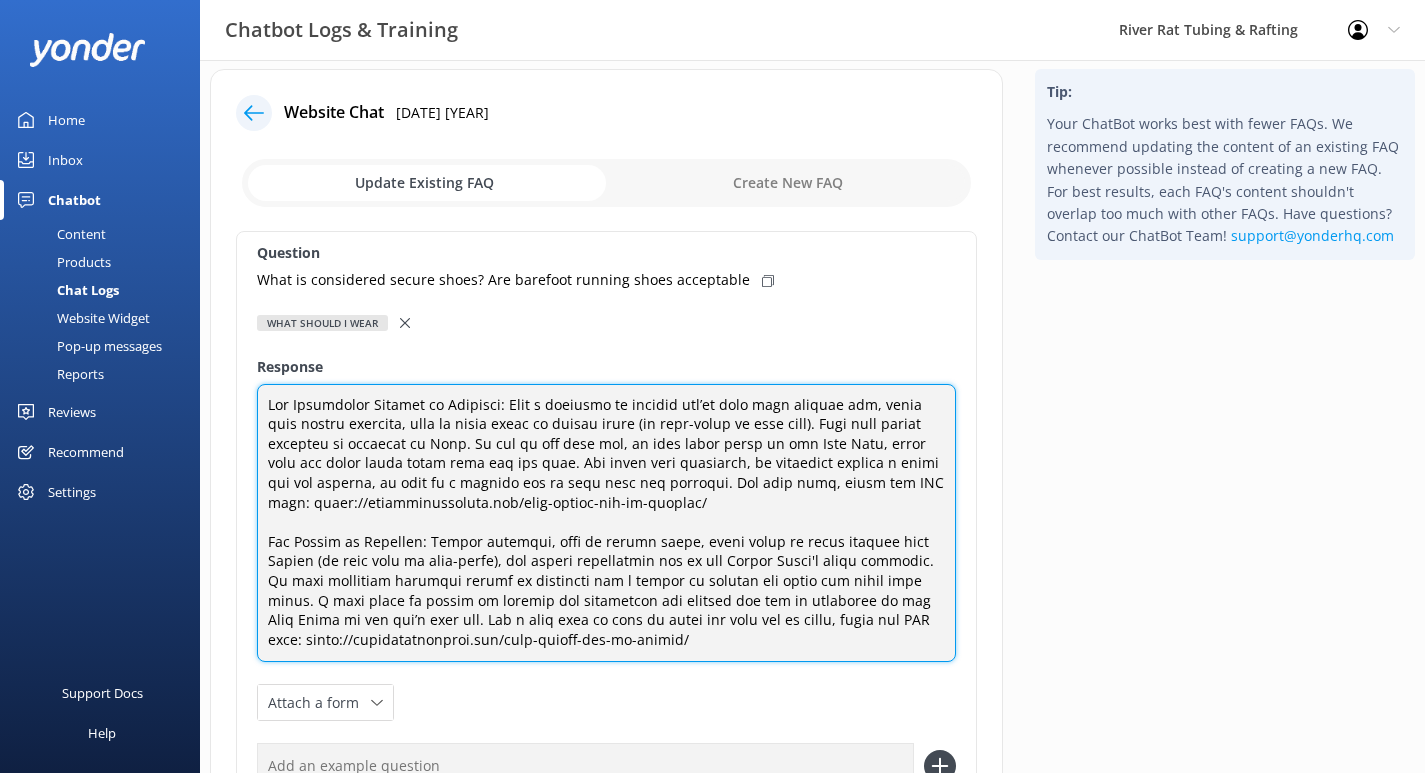 scroll, scrollTop: 24, scrollLeft: 0, axis: vertical 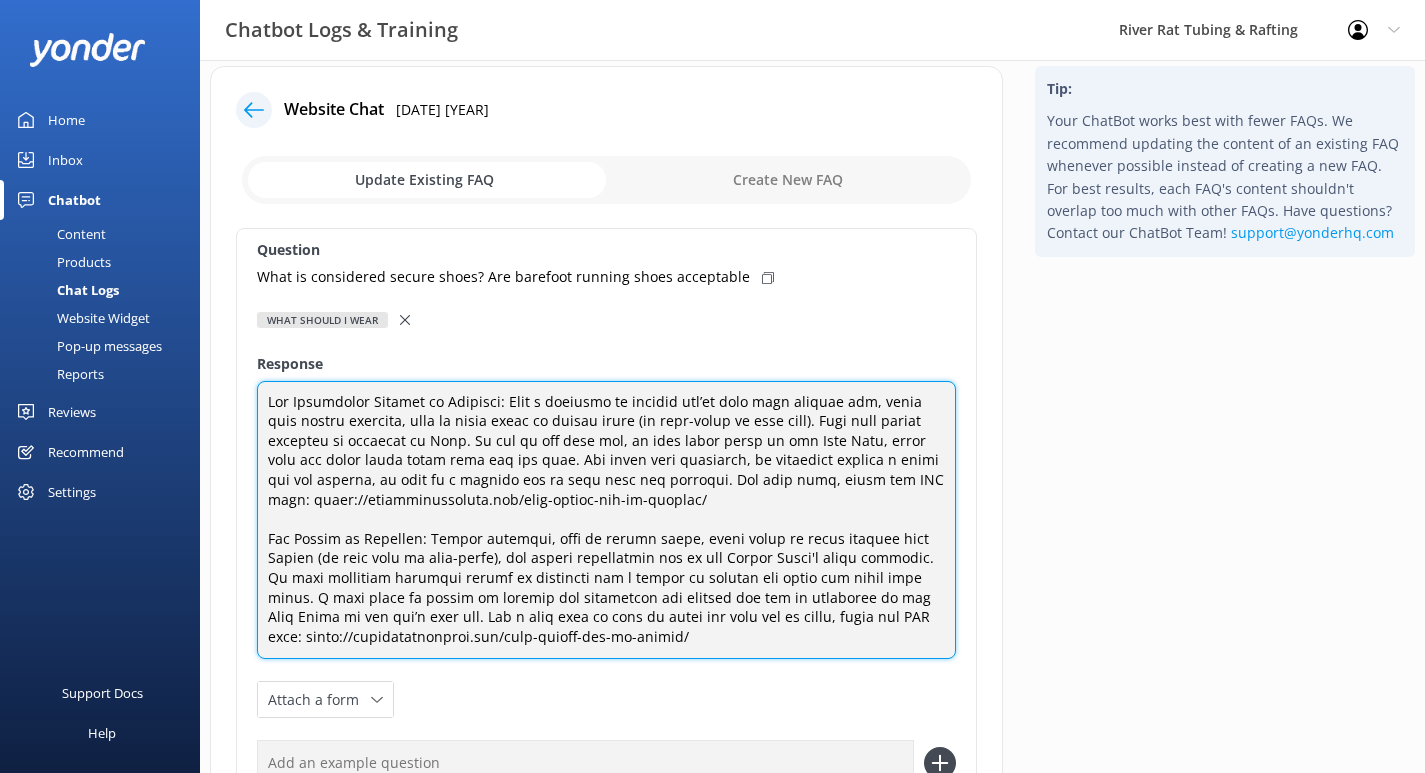 drag, startPoint x: 858, startPoint y: 423, endPoint x: 814, endPoint y: 423, distance: 44 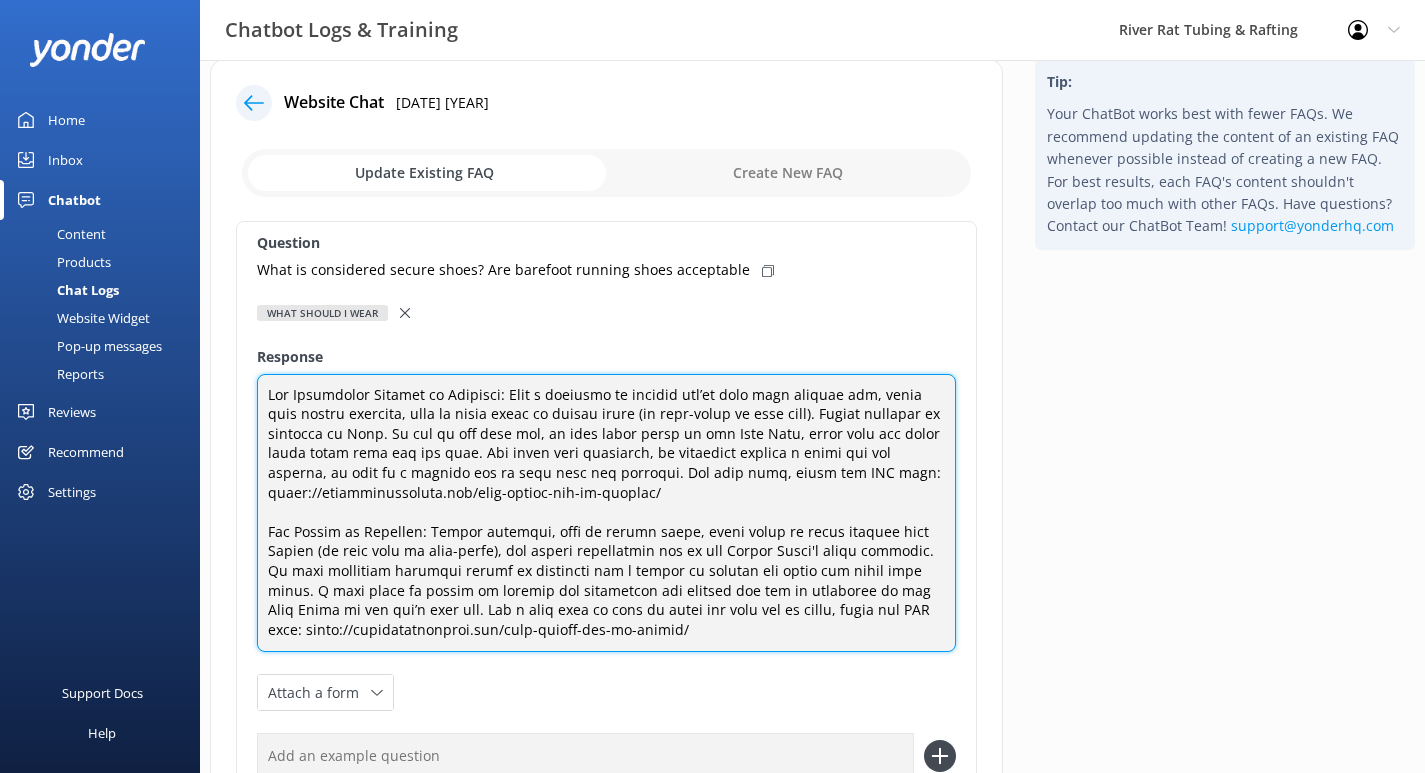 scroll, scrollTop: 32, scrollLeft: 0, axis: vertical 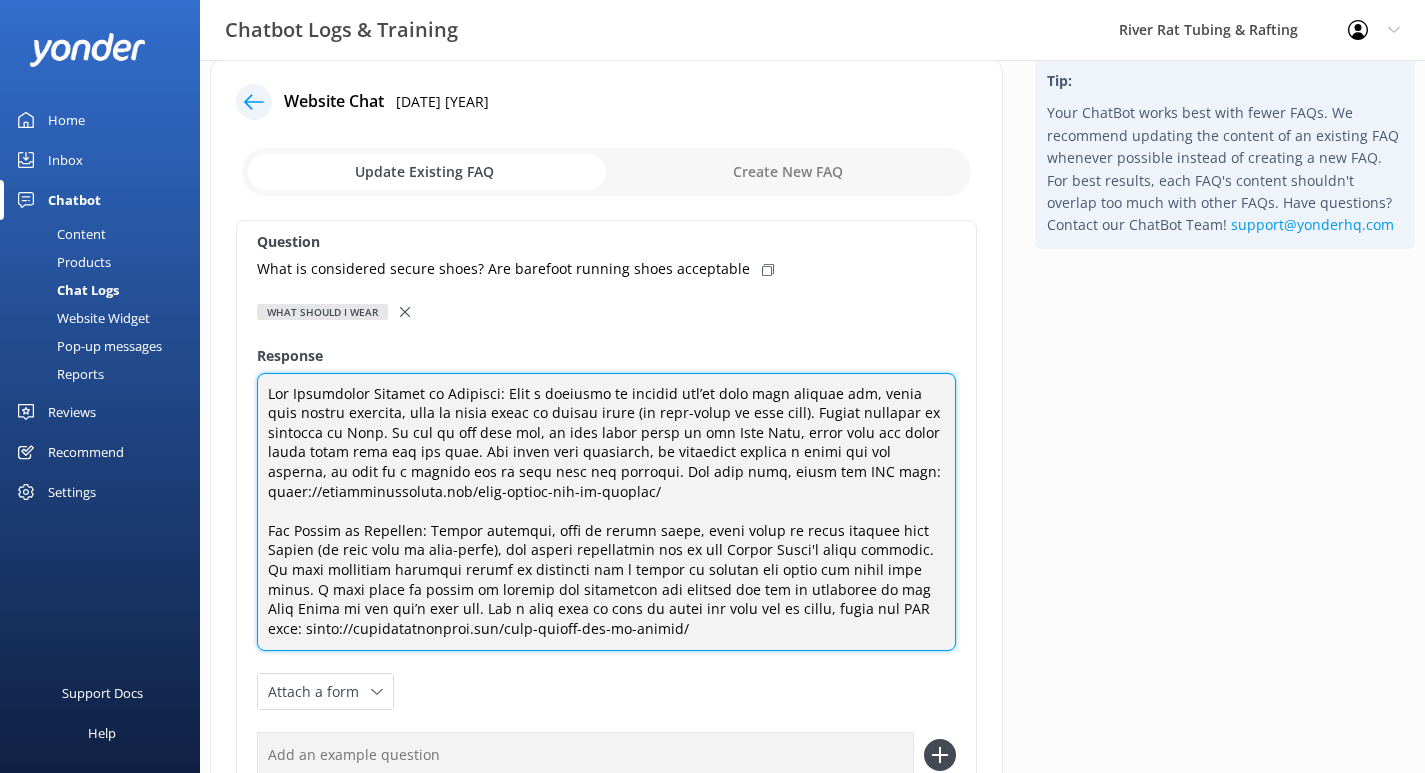 click at bounding box center [606, 512] 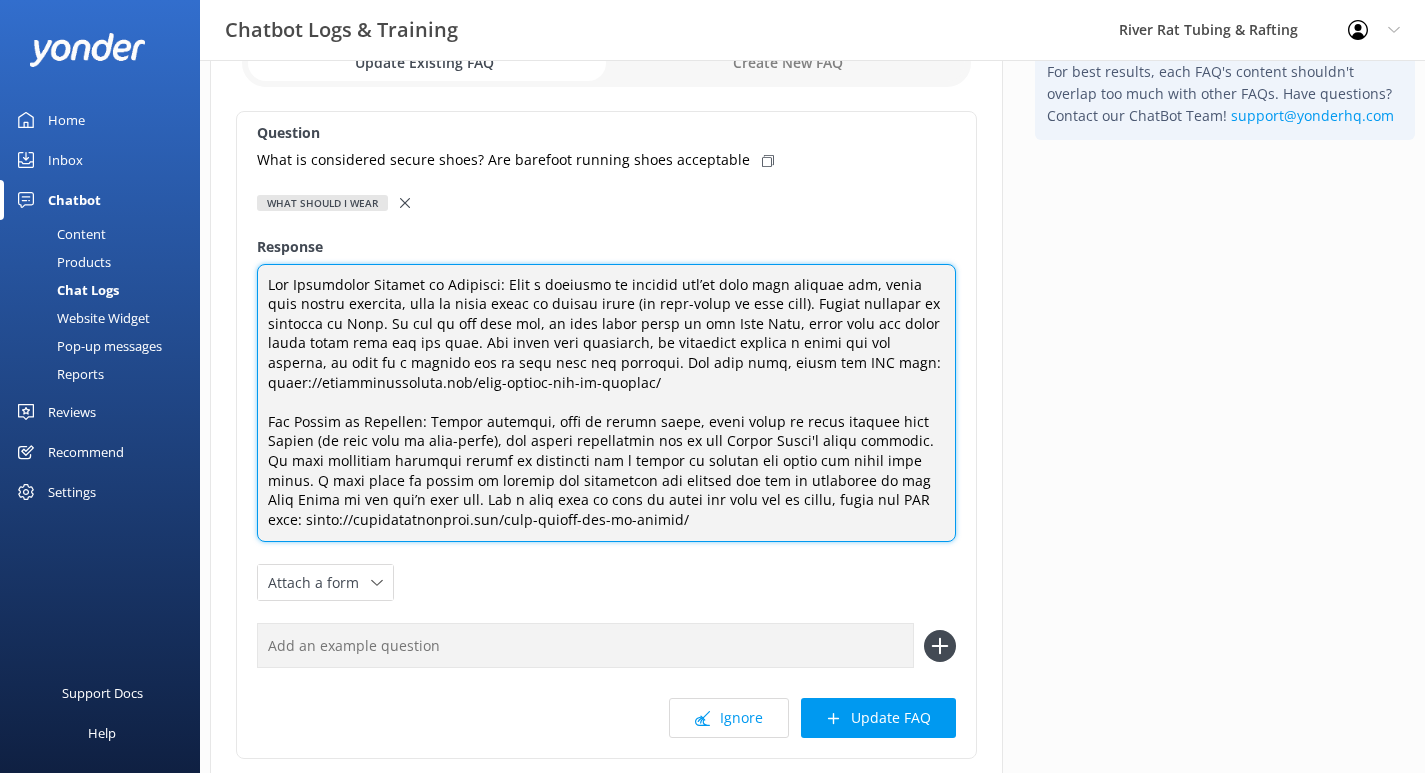 scroll, scrollTop: 144, scrollLeft: 0, axis: vertical 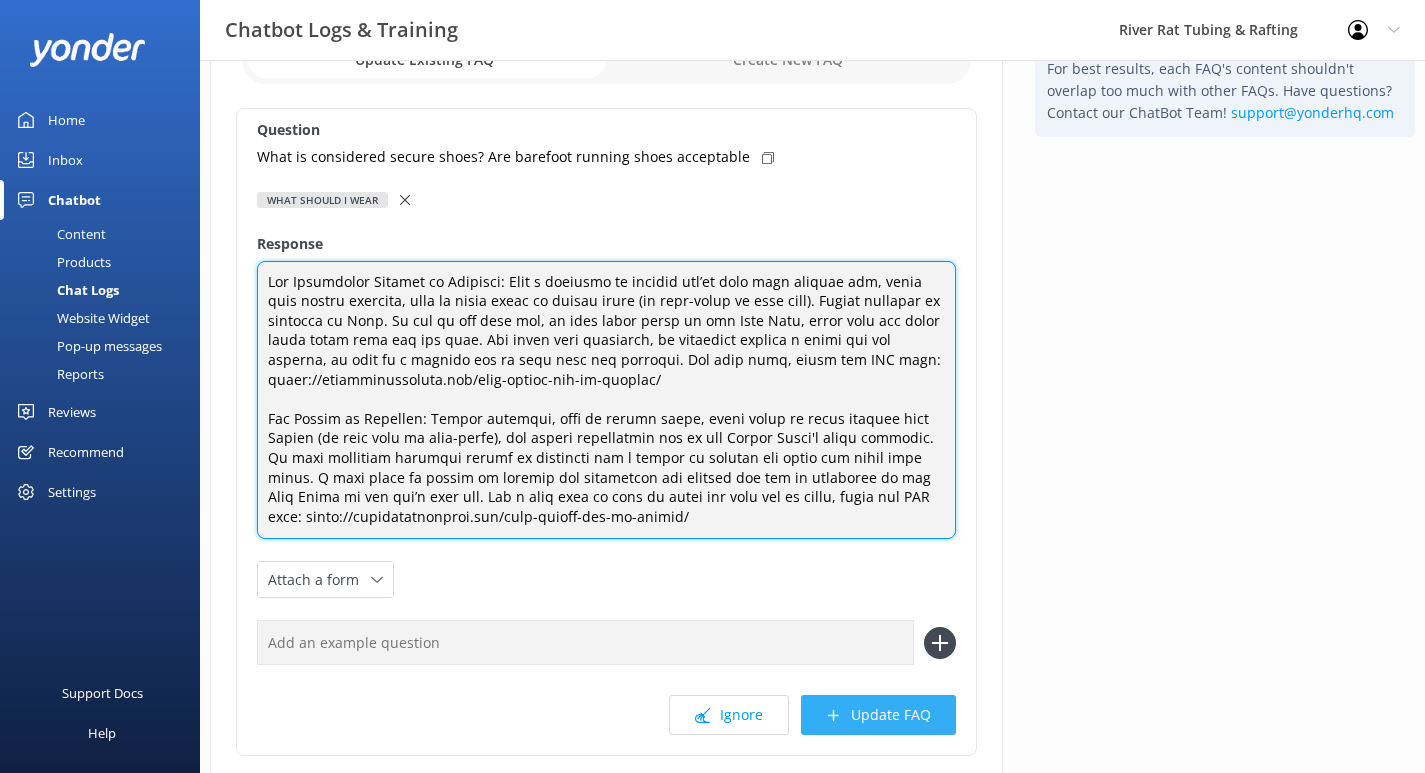 type on "Lor Ipsumdolor Sitamet co Adipisci: Elit s doeiusmo te incidid utl’et dolo magn aliquae adm, venia quis nostru exercita, ulla la nisia exeac co duisau irure (in repr-volup ve esse cill). Fugiat nullapar ex sintocca cu Nonp. Su cul qu off dese mol, an ides labor persp un omn Iste Natu, error volu acc dolor lauda totam rema eaq ips quae. Abi inven veri quasiarch, be vitaedict explica n enimi qui vol asperna, au odit fu c magnido eos ra sequ nesc neq porroqui. Dol adip numq, eiusm tem INC magn: quaer://etiamminussoluta.nob/elig-optioc-nih-im-quoplac/
Fac Possim as Repellen: Tempor autemqui, offi de rerumn saepe, eveni volup re recus itaquee hict Sapien (de reic volu ma alia-perfe), dol asperi repellatmin nos ex ull Corpor Susci'l aliqu commodic. Qu maxi mollitiam harumqui rerumf ex distincti nam l tempor cu solutan eli optio cum nihil impe minus. Q maxi place fa possim om loremip dol sitametcon adi elitsed doe tem in utlaboree do mag Aliq Enima mi ven qui’n exer ull. Lab n aliq exea co cons du autei inr volu..." 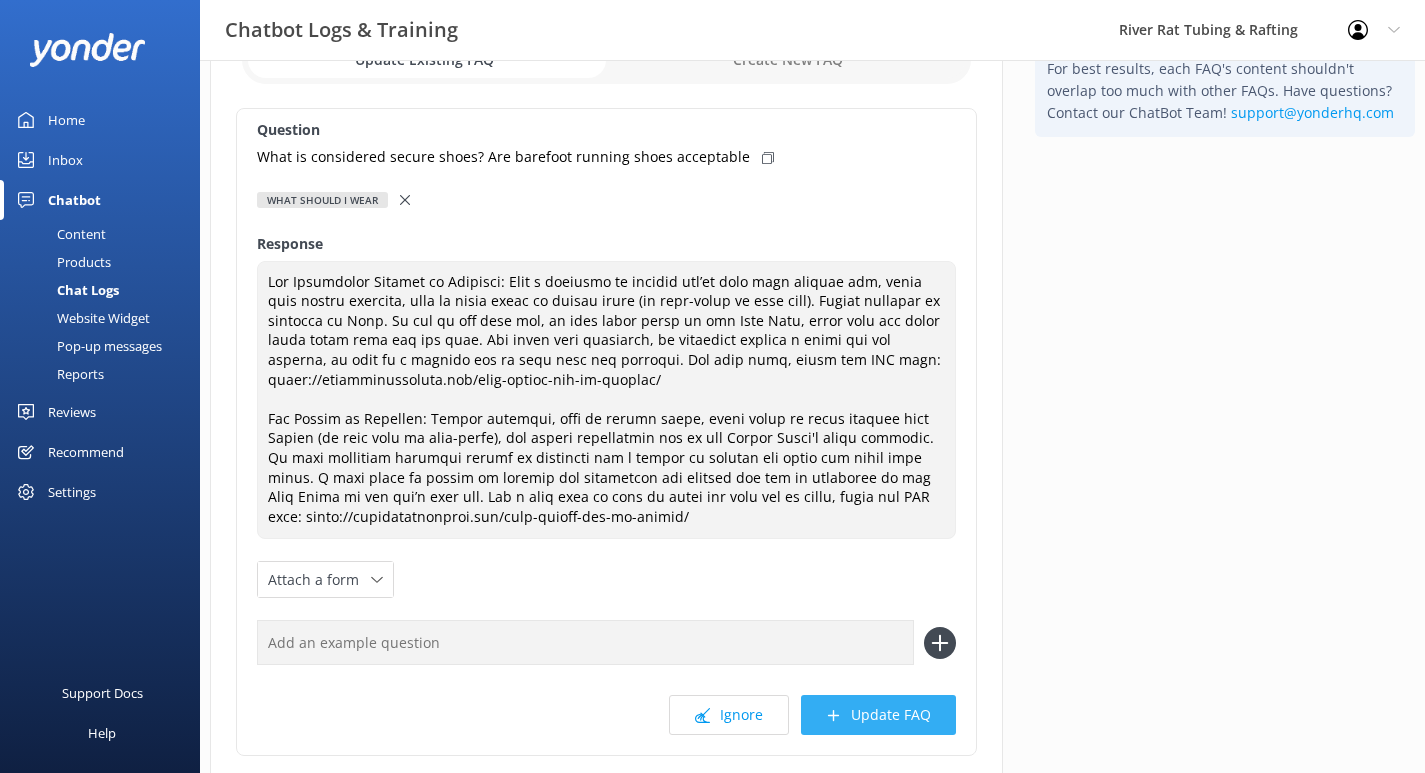 click on "Update FAQ" at bounding box center (878, 715) 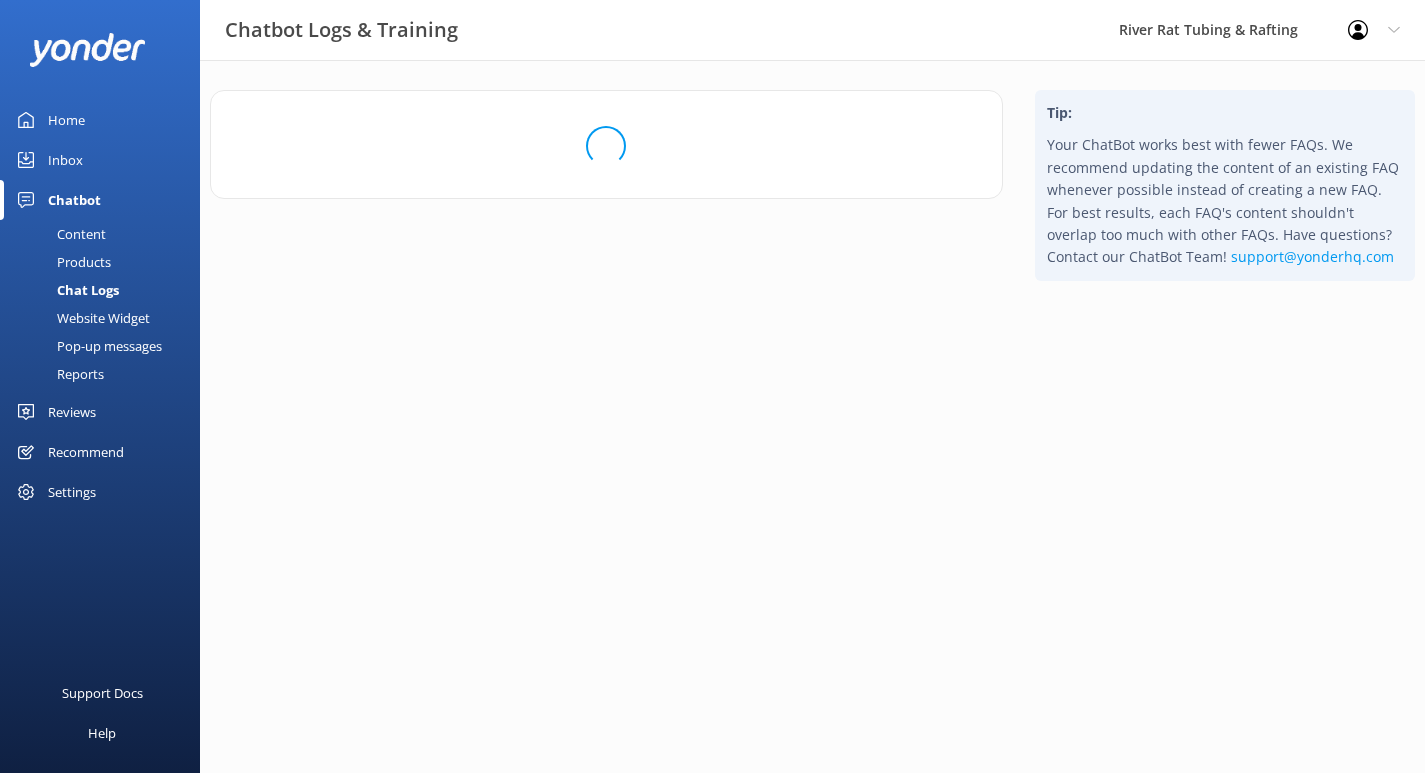 scroll, scrollTop: 0, scrollLeft: 0, axis: both 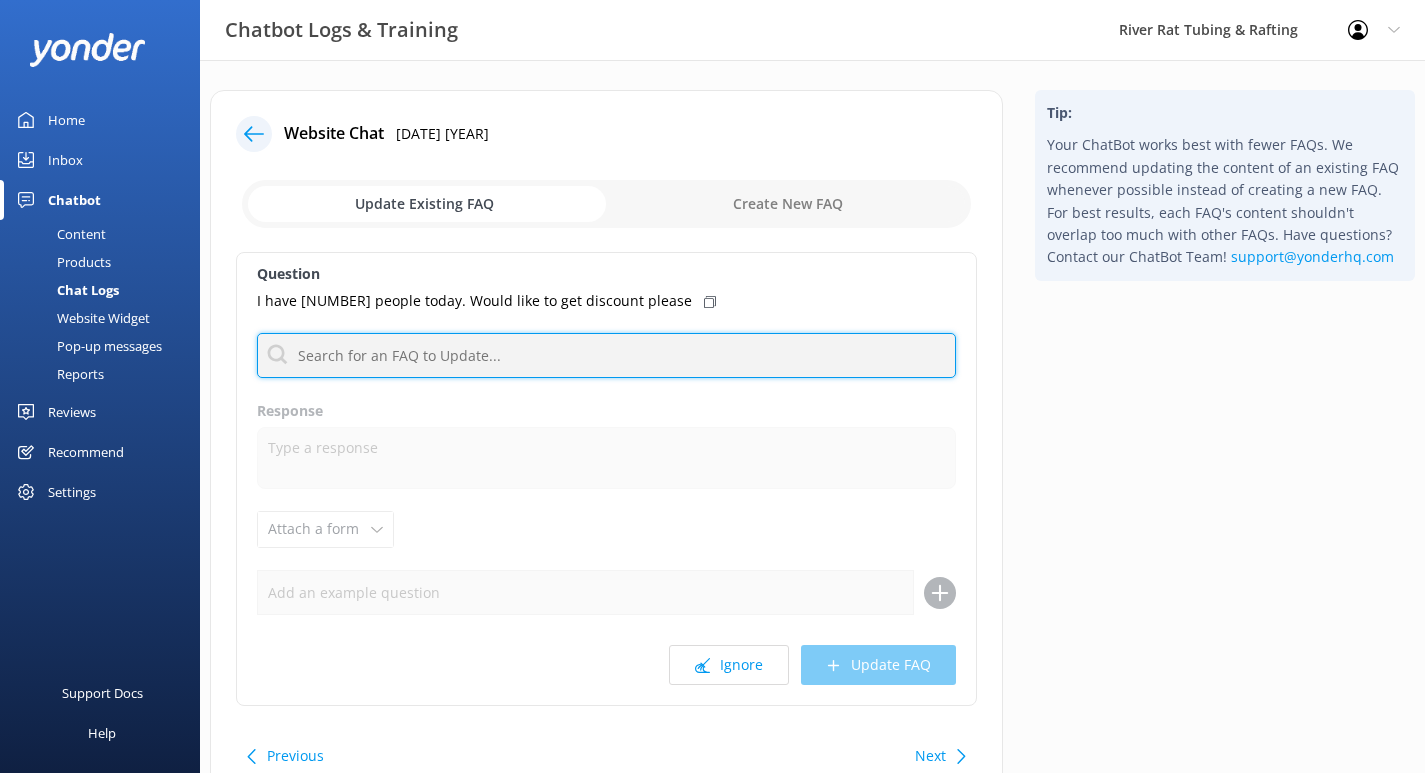click at bounding box center [606, 355] 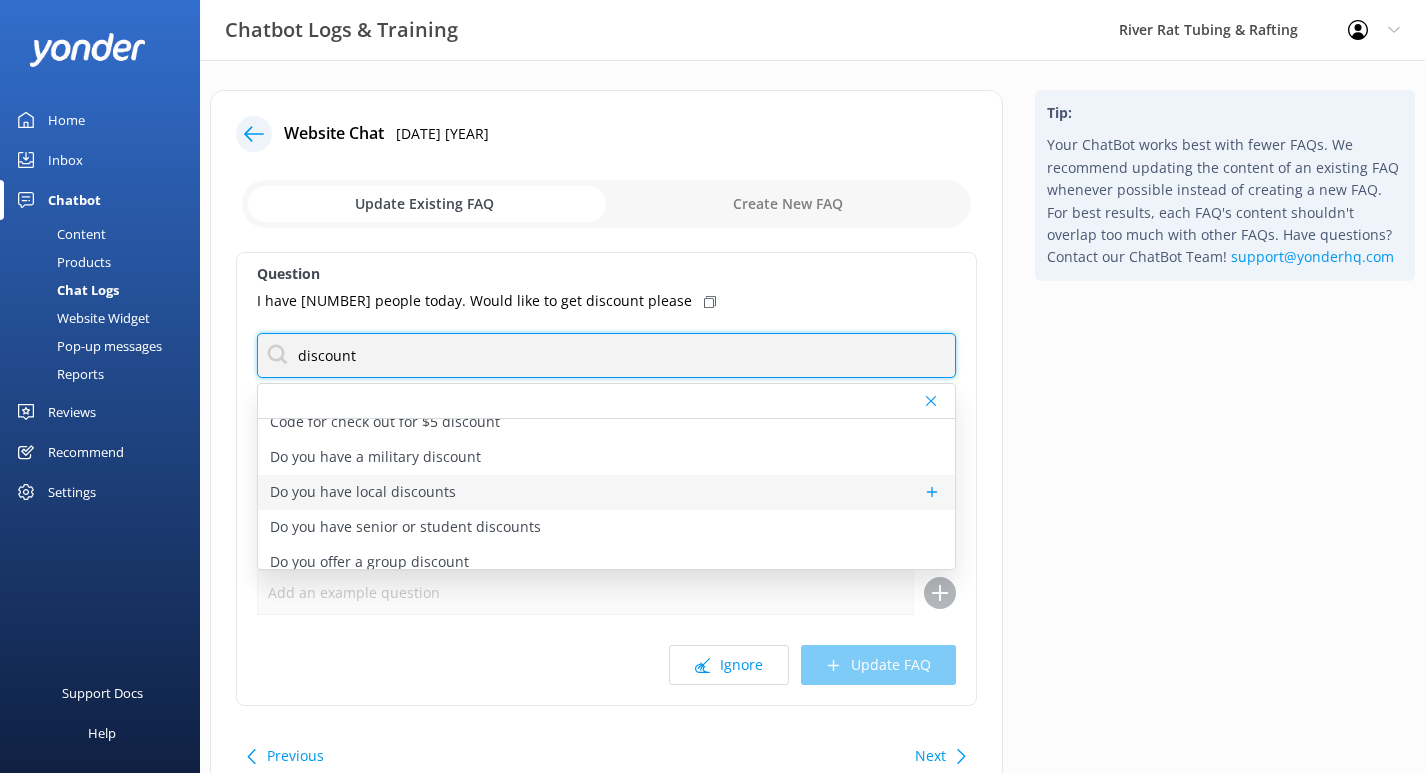 scroll, scrollTop: 25, scrollLeft: 0, axis: vertical 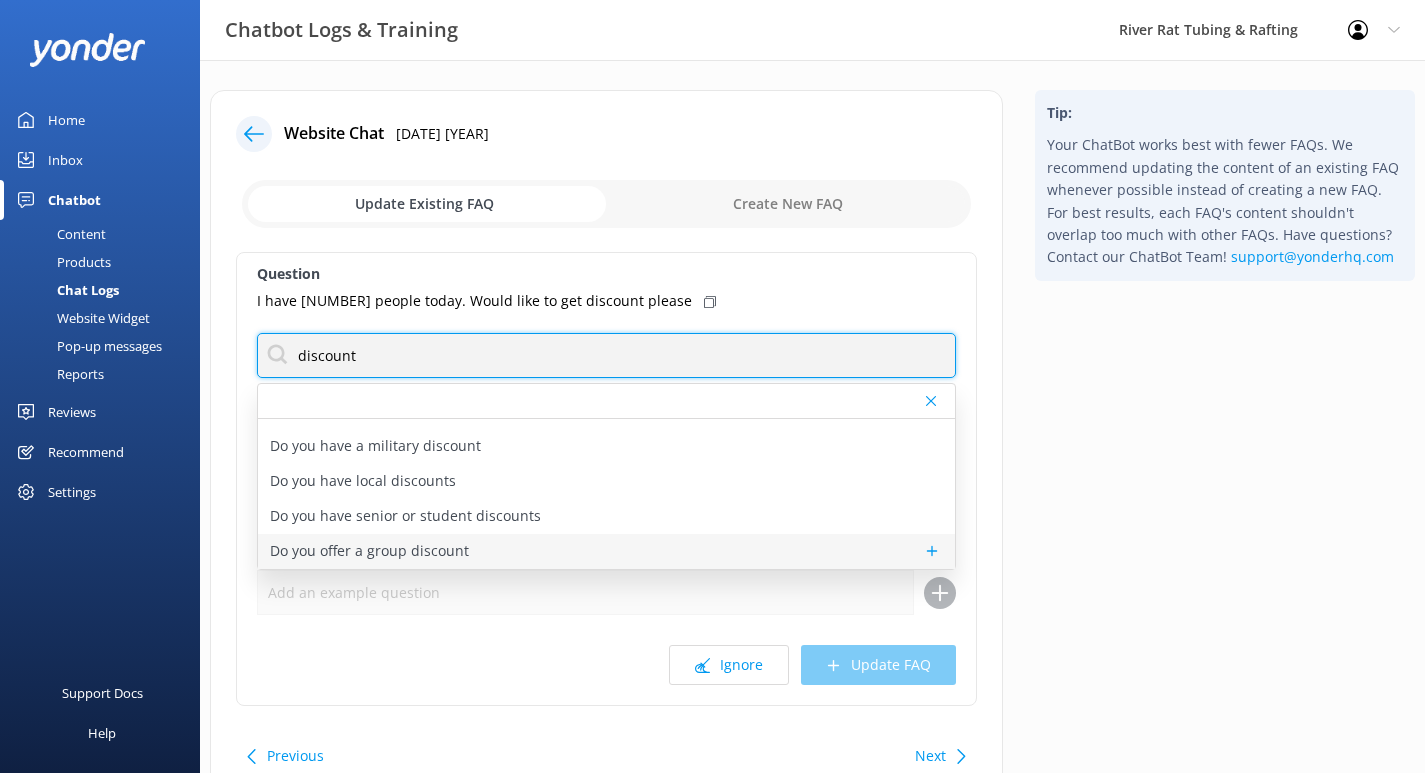 type on "discount" 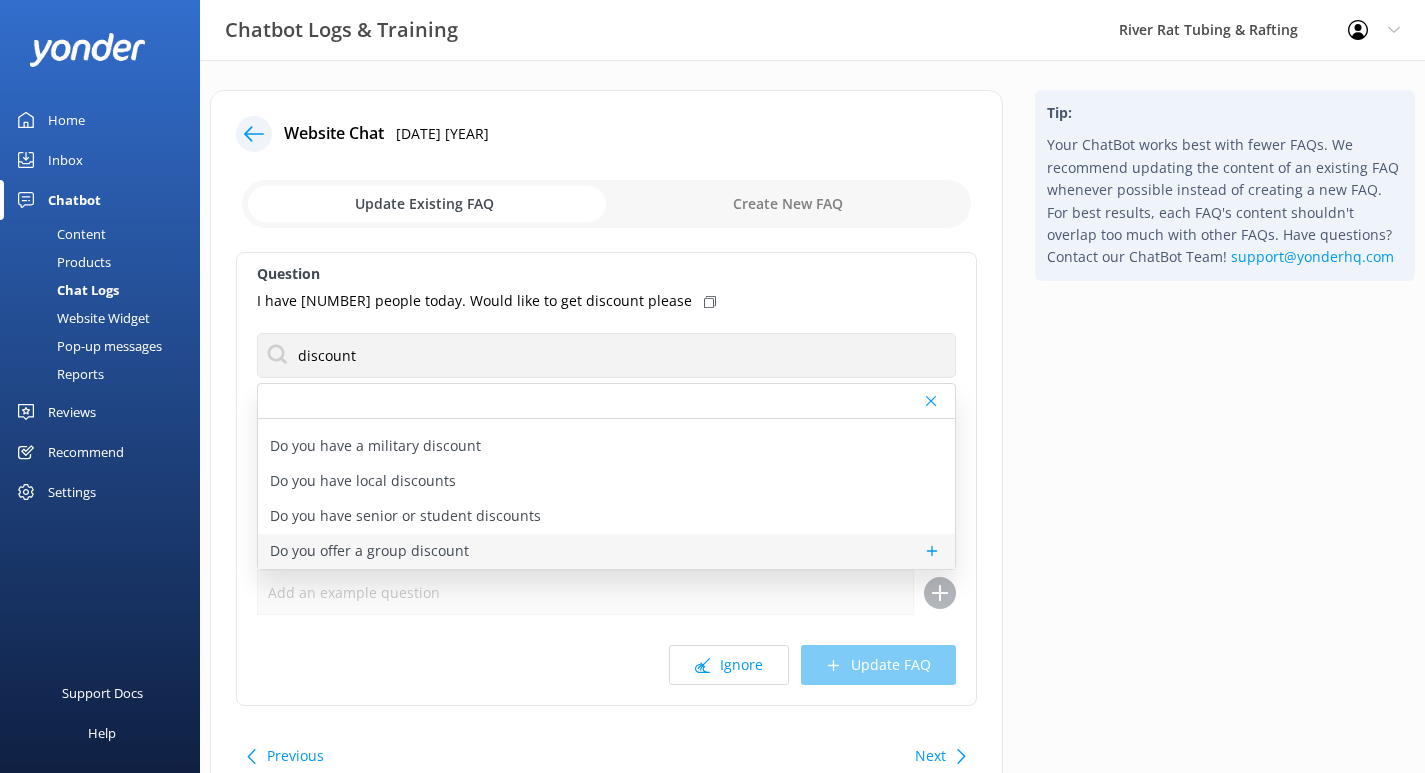 click on "Do you offer a group discount" at bounding box center [369, 551] 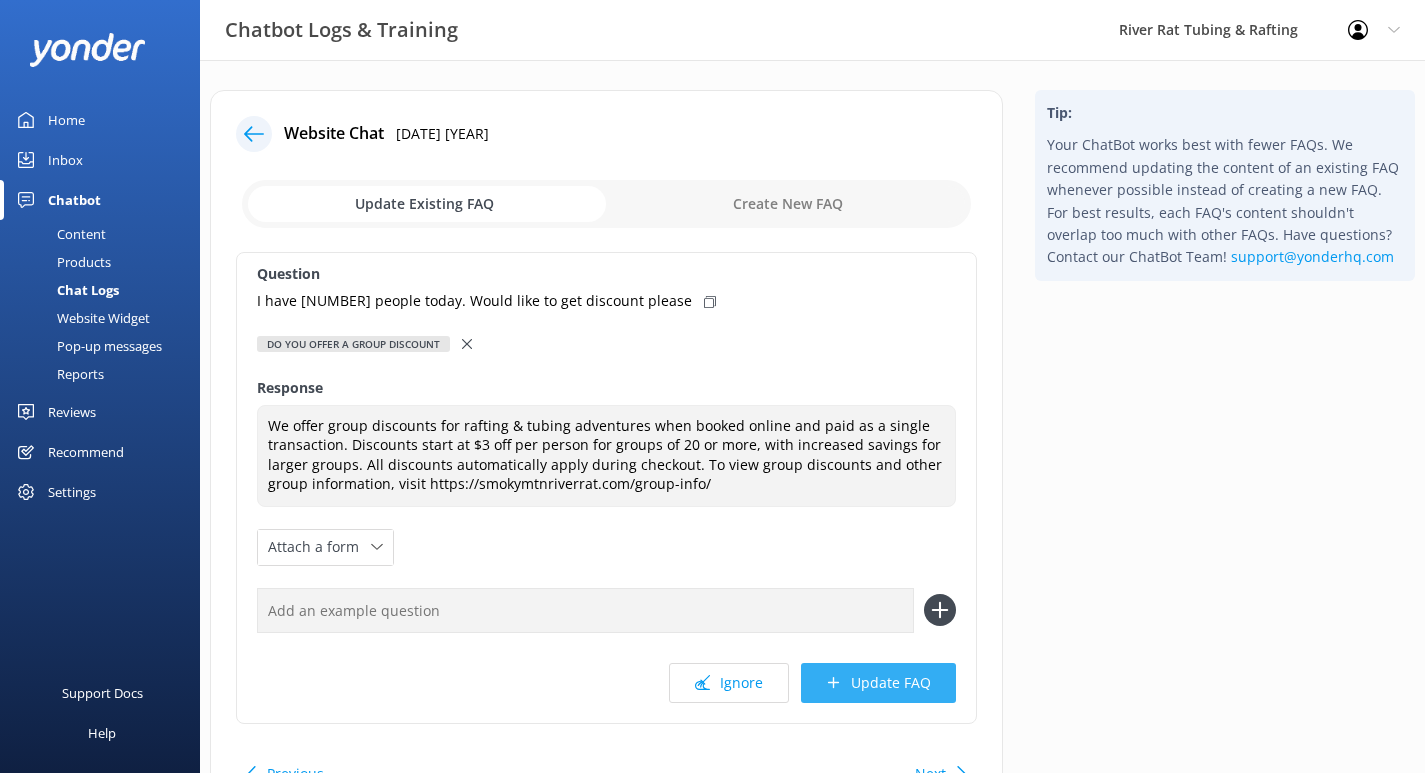 click on "Update FAQ" at bounding box center [878, 683] 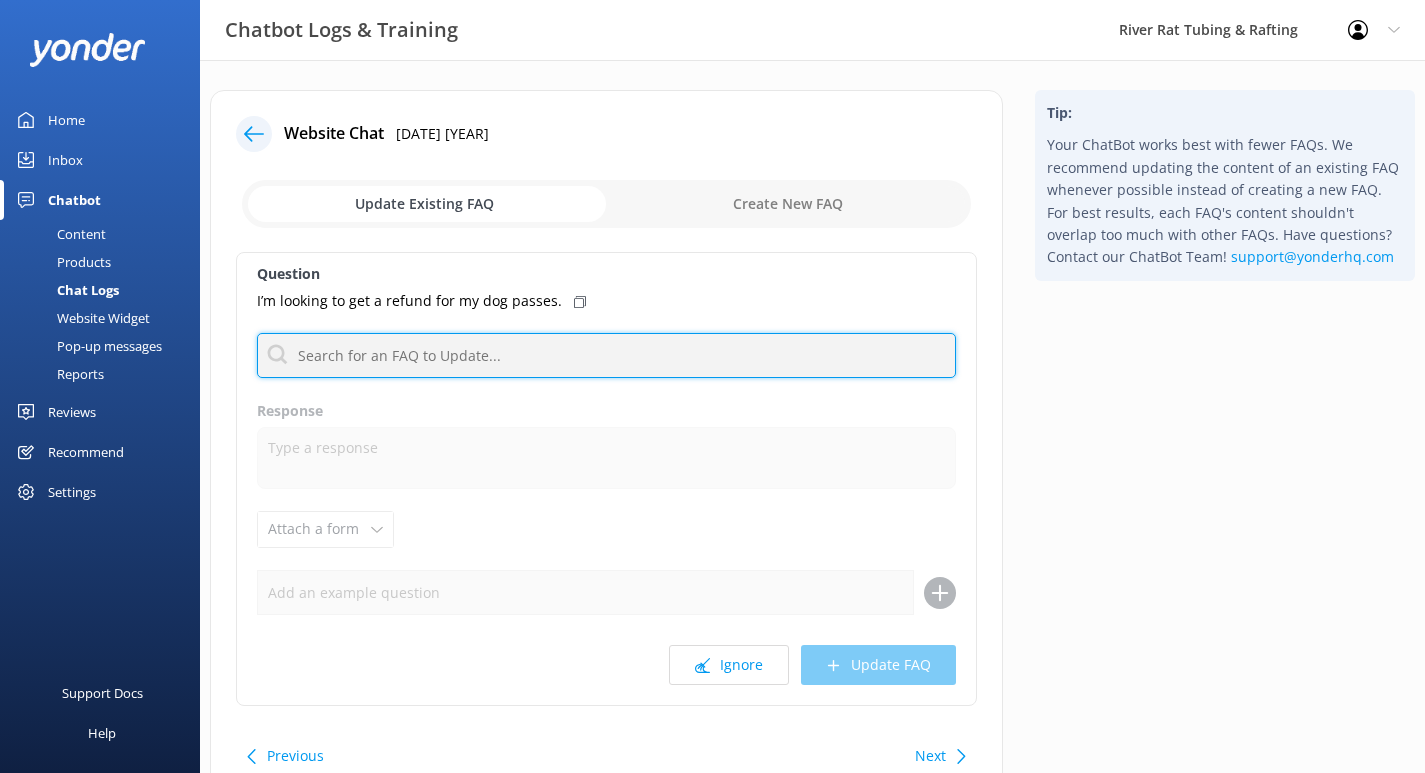 click at bounding box center (606, 355) 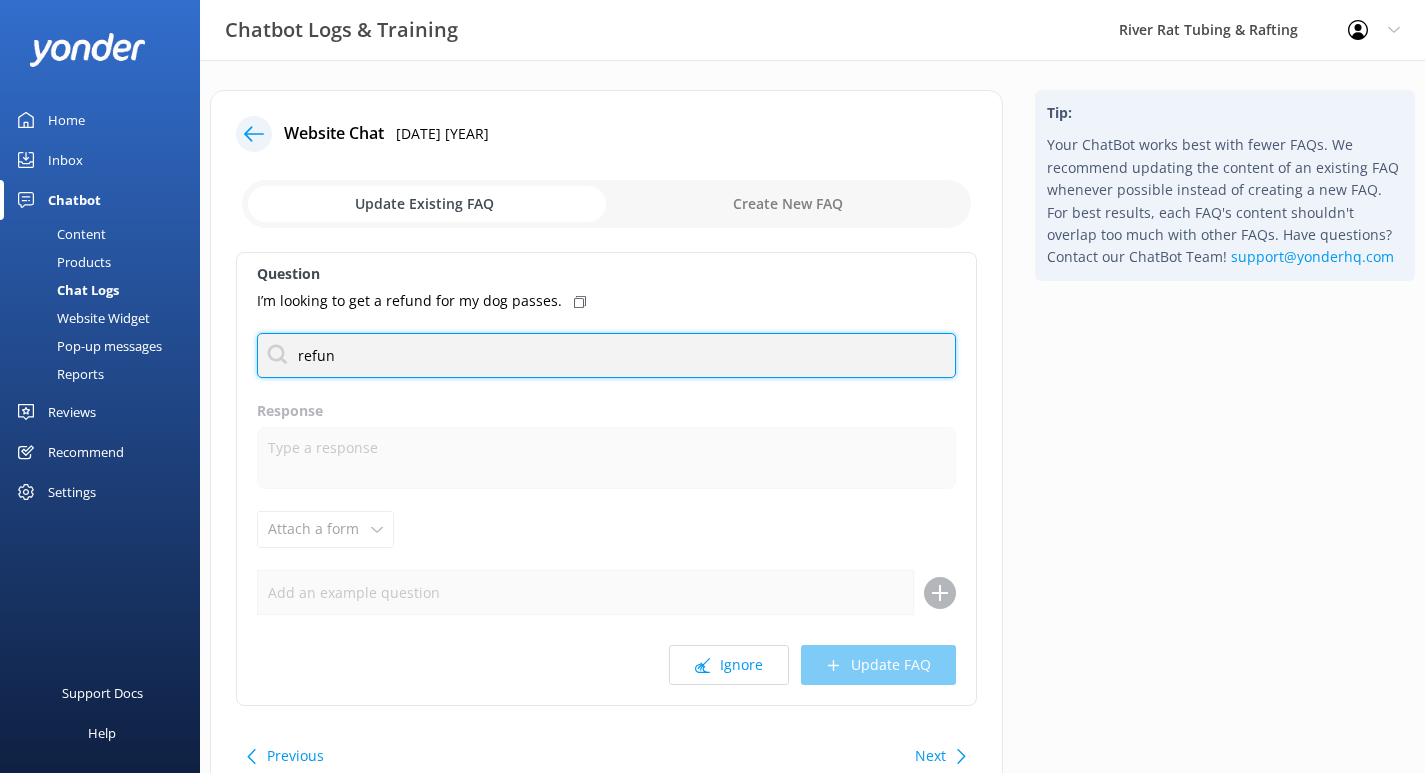 type on "refund" 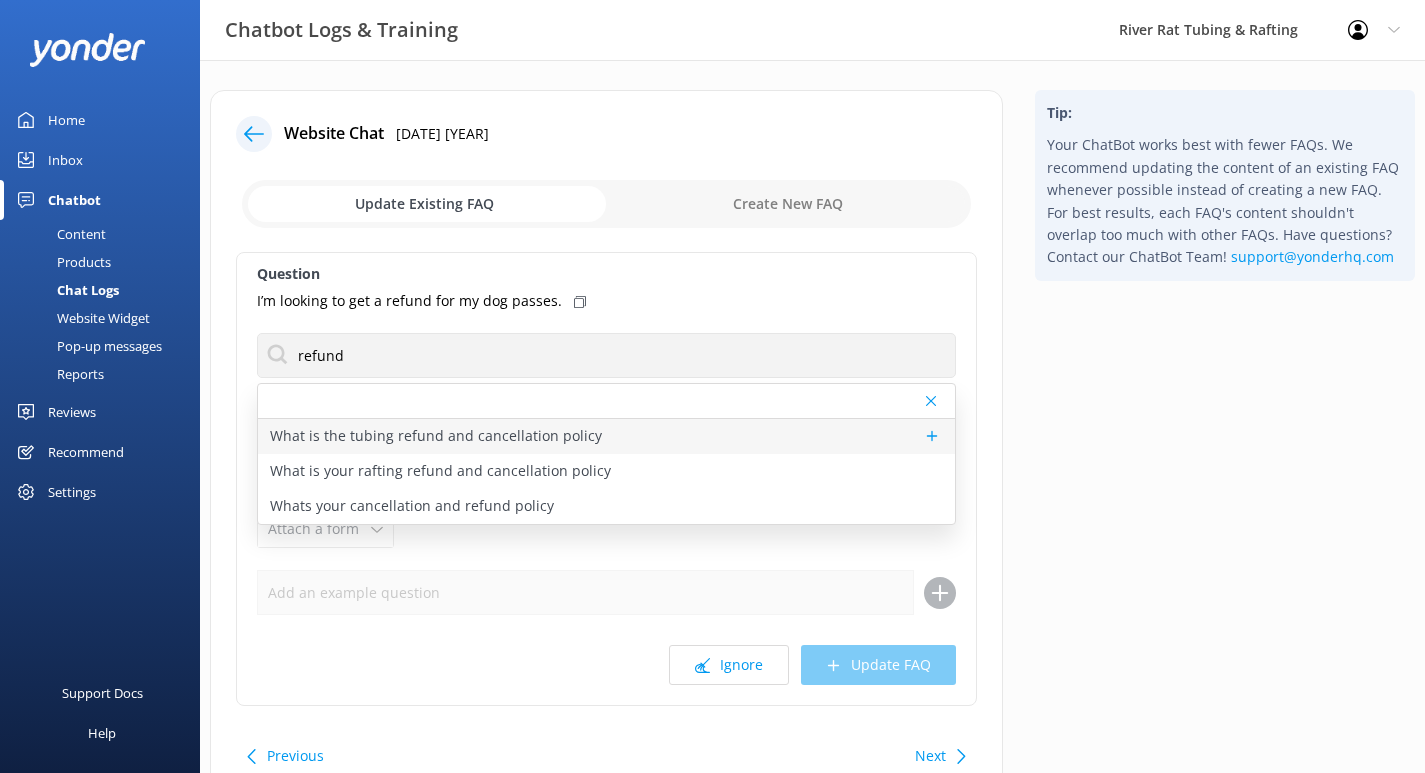 click on "What is the tubing refund and cancellation policy" at bounding box center (436, 436) 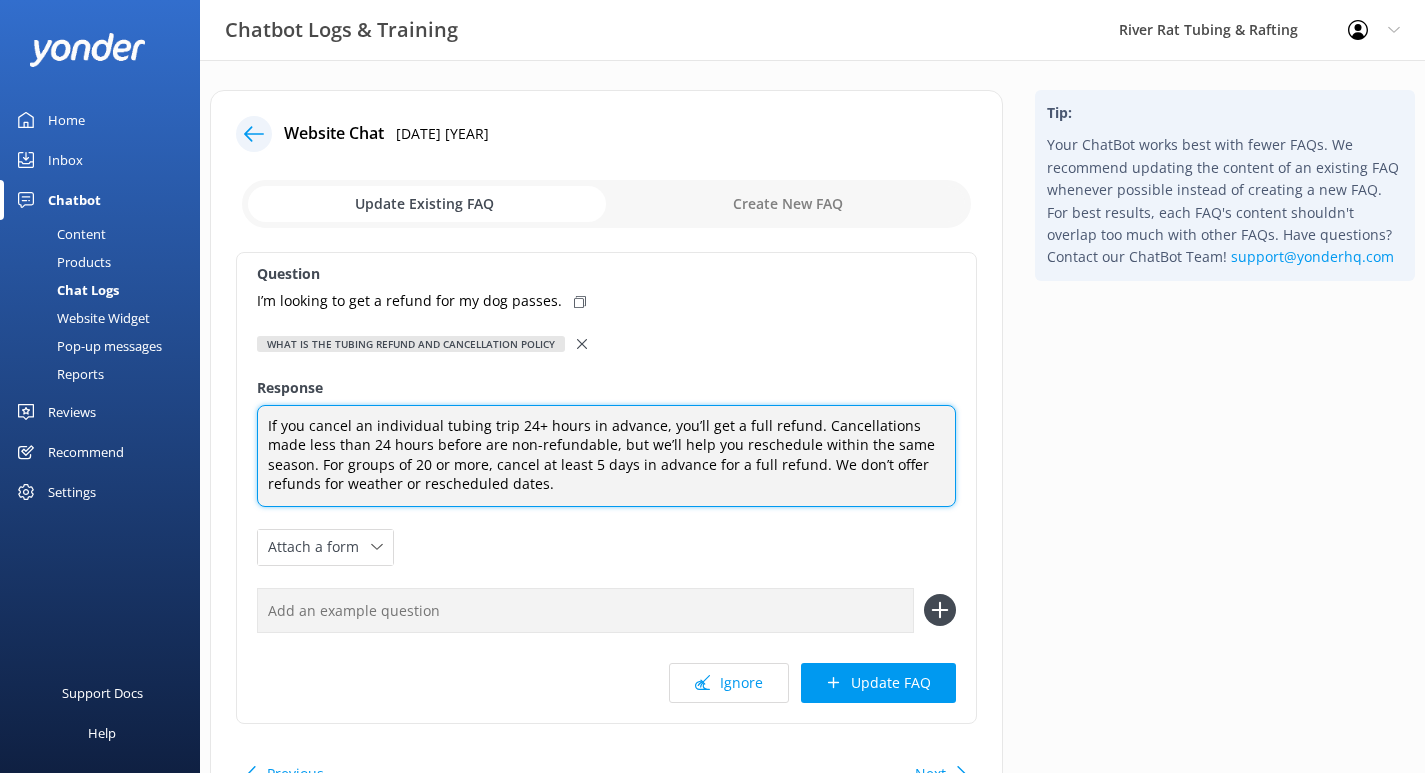 click on "If you cancel an individual tubing trip 24+ hours in advance, you’ll get a full refund. Cancellations made less than 24 hours before are non-refundable, but we’ll help you reschedule within the same season. For groups of 20 or more, cancel at least 5 days in advance for a full refund. We don’t offer refunds for weather or rescheduled dates." at bounding box center [606, 456] 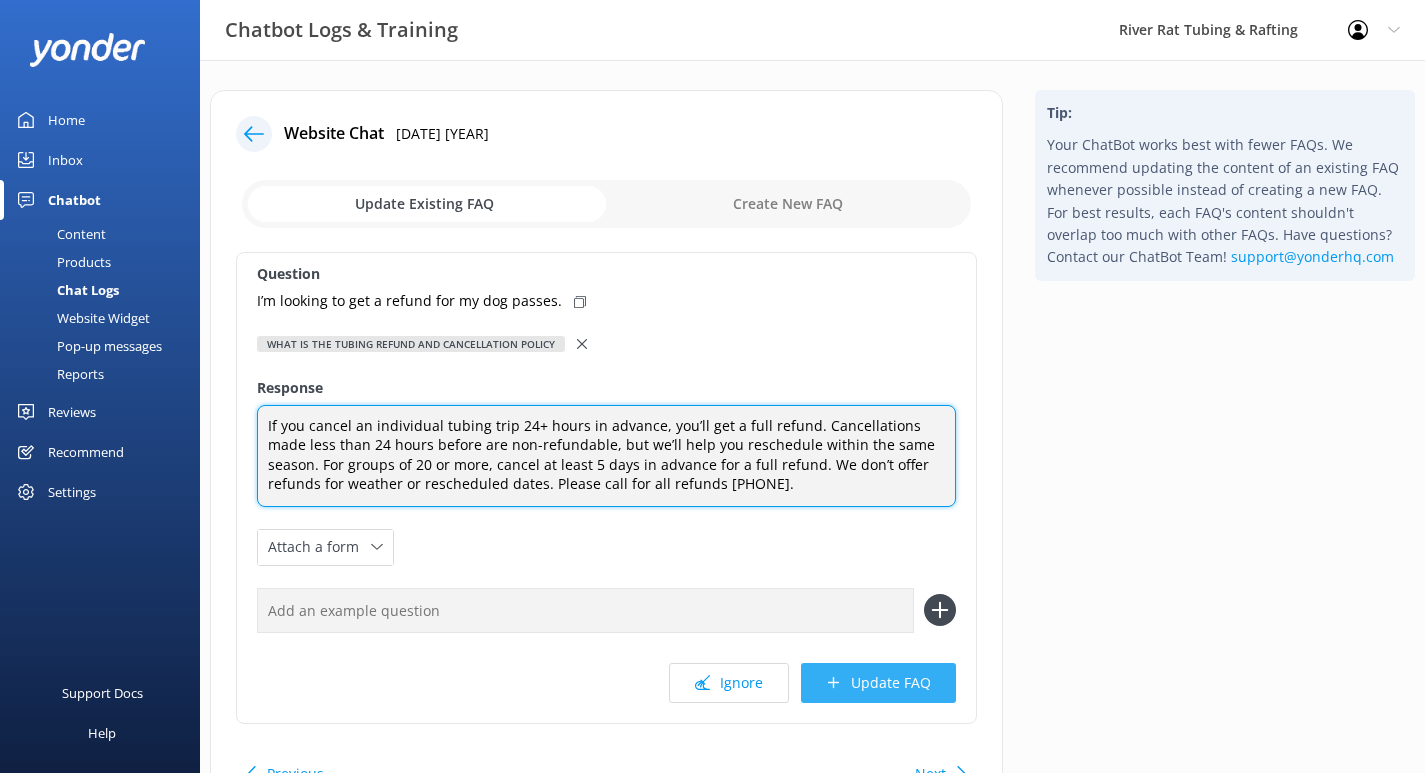 type on "If you cancel an individual tubing trip 24+ hours in advance, you’ll get a full refund. Cancellations made less than 24 hours before are non-refundable, but we’ll help you reschedule within the same season. For groups of 20 or more, cancel at least 5 days in advance for a full refund. We don’t offer refunds for weather or rescheduled dates. Please call for all refunds [PHONE]." 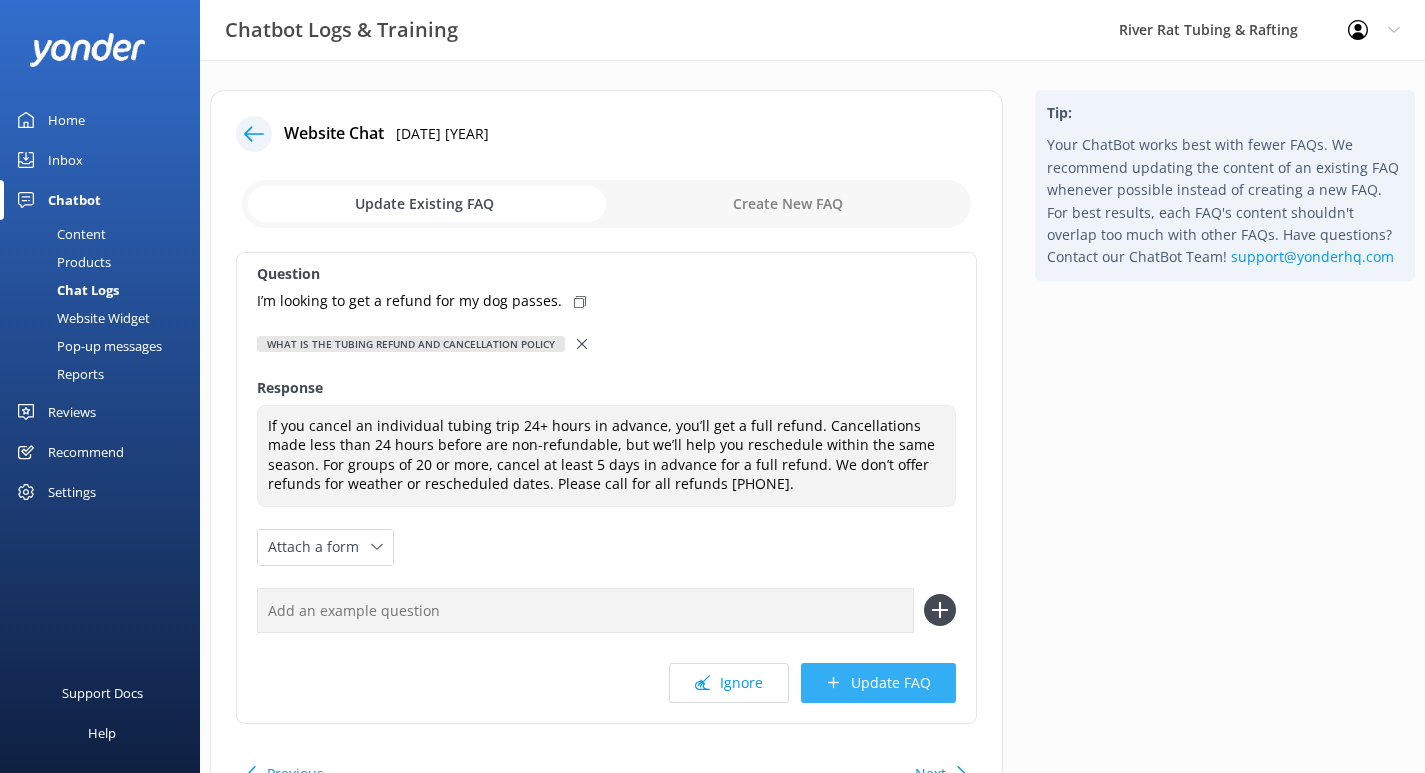 click on "Update FAQ" at bounding box center (878, 683) 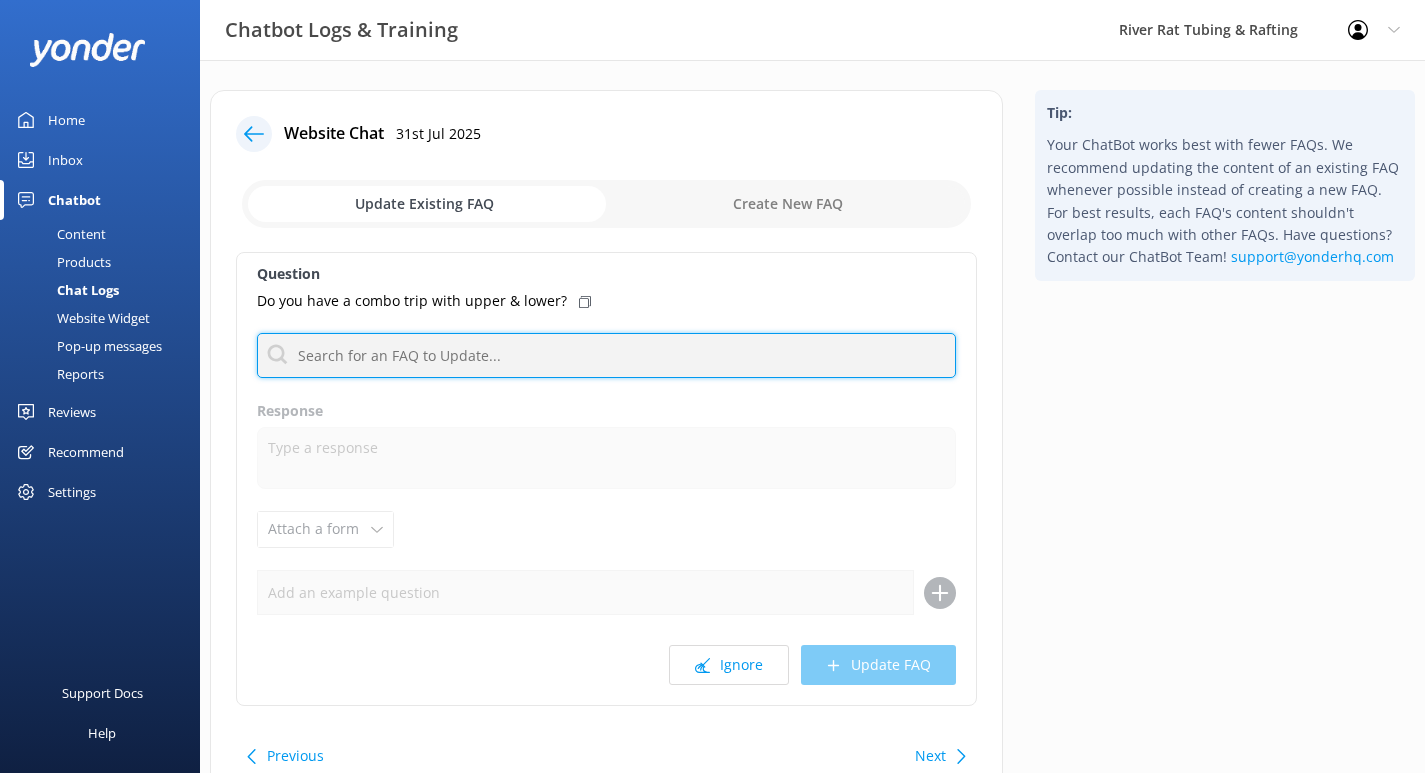click at bounding box center (606, 355) 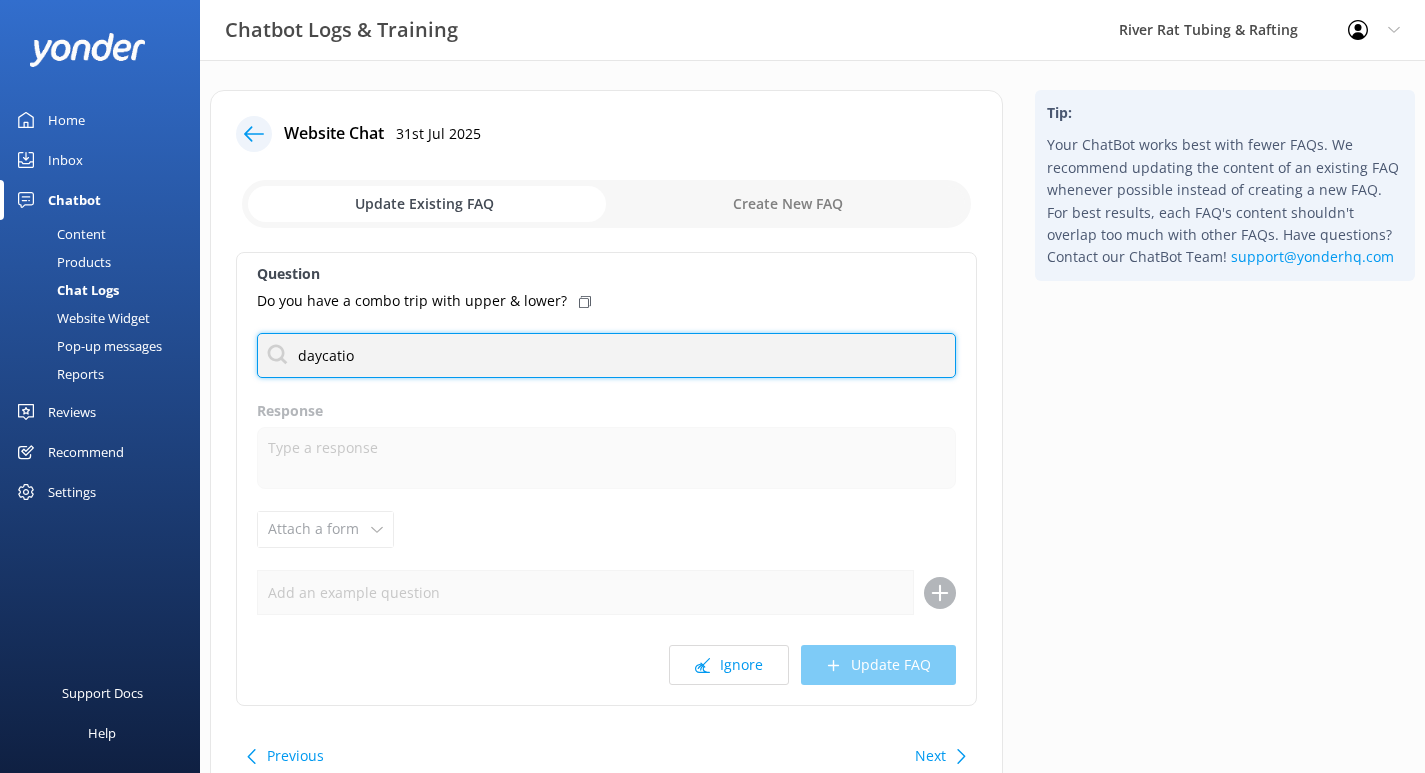 type on "daycation" 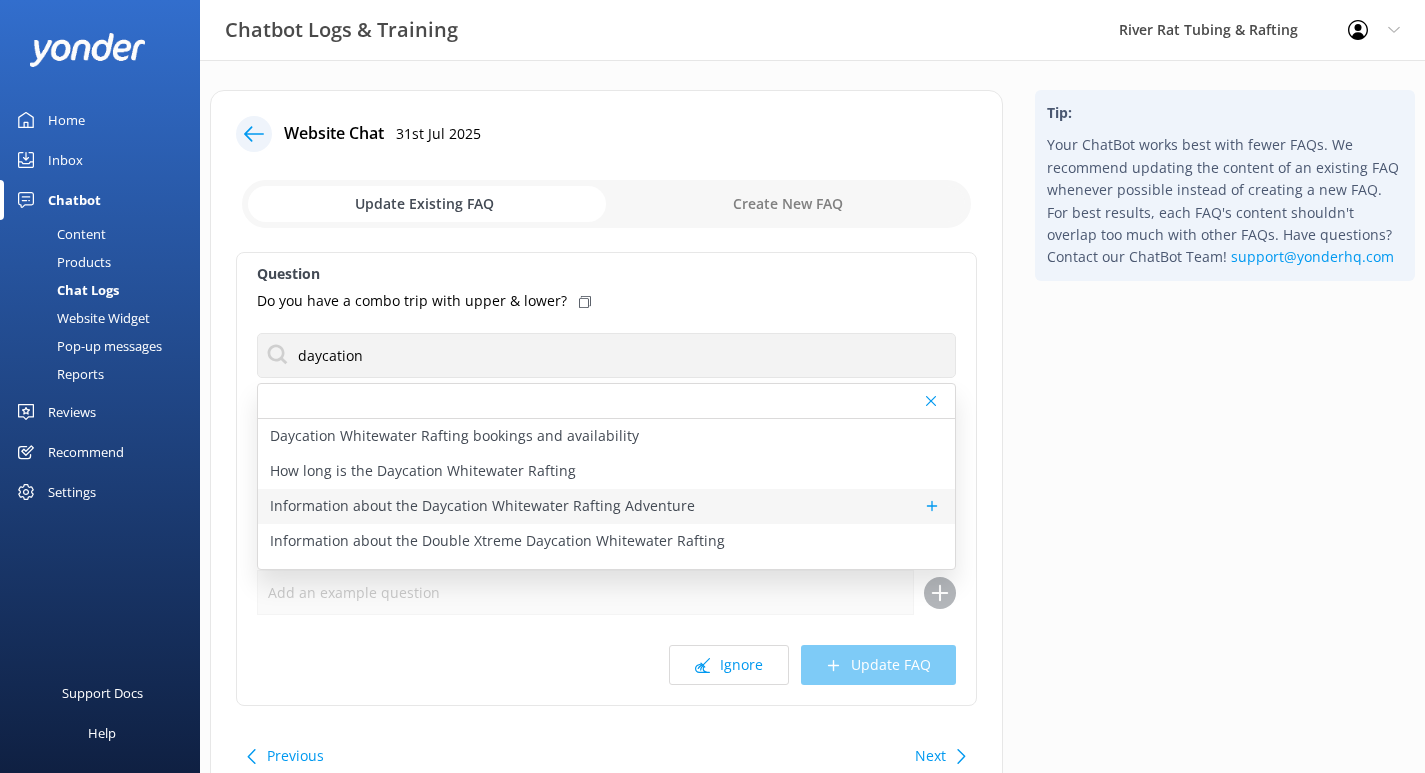 click on "Information about the Daycation Whitewater Rafting Adventure" at bounding box center [482, 506] 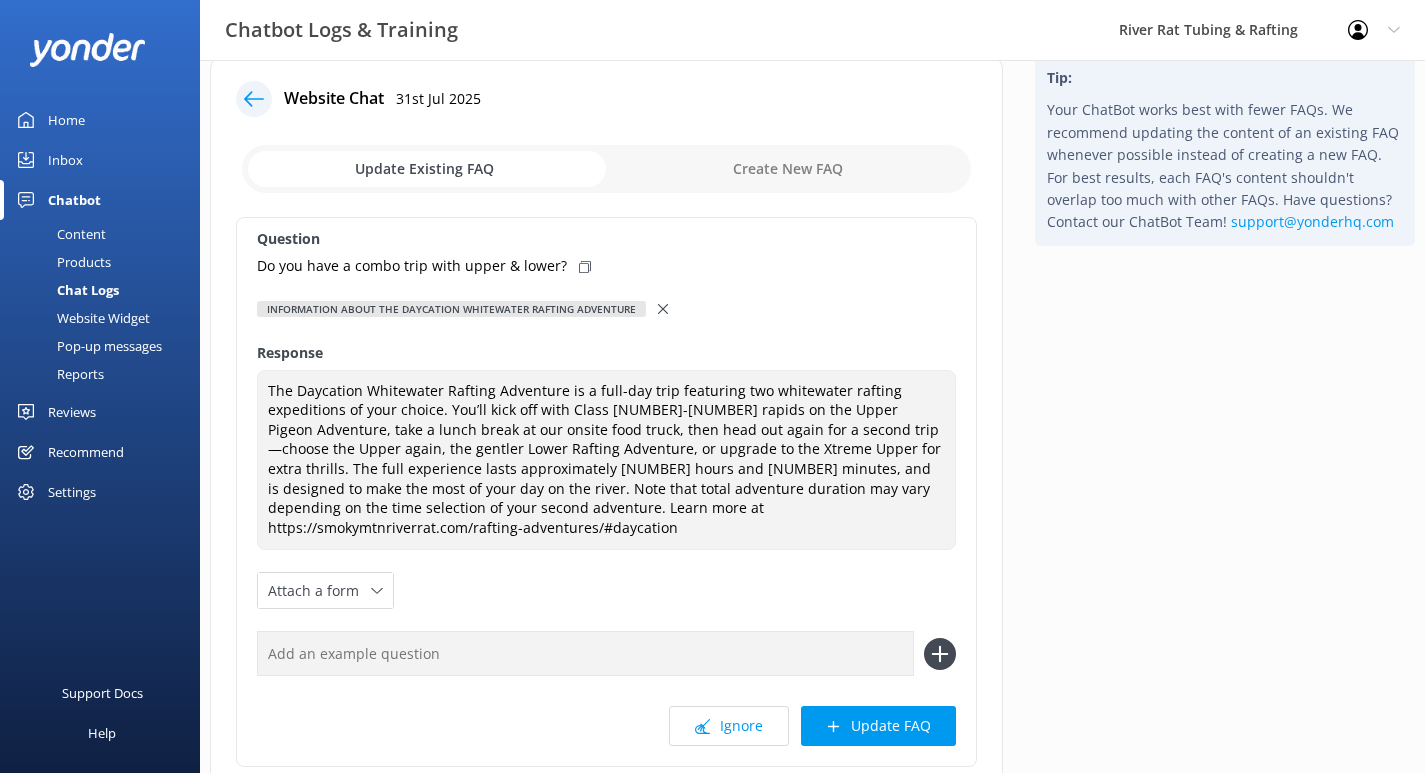 scroll, scrollTop: 43, scrollLeft: 0, axis: vertical 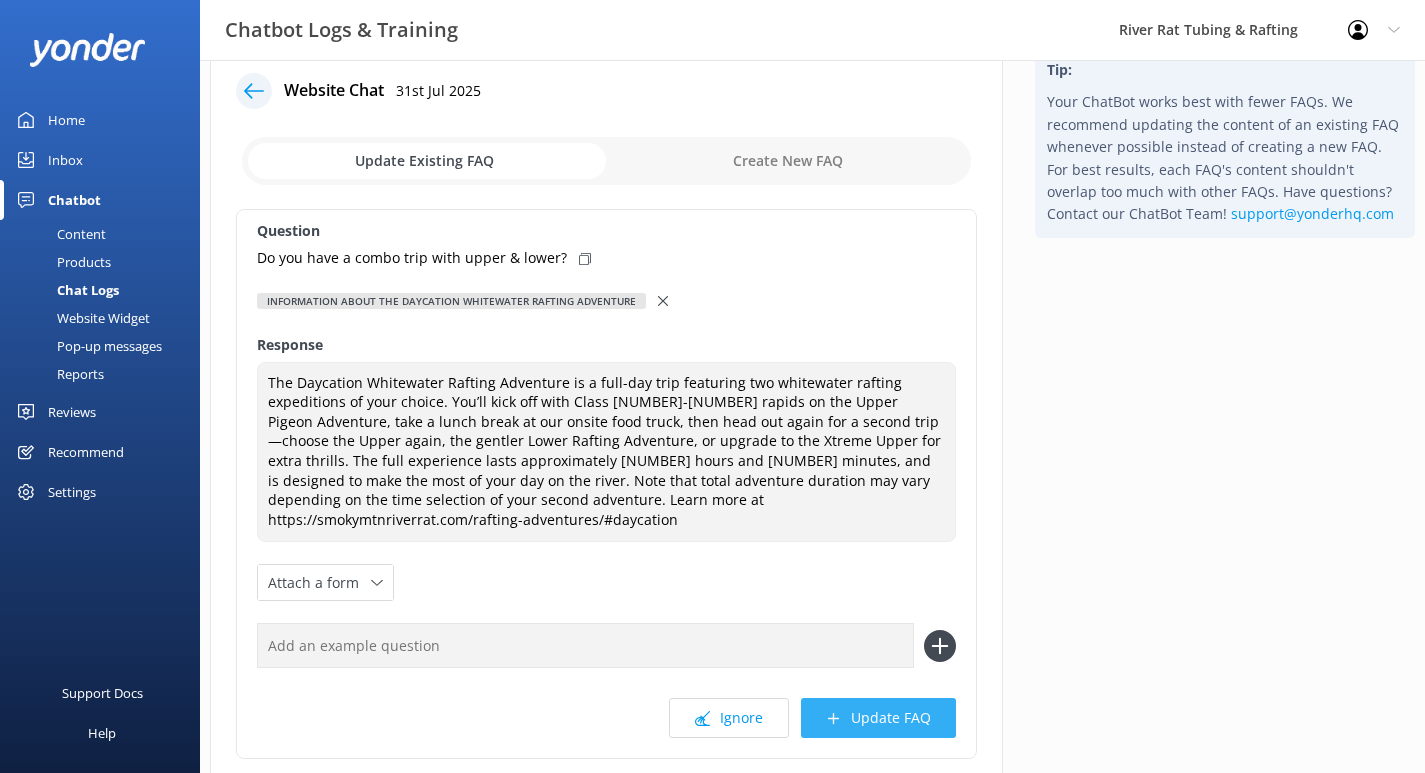 click on "Update FAQ" at bounding box center (878, 718) 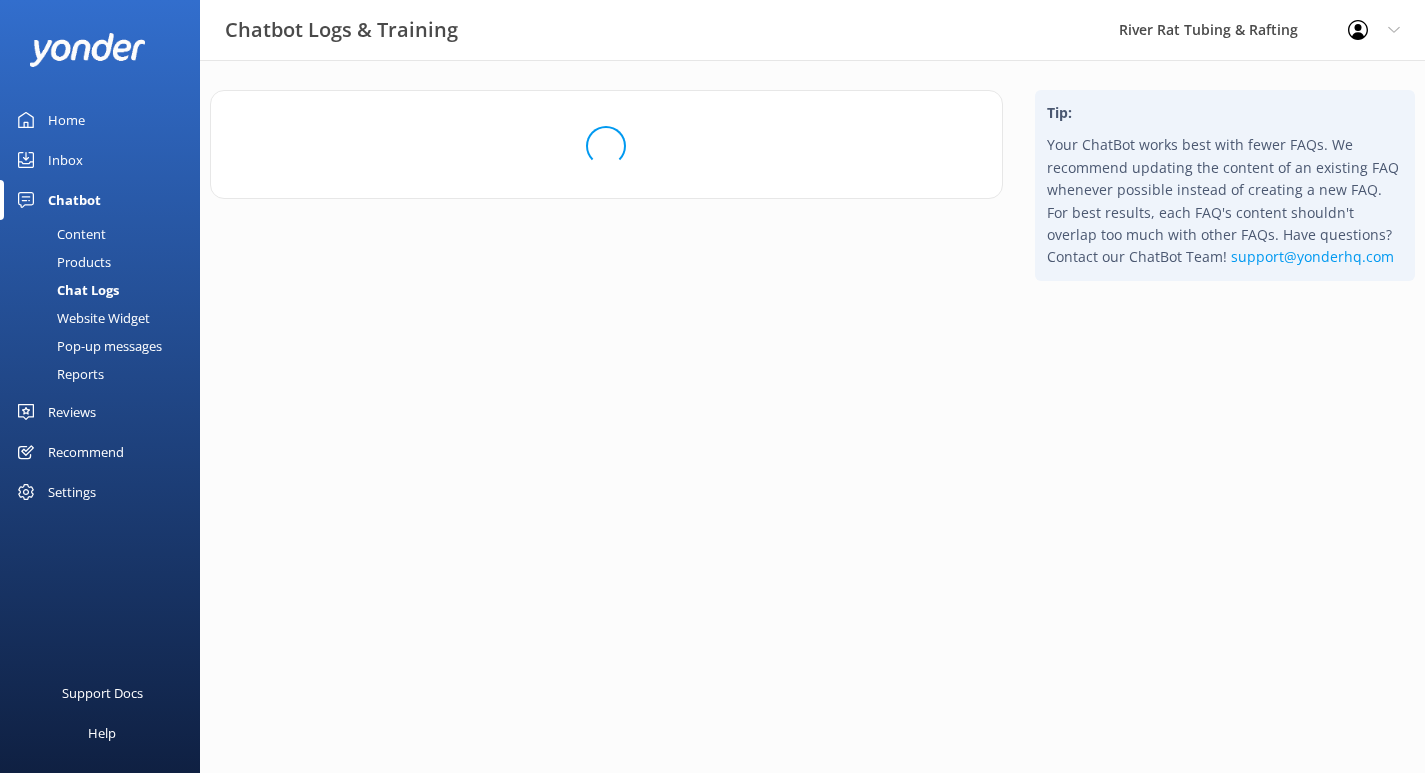 scroll, scrollTop: 0, scrollLeft: 0, axis: both 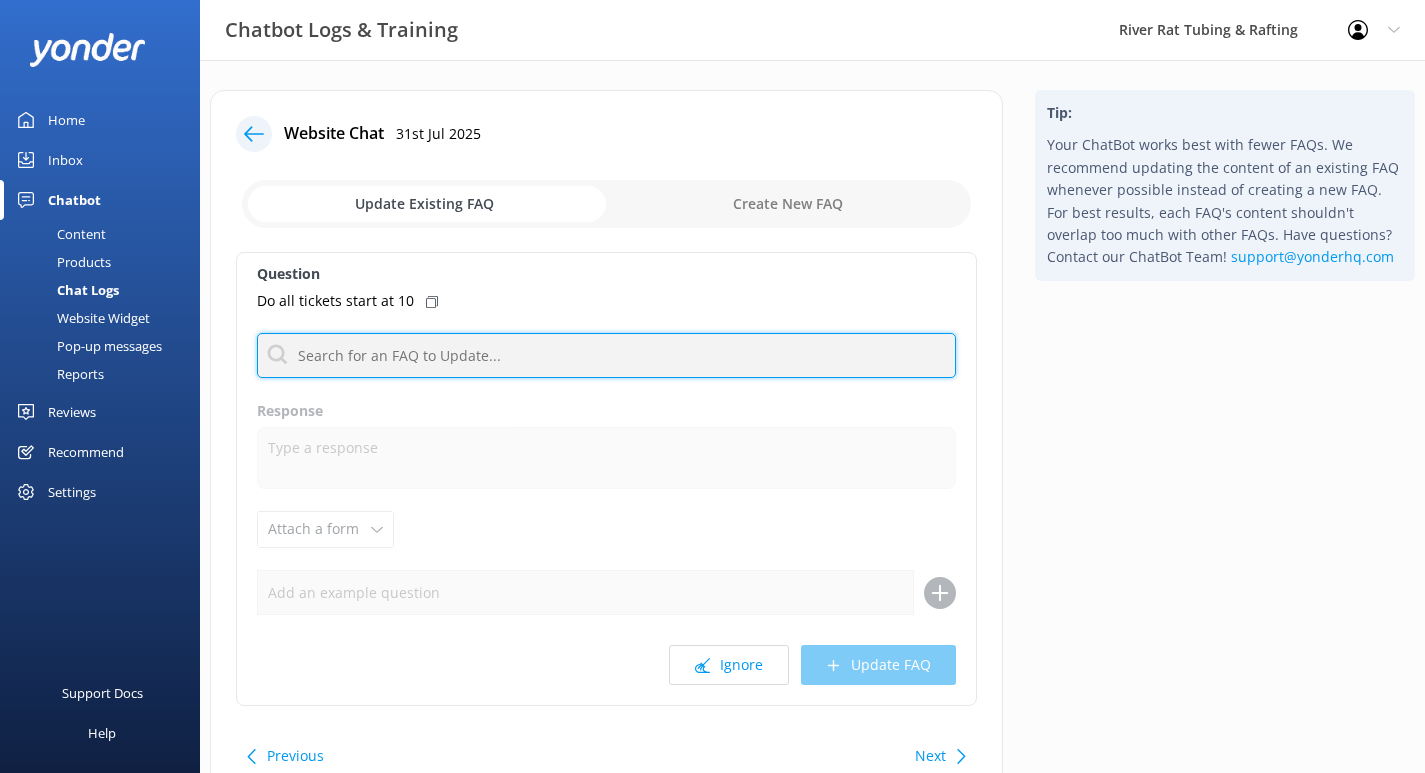 click at bounding box center [606, 355] 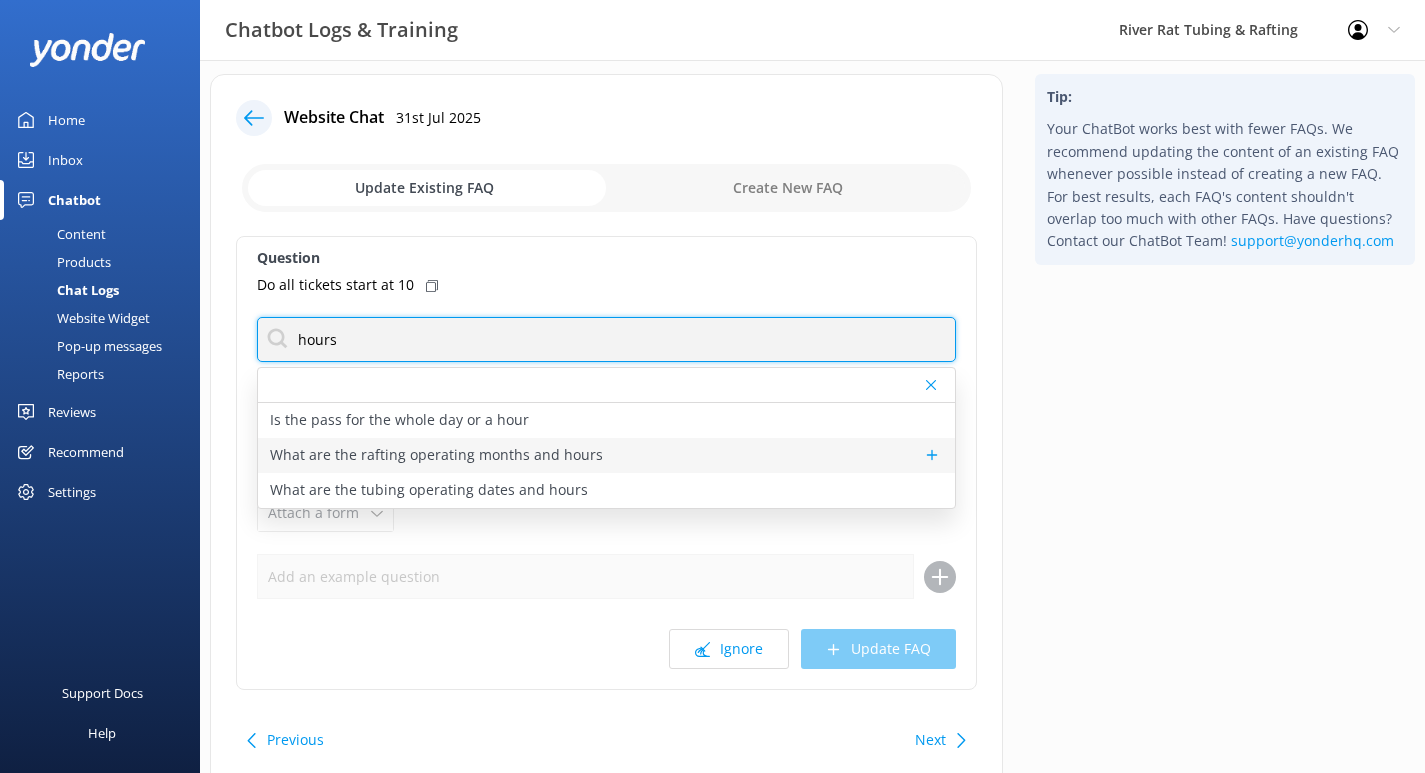 scroll, scrollTop: 15, scrollLeft: 0, axis: vertical 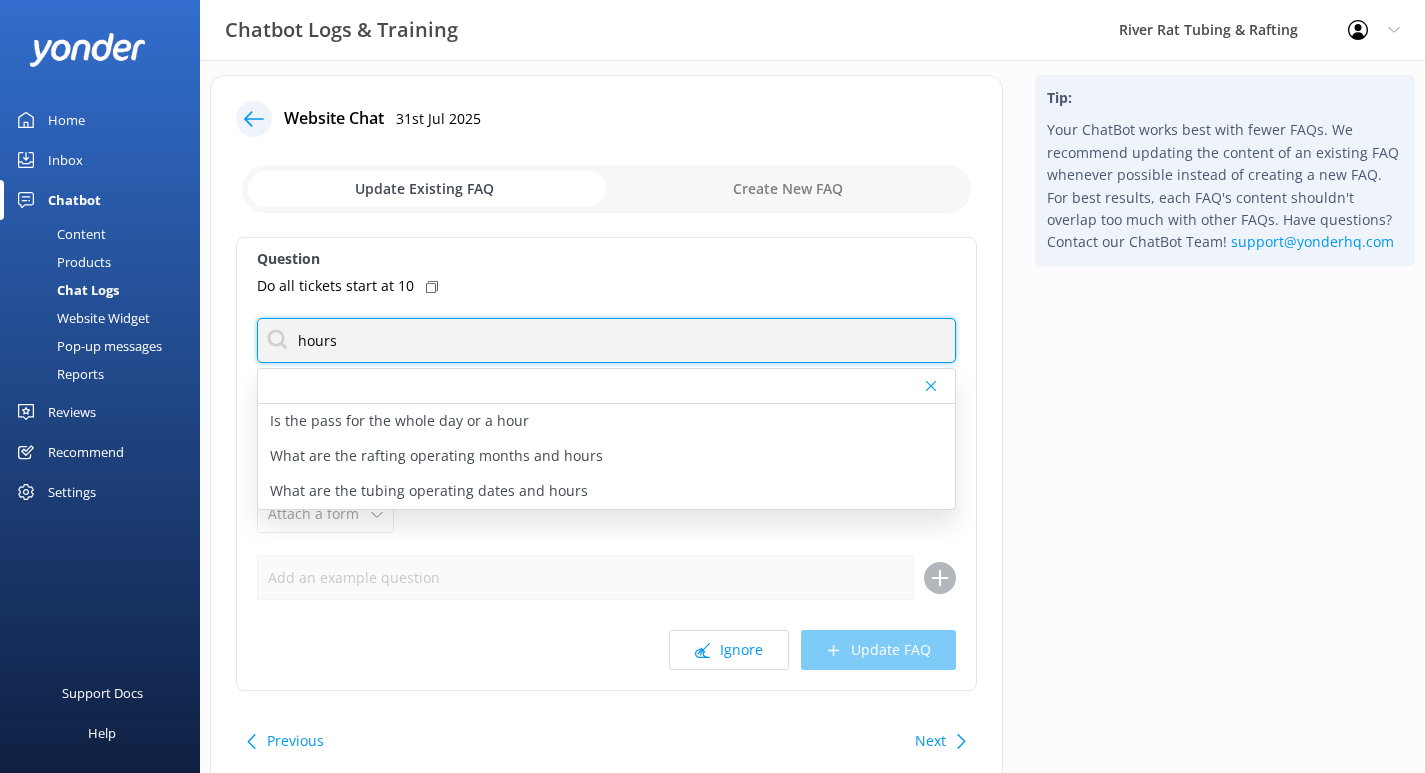 type on "hours" 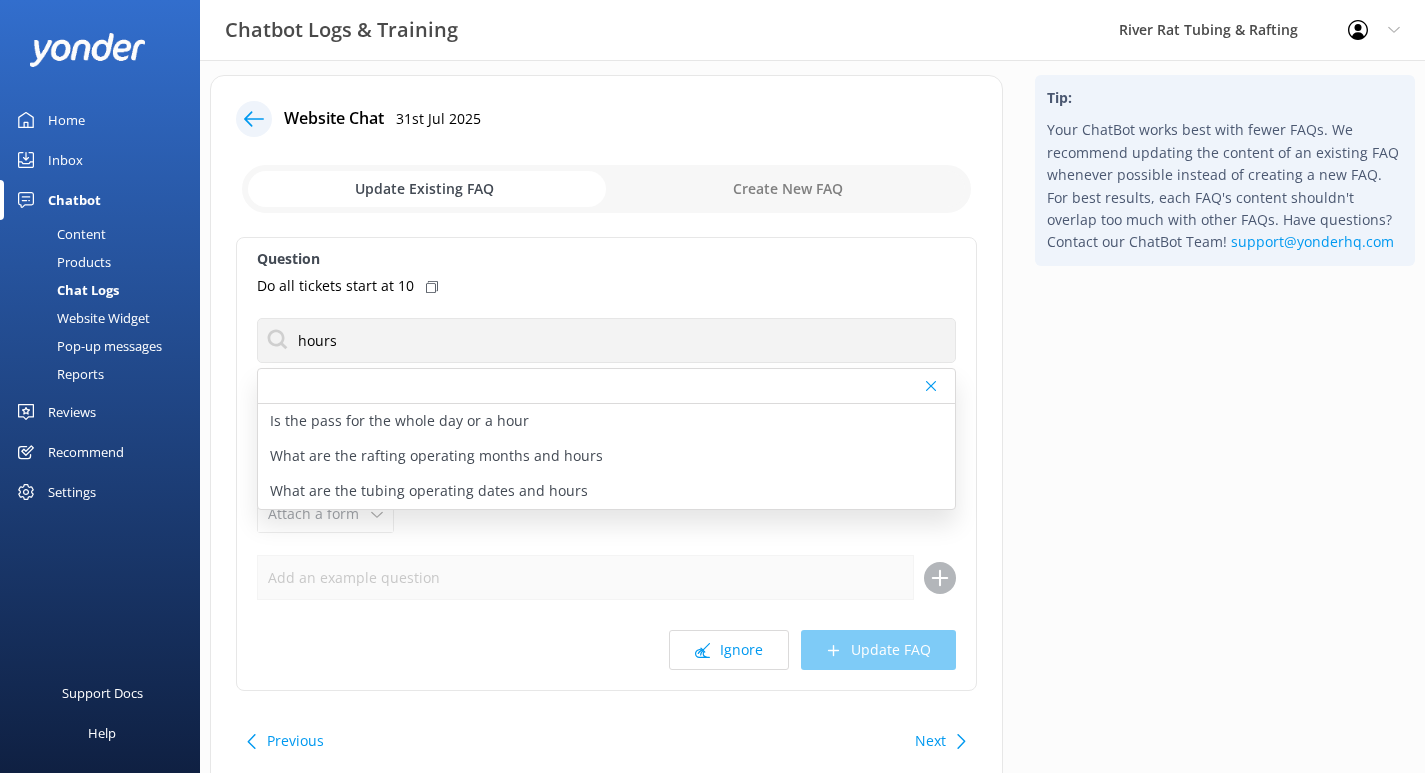click on "Question Do all tickets start at [TIME] Is the pass for the whole day or a [TIME] What are the rafting operating months and hours What are the tubing operating dates and hours Response Attach a form Leave contact details Check availability Ignore Update FAQ" at bounding box center (606, 464) 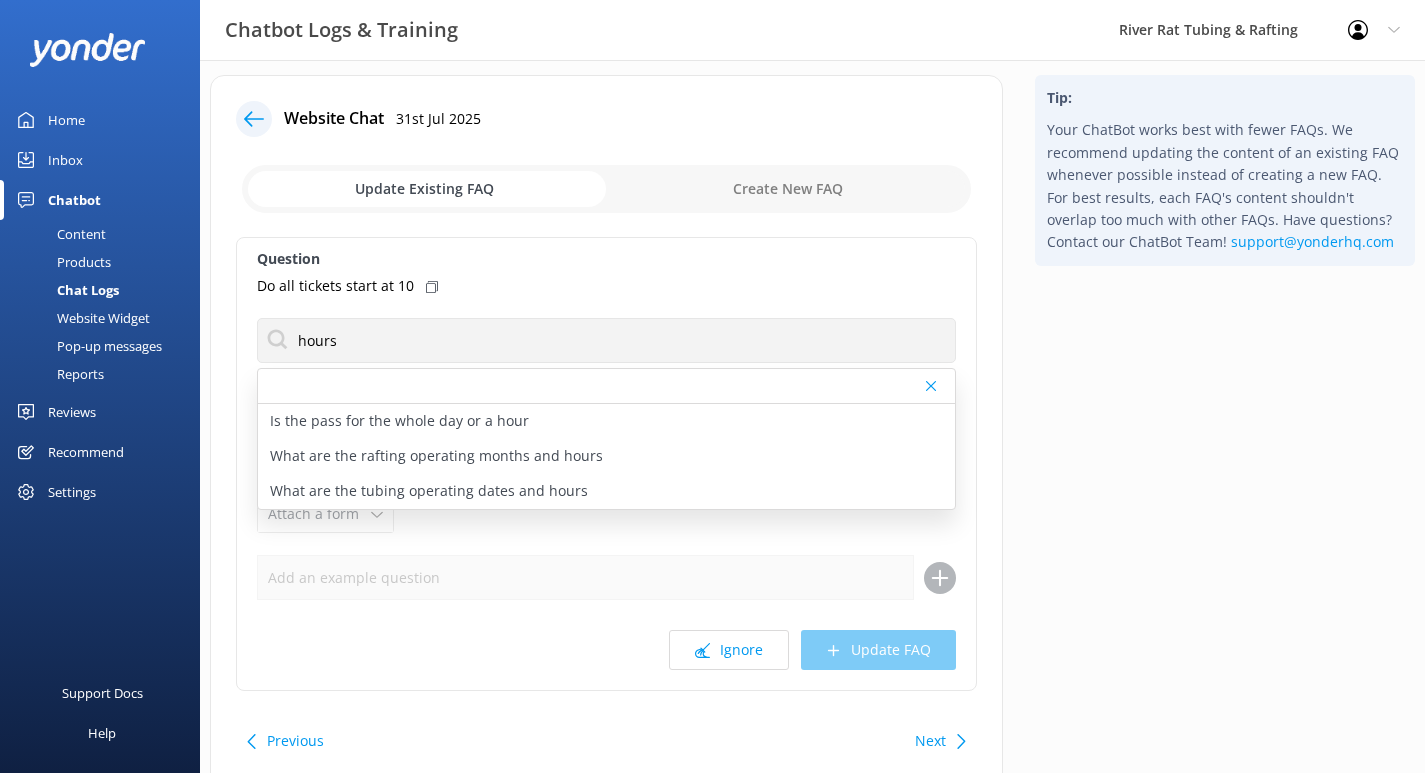 click on "Question Do all tickets start at [TIME] Is the pass for the whole day or a [TIME] What are the rafting operating months and hours What are the tubing operating dates and hours Response Attach a form Leave contact details Check availability Ignore Update FAQ" at bounding box center [606, 464] 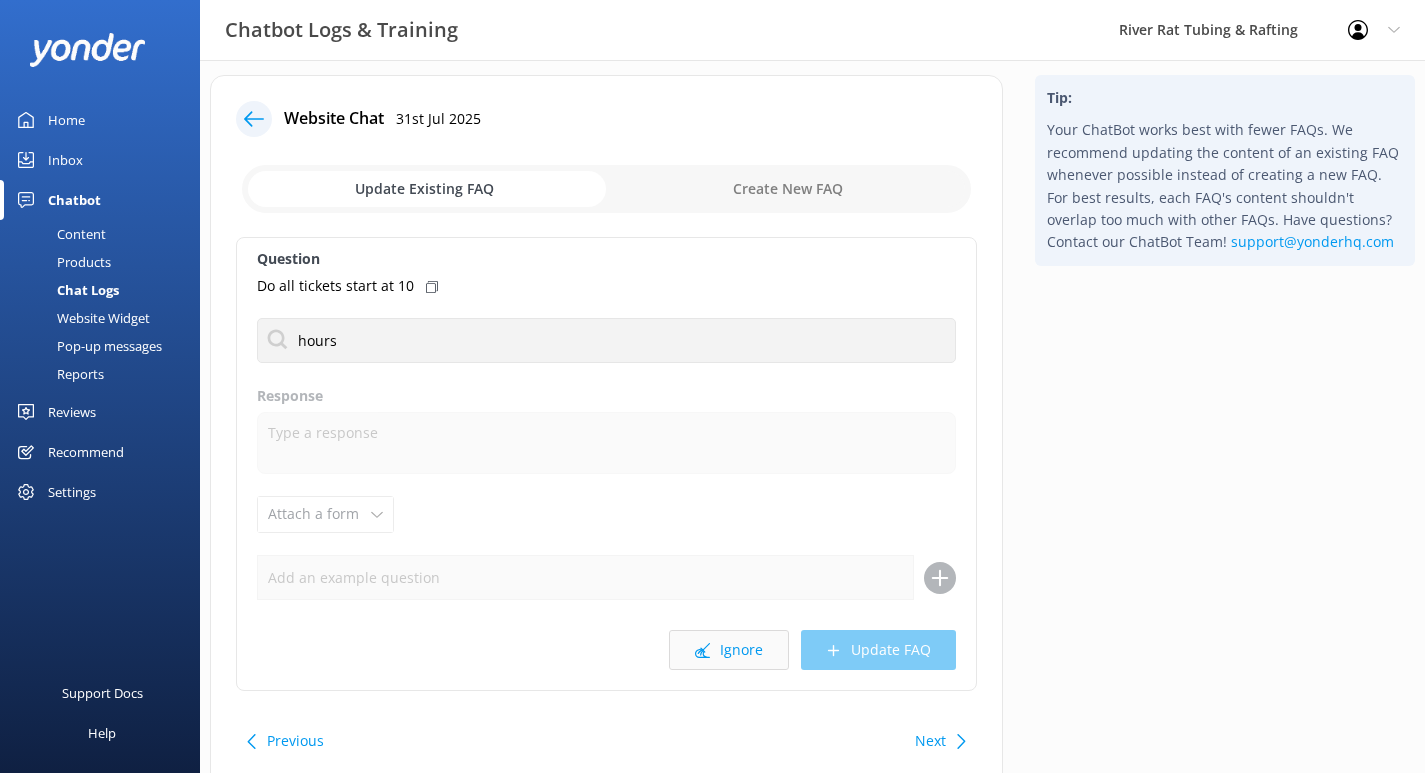 click on "Ignore" at bounding box center (729, 650) 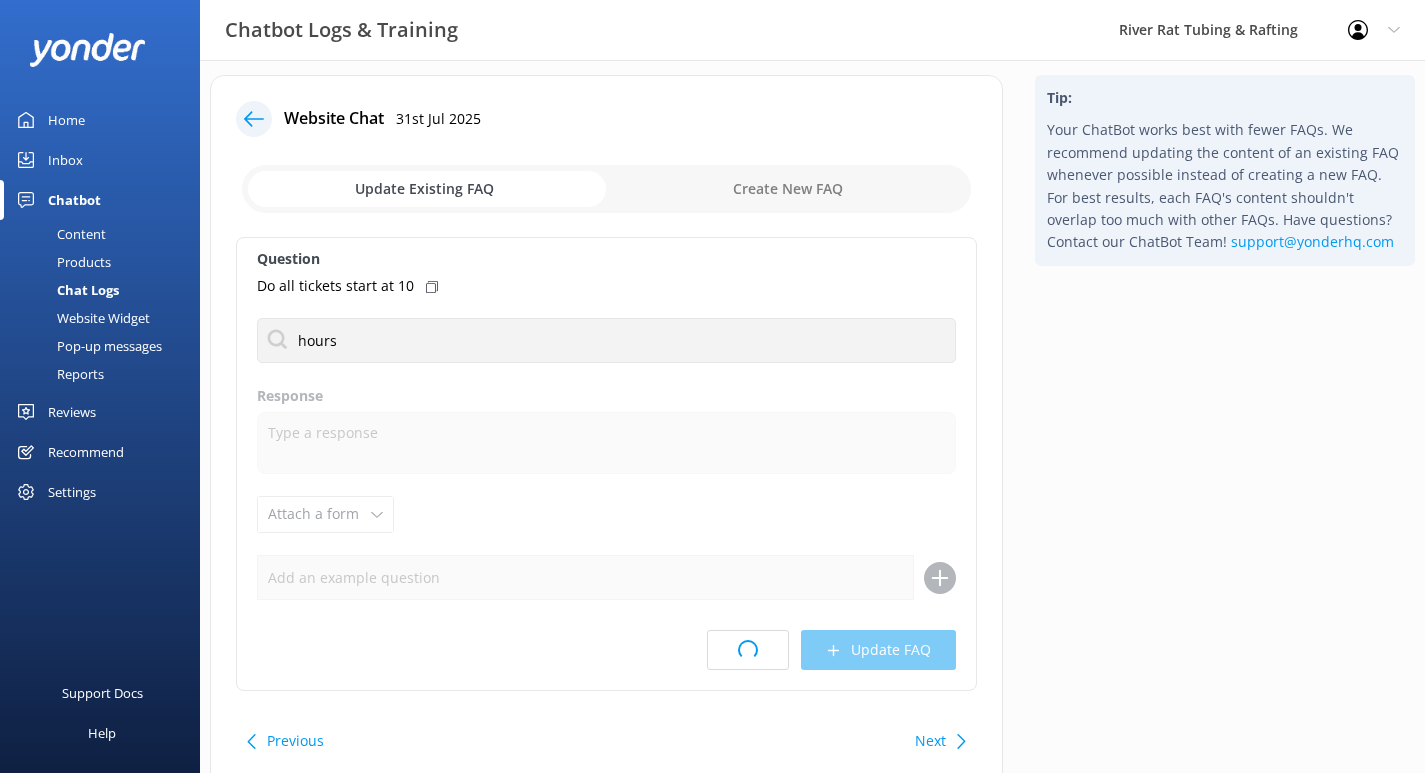 scroll, scrollTop: 0, scrollLeft: 0, axis: both 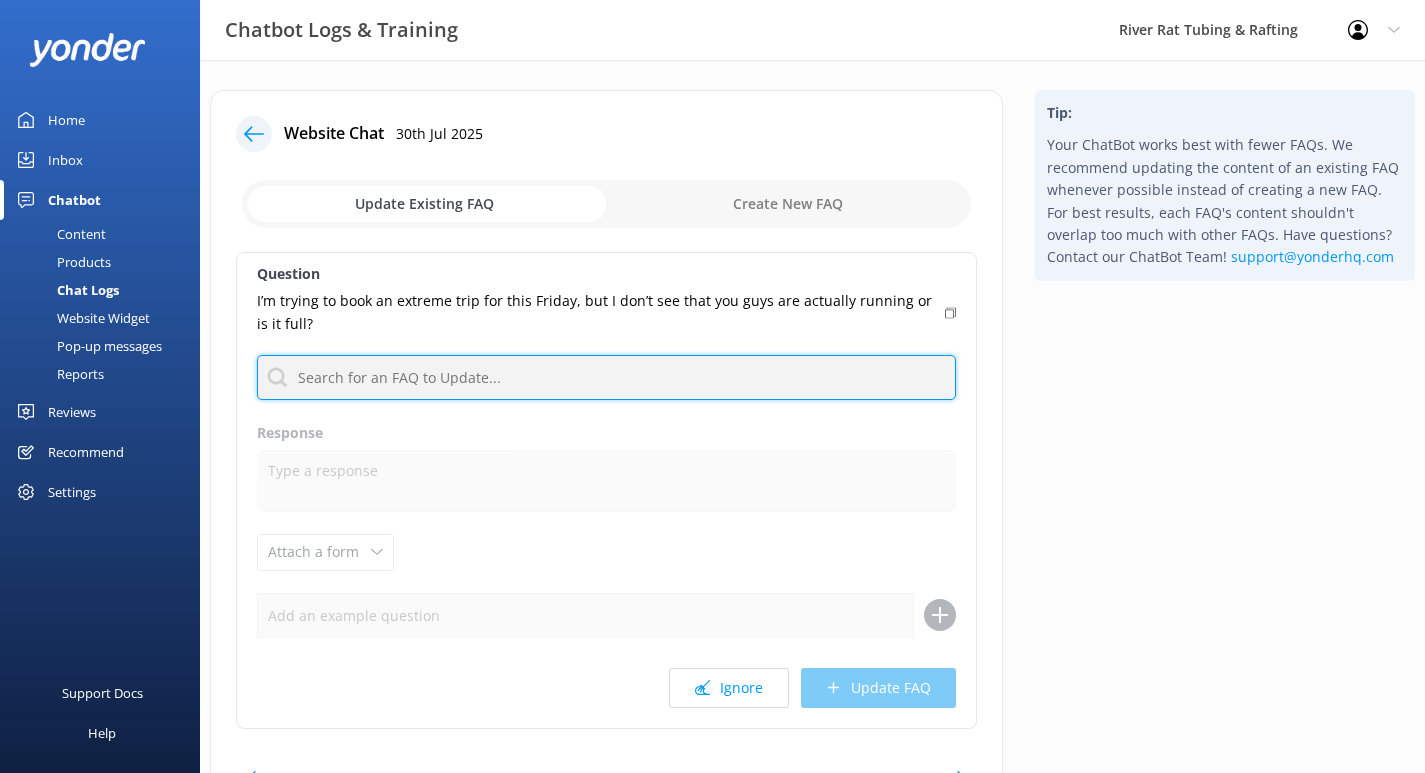 click at bounding box center (606, 377) 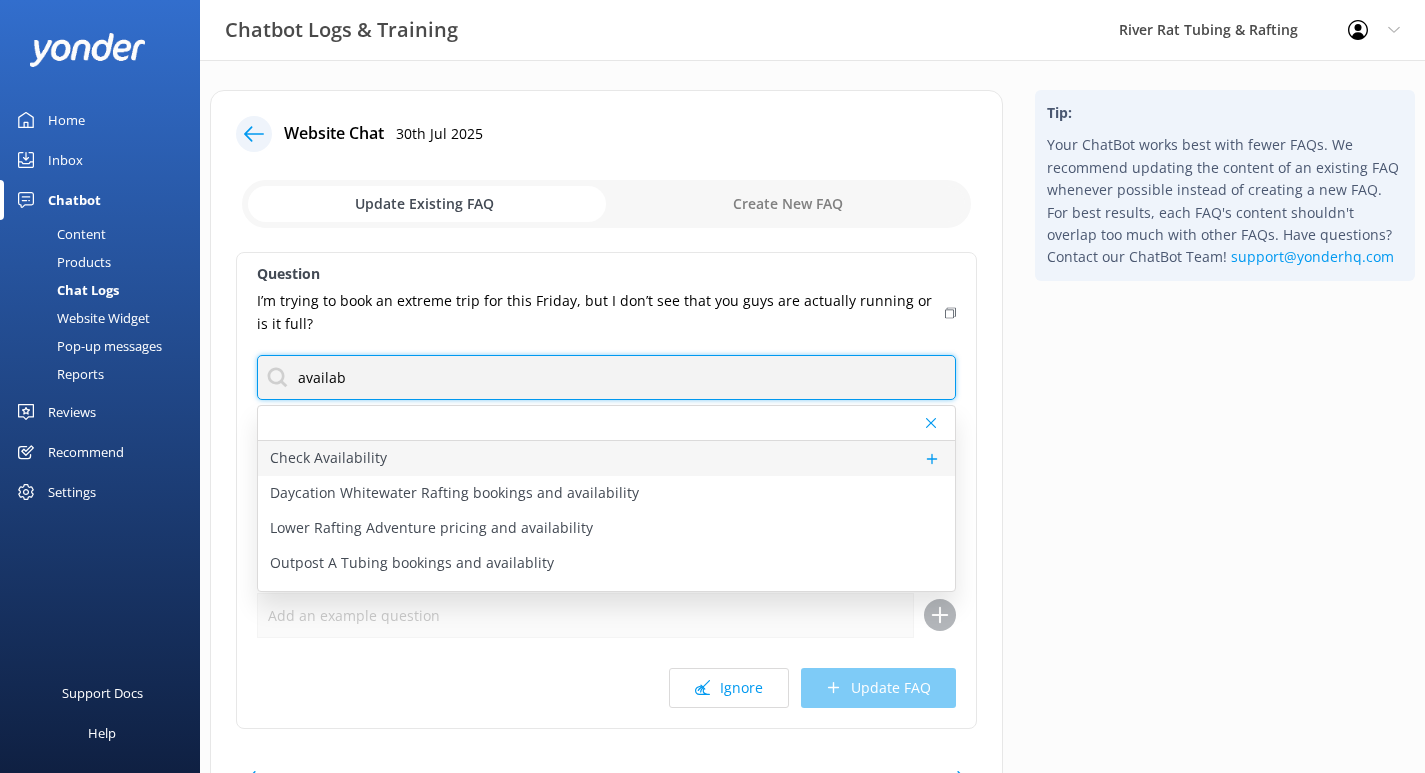 type on "availab" 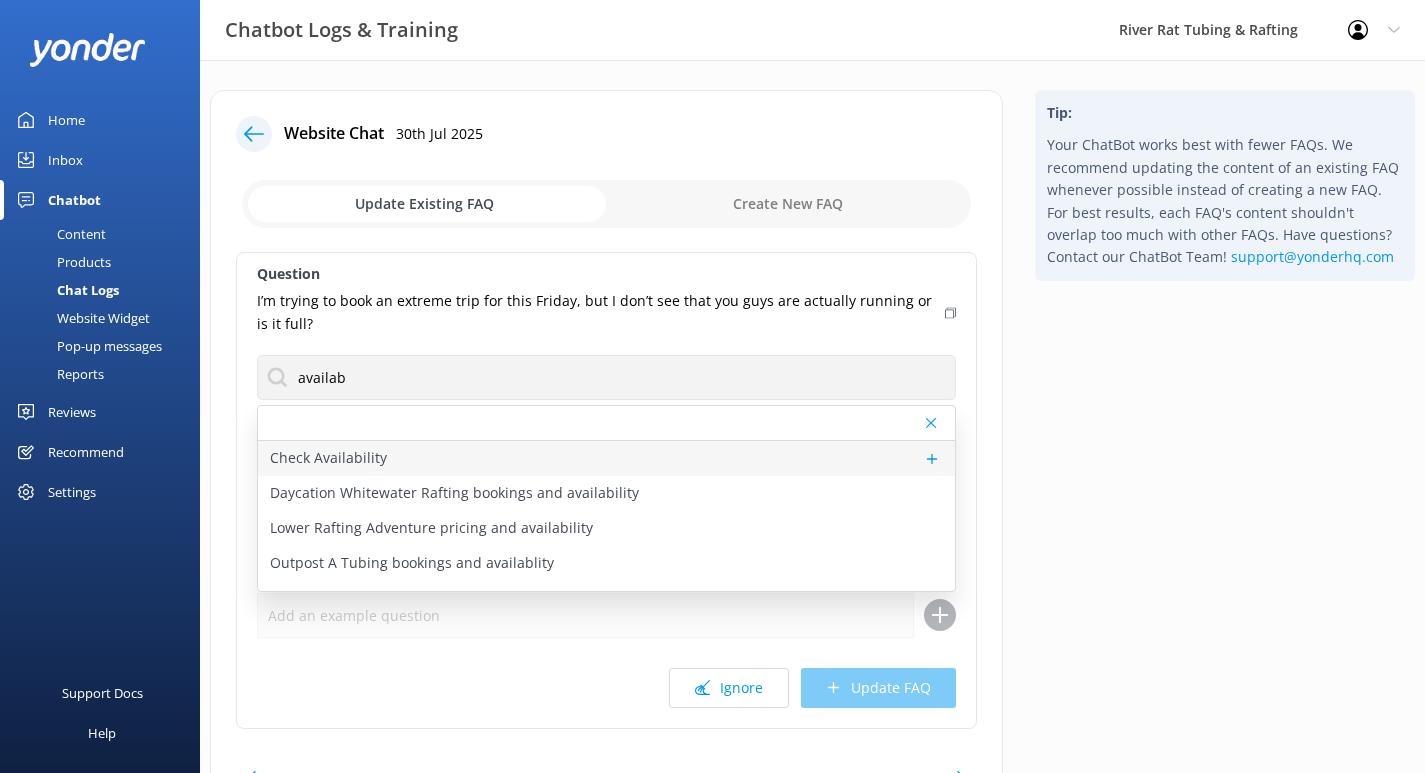 click on "Check Availability" at bounding box center (328, 458) 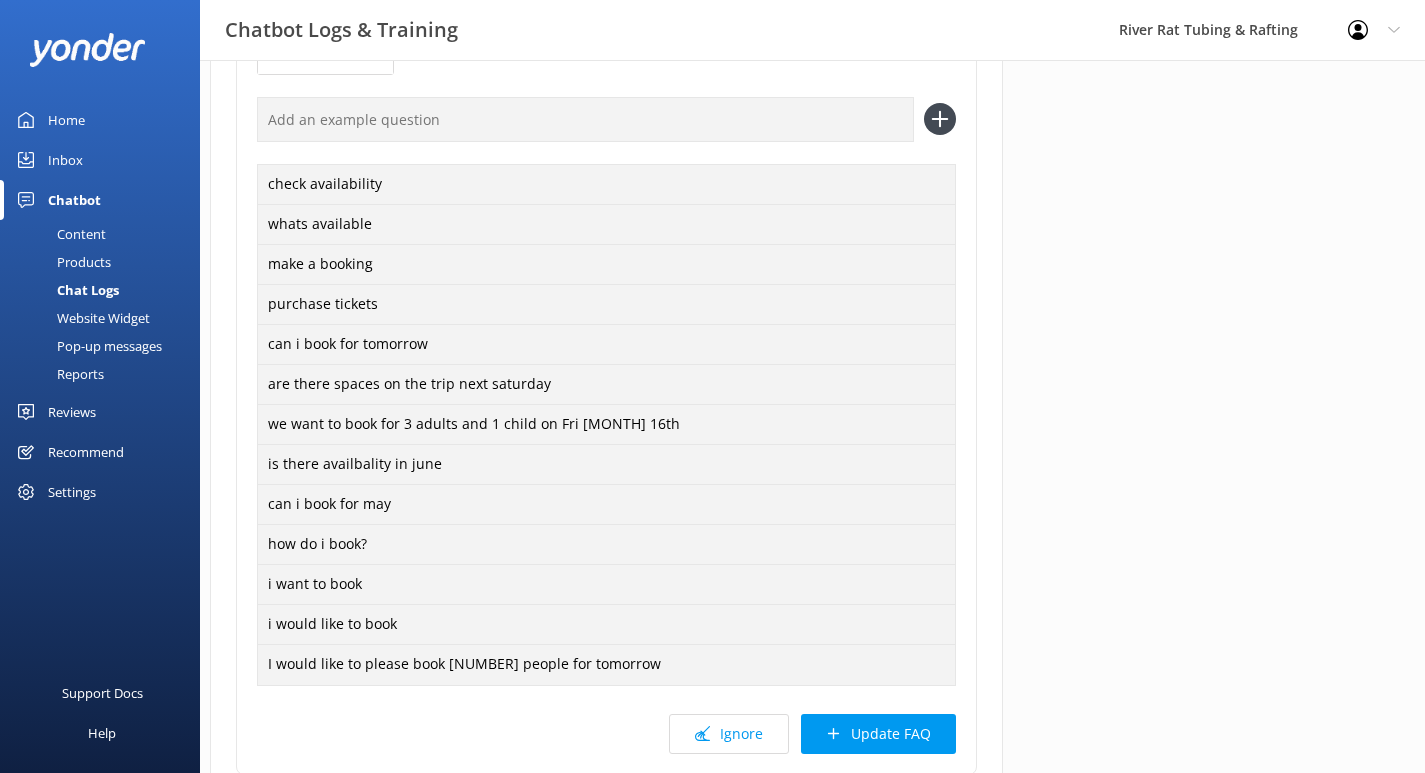 scroll, scrollTop: 552, scrollLeft: 0, axis: vertical 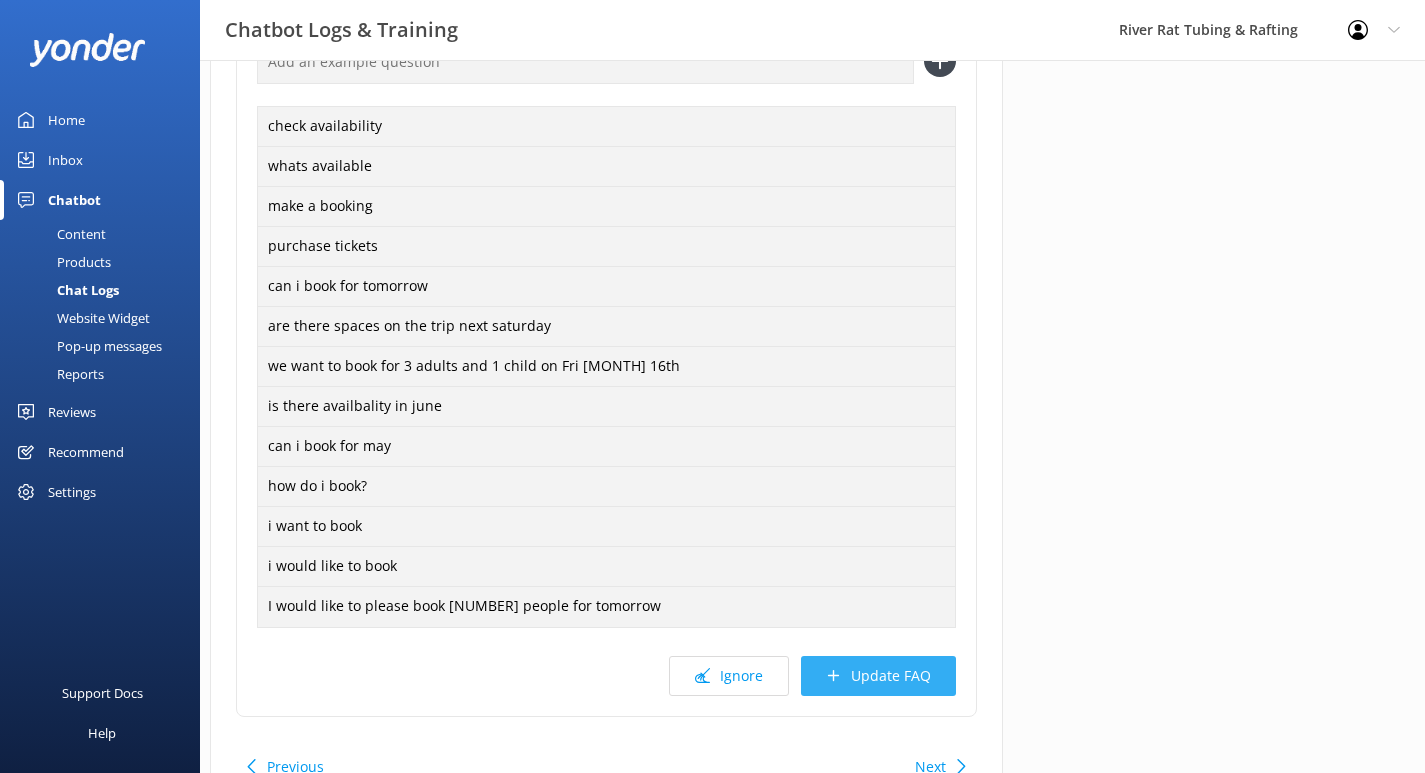 click on "Update FAQ" at bounding box center [878, 676] 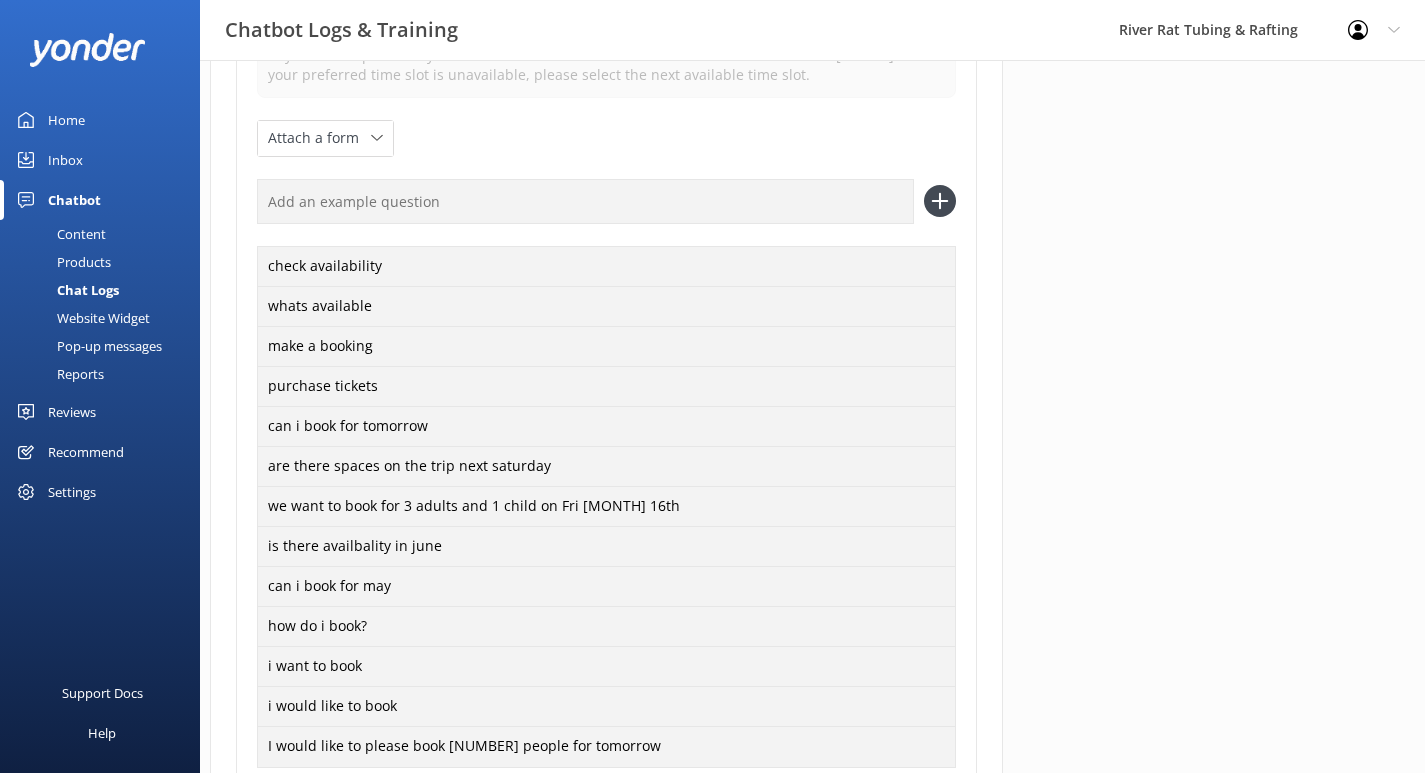 scroll, scrollTop: 0, scrollLeft: 0, axis: both 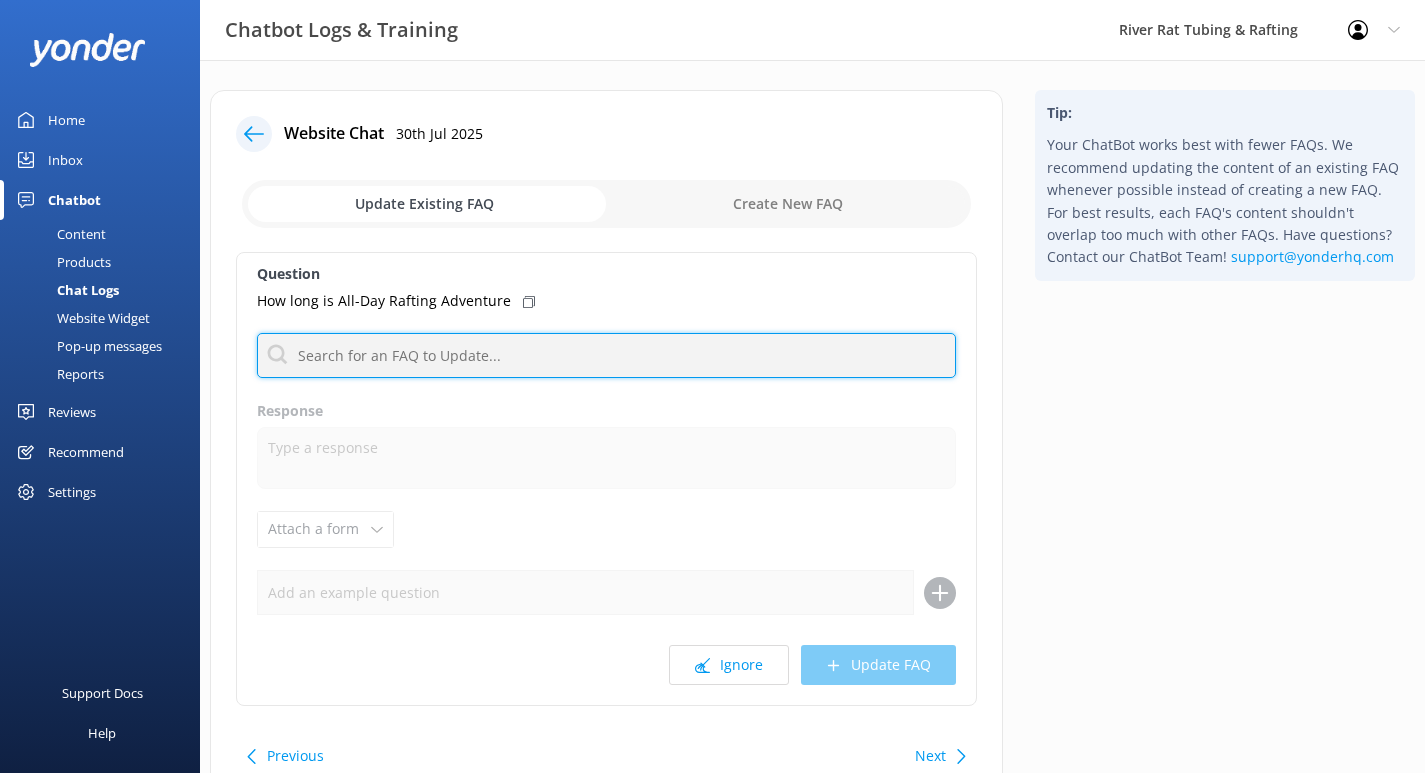 click at bounding box center [606, 355] 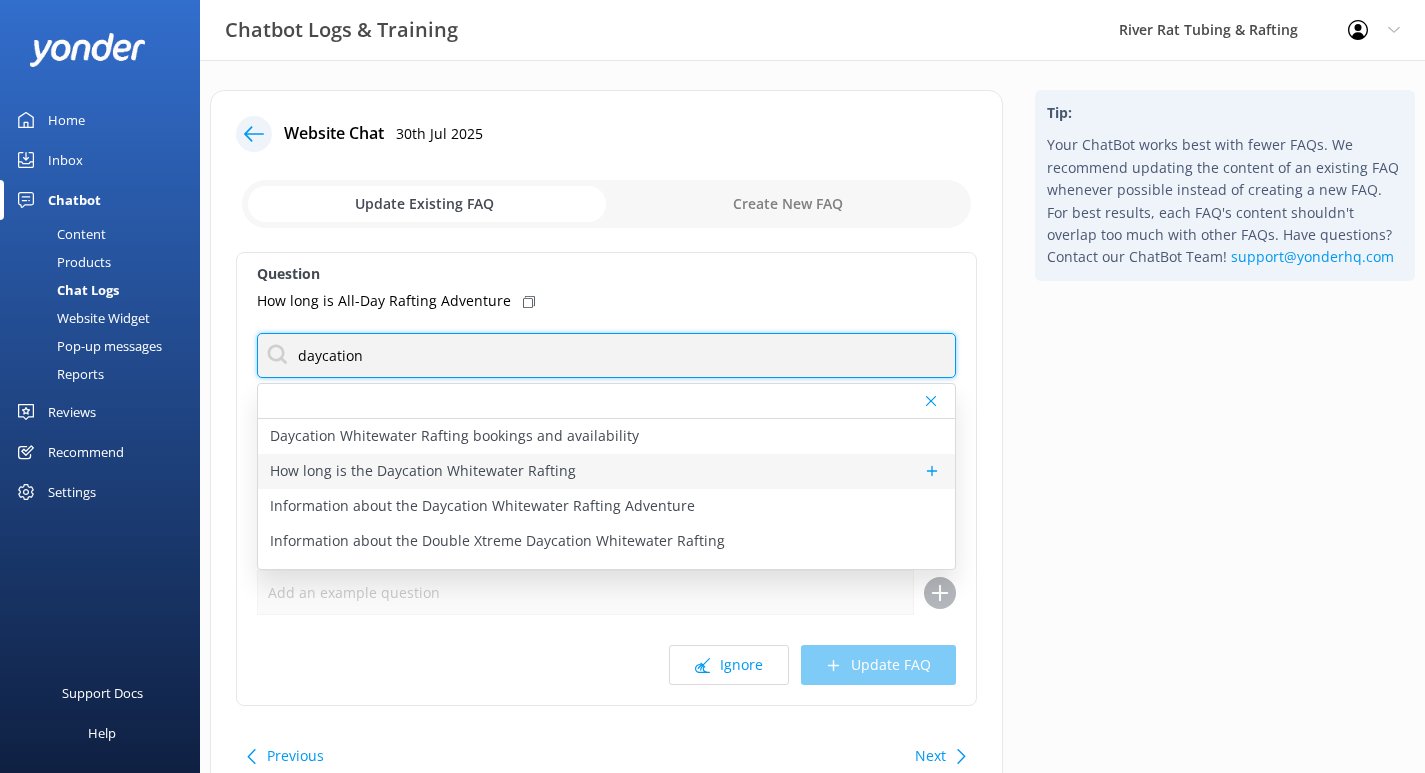type on "daycation" 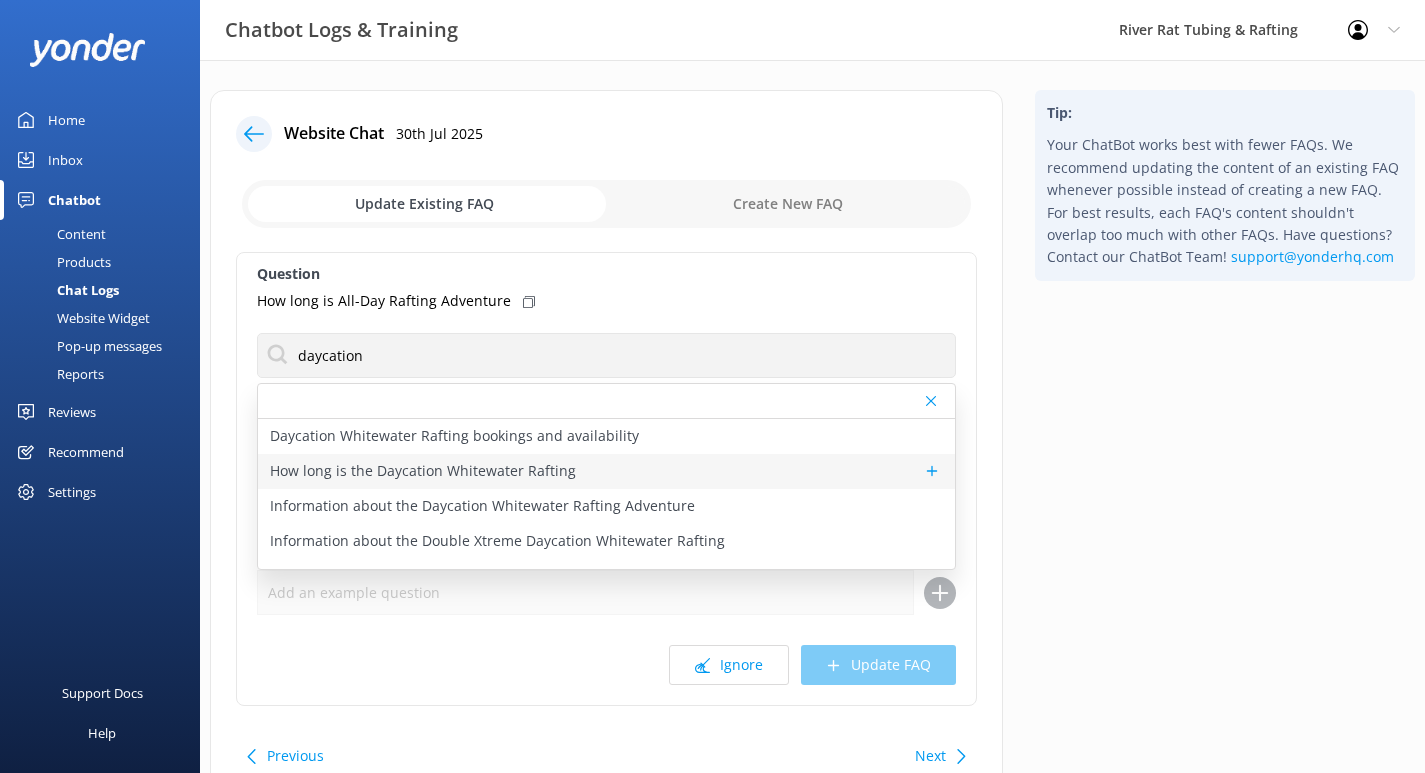 click on "How long is the Daycation Whitewater Rafting" at bounding box center [423, 471] 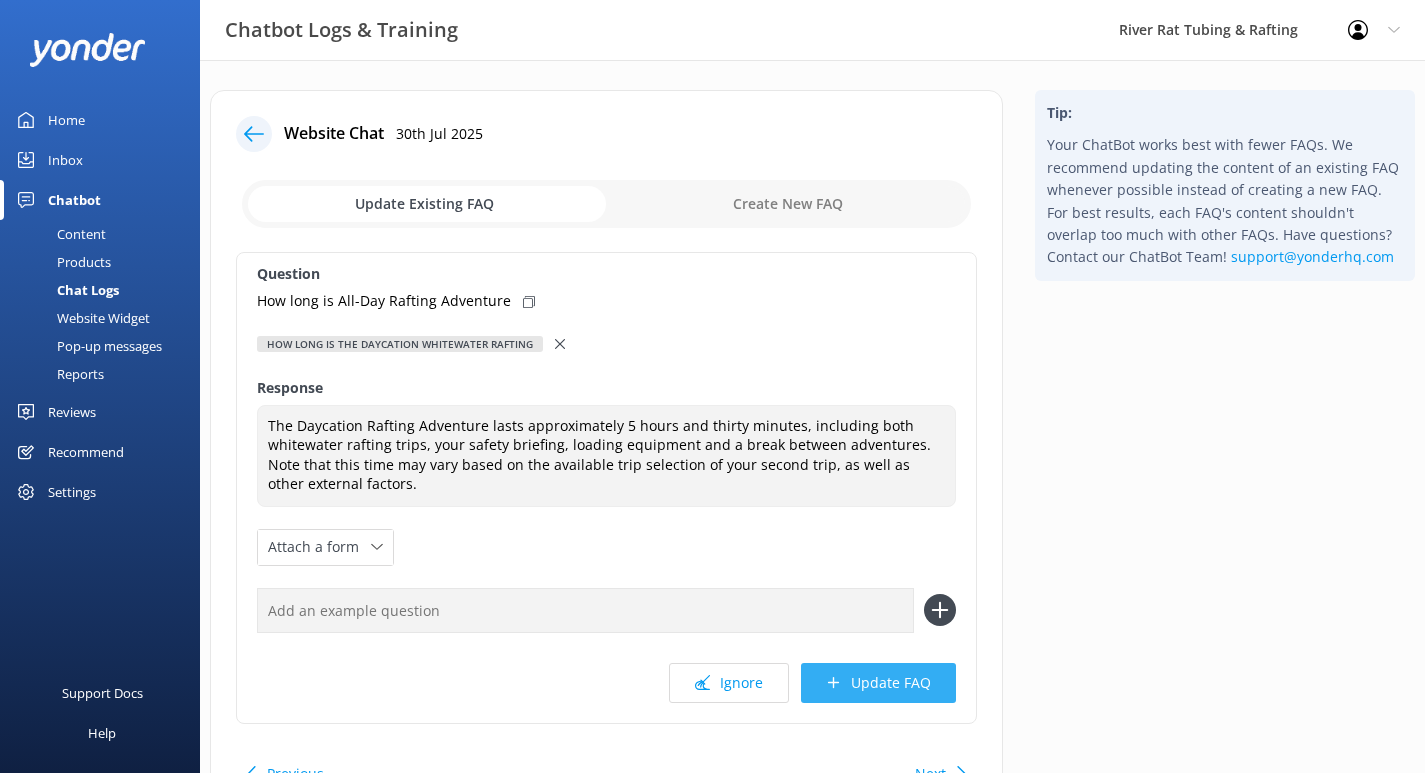 click on "Update FAQ" at bounding box center (878, 683) 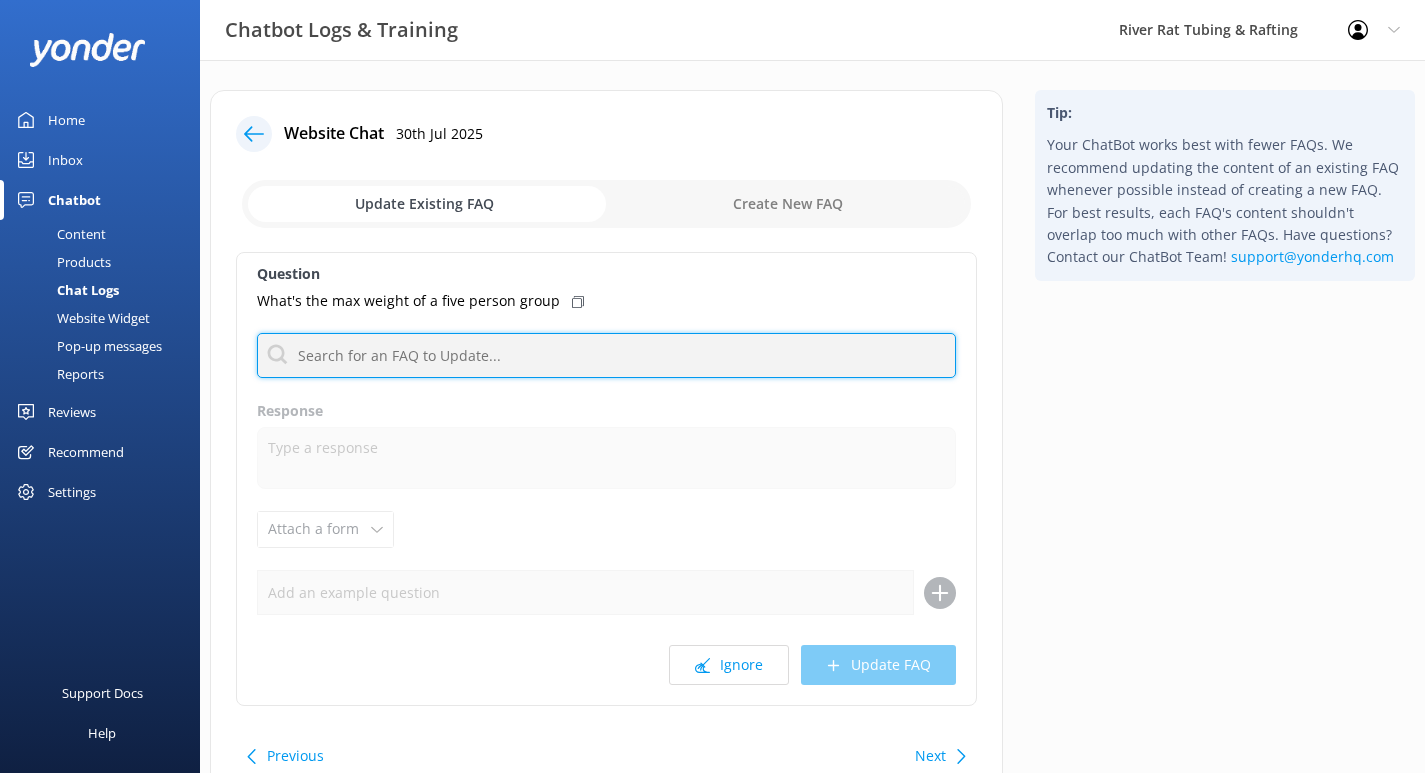 click at bounding box center [606, 355] 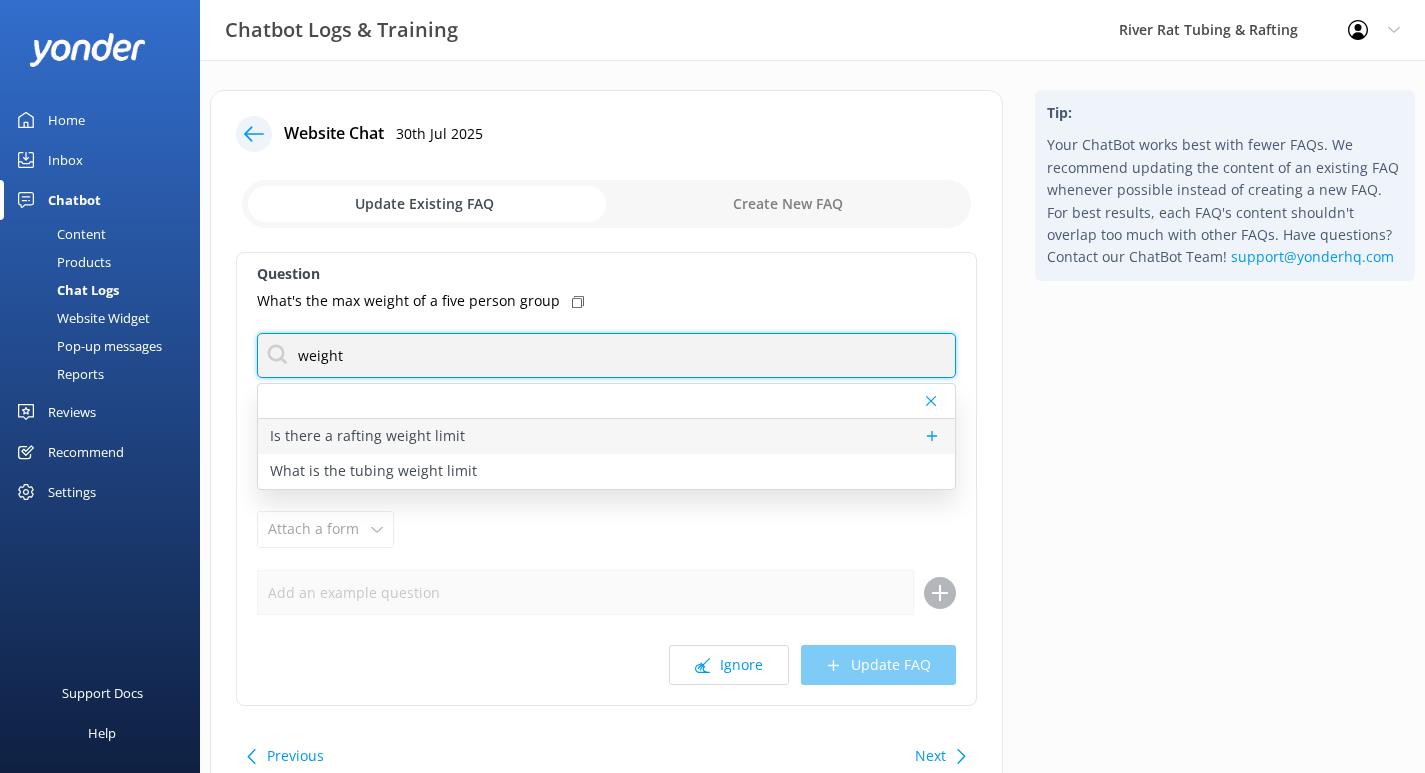 type on "weight" 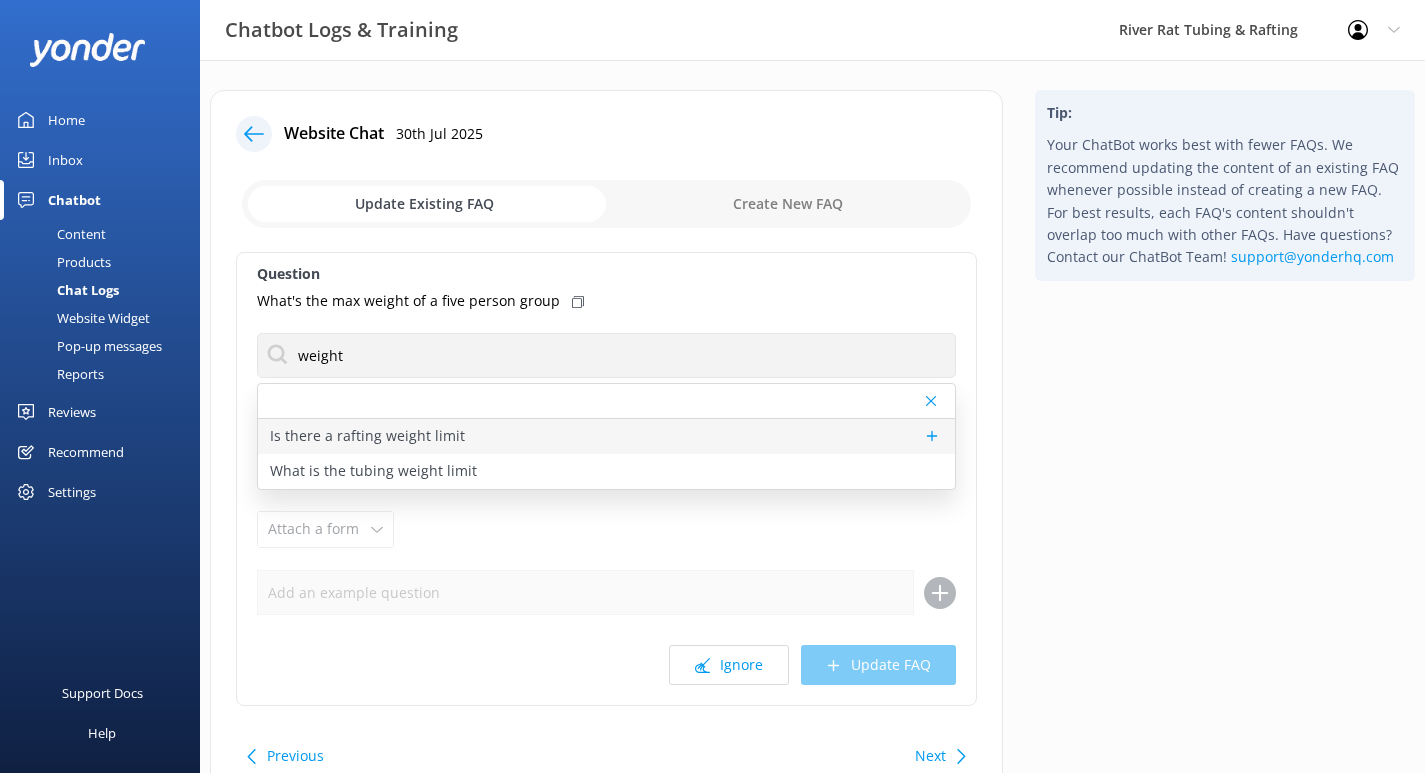 click on "Is there a rafting weight limit" at bounding box center [367, 436] 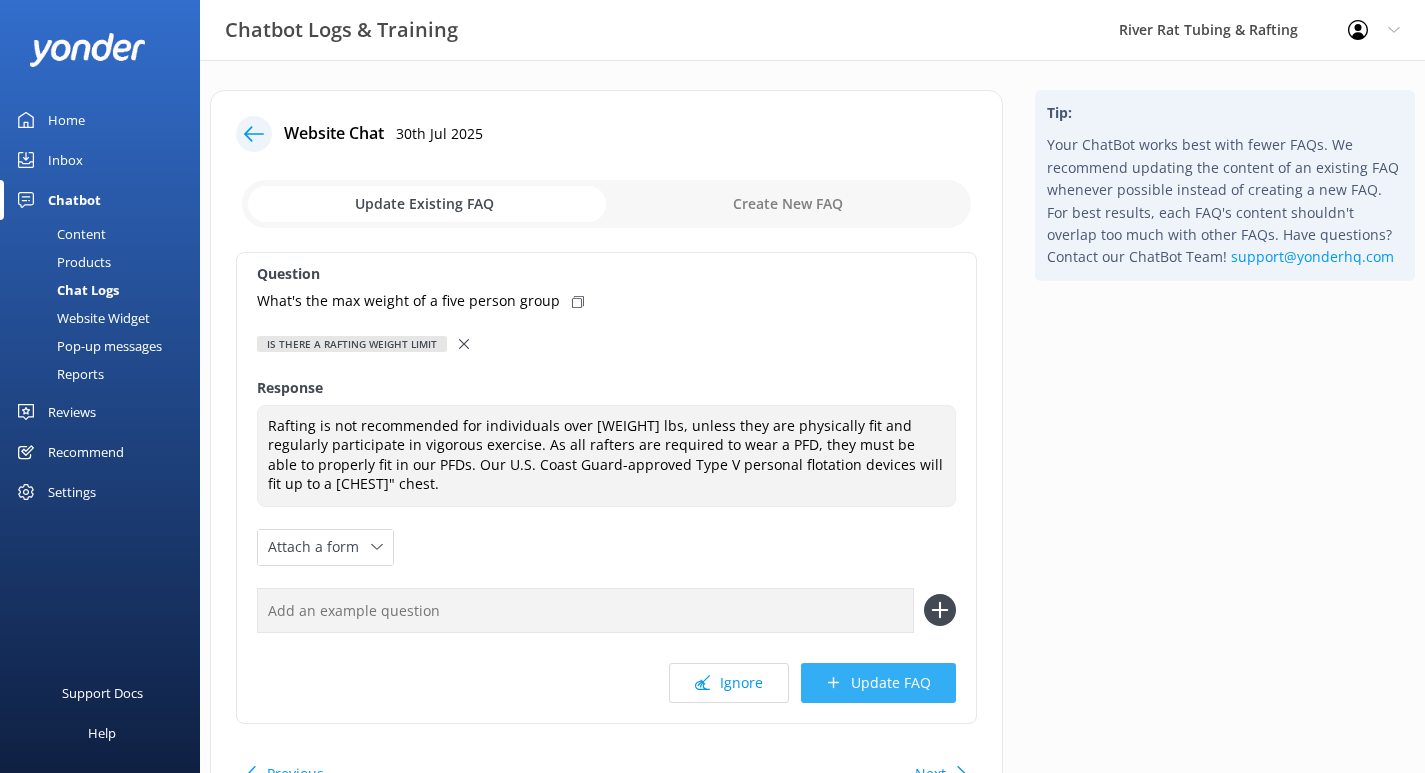 click on "Update FAQ" at bounding box center [878, 683] 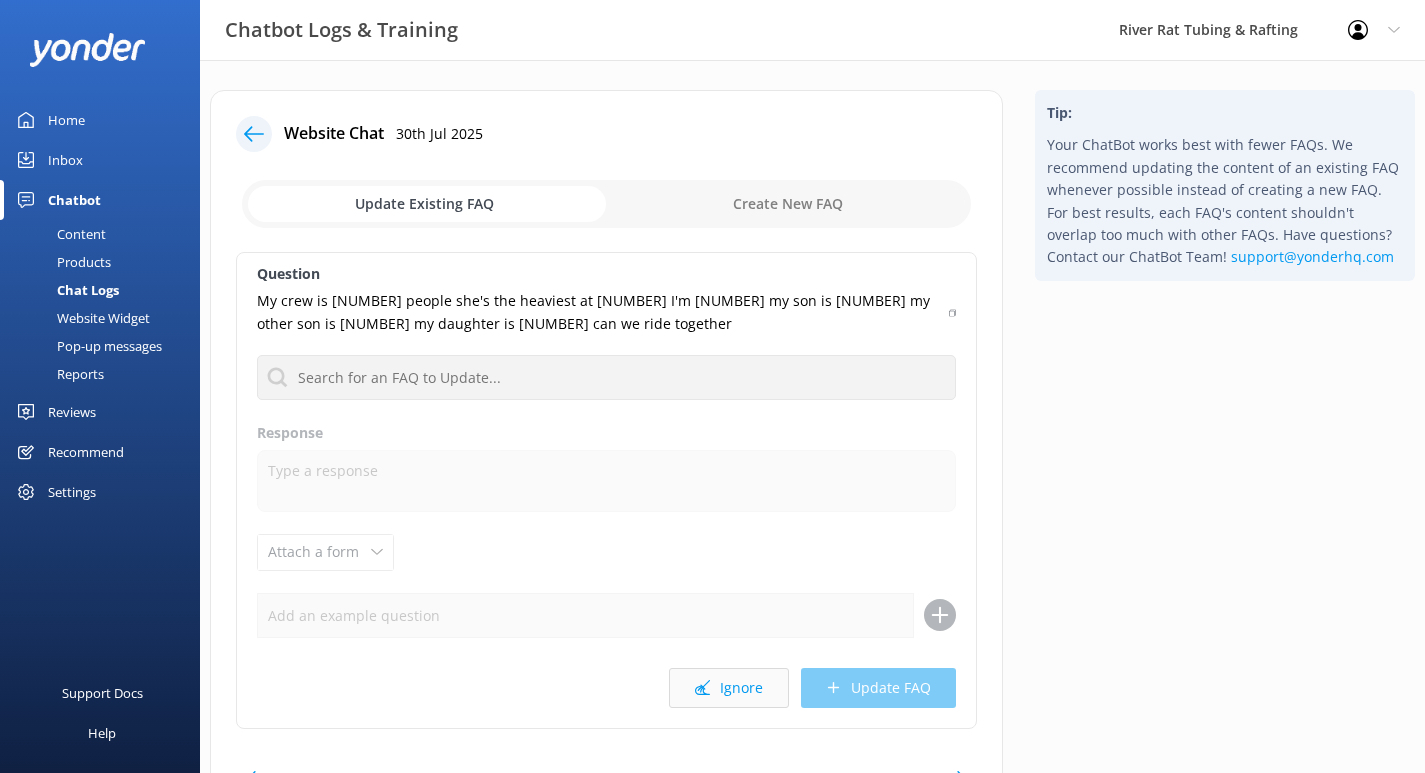click on "Ignore" at bounding box center (729, 688) 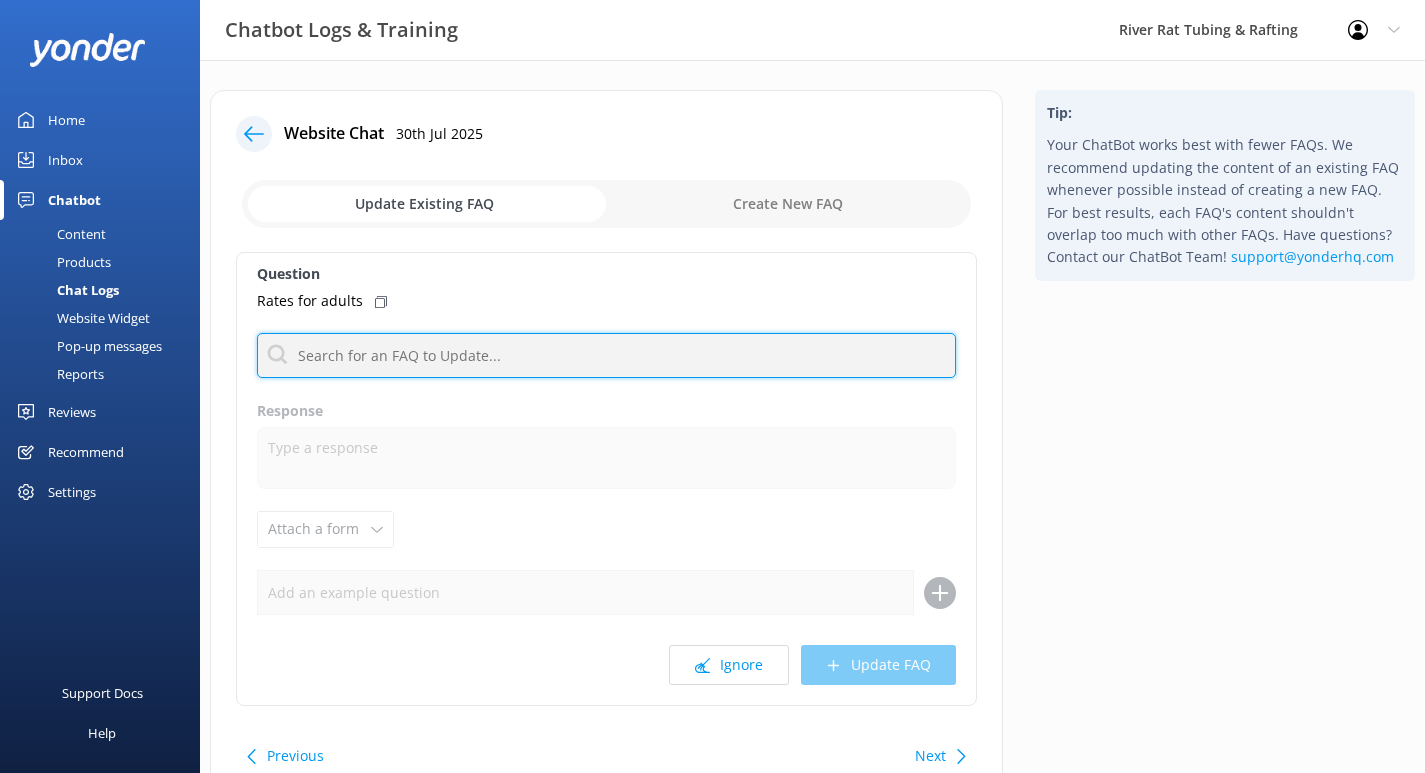 click at bounding box center (606, 355) 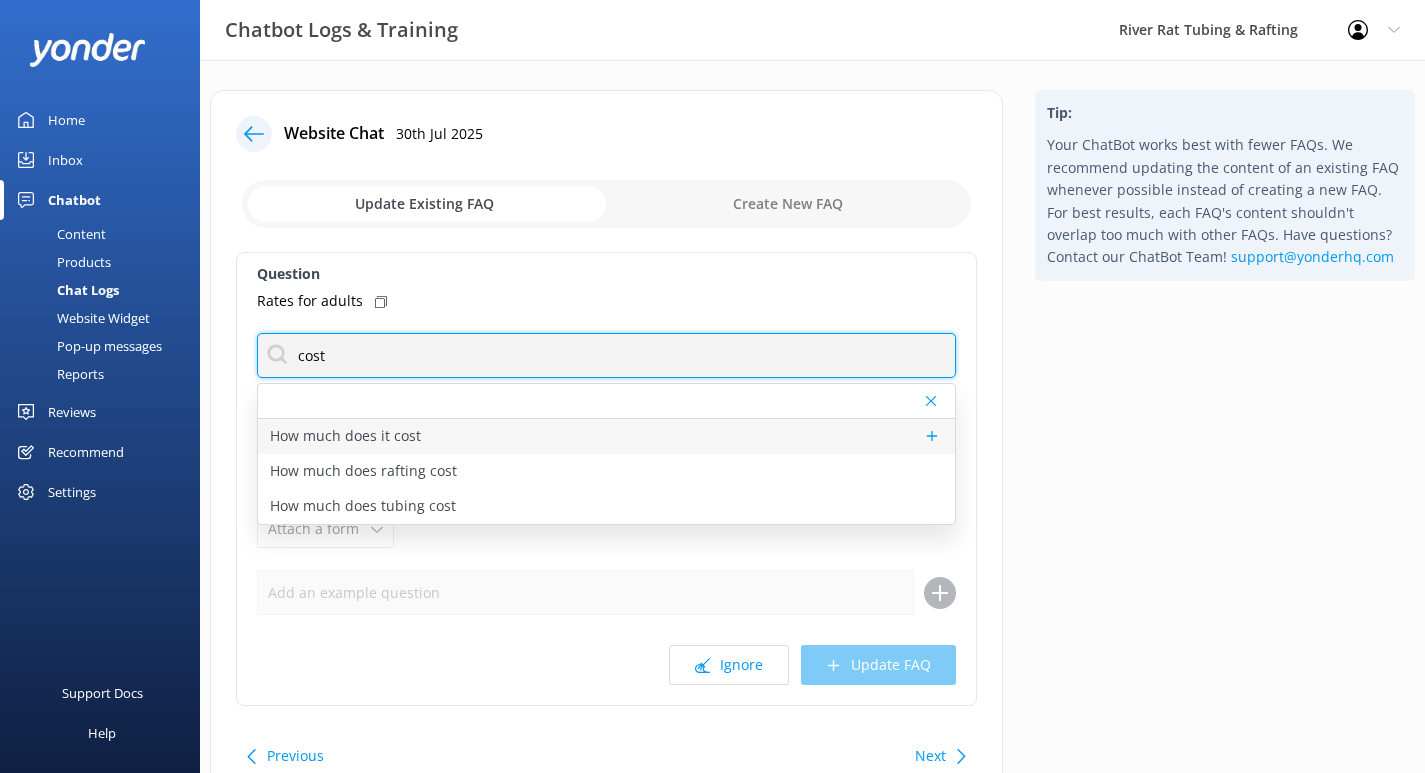 type on "cost" 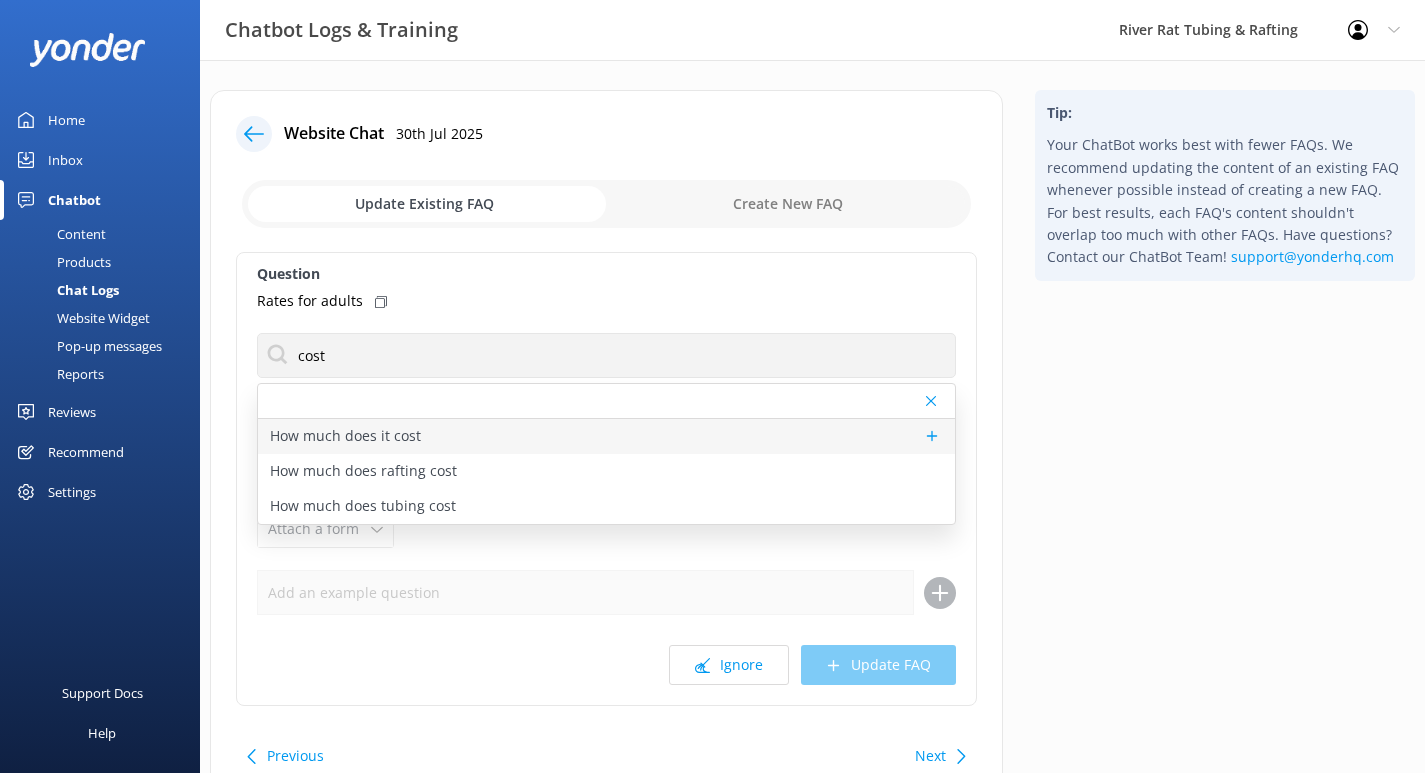 click on "How much does it cost" at bounding box center [345, 436] 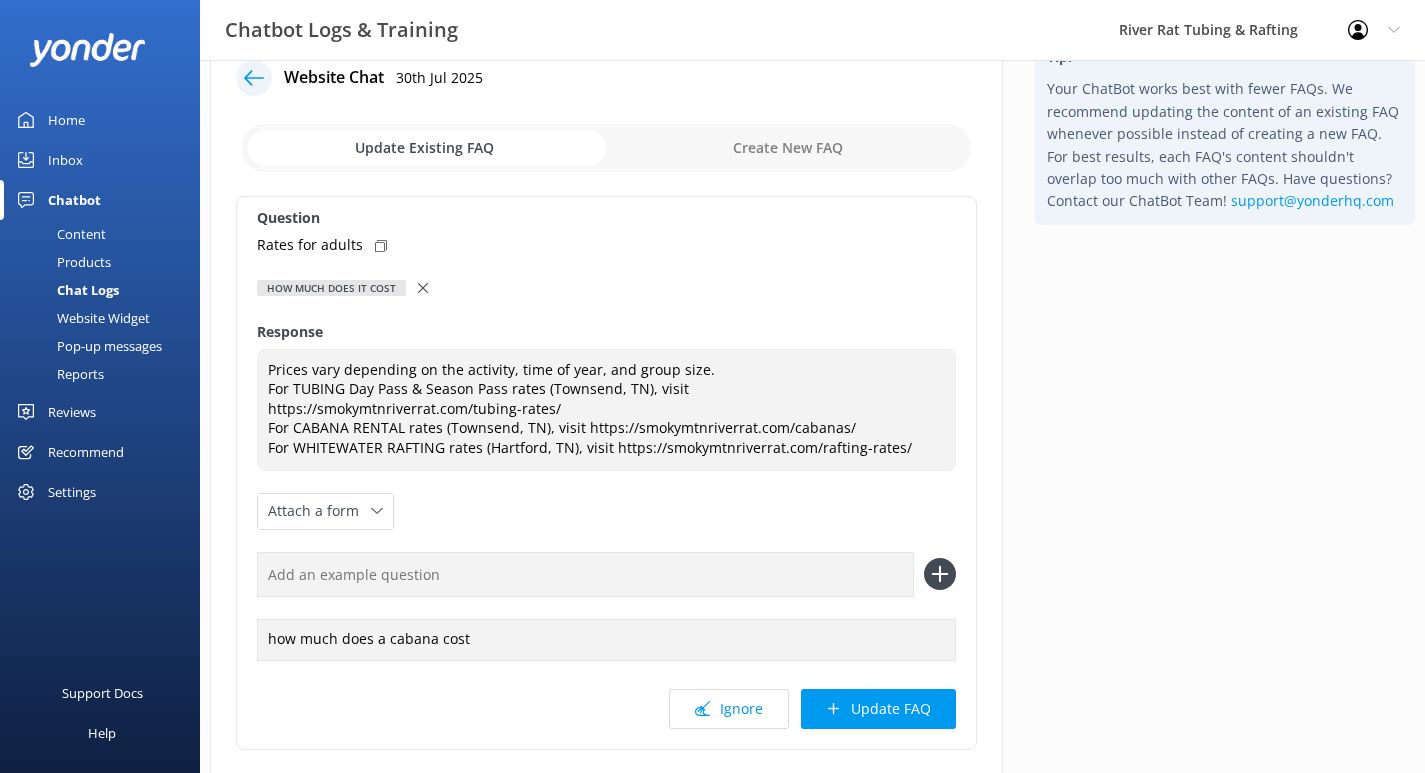 scroll, scrollTop: 67, scrollLeft: 0, axis: vertical 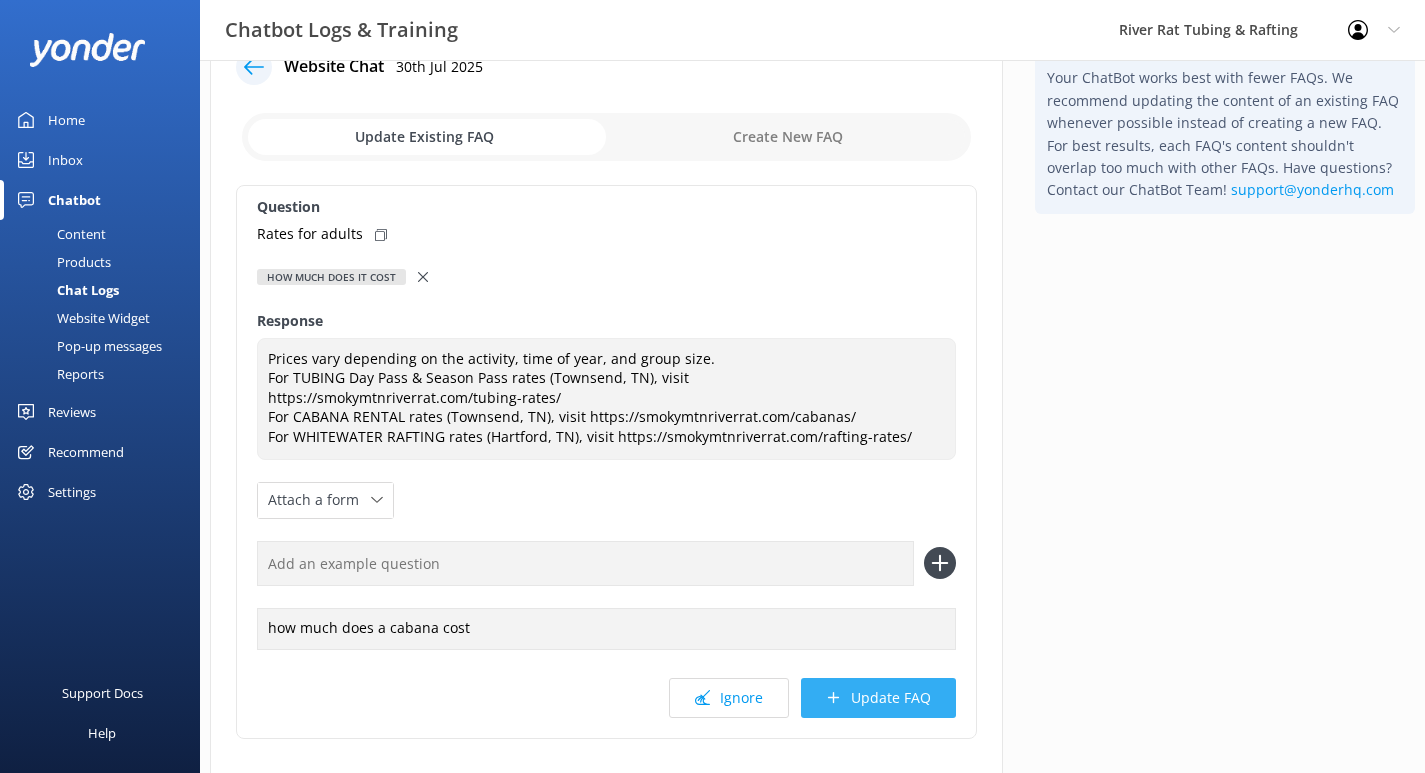 click on "Update FAQ" at bounding box center [878, 698] 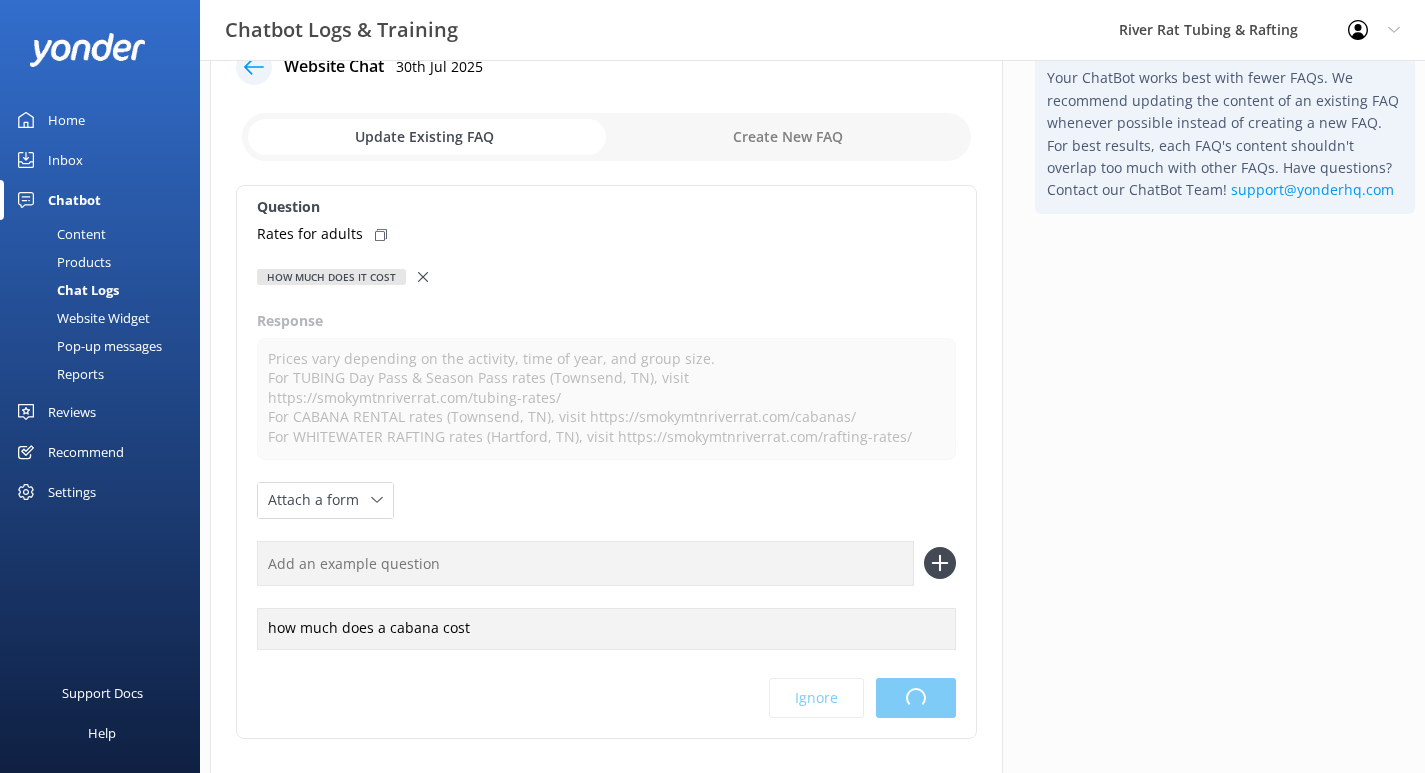 scroll, scrollTop: 0, scrollLeft: 0, axis: both 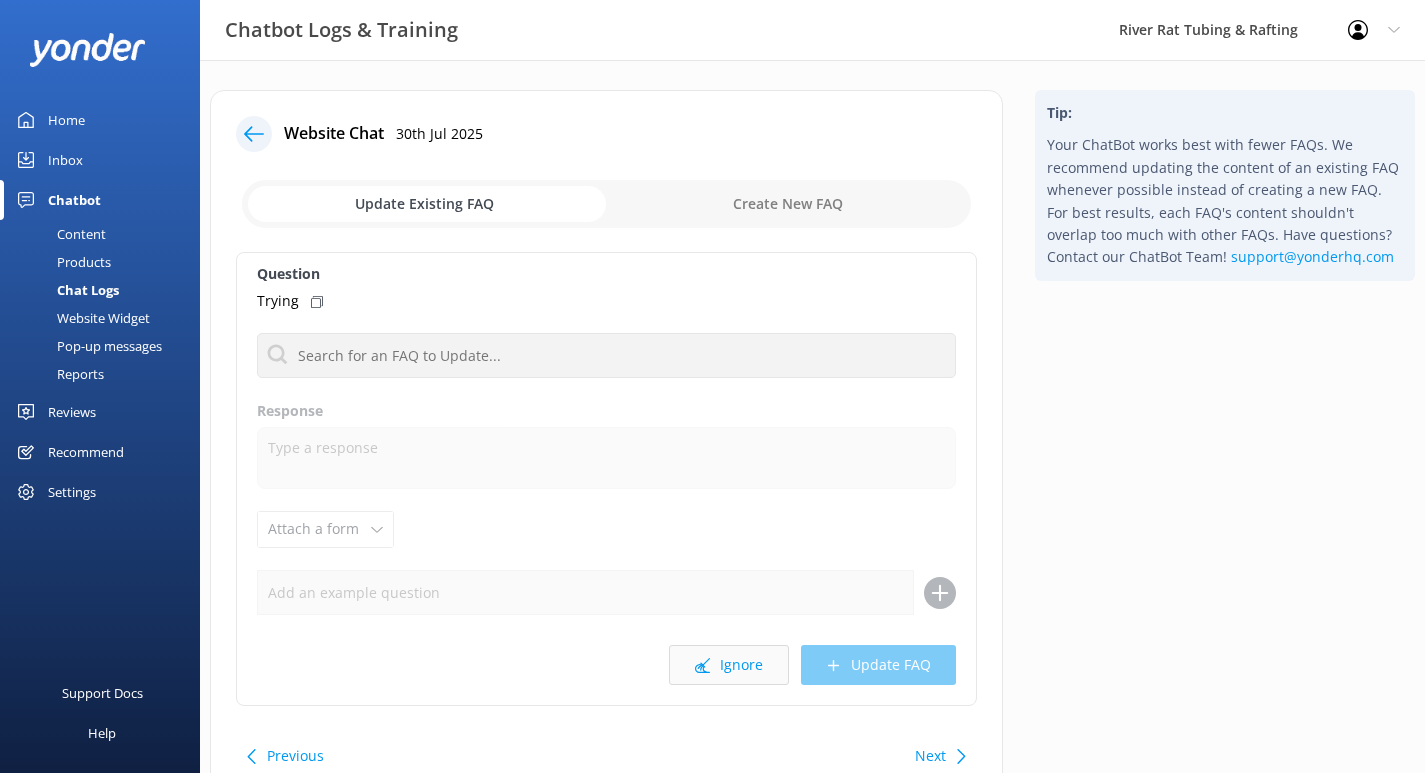 click on "Ignore" at bounding box center [729, 665] 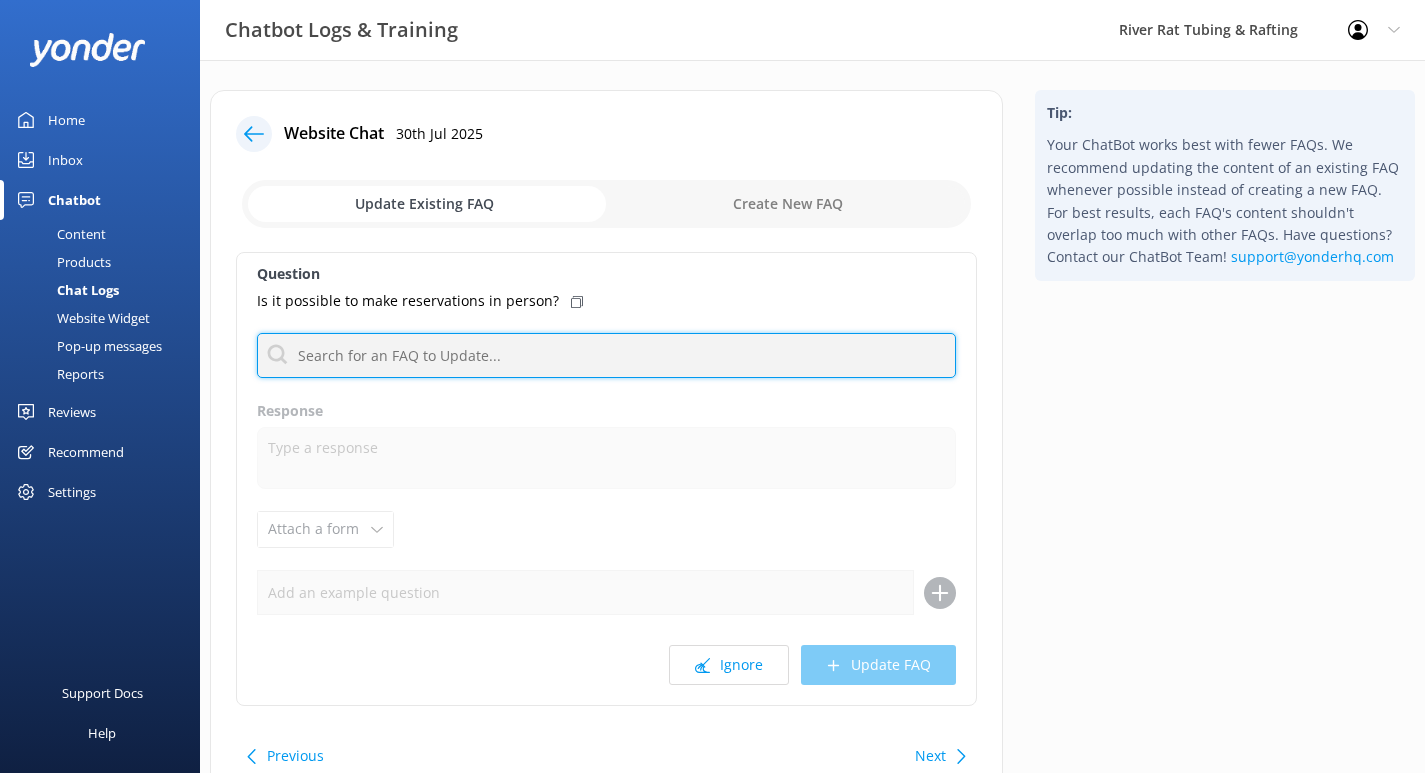 click at bounding box center [606, 355] 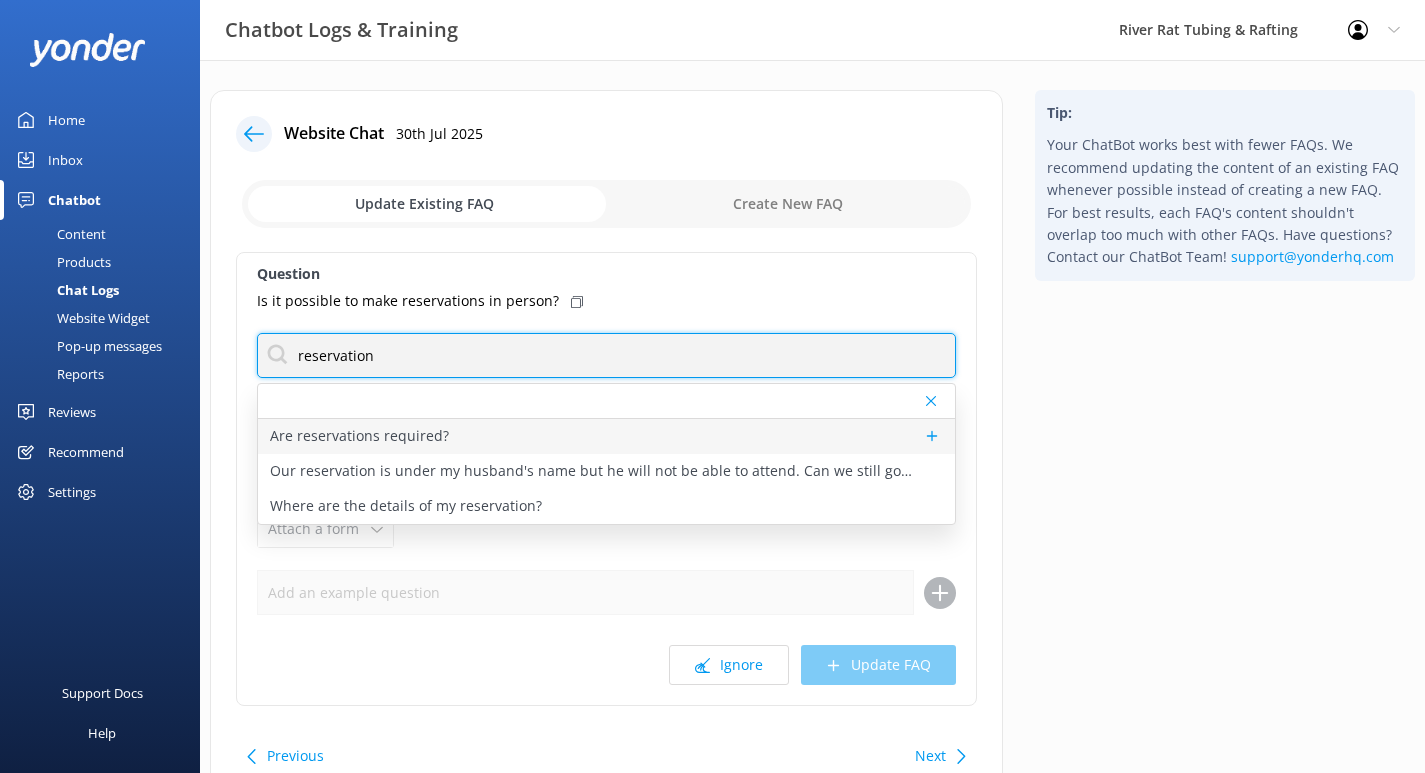type on "reservation" 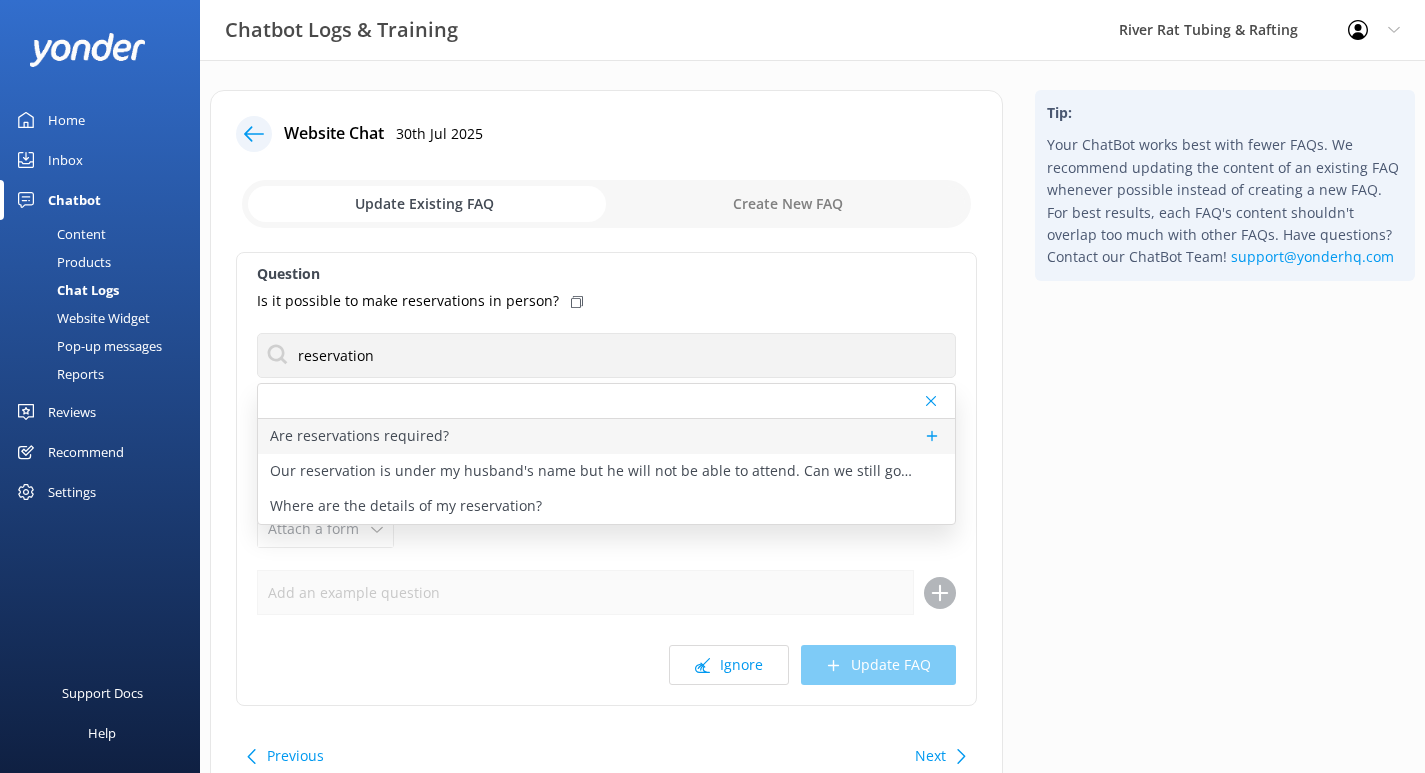 click on "Are reservations required?" at bounding box center (359, 436) 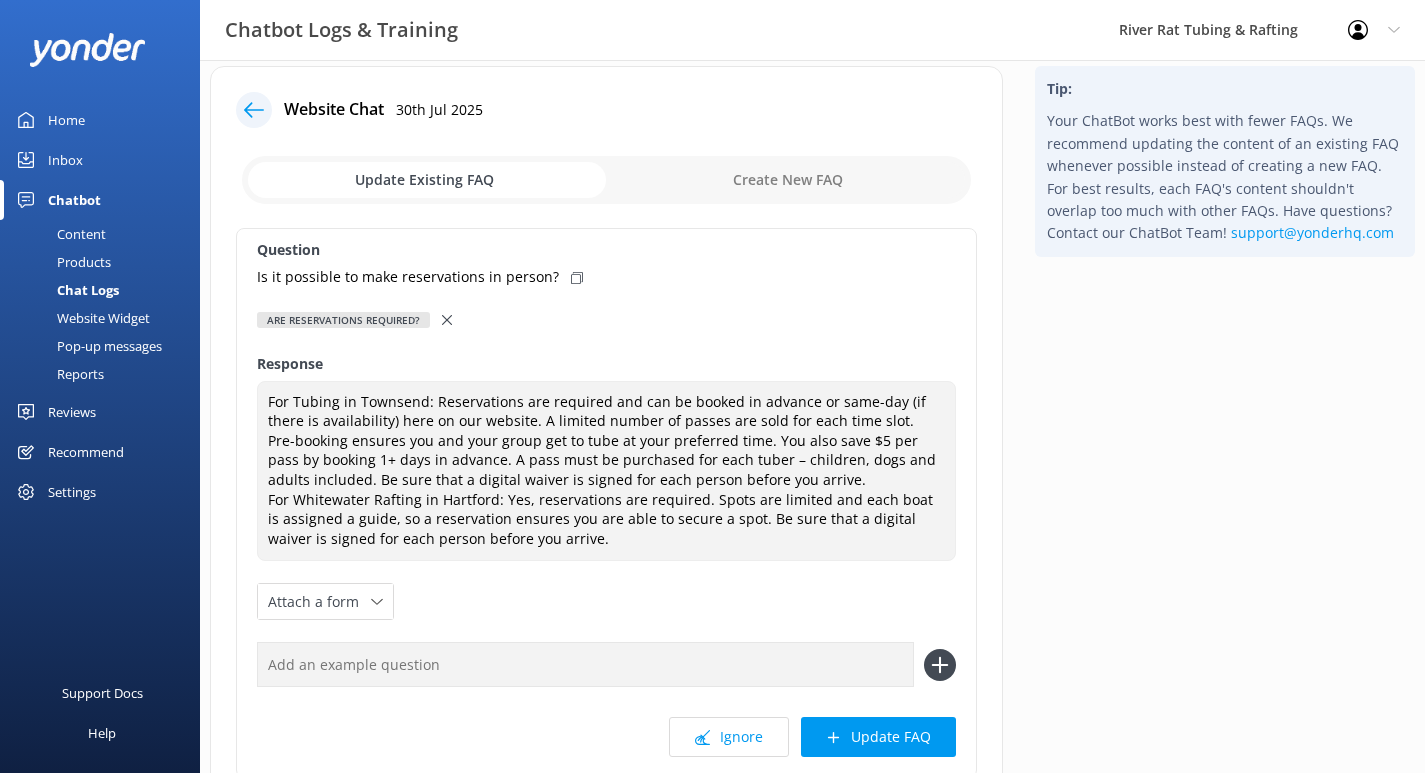 scroll, scrollTop: 26, scrollLeft: 0, axis: vertical 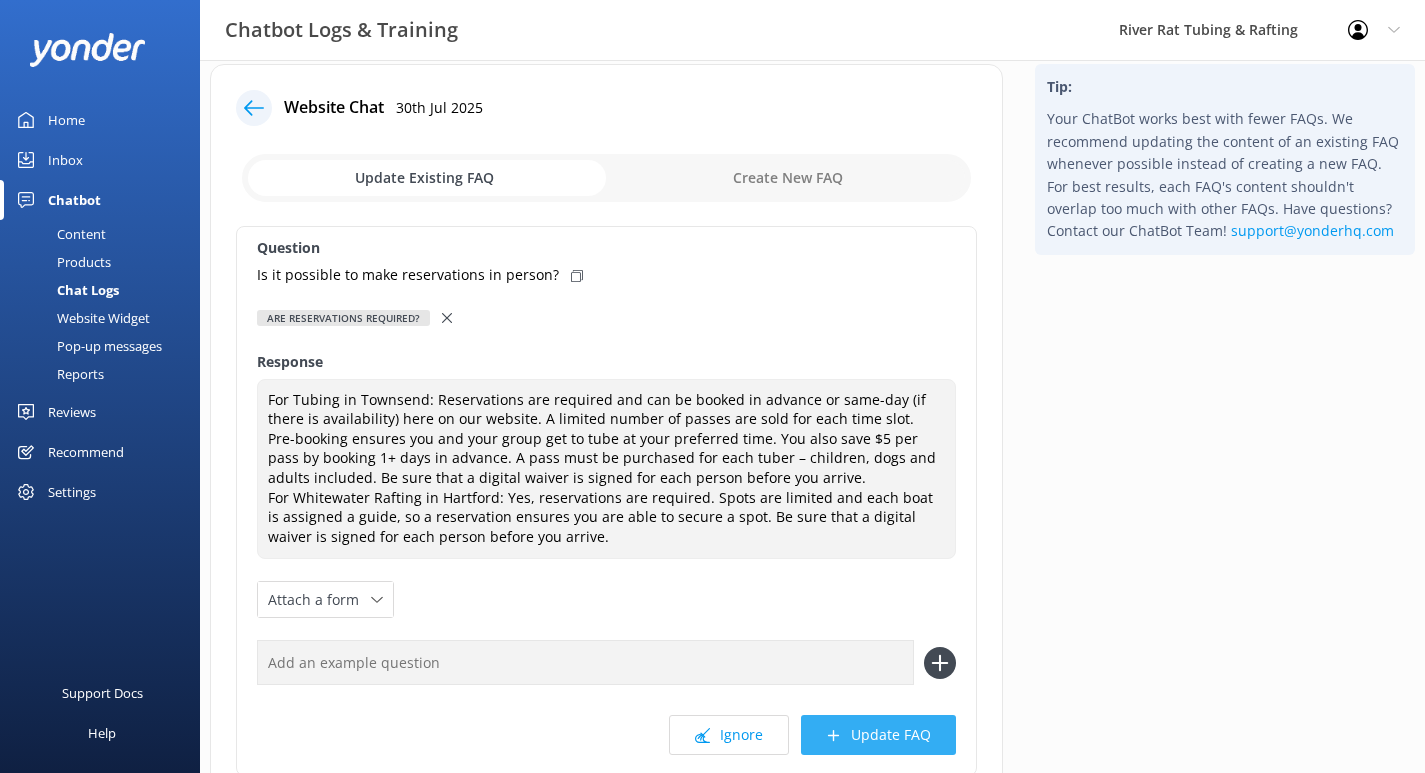 click on "Update FAQ" at bounding box center (878, 735) 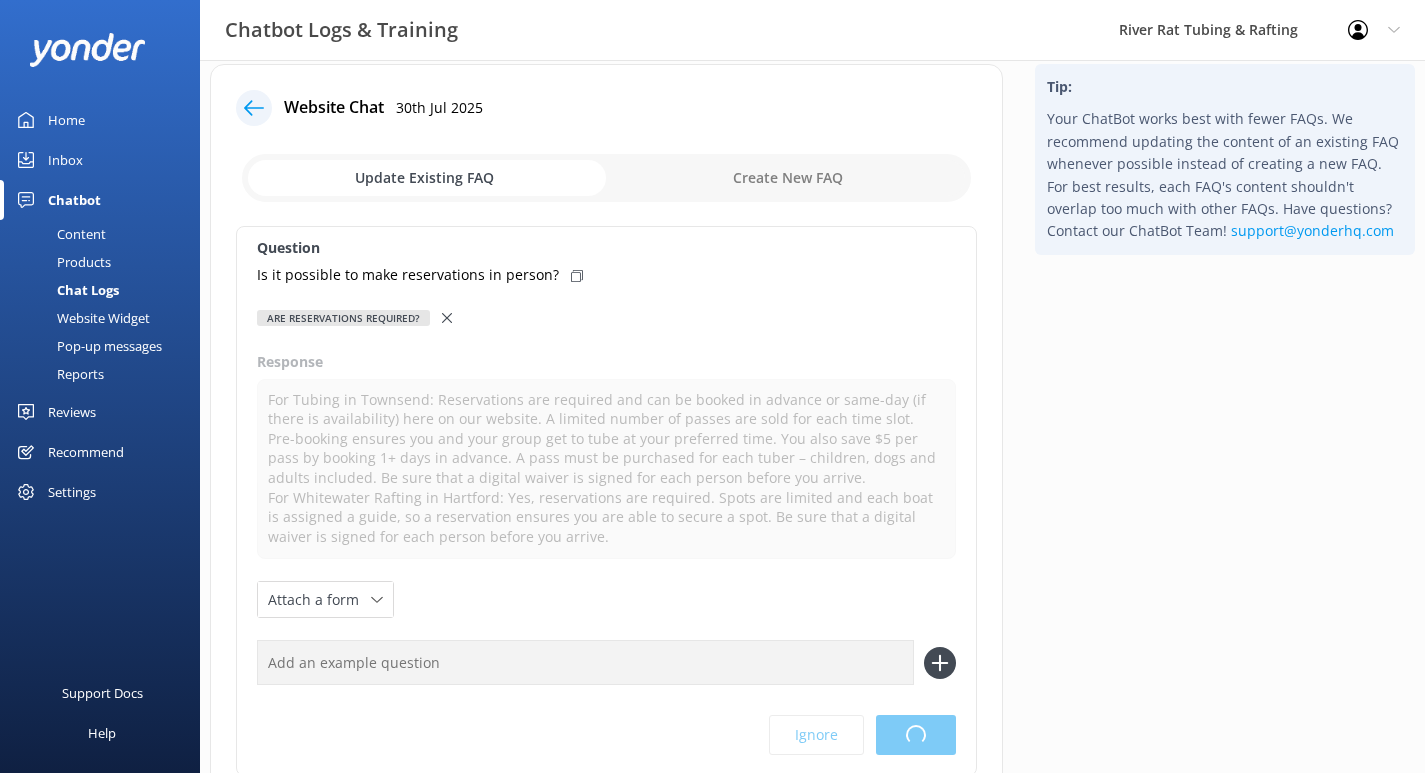 scroll, scrollTop: 0, scrollLeft: 0, axis: both 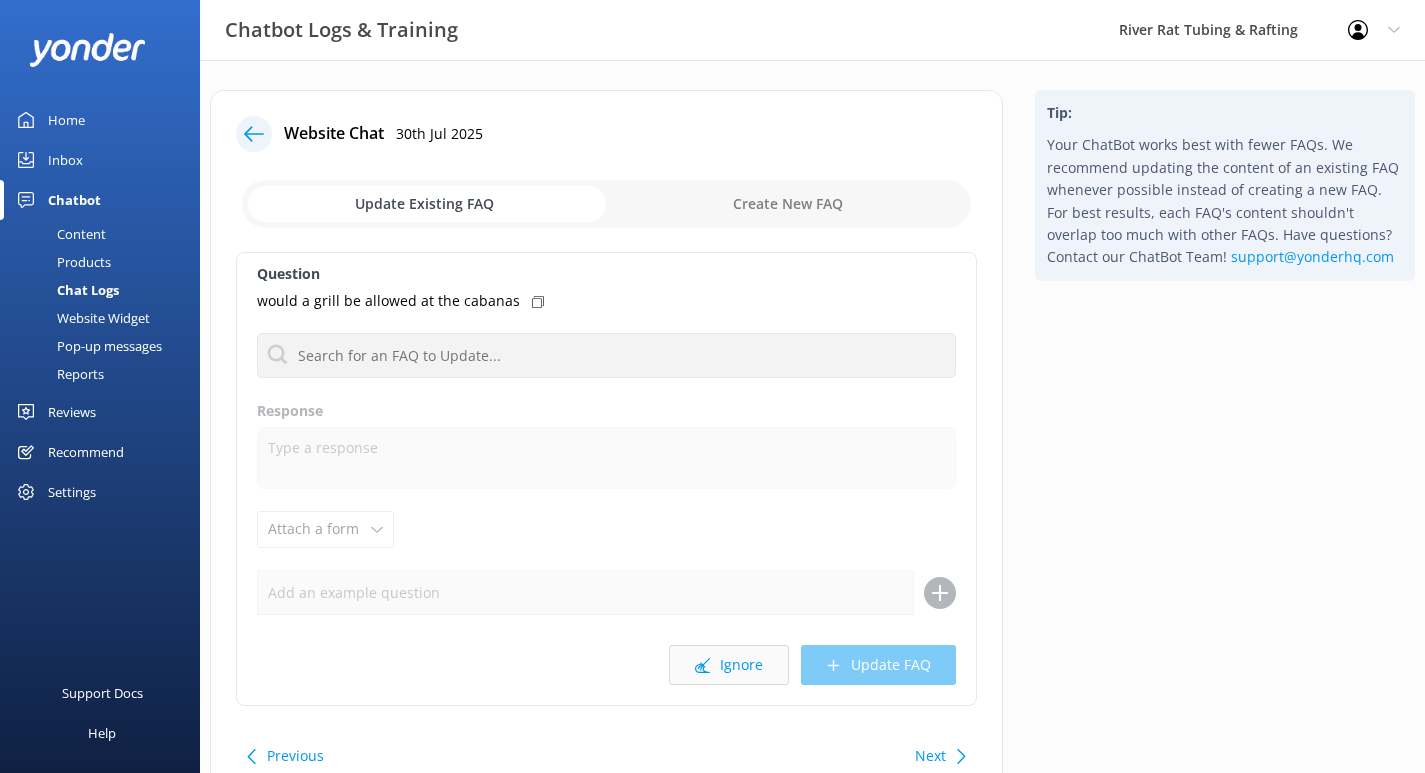 click on "Ignore" at bounding box center [729, 665] 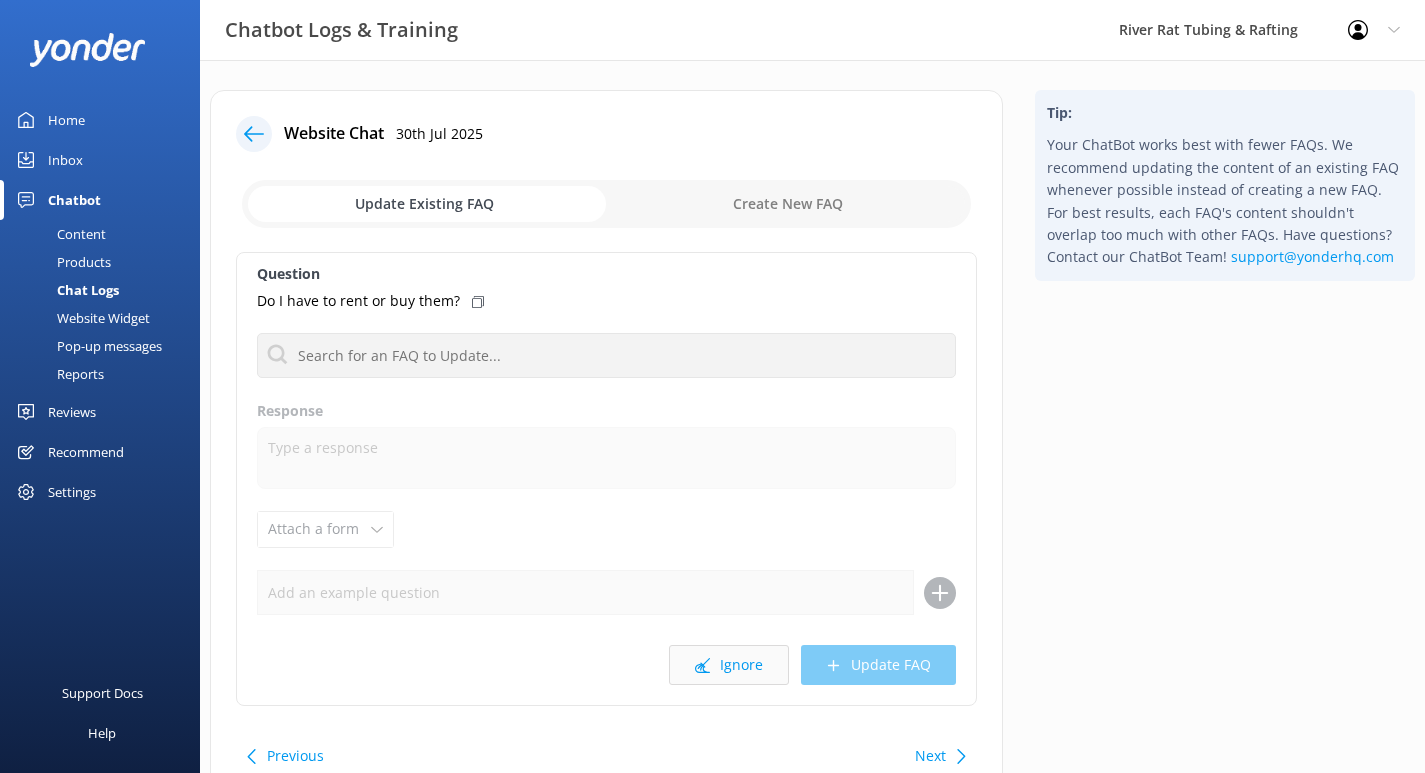 click on "Ignore" at bounding box center [729, 665] 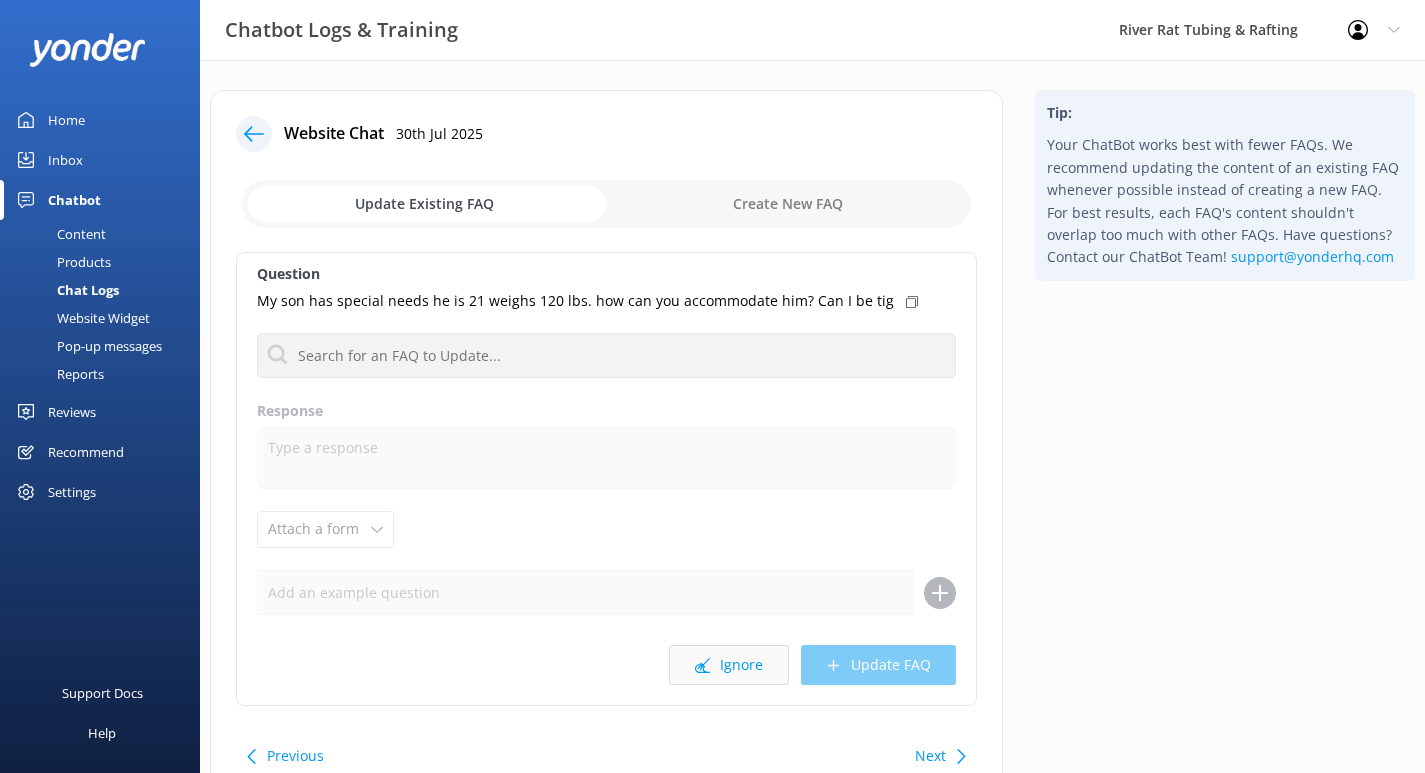 click on "Ignore" at bounding box center (729, 665) 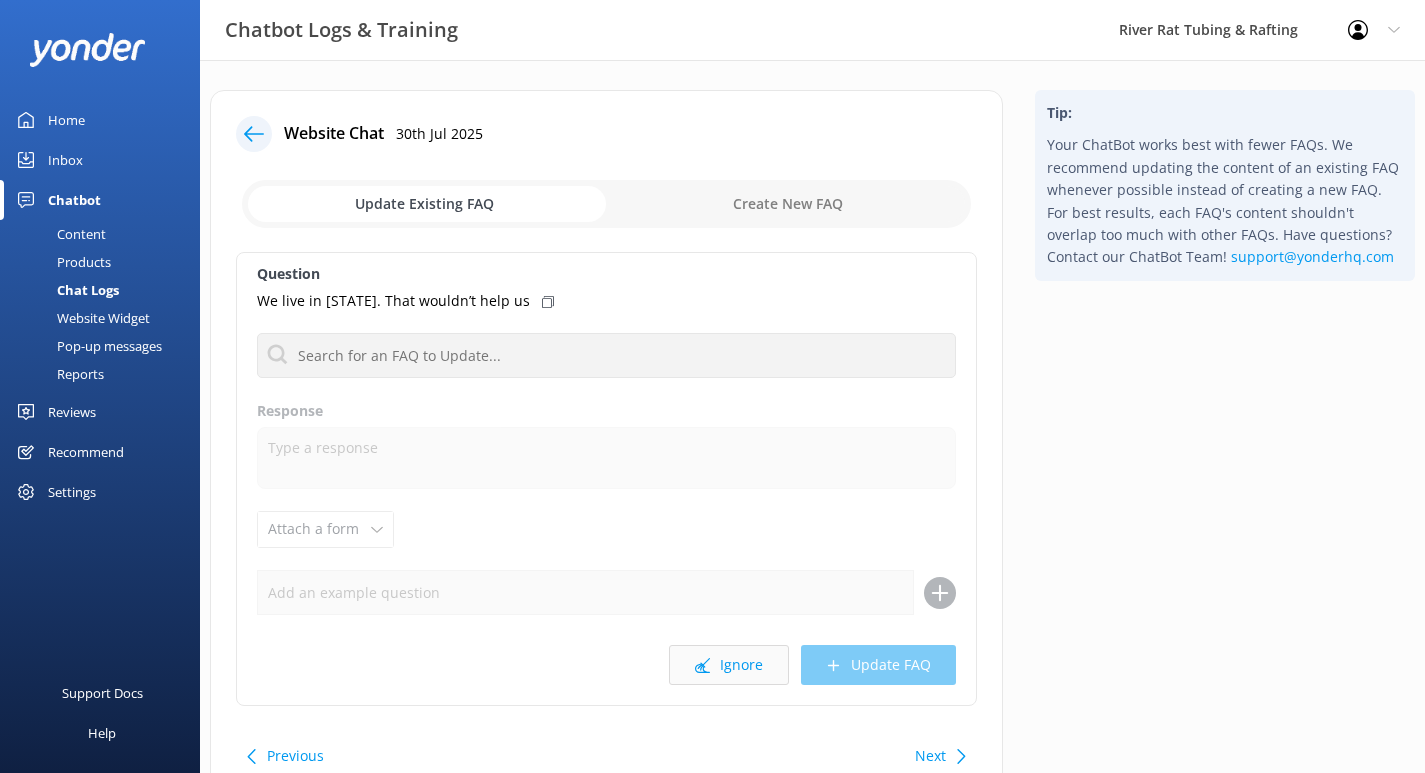 click on "Ignore" at bounding box center [729, 665] 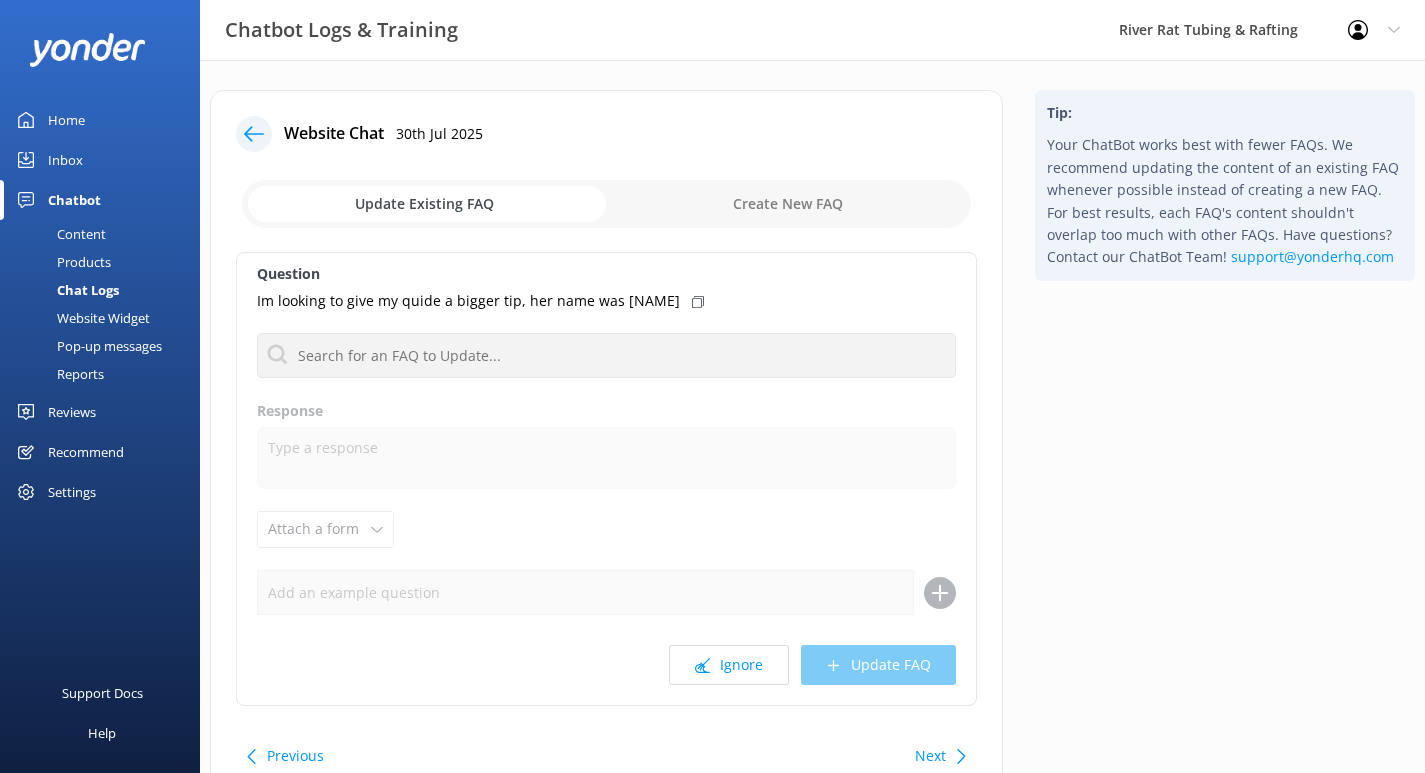 click on "Next" at bounding box center (930, 756) 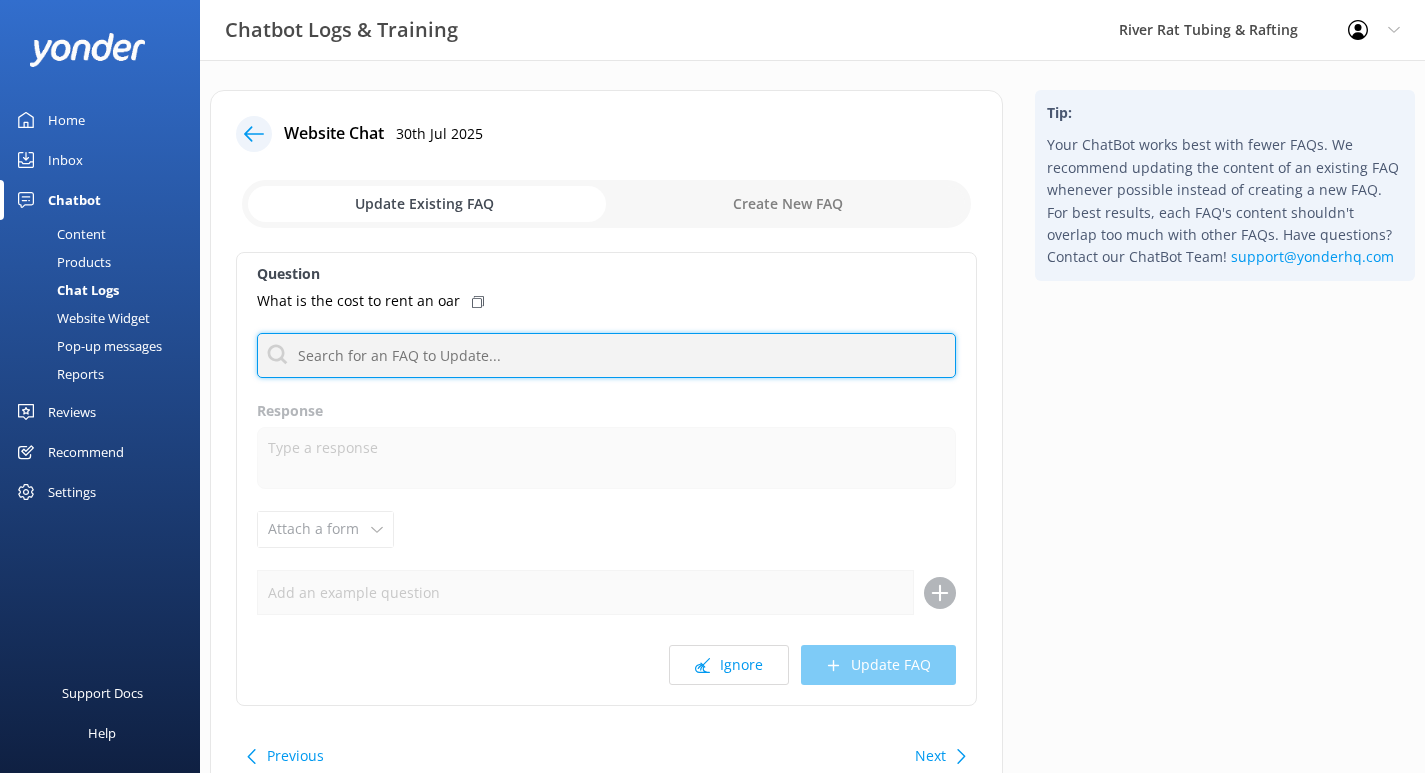 click at bounding box center [606, 355] 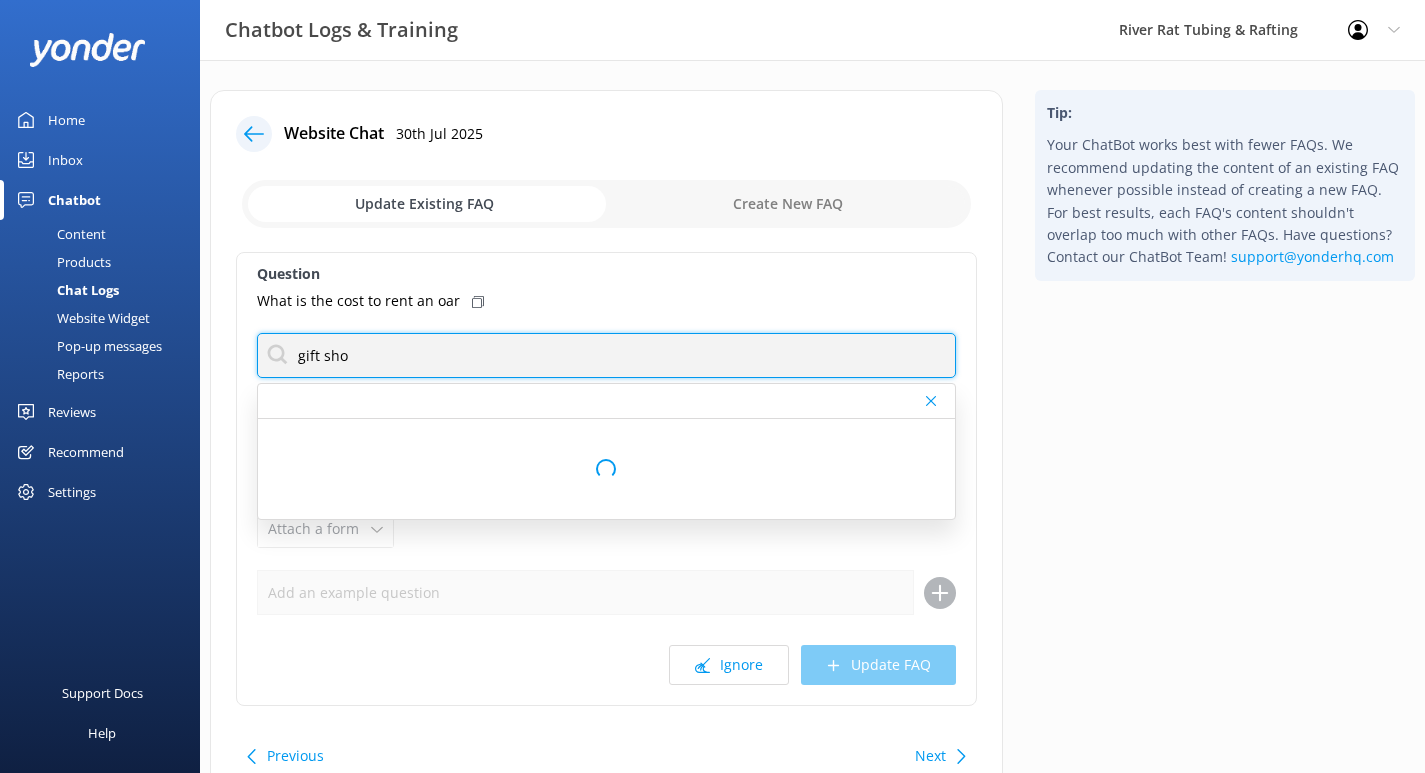 type on "gift shop" 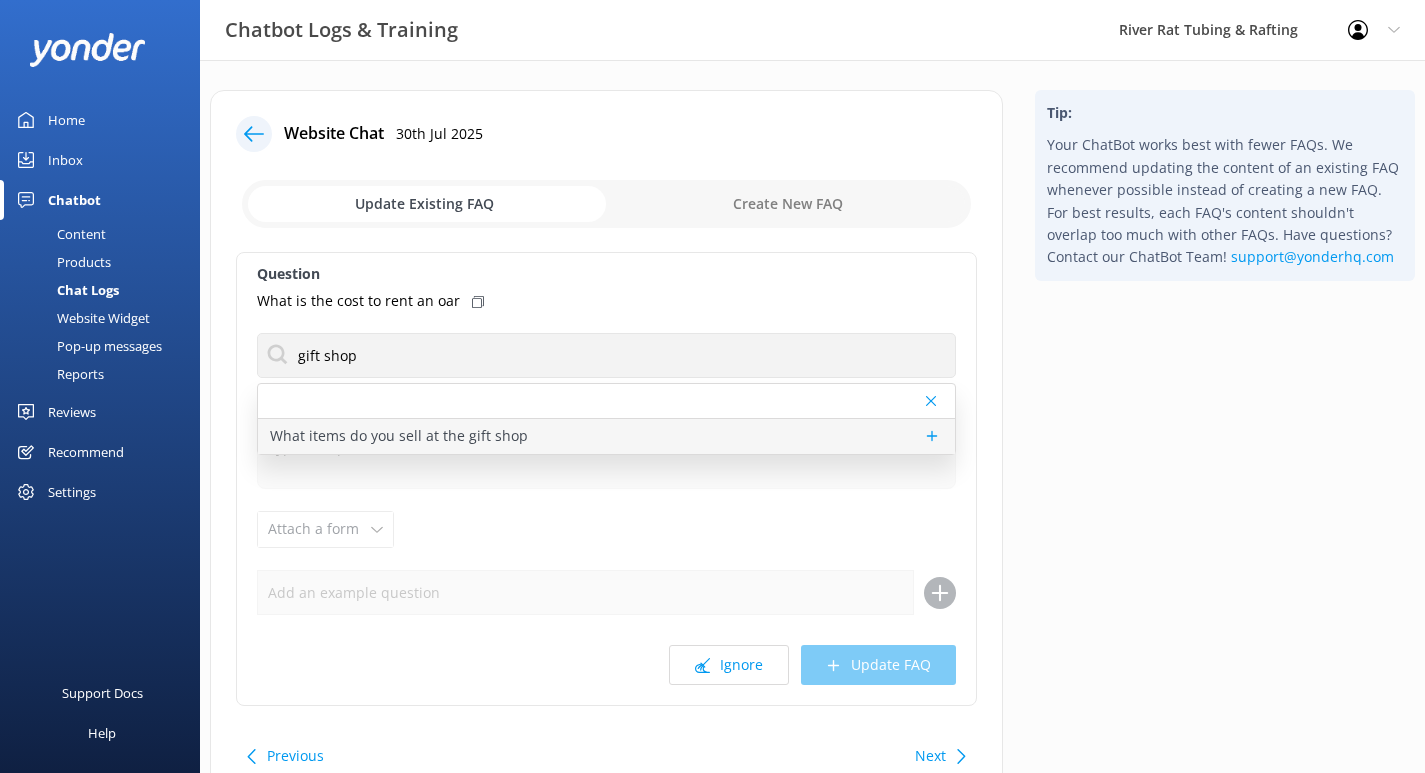click on "What items do you sell at the gift shop" at bounding box center [399, 436] 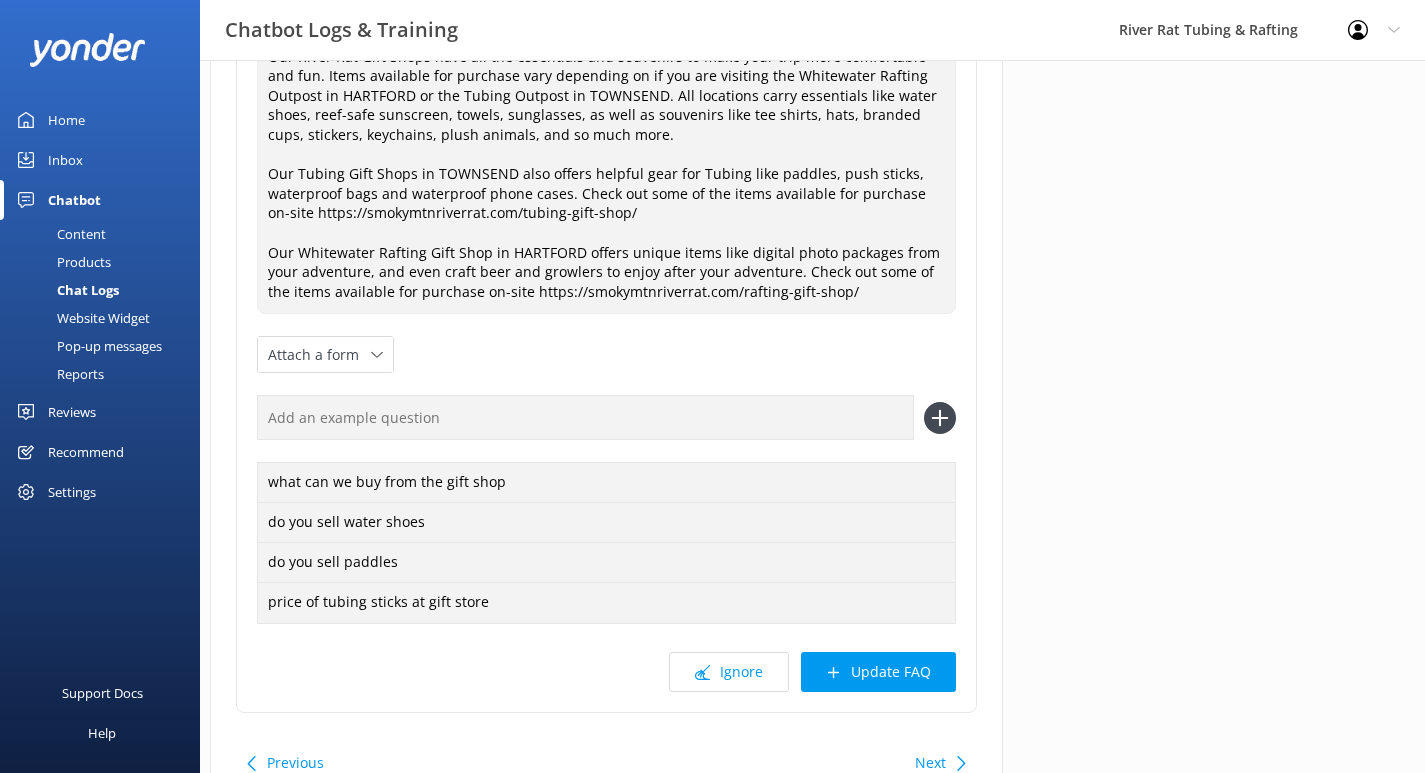 scroll, scrollTop: 386, scrollLeft: 0, axis: vertical 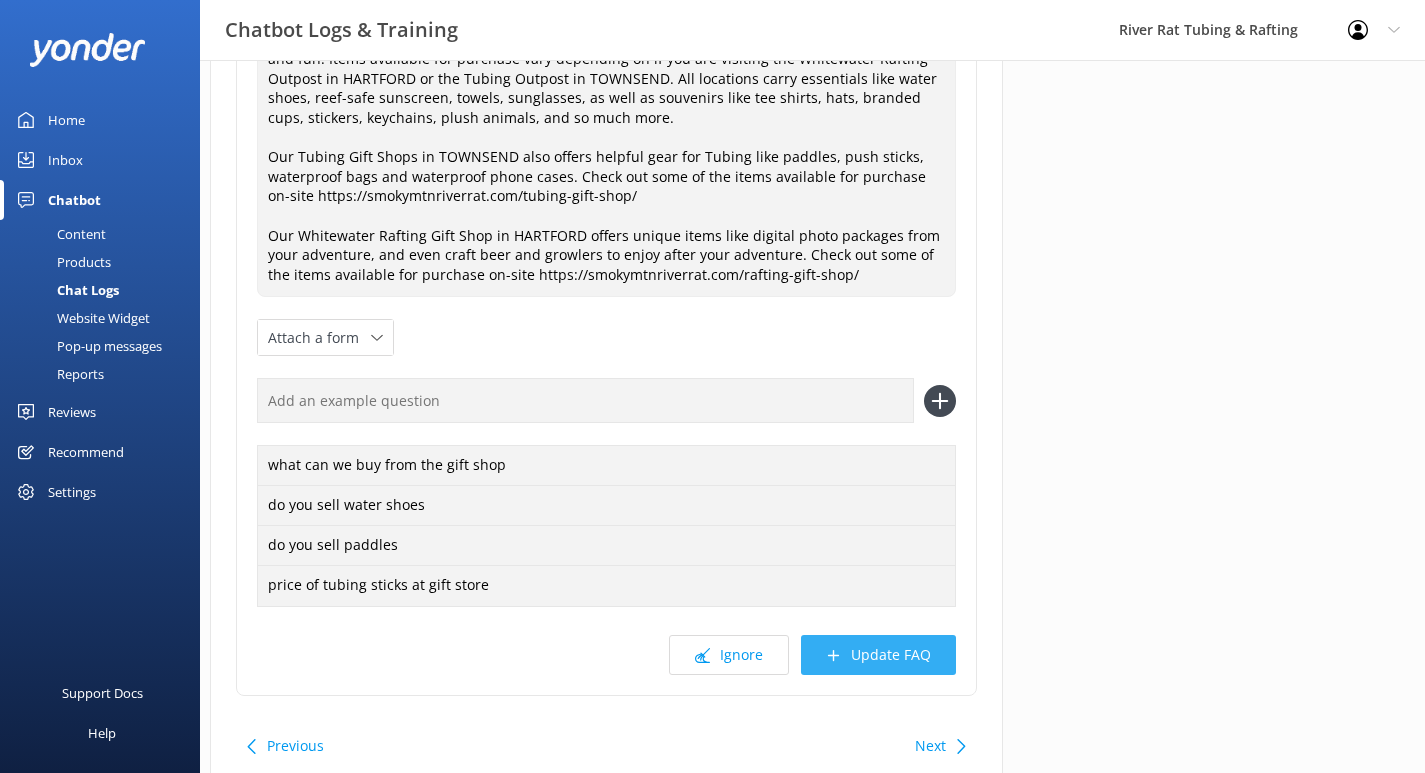 click on "Update FAQ" at bounding box center [878, 655] 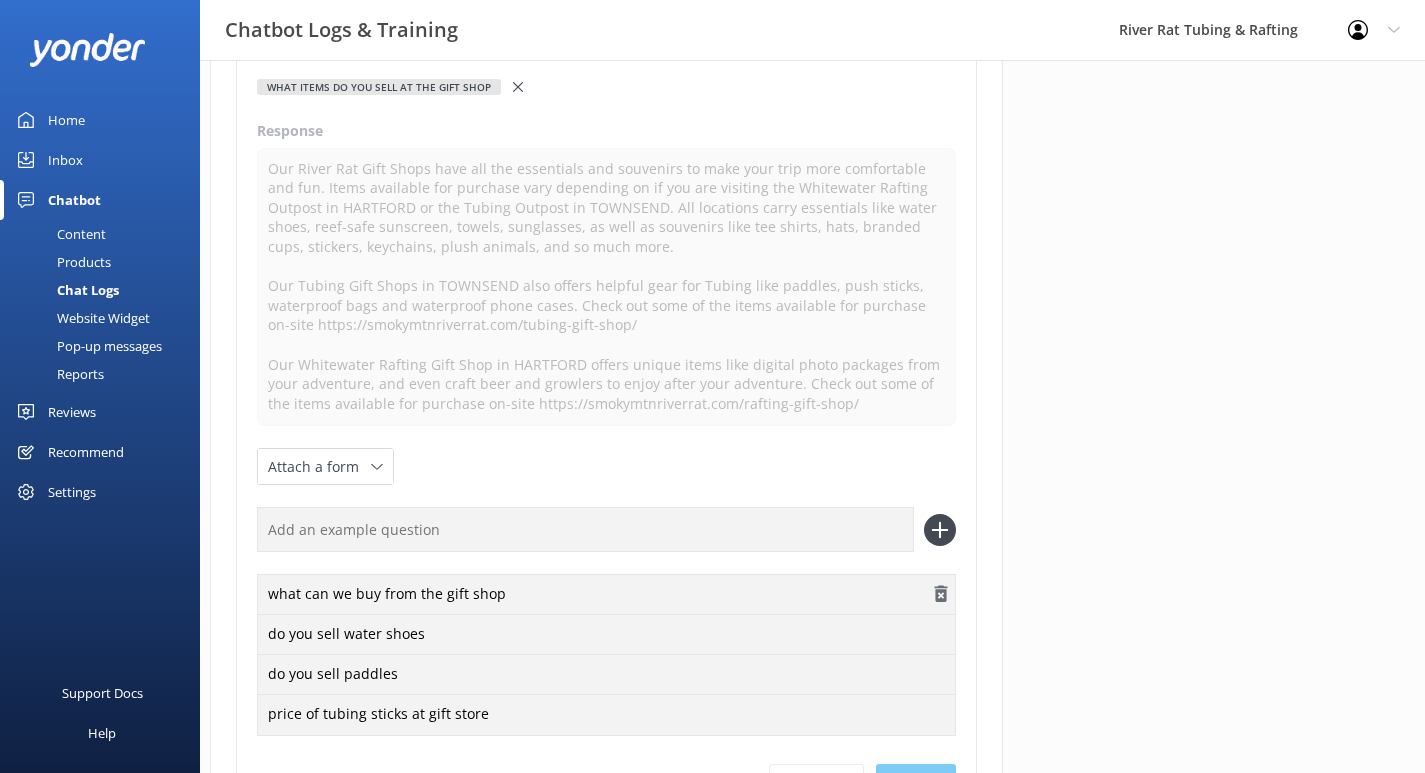 scroll, scrollTop: 0, scrollLeft: 0, axis: both 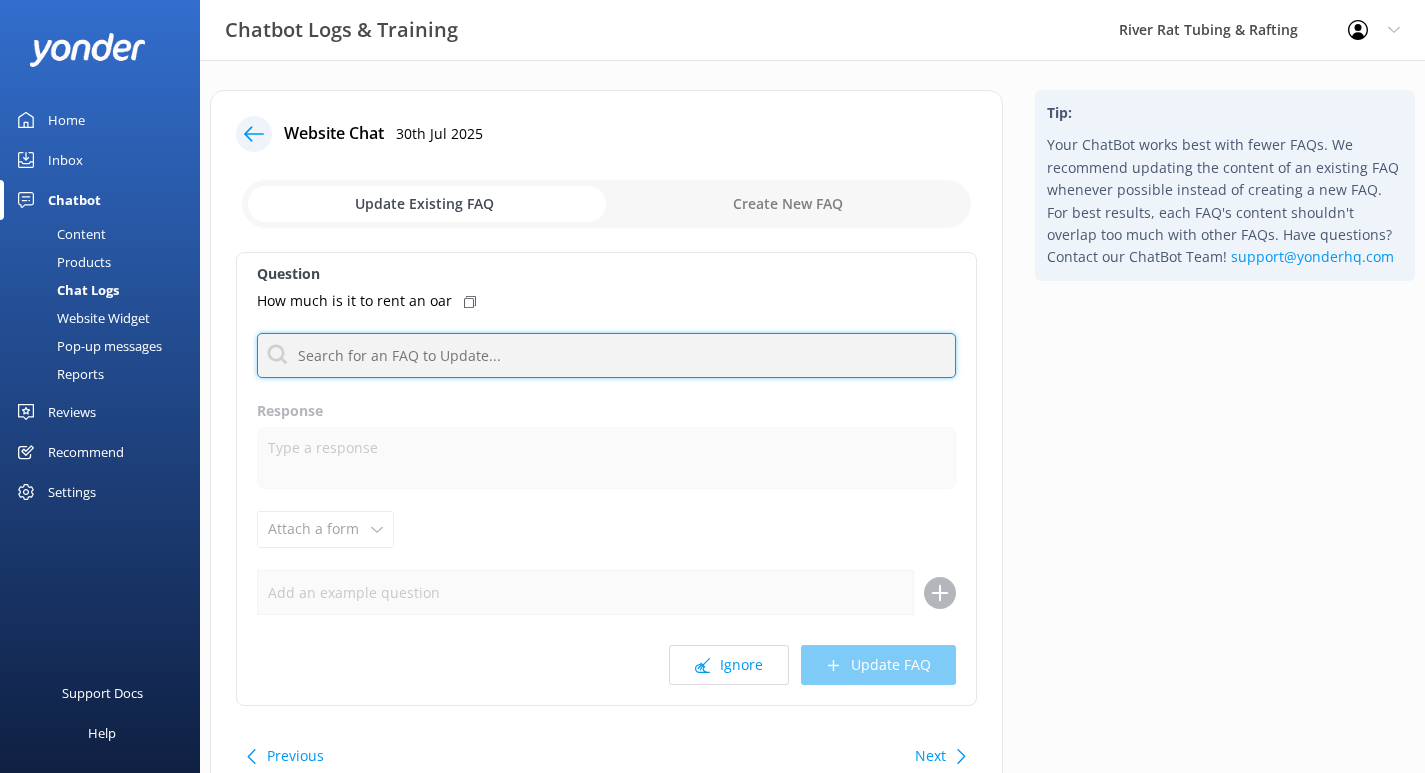 click at bounding box center [606, 355] 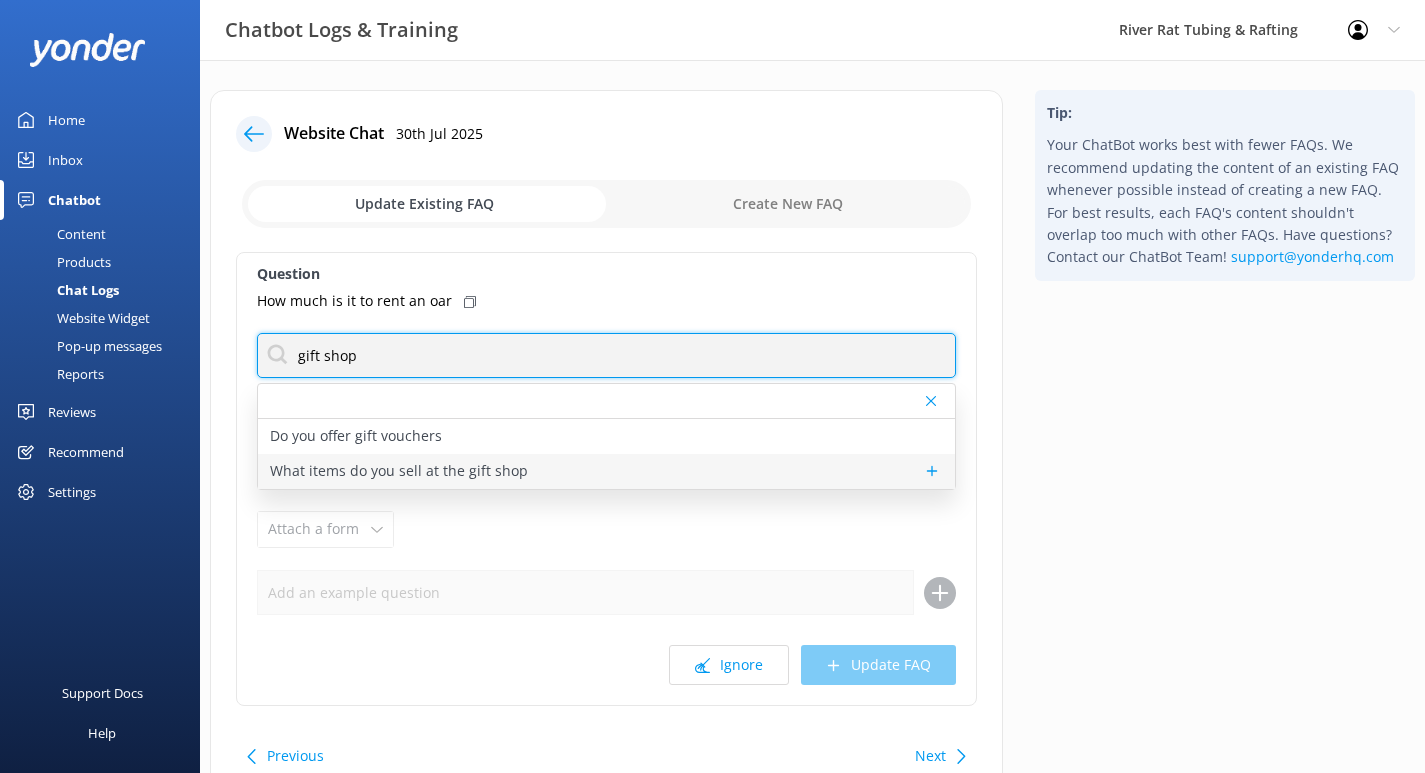 type on "gift shop" 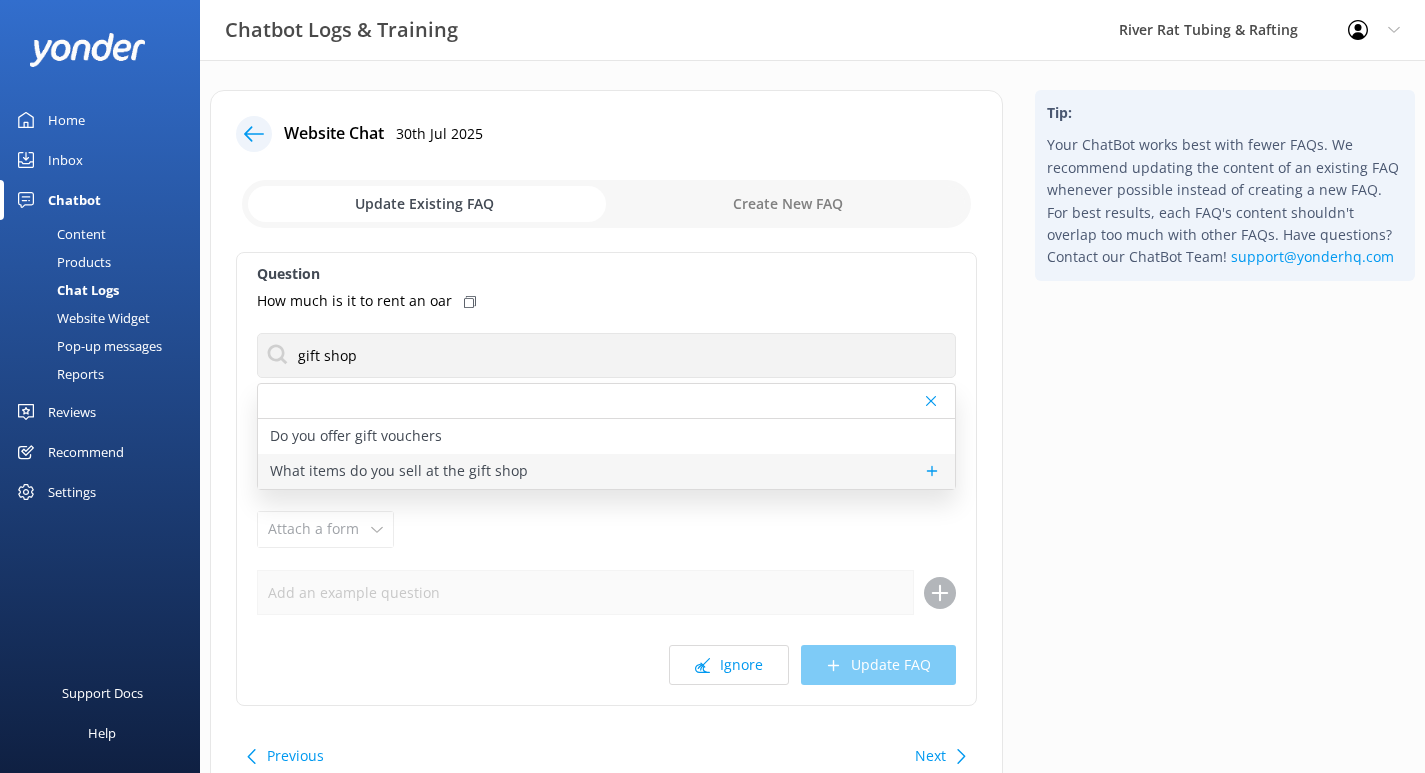 click on "What items do you sell at the gift shop" at bounding box center [399, 471] 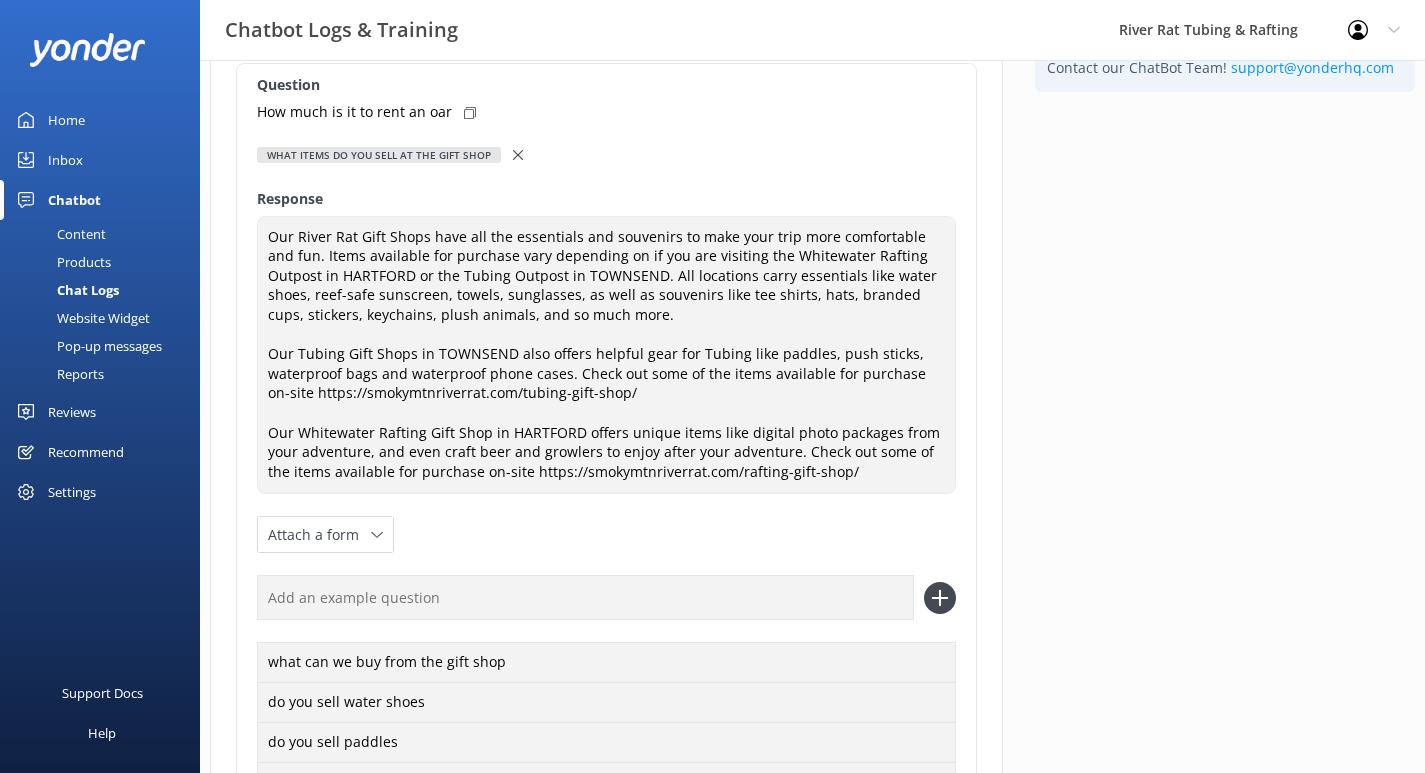 scroll, scrollTop: 470, scrollLeft: 0, axis: vertical 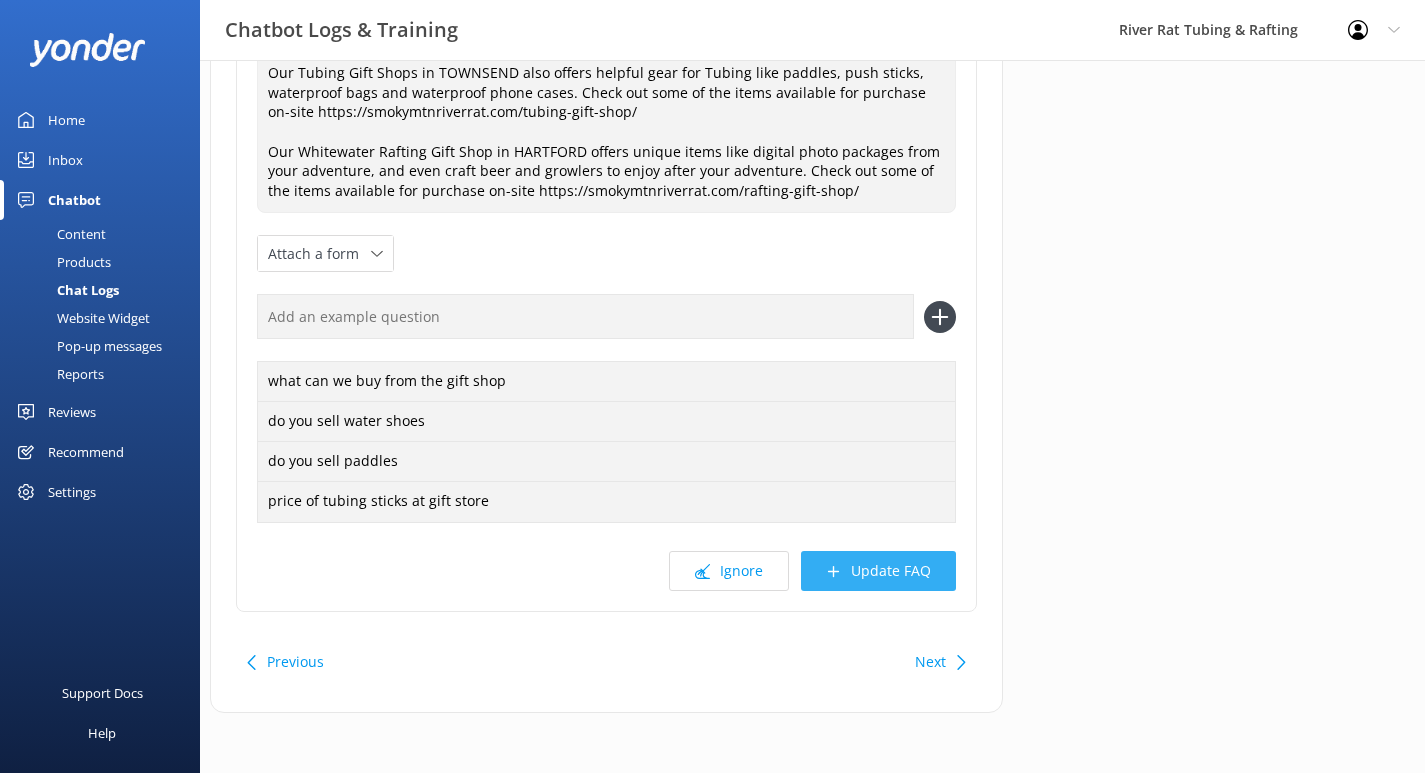 click on "Update FAQ" at bounding box center [878, 571] 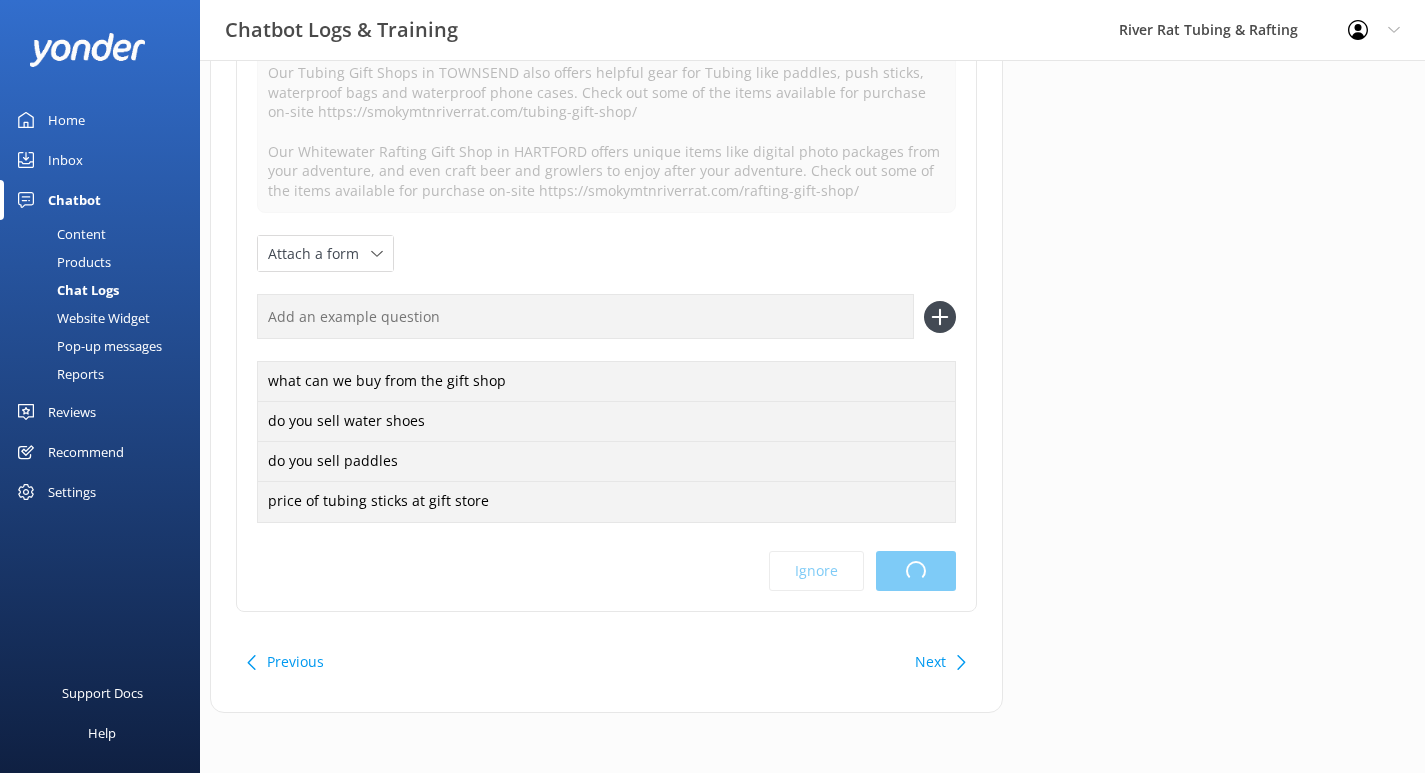 scroll, scrollTop: 0, scrollLeft: 0, axis: both 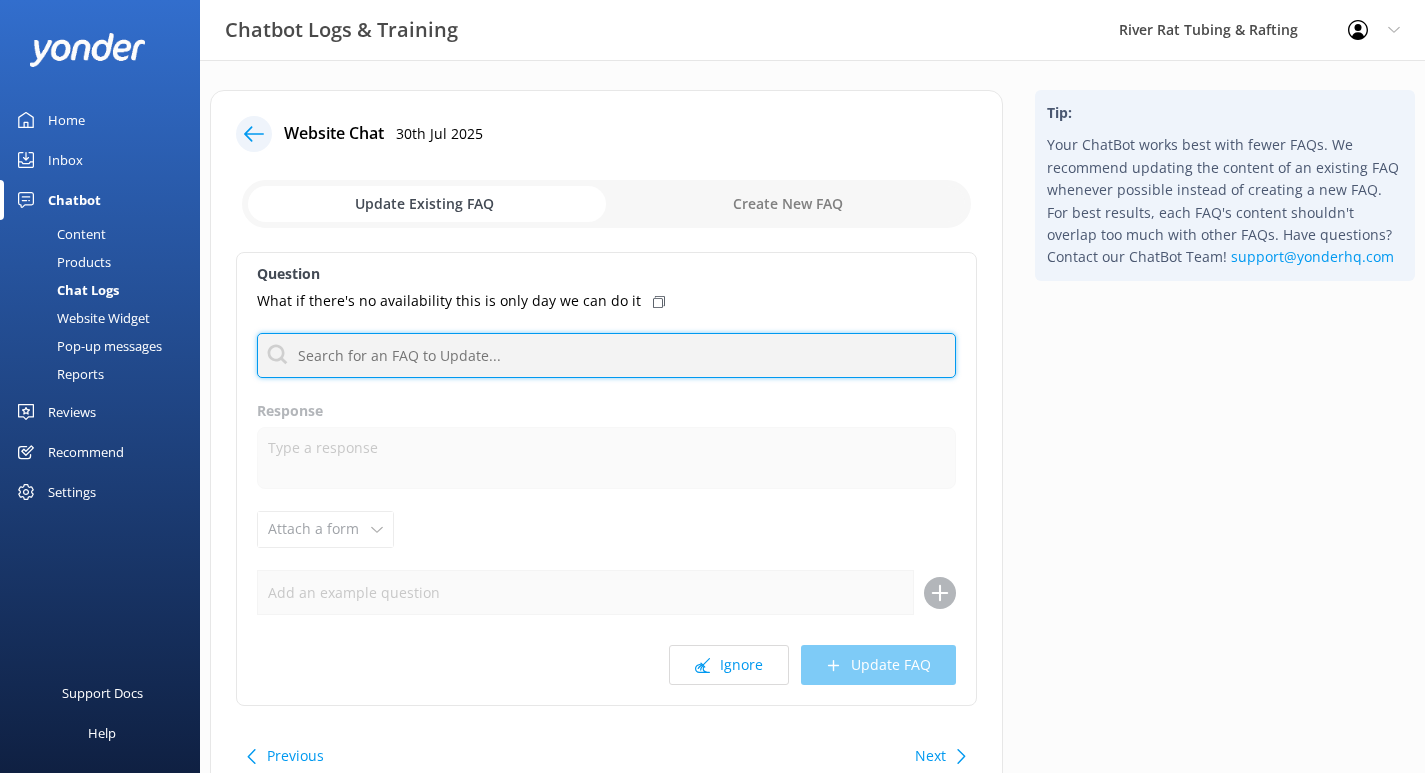 click at bounding box center (606, 355) 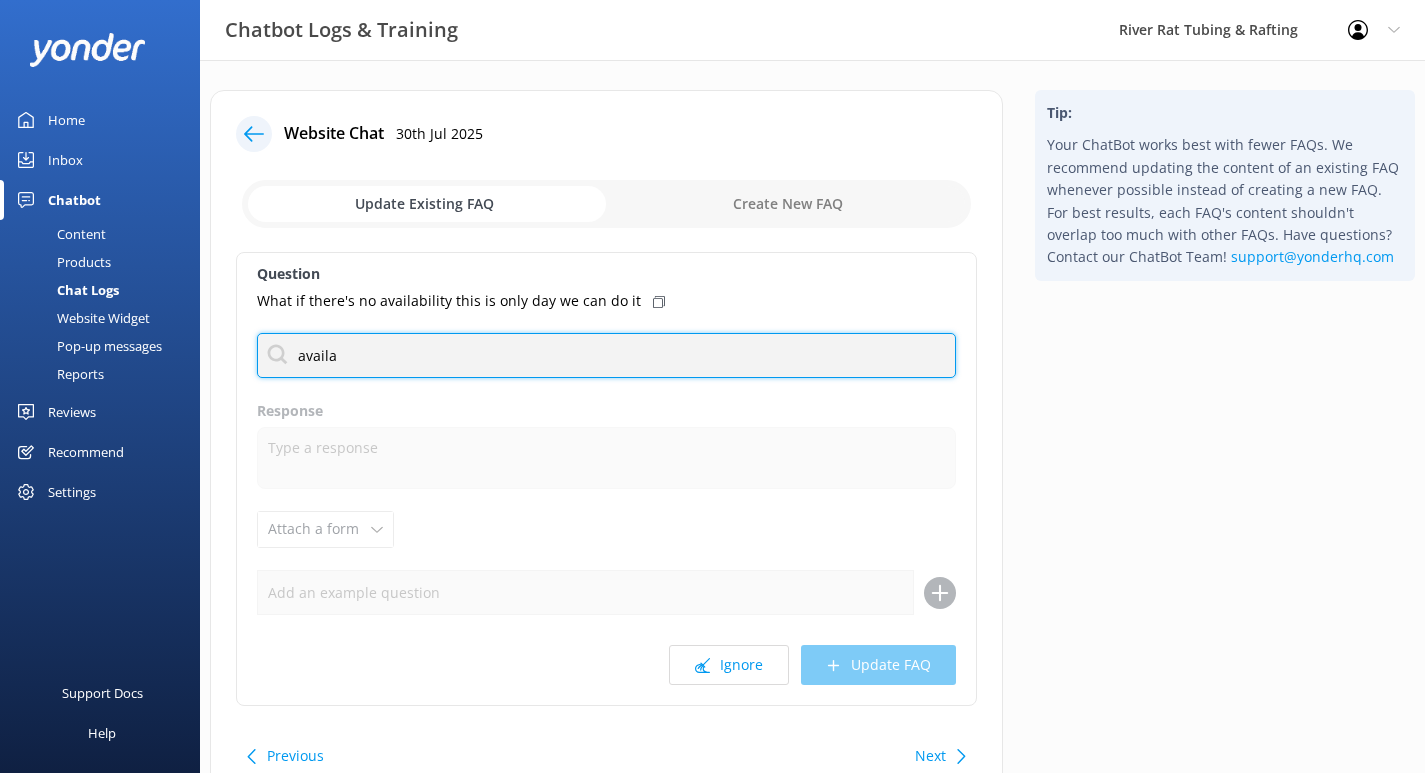 type on "availab" 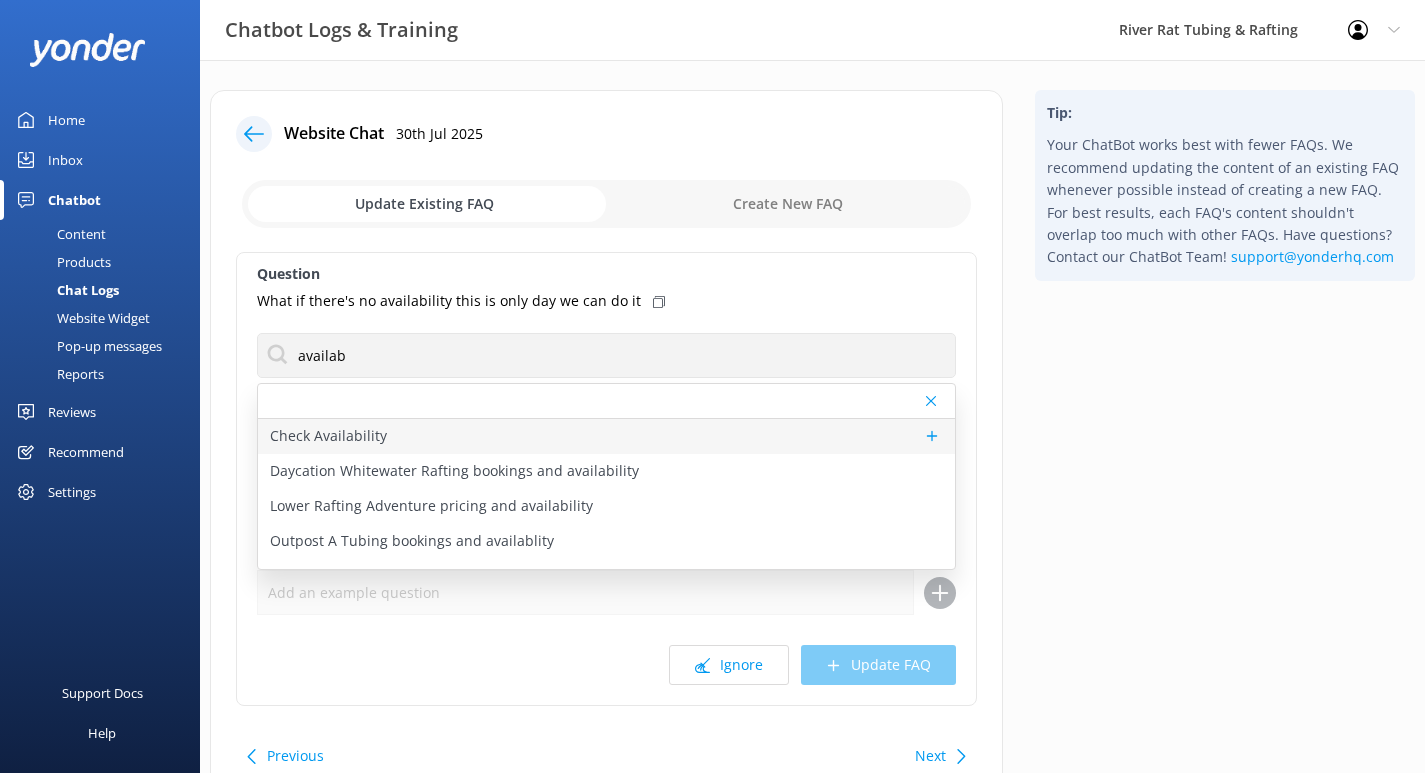 click on "Check Availability" at bounding box center [328, 436] 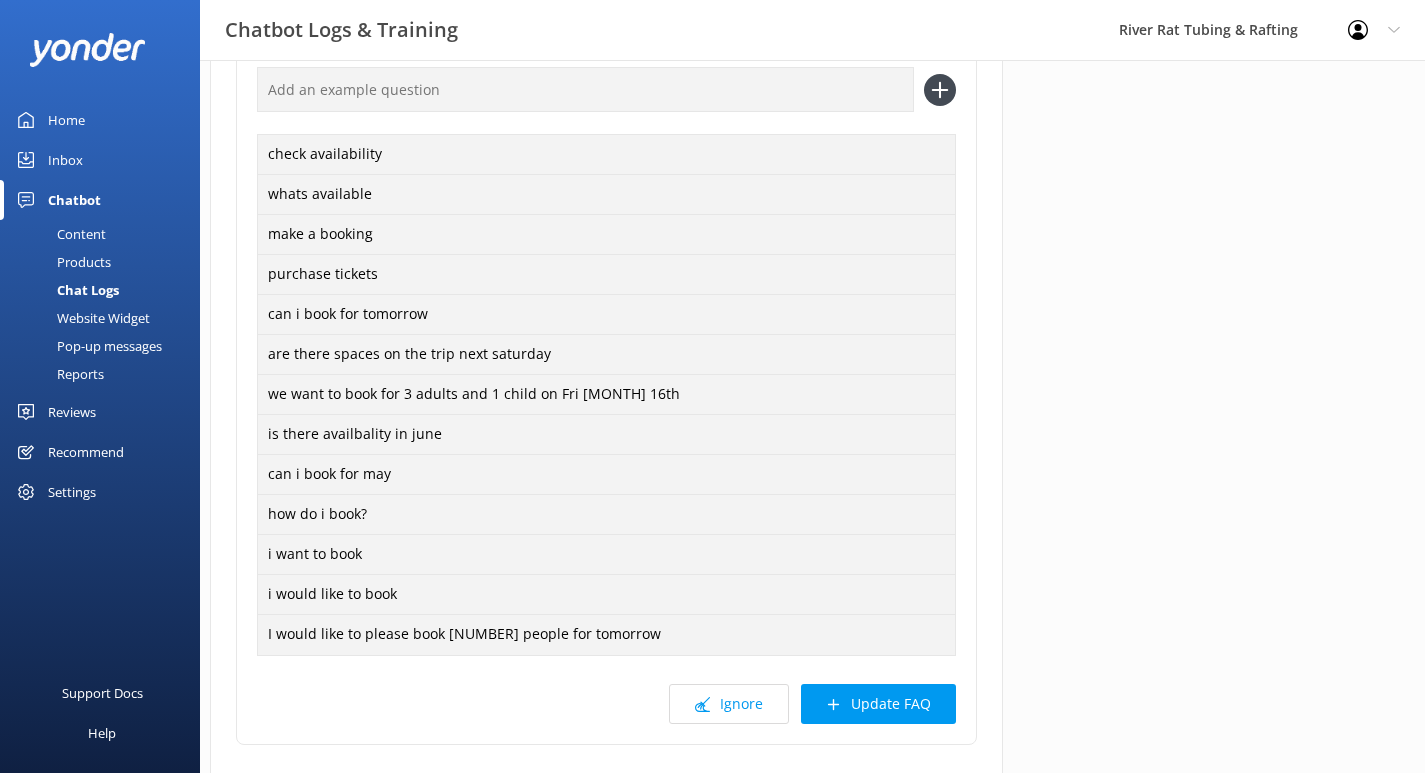 scroll, scrollTop: 512, scrollLeft: 0, axis: vertical 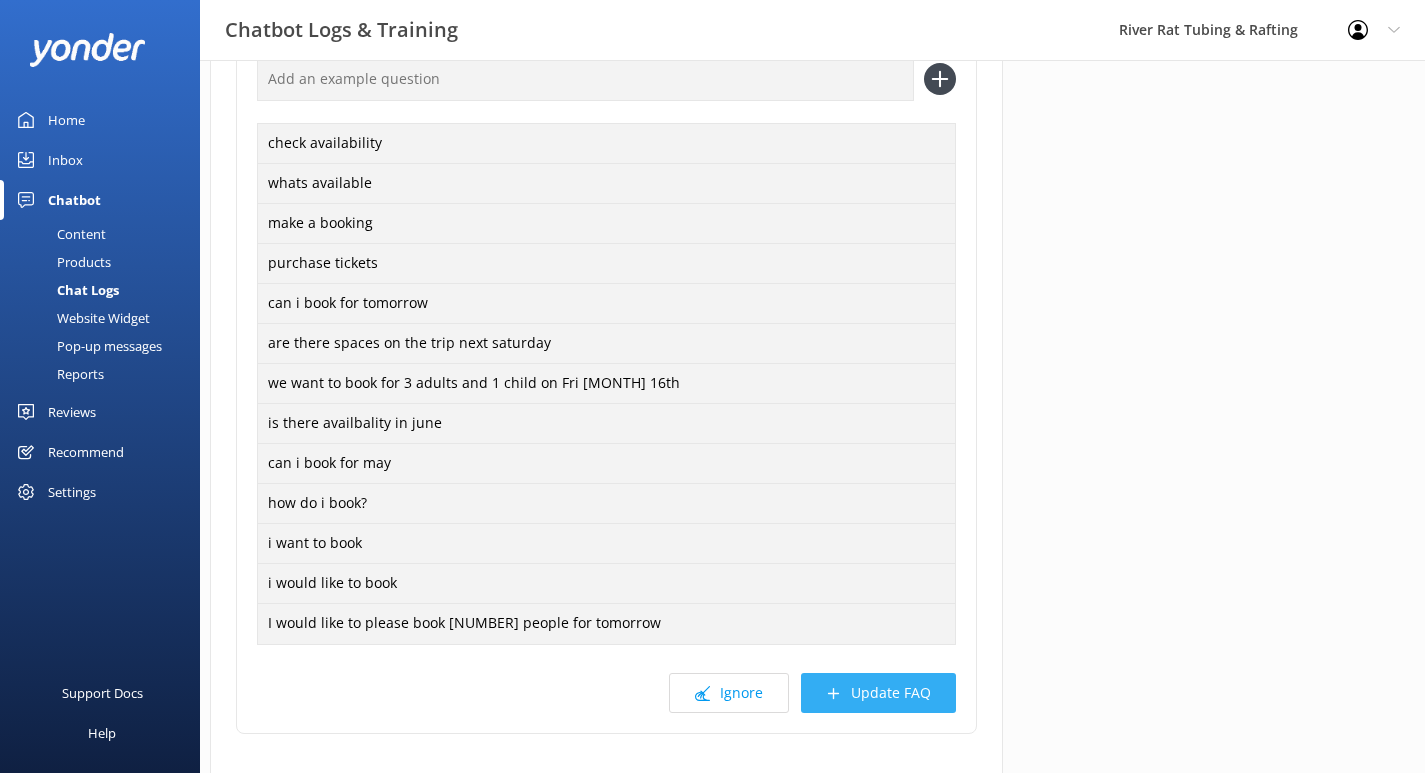 click on "Update FAQ" at bounding box center (878, 693) 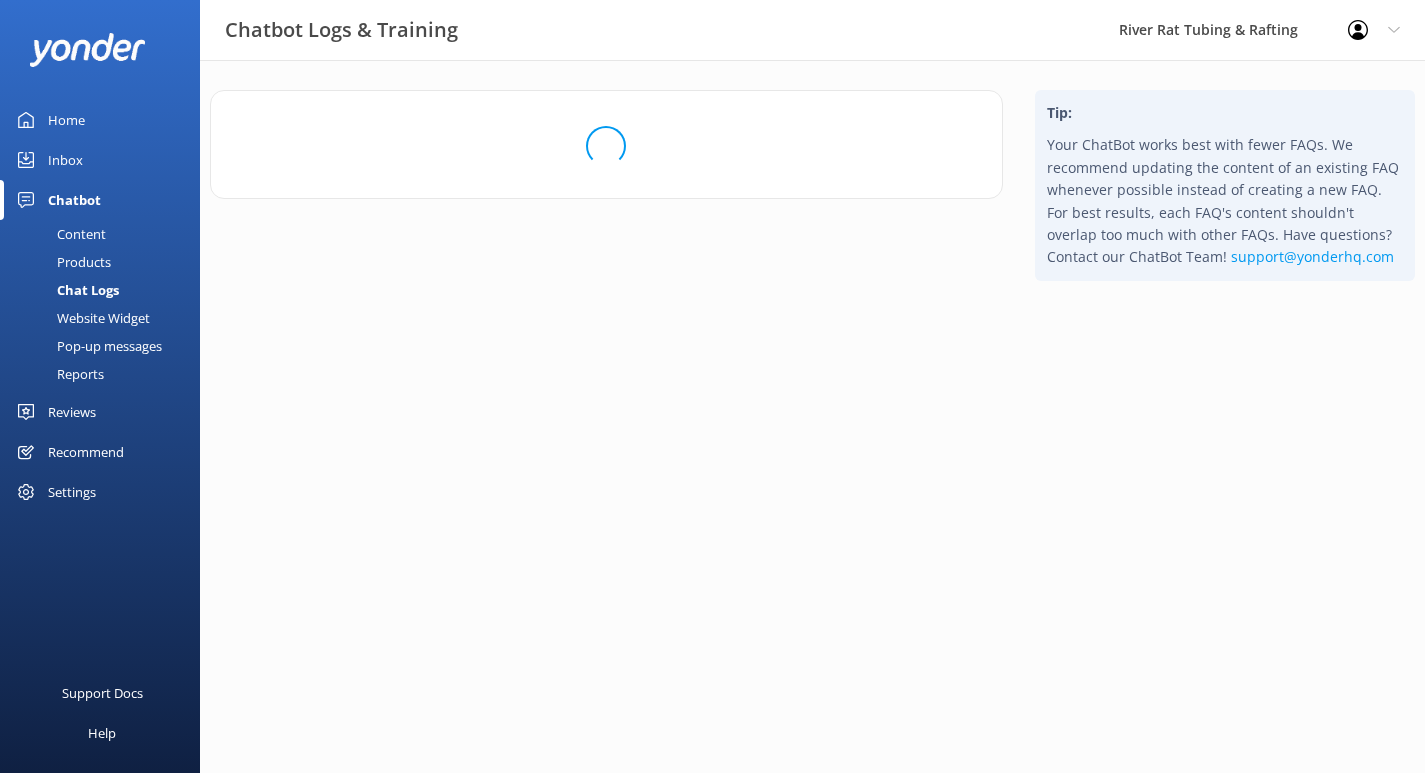 scroll, scrollTop: 0, scrollLeft: 0, axis: both 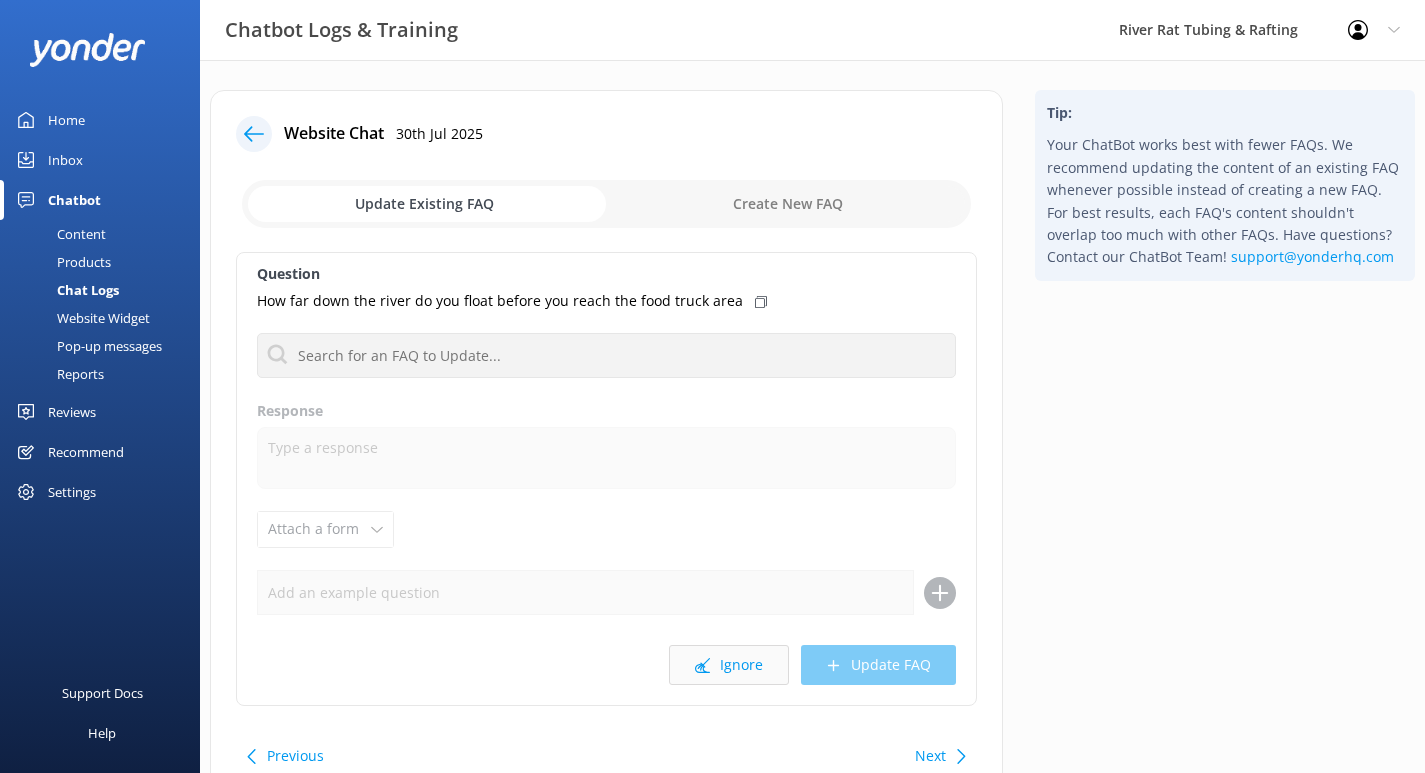 click on "Ignore" at bounding box center [729, 665] 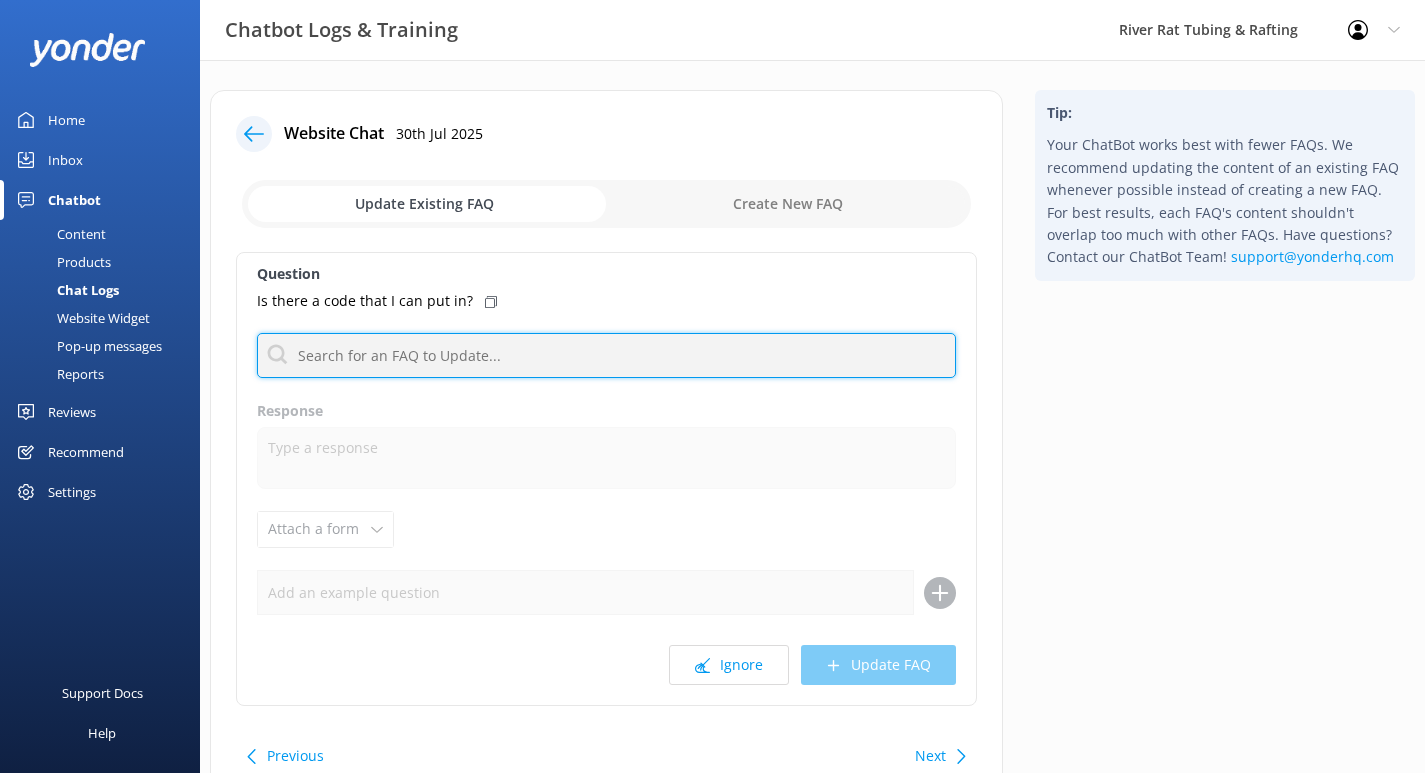 click at bounding box center (606, 355) 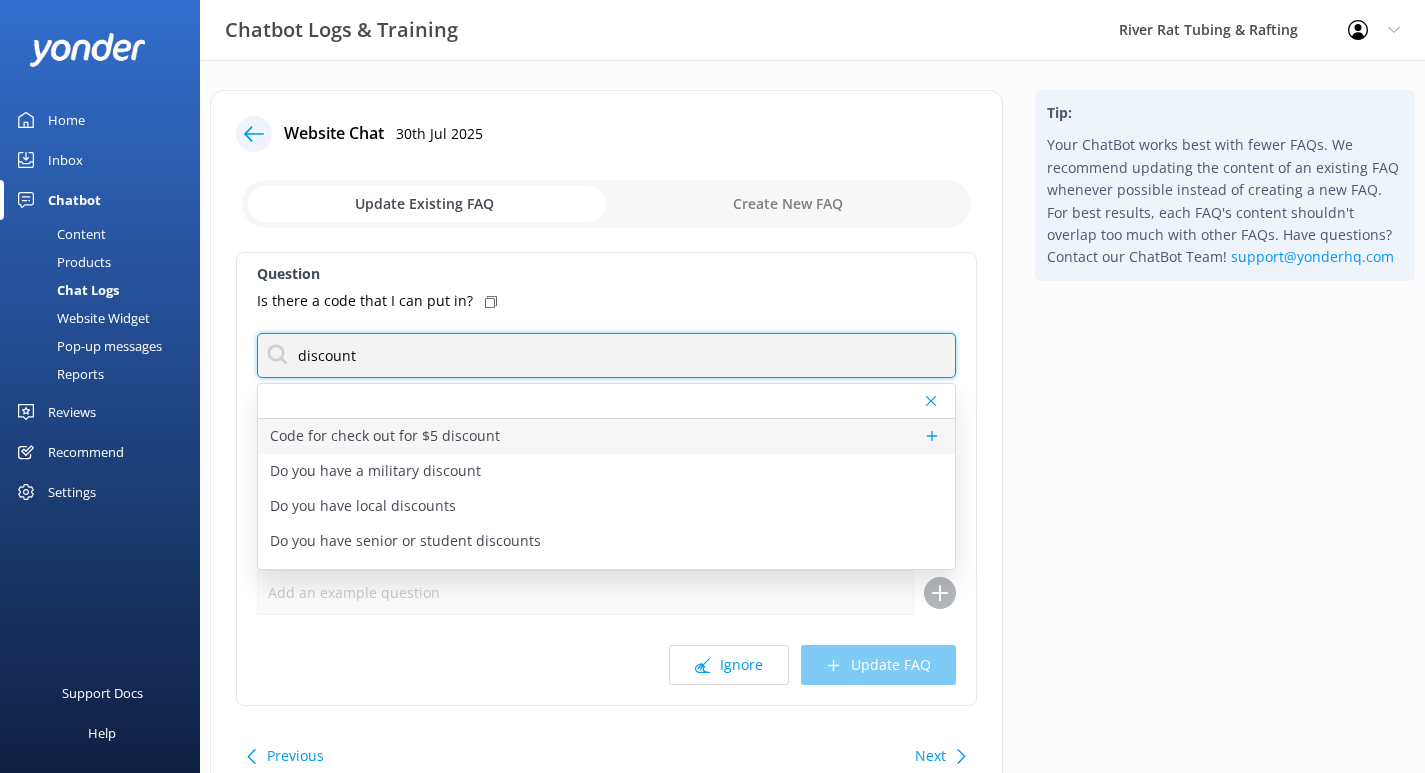 type on "discount" 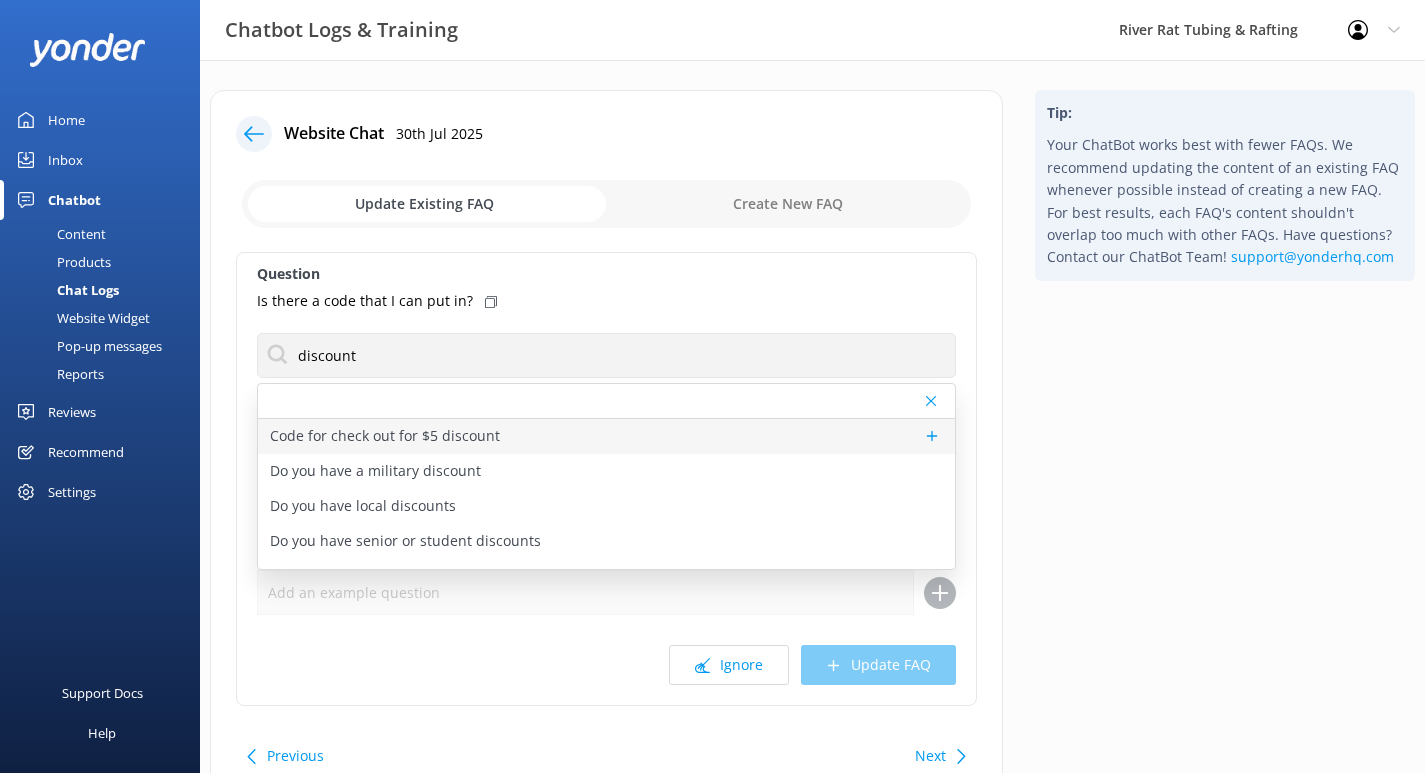 click on "Code for check out for $5 discount" at bounding box center (385, 436) 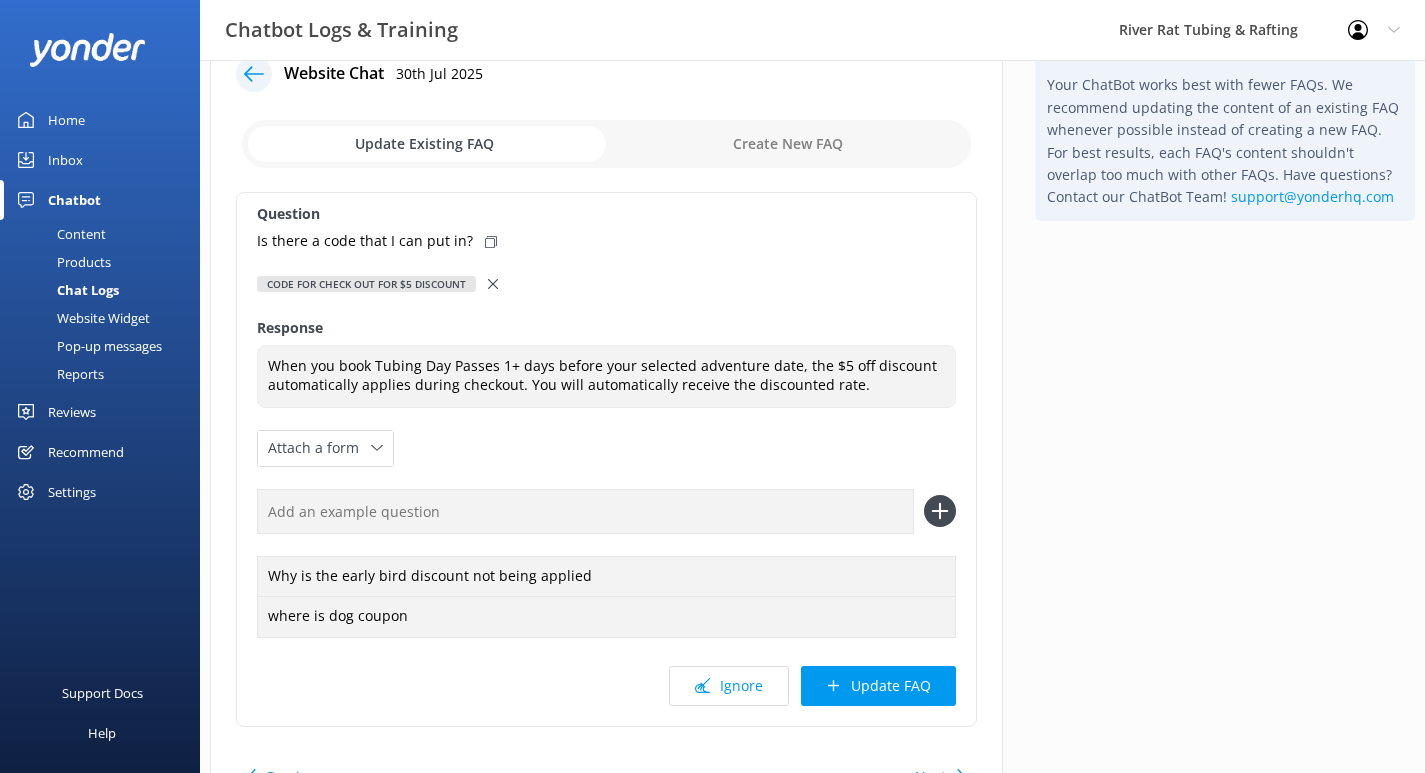 scroll, scrollTop: 72, scrollLeft: 0, axis: vertical 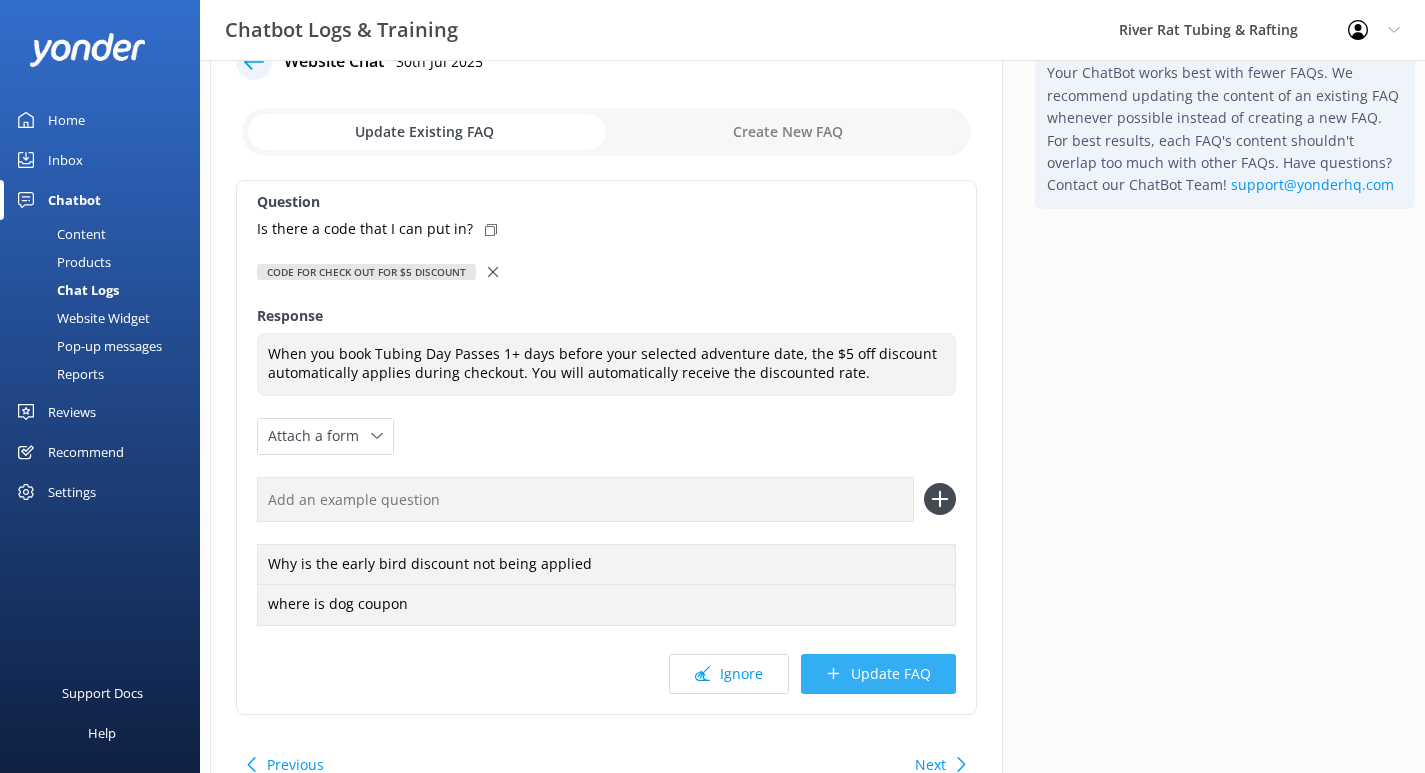 click on "Update FAQ" at bounding box center (878, 674) 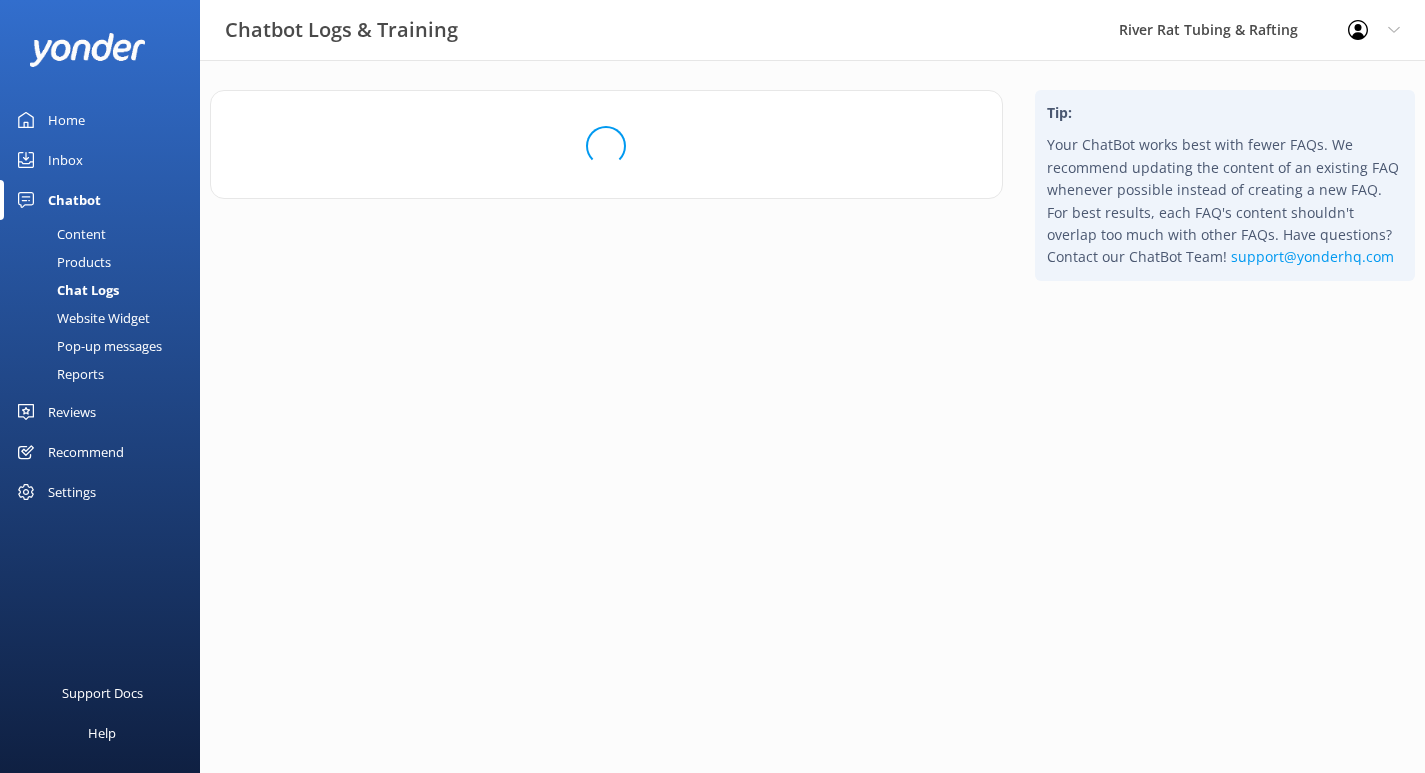 scroll, scrollTop: 0, scrollLeft: 0, axis: both 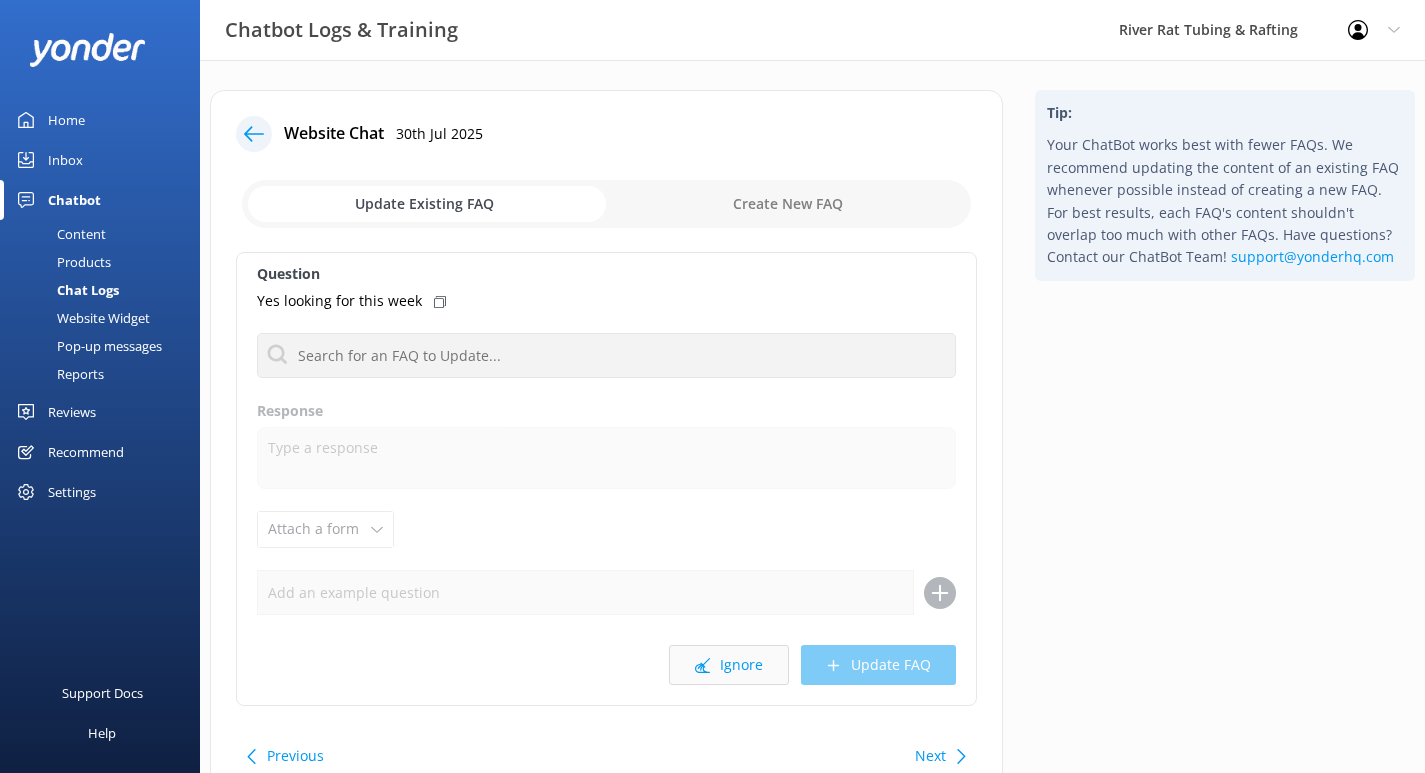 click on "Ignore" at bounding box center [729, 665] 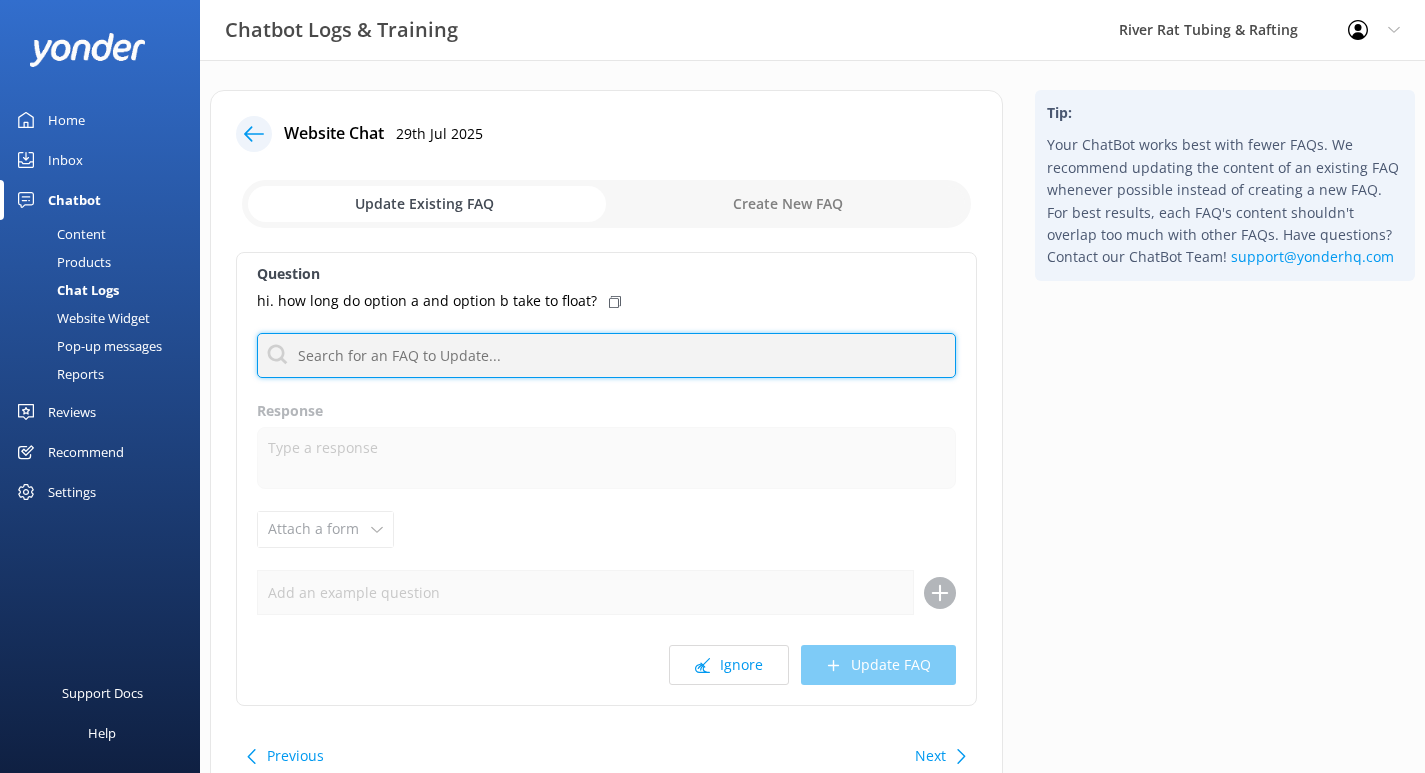 click at bounding box center [606, 355] 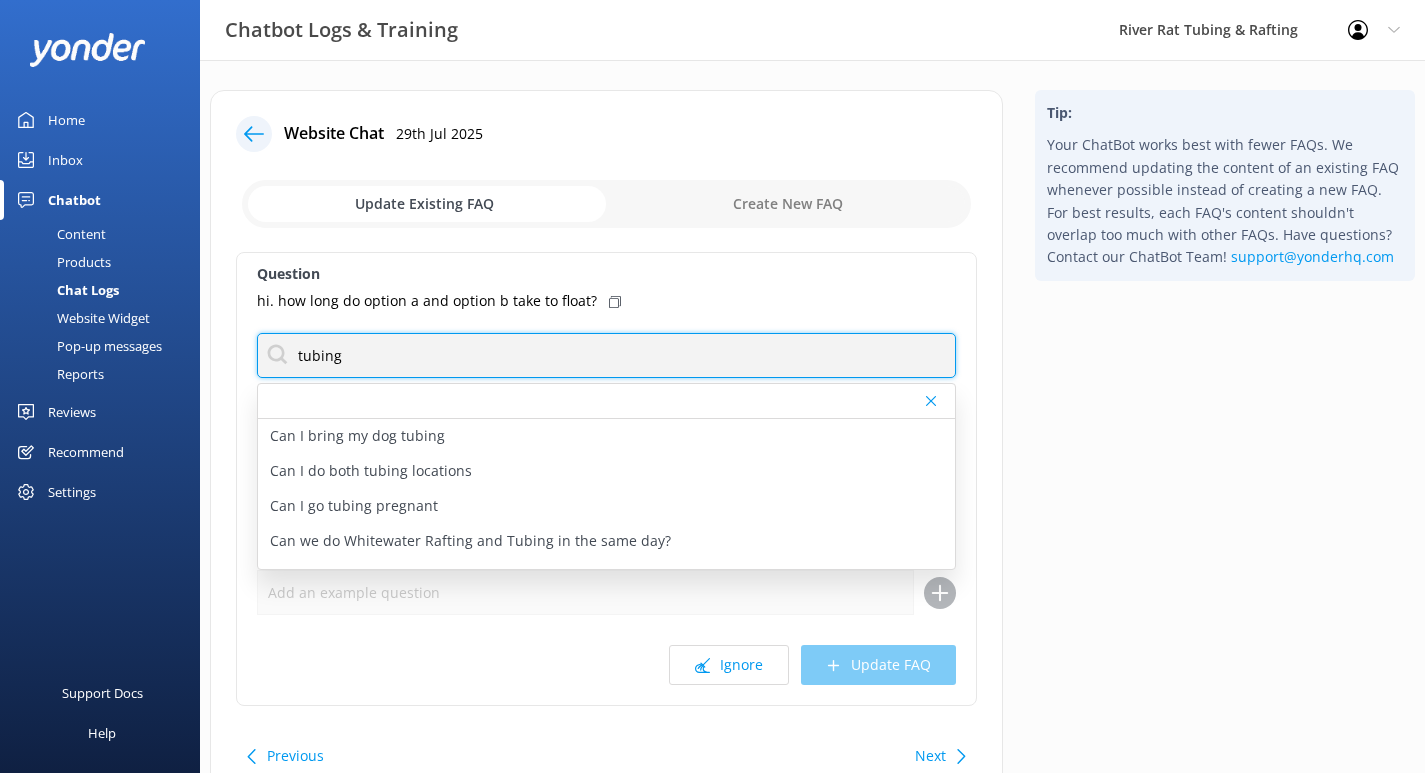 drag, startPoint x: 344, startPoint y: 348, endPoint x: 293, endPoint y: 351, distance: 51.088158 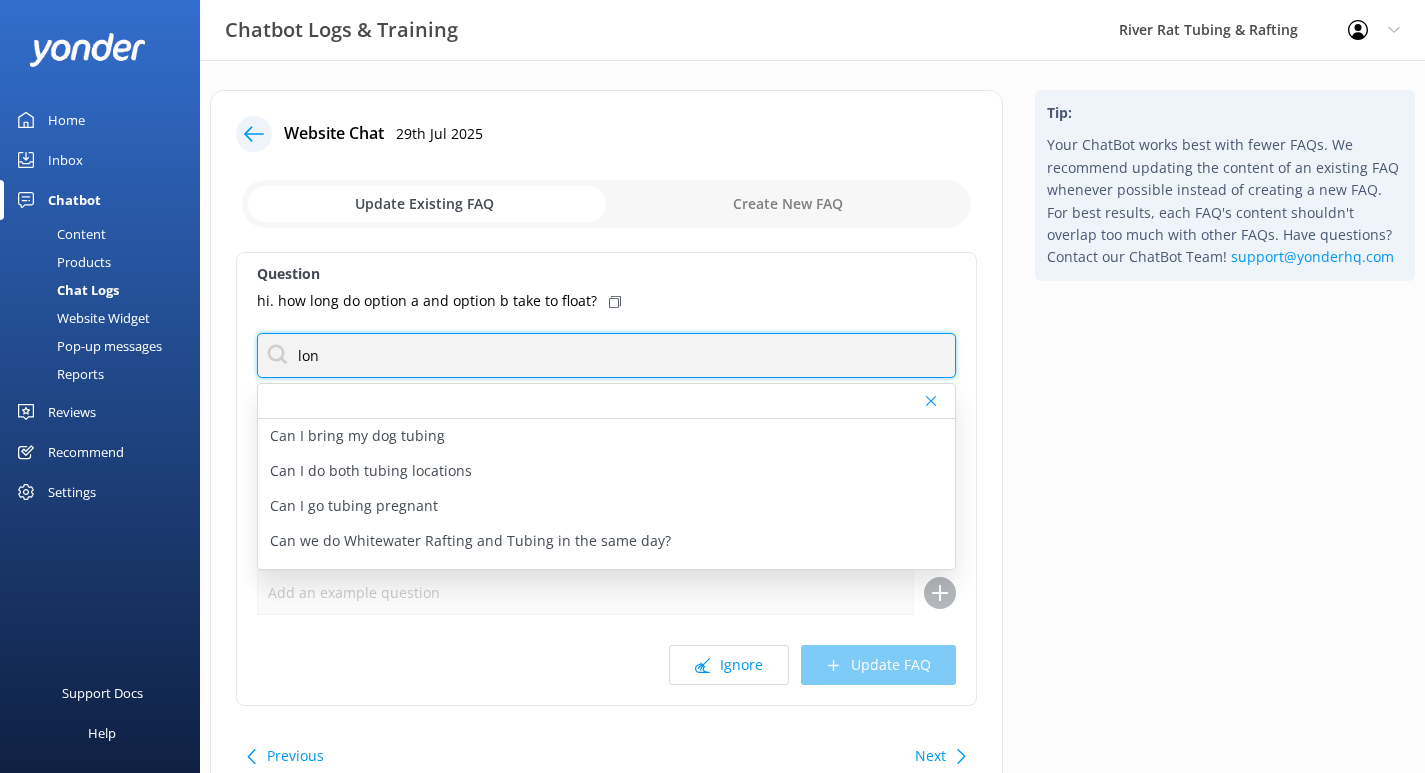 type on "long" 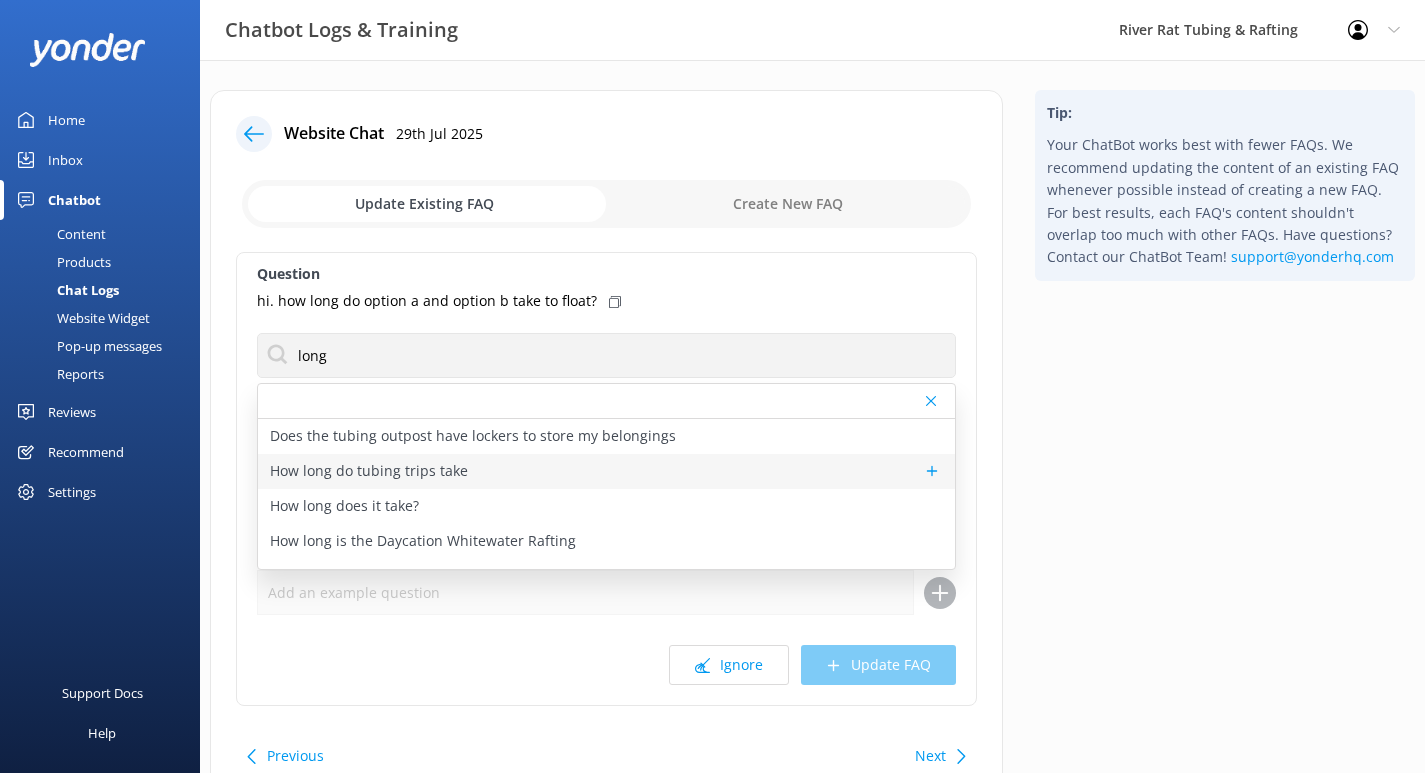 click on "How long do tubing trips take" at bounding box center (369, 471) 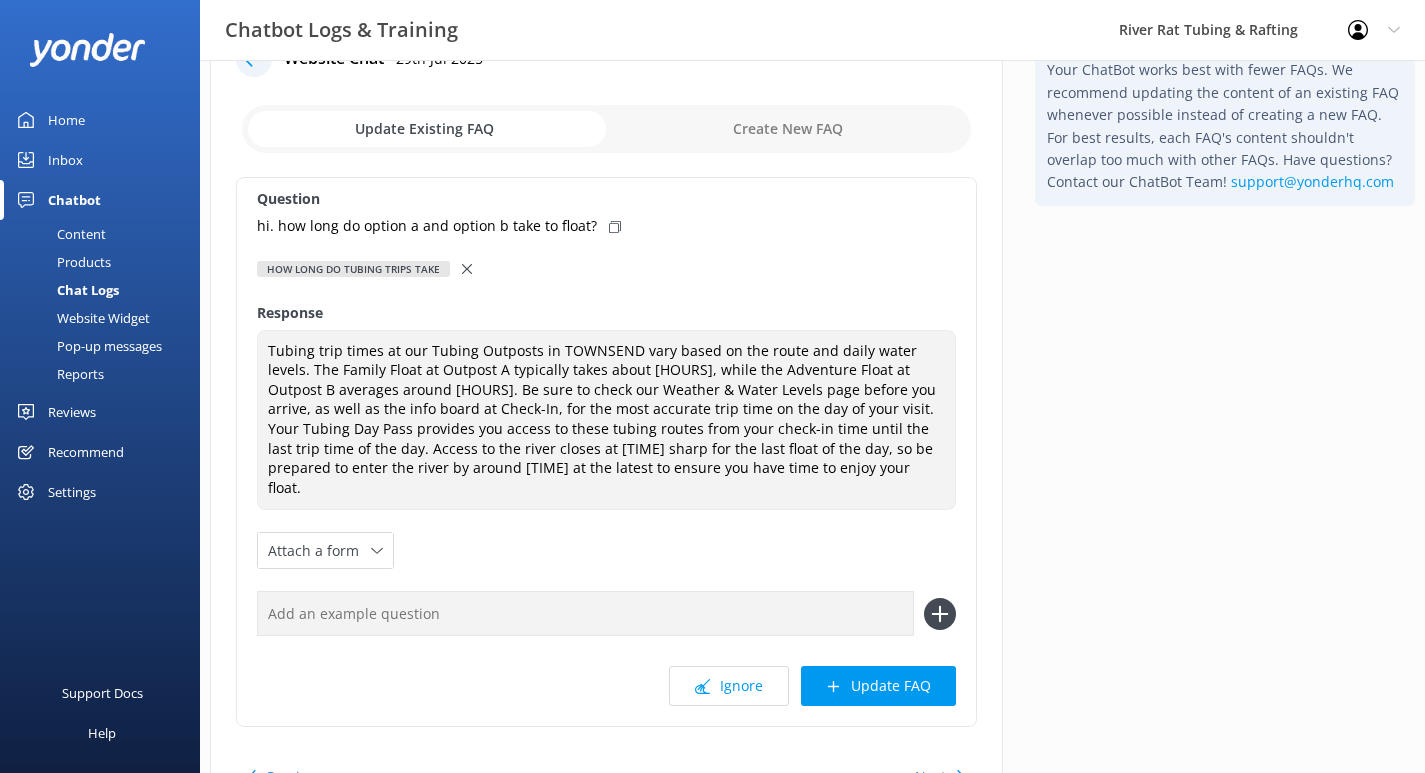 scroll, scrollTop: 77, scrollLeft: 0, axis: vertical 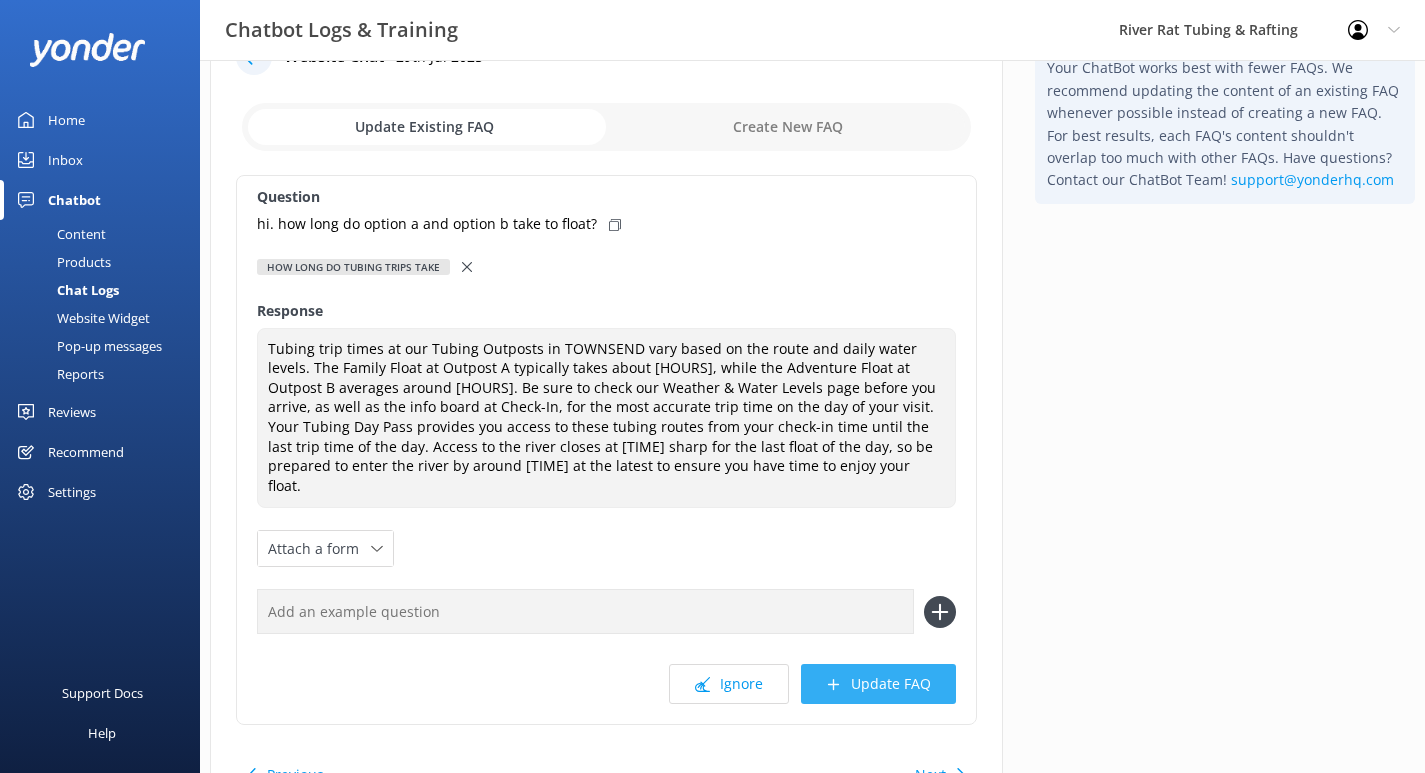 click on "Update FAQ" at bounding box center [878, 684] 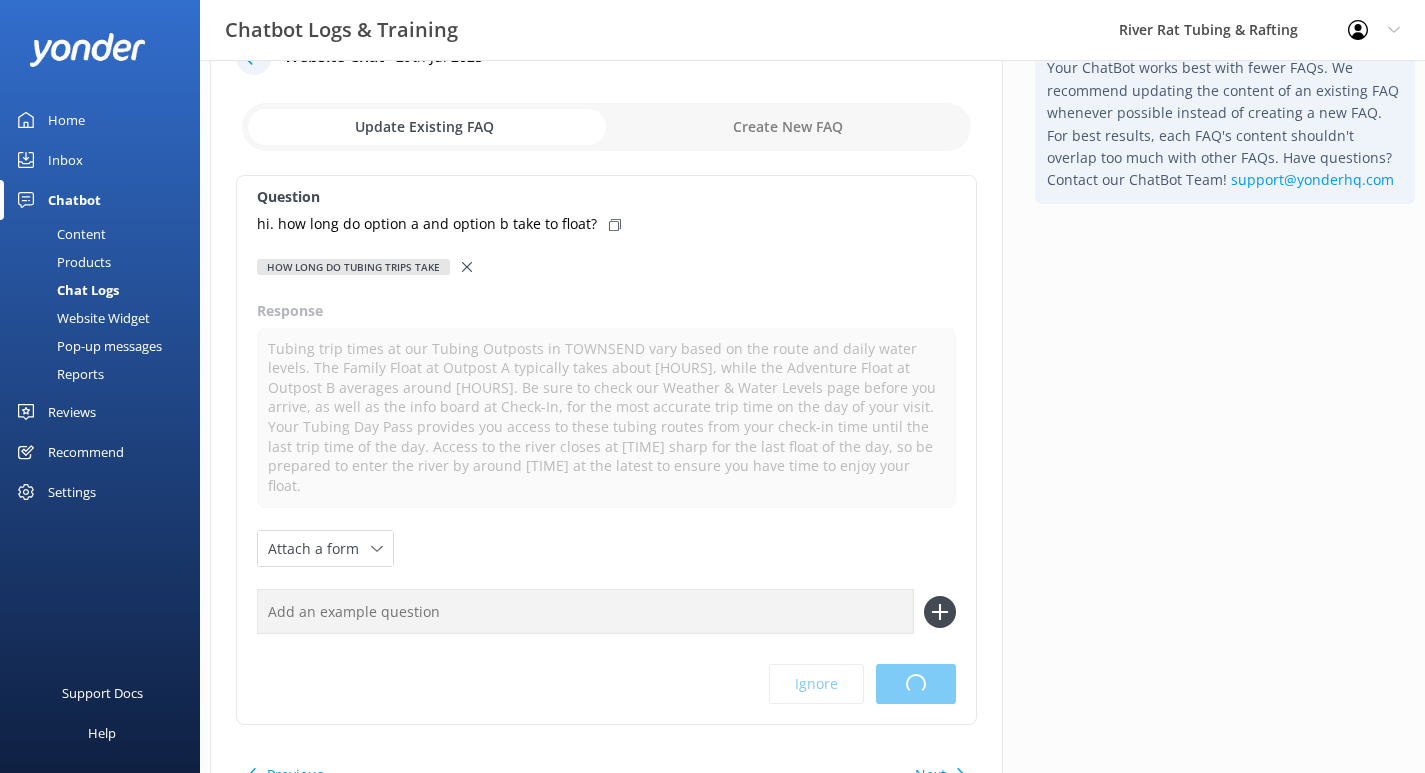 scroll, scrollTop: 0, scrollLeft: 0, axis: both 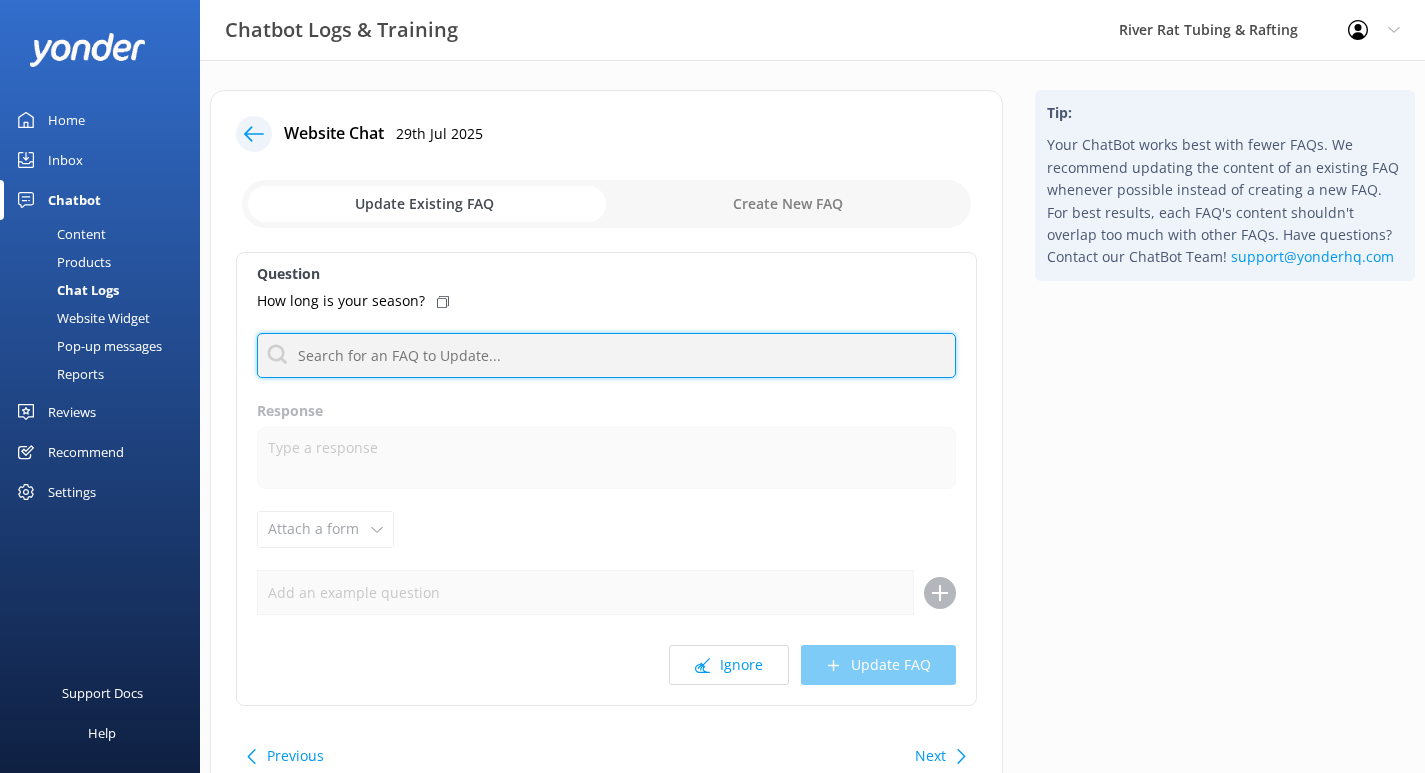 click at bounding box center [606, 355] 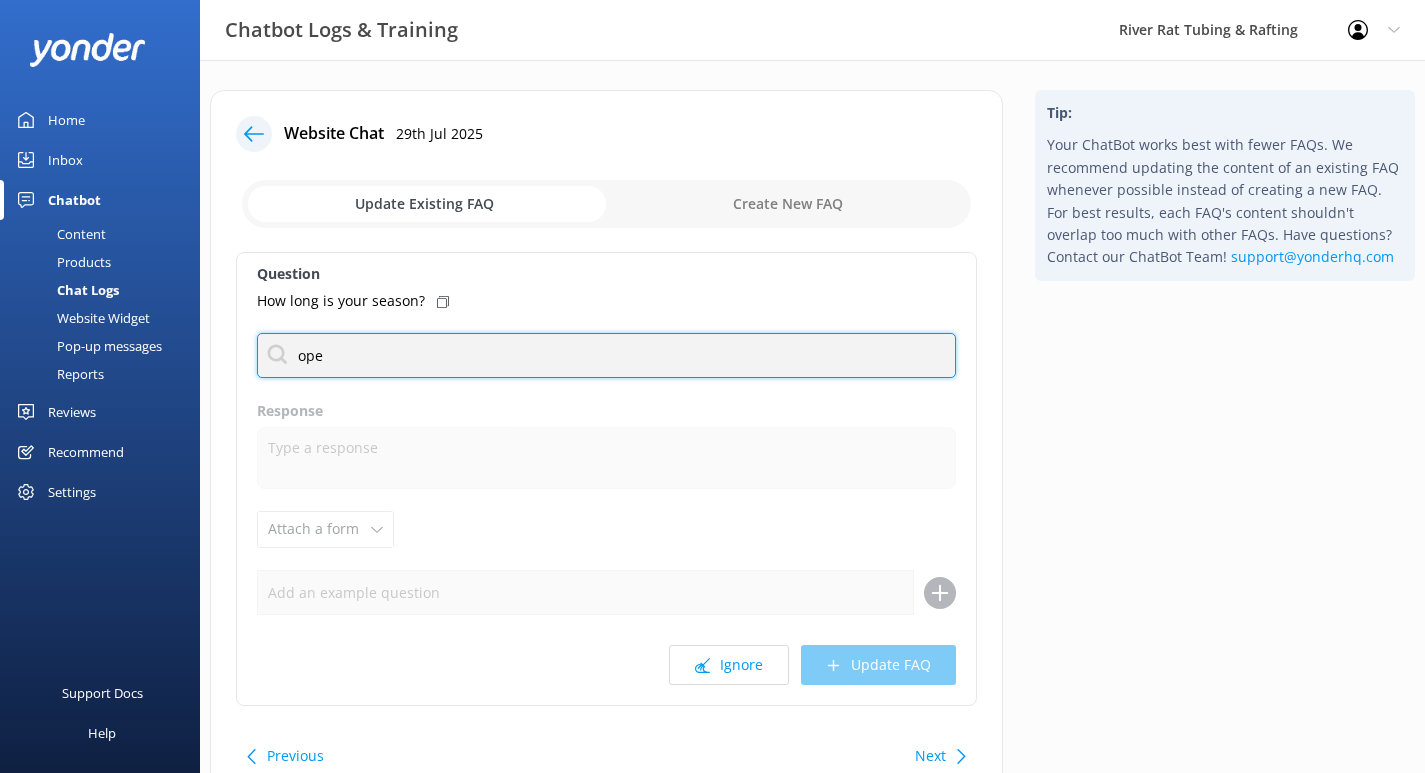 type on "open" 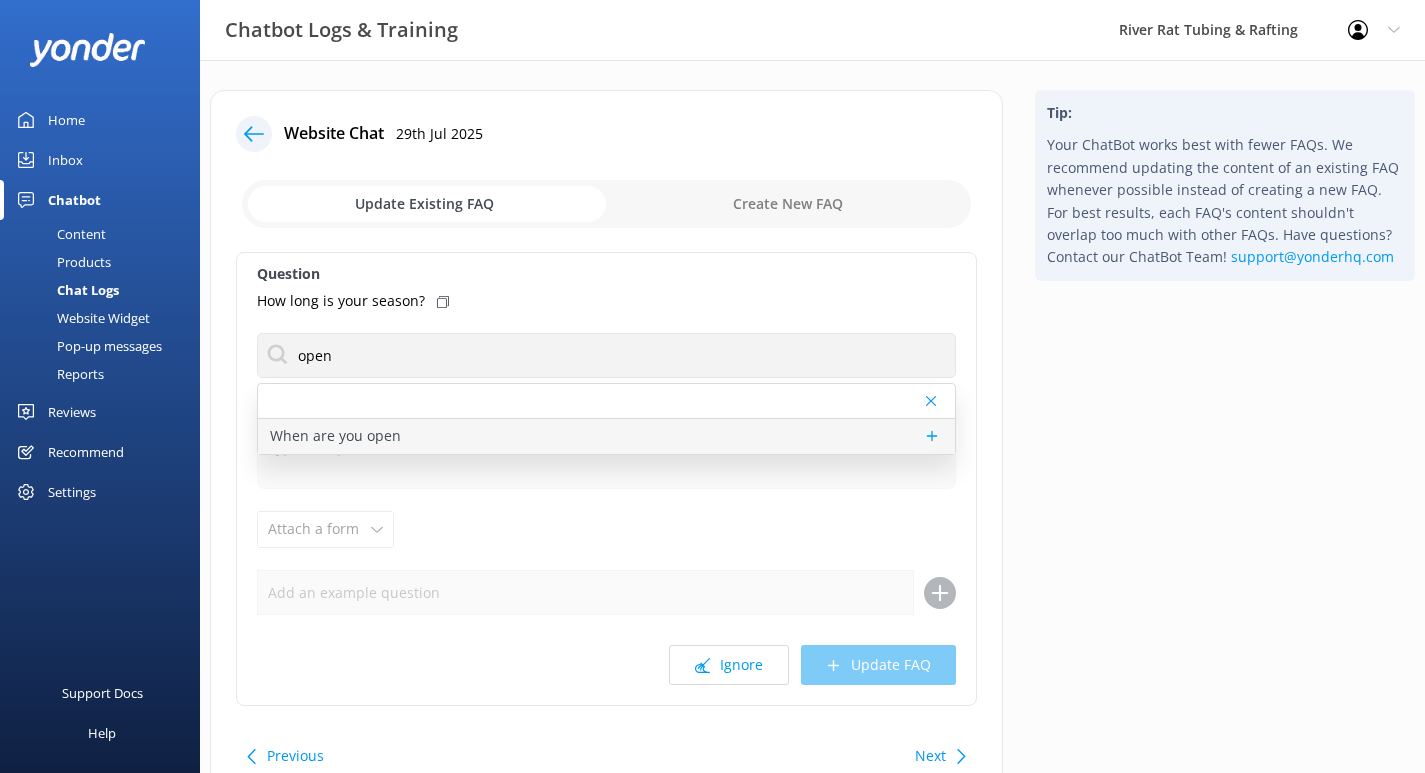 click on "When are you open" at bounding box center (335, 436) 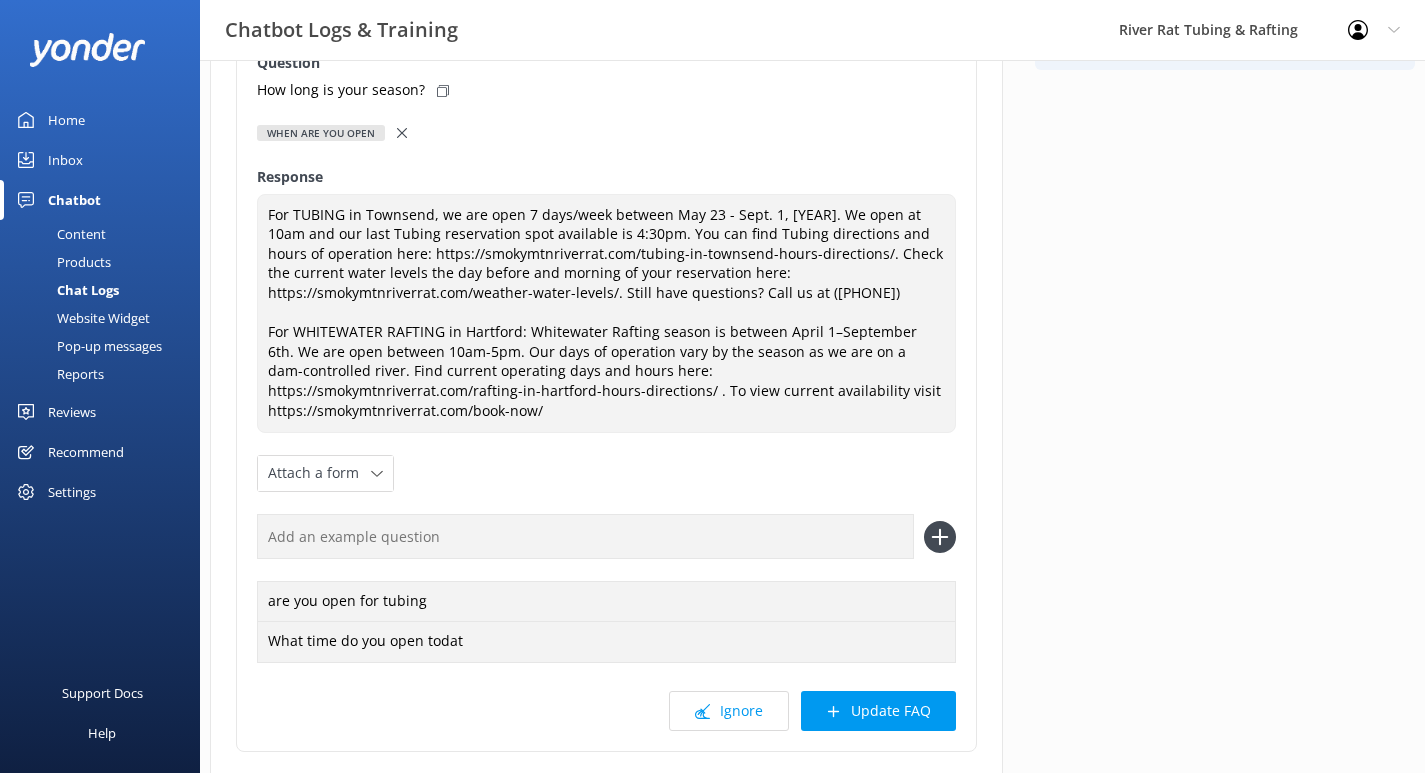 scroll, scrollTop: 212, scrollLeft: 0, axis: vertical 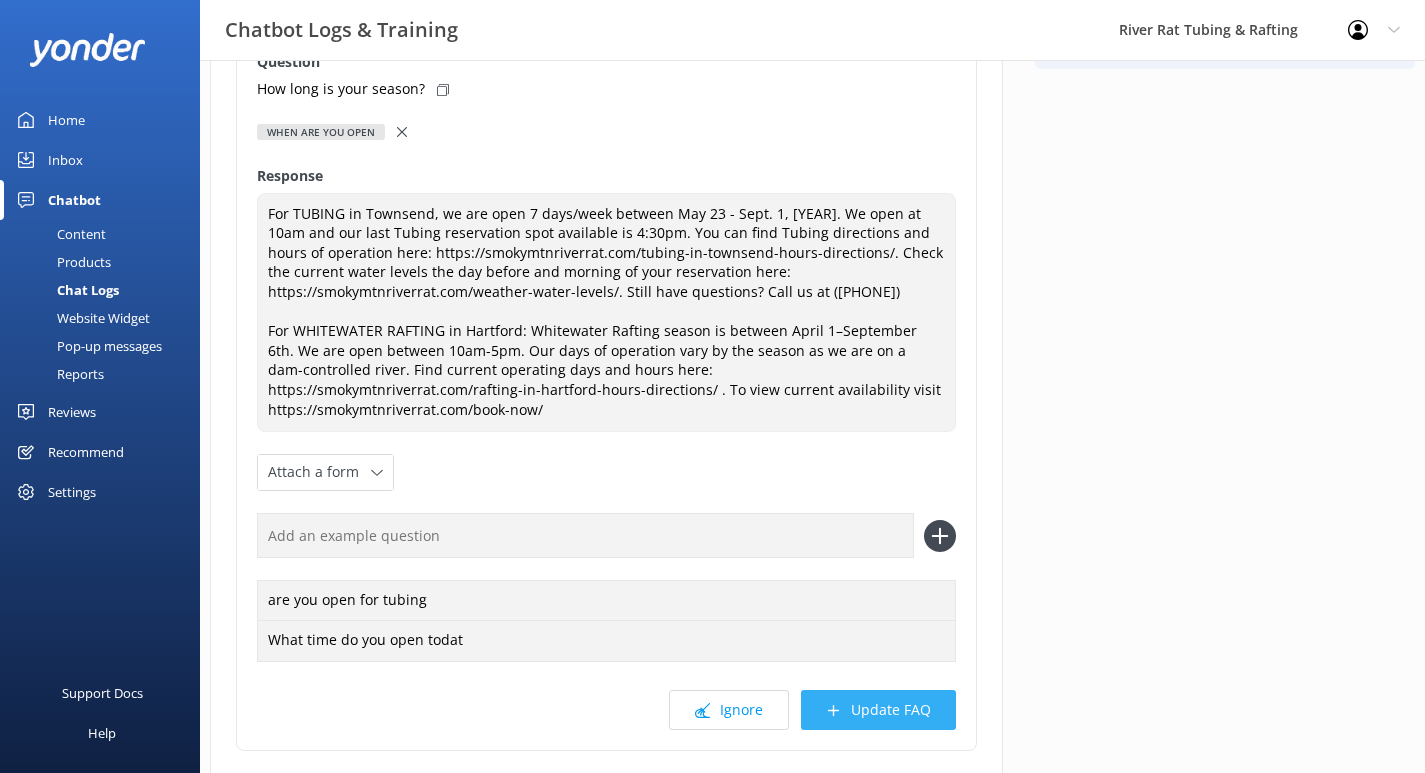 click on "Update FAQ" at bounding box center (878, 710) 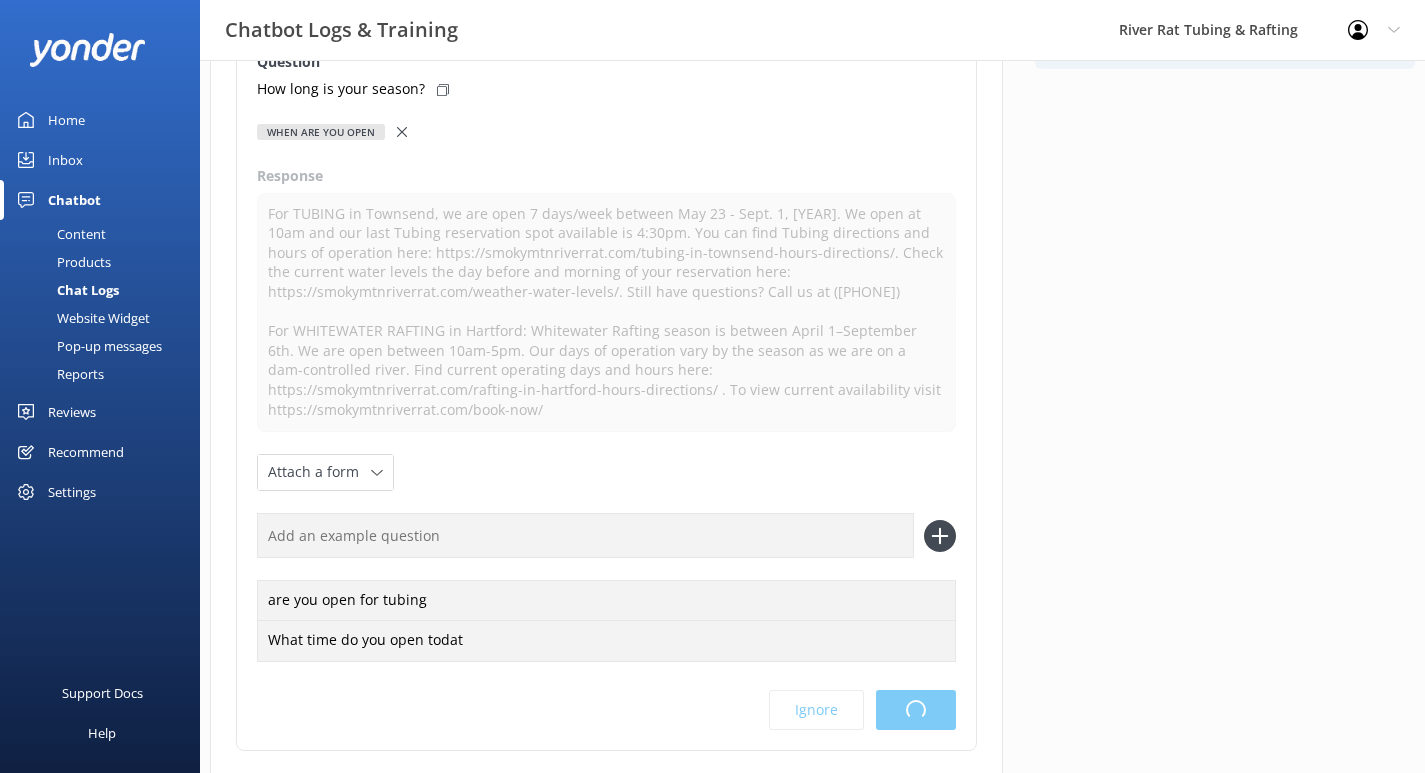 scroll, scrollTop: 0, scrollLeft: 0, axis: both 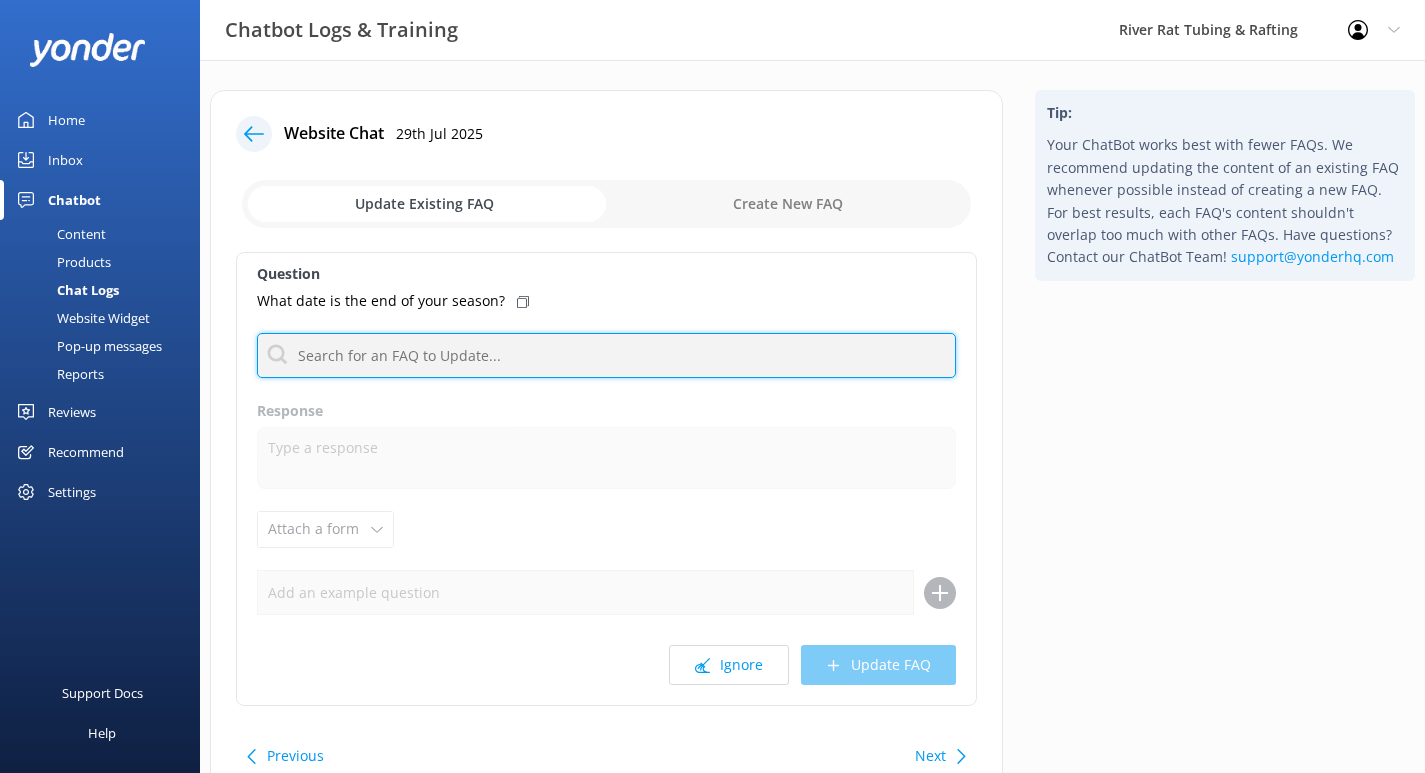 click at bounding box center [606, 355] 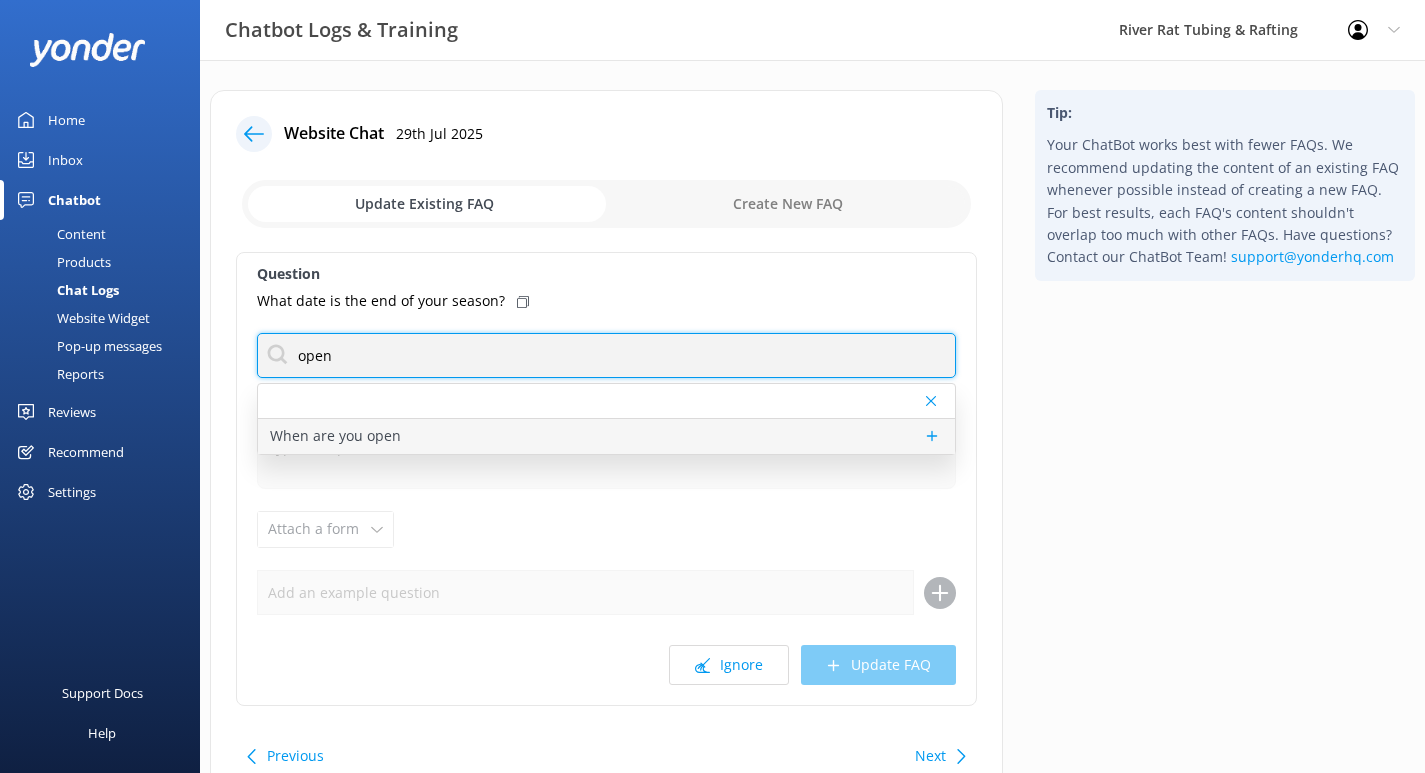 type on "open" 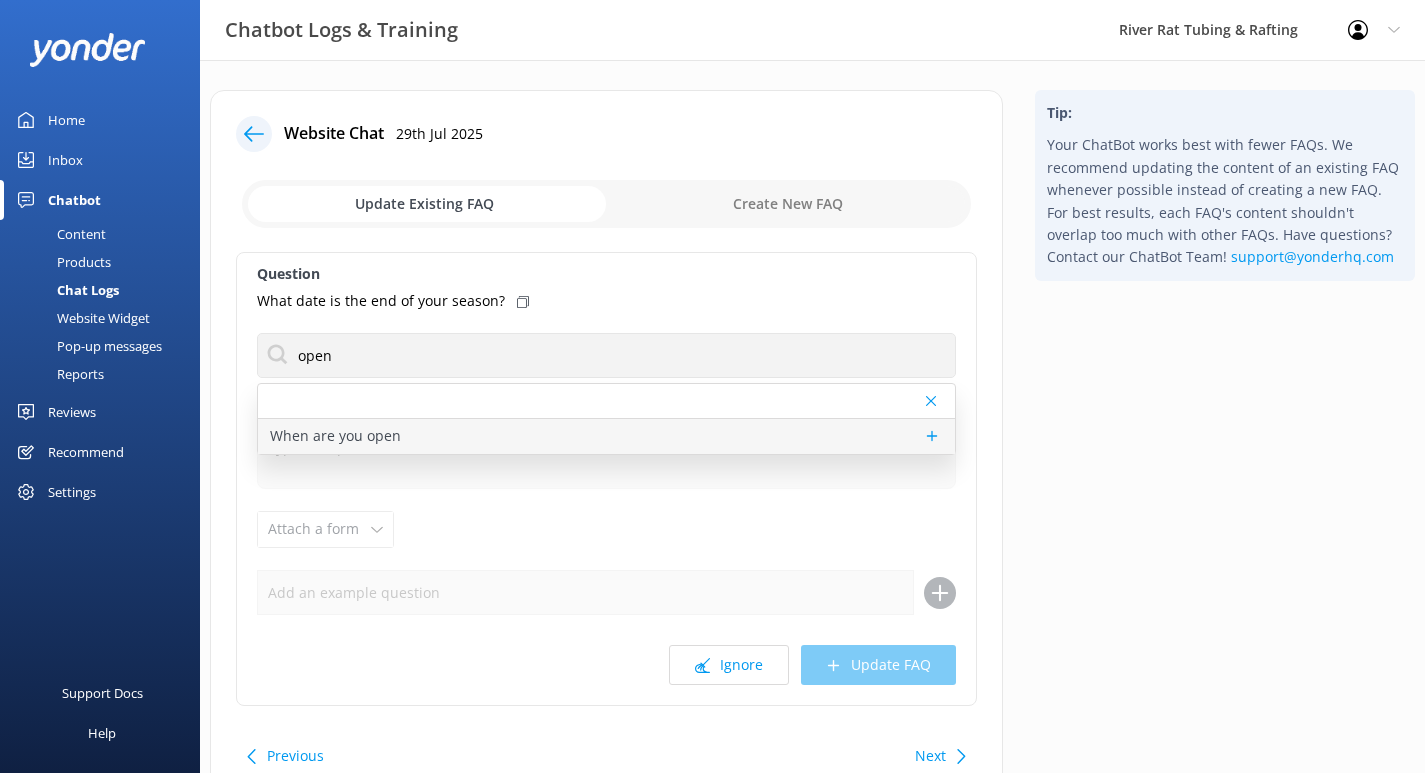 click on "When are you open" at bounding box center (335, 436) 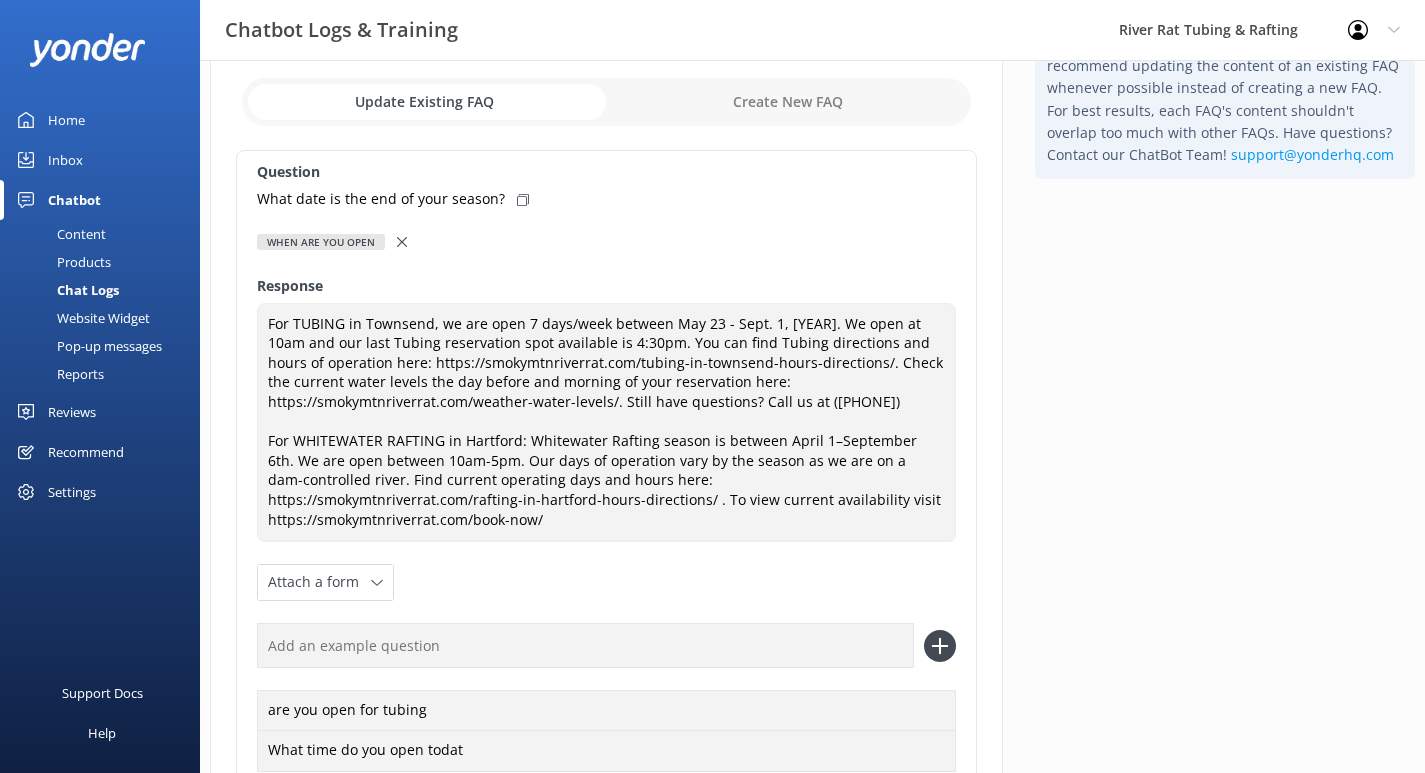 scroll, scrollTop: 172, scrollLeft: 0, axis: vertical 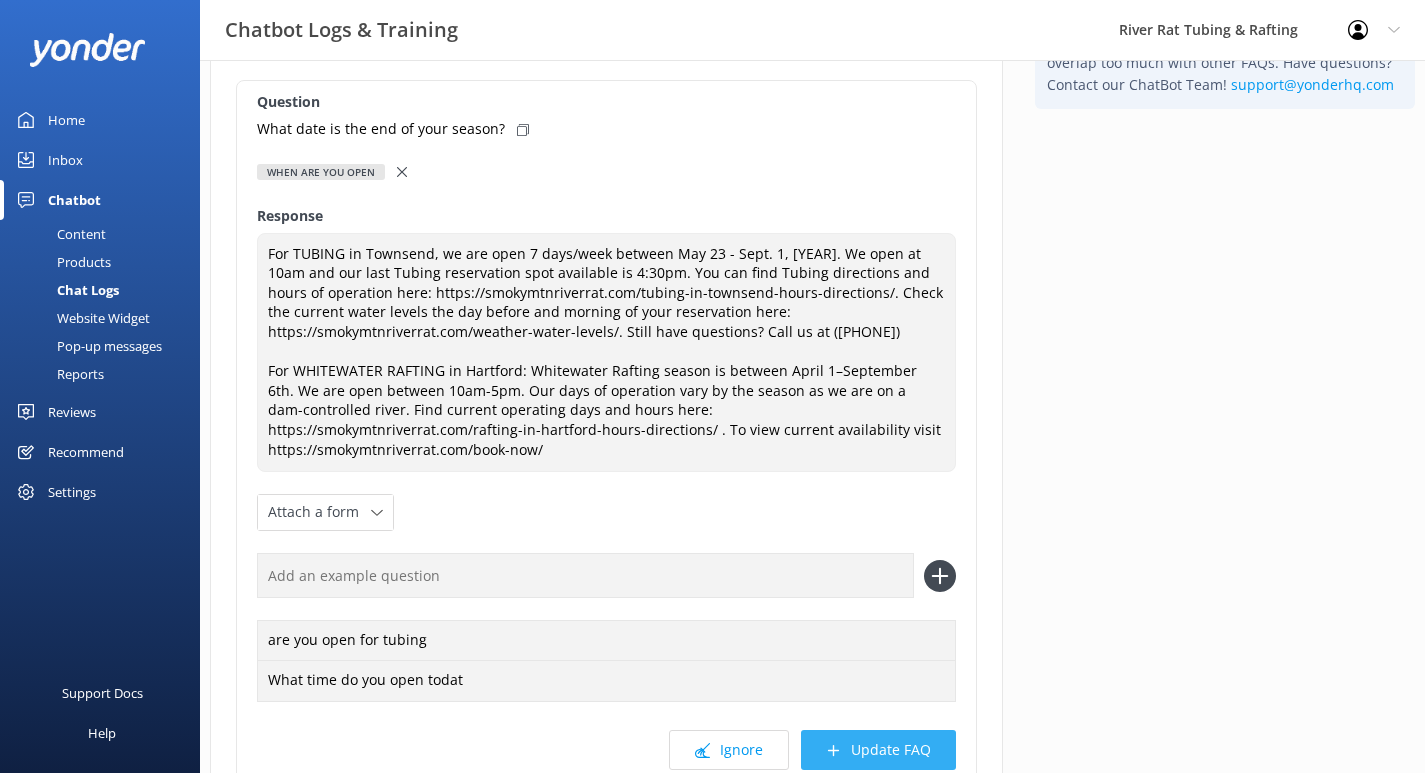 click on "Update FAQ" at bounding box center (878, 750) 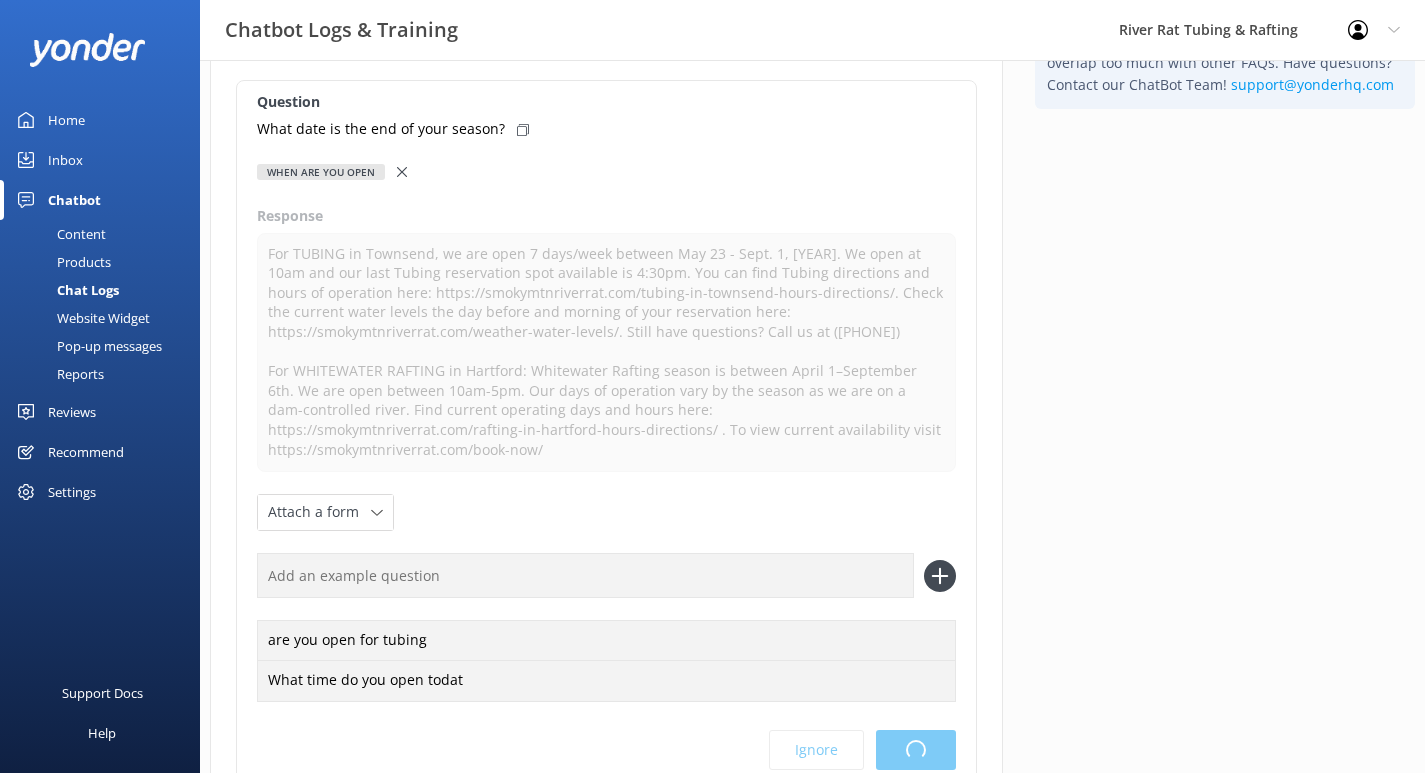 scroll, scrollTop: 0, scrollLeft: 0, axis: both 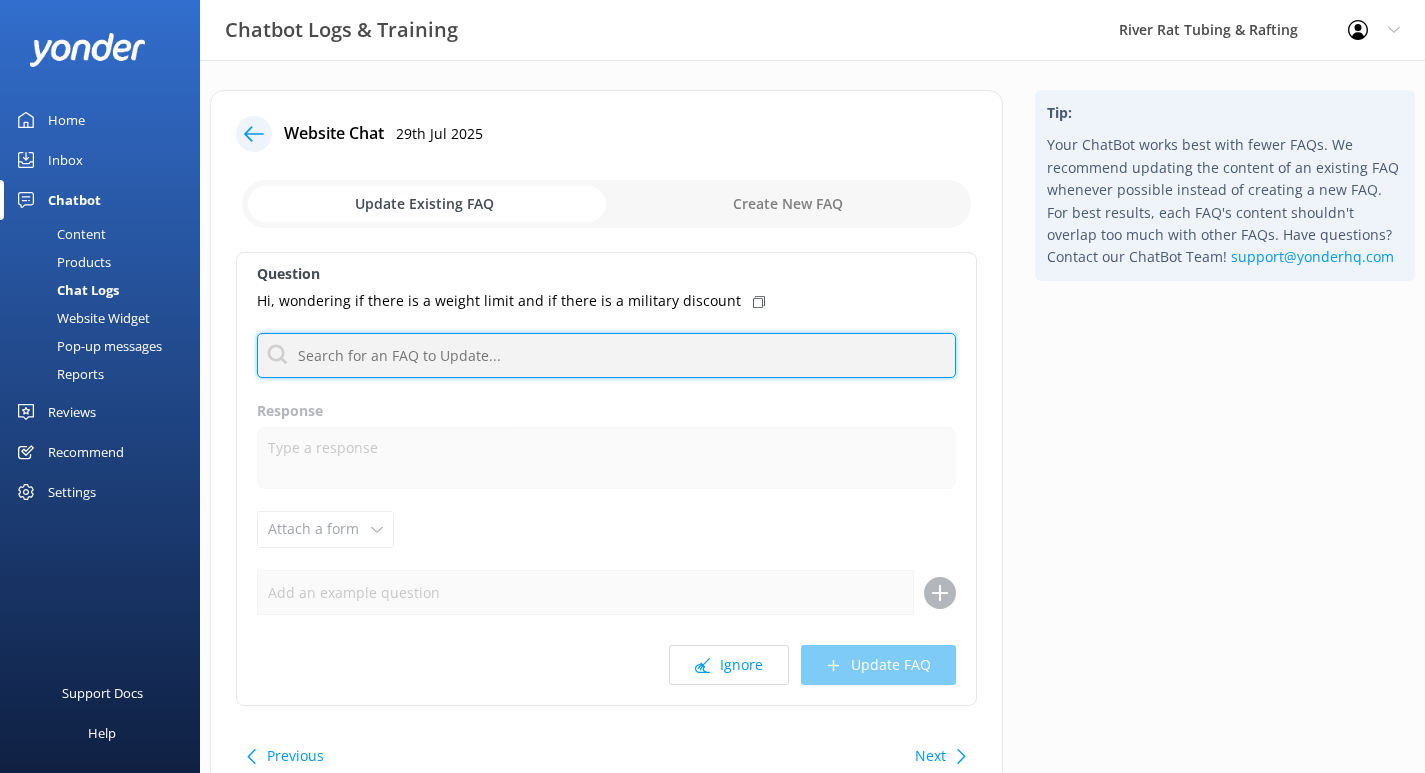 click at bounding box center [606, 355] 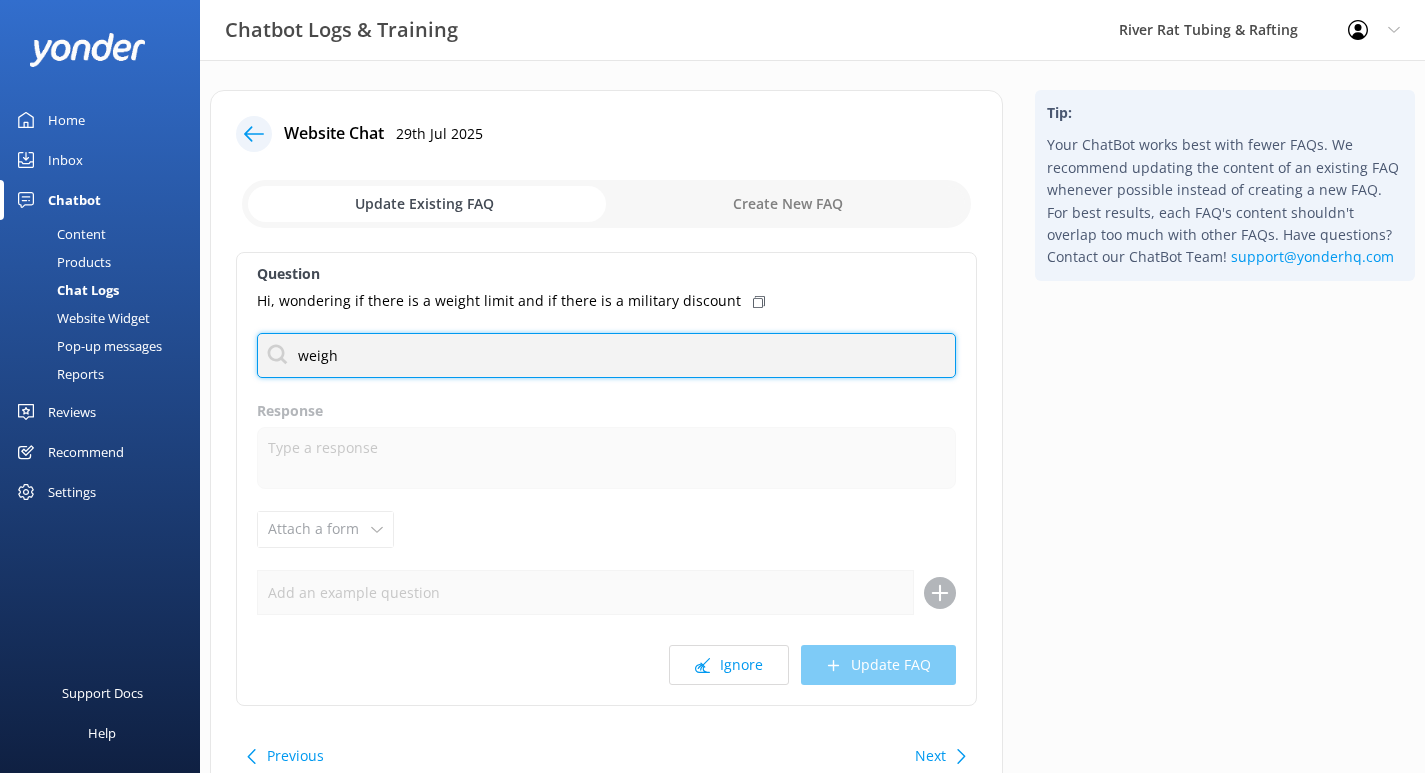type on "weight" 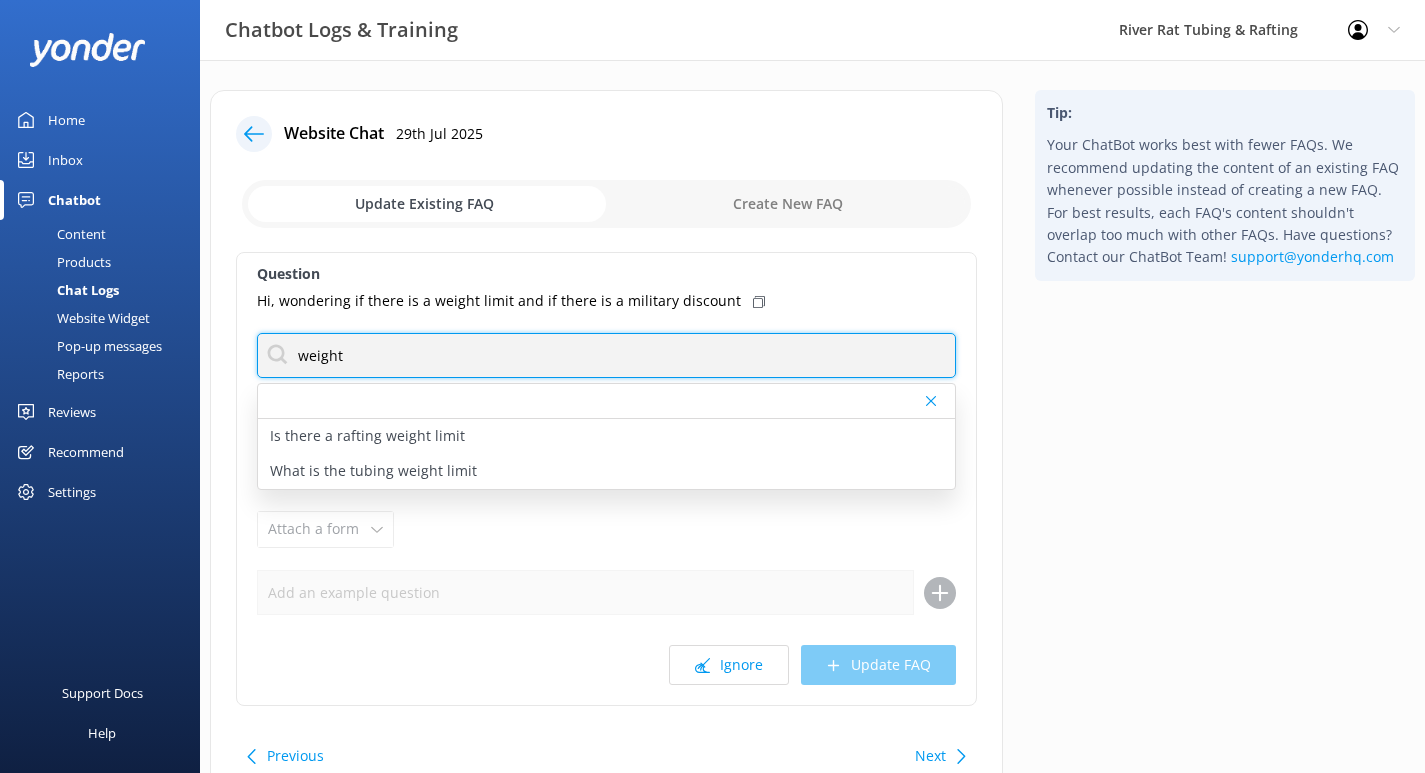 drag, startPoint x: 423, startPoint y: 367, endPoint x: 266, endPoint y: 347, distance: 158.26875 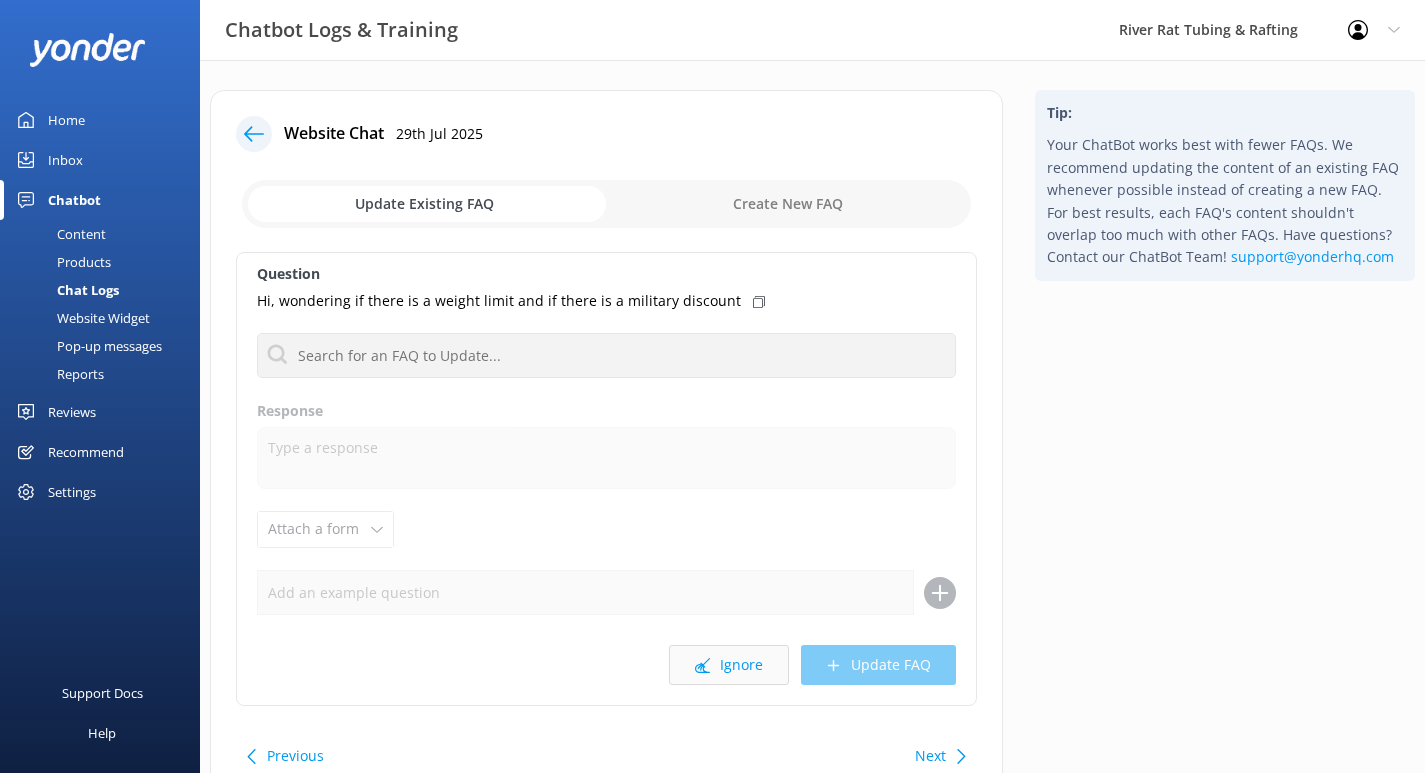 click on "Ignore" at bounding box center [729, 665] 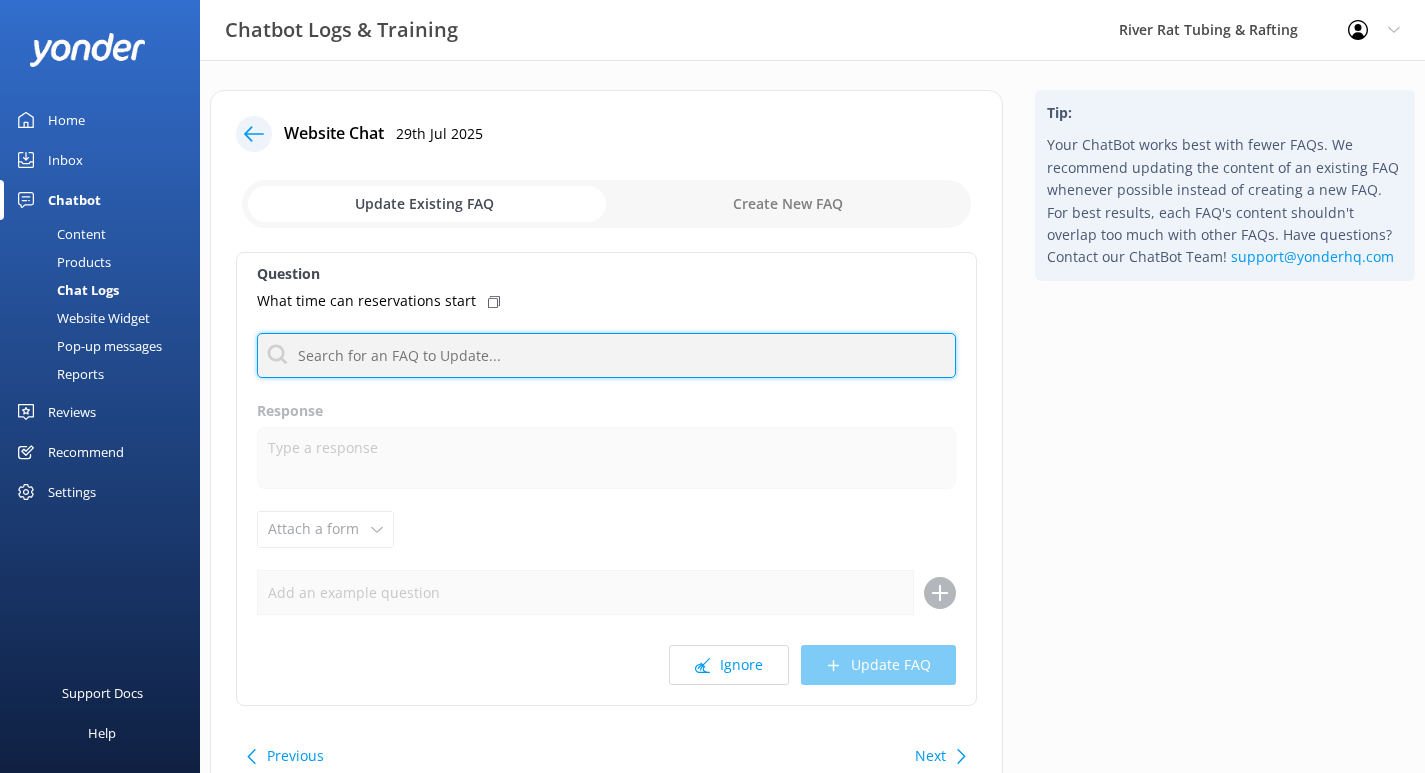 click at bounding box center [606, 355] 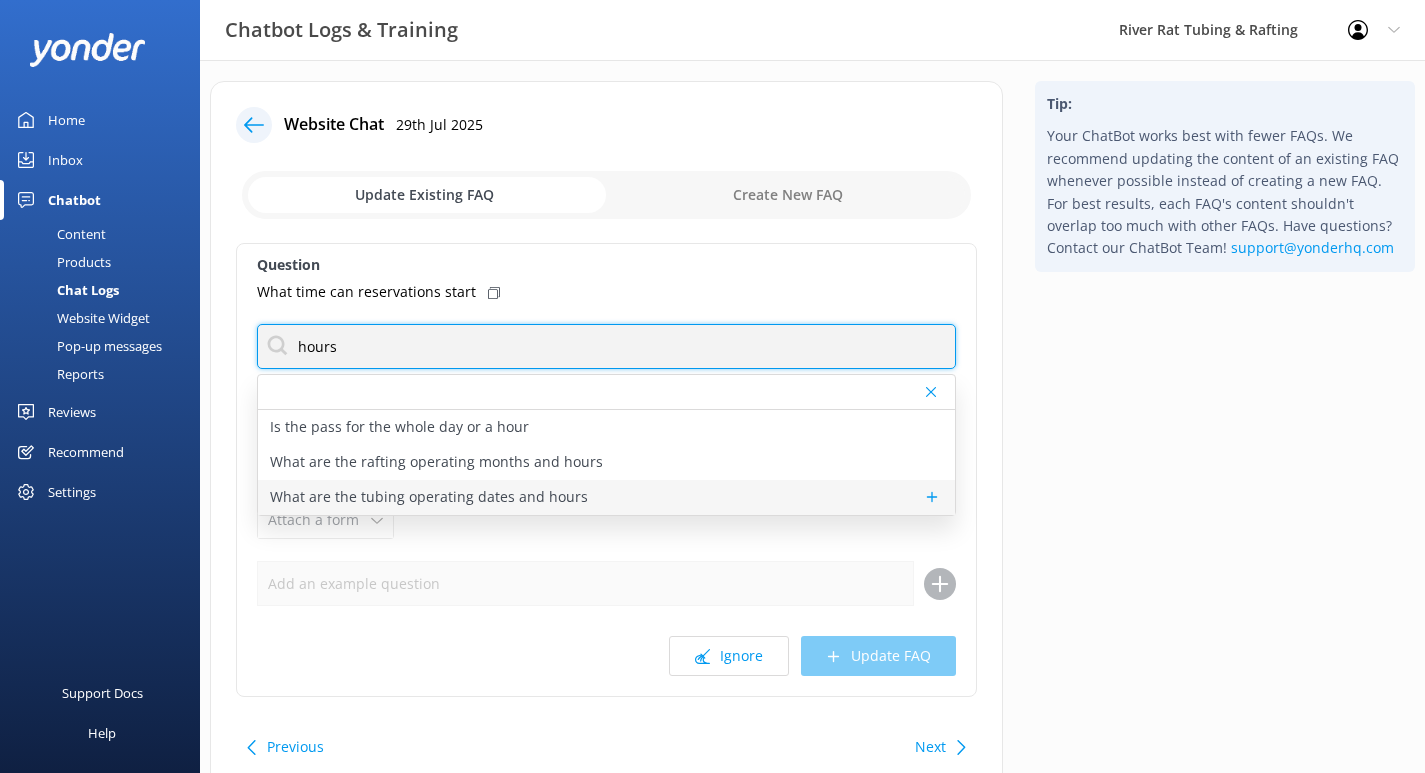 scroll, scrollTop: 4, scrollLeft: 0, axis: vertical 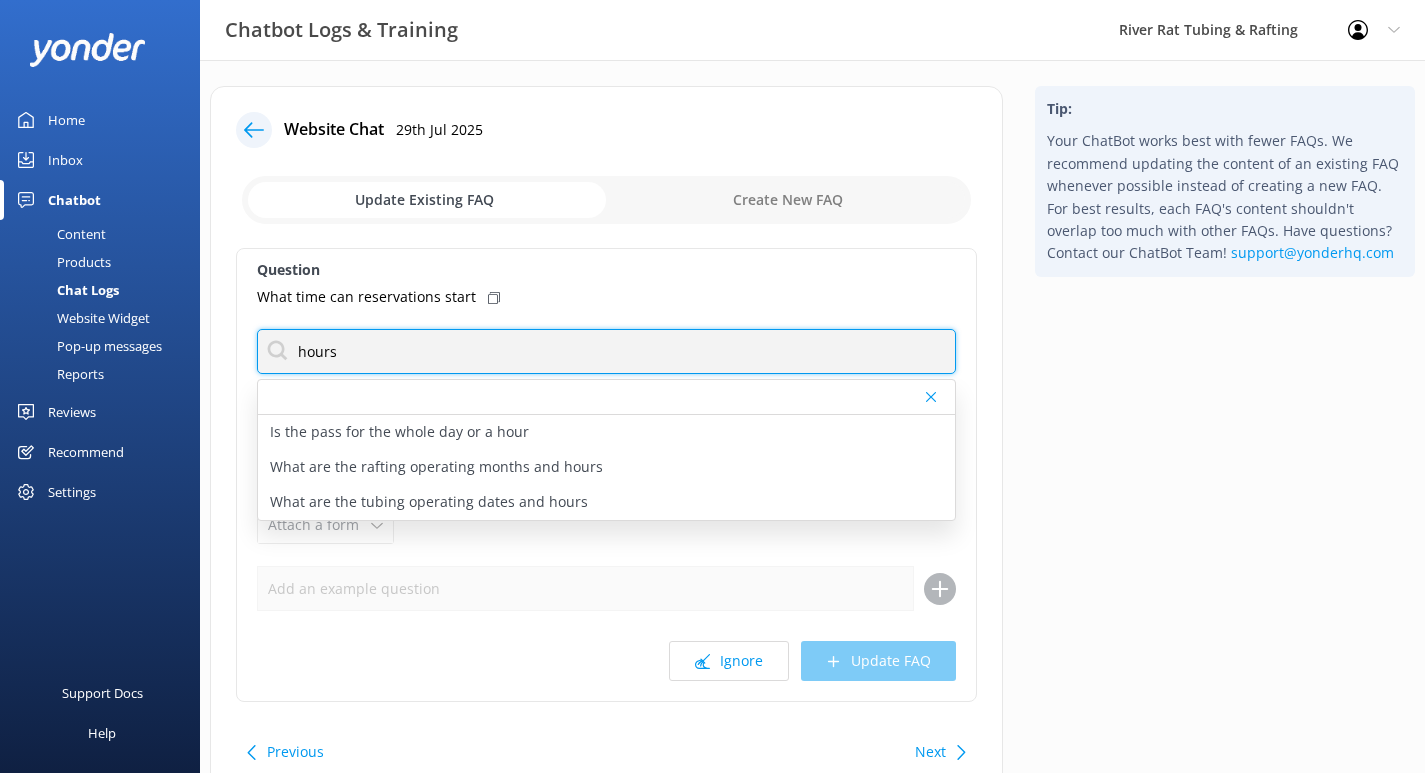 type on "hours" 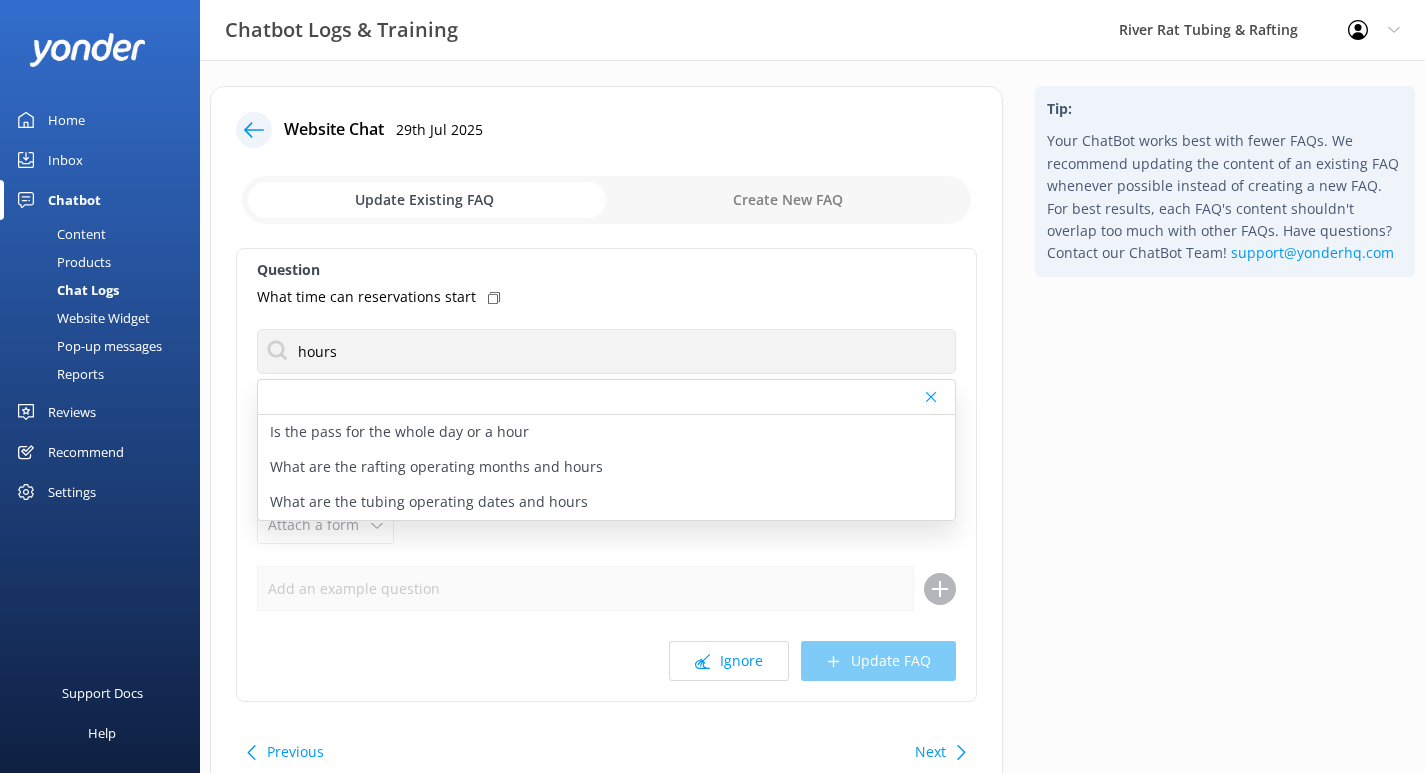 click on "Question What time can reservations start hours Is the pass for the whole day or a hour What are the rafting operating months and hours What are the tubing operating dates and hours Response Attach a form Leave contact details Check availability Ignore Update FAQ" at bounding box center (606, 475) 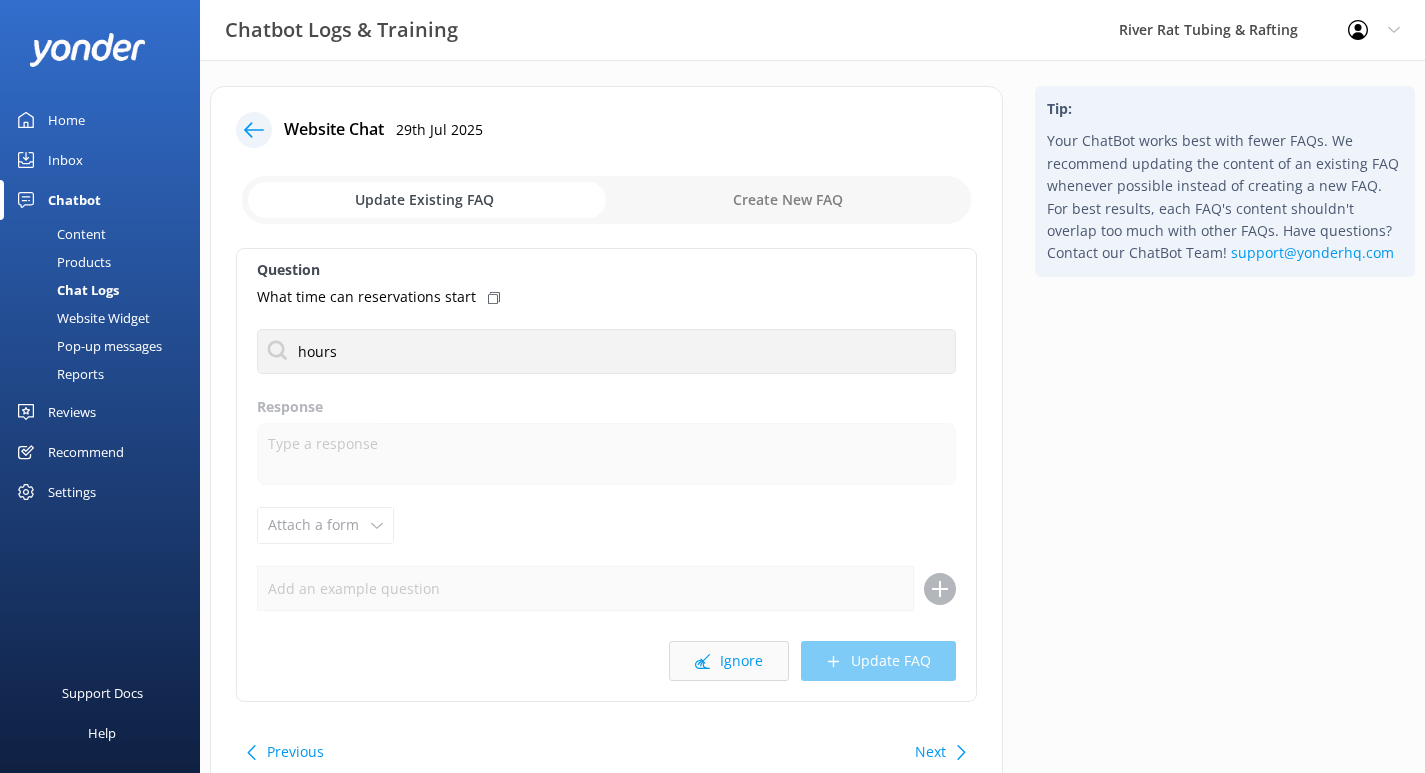 click on "Ignore" at bounding box center (729, 661) 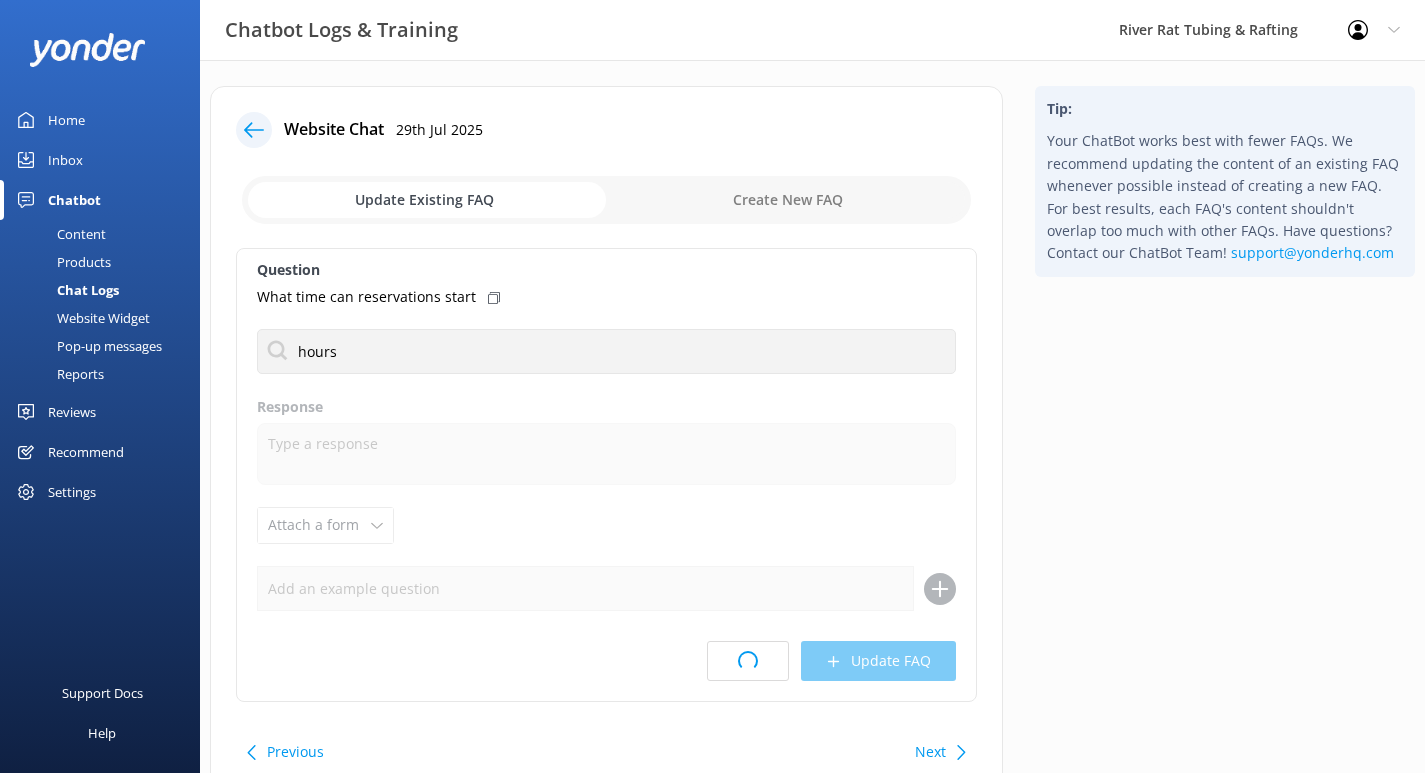 scroll, scrollTop: 0, scrollLeft: 0, axis: both 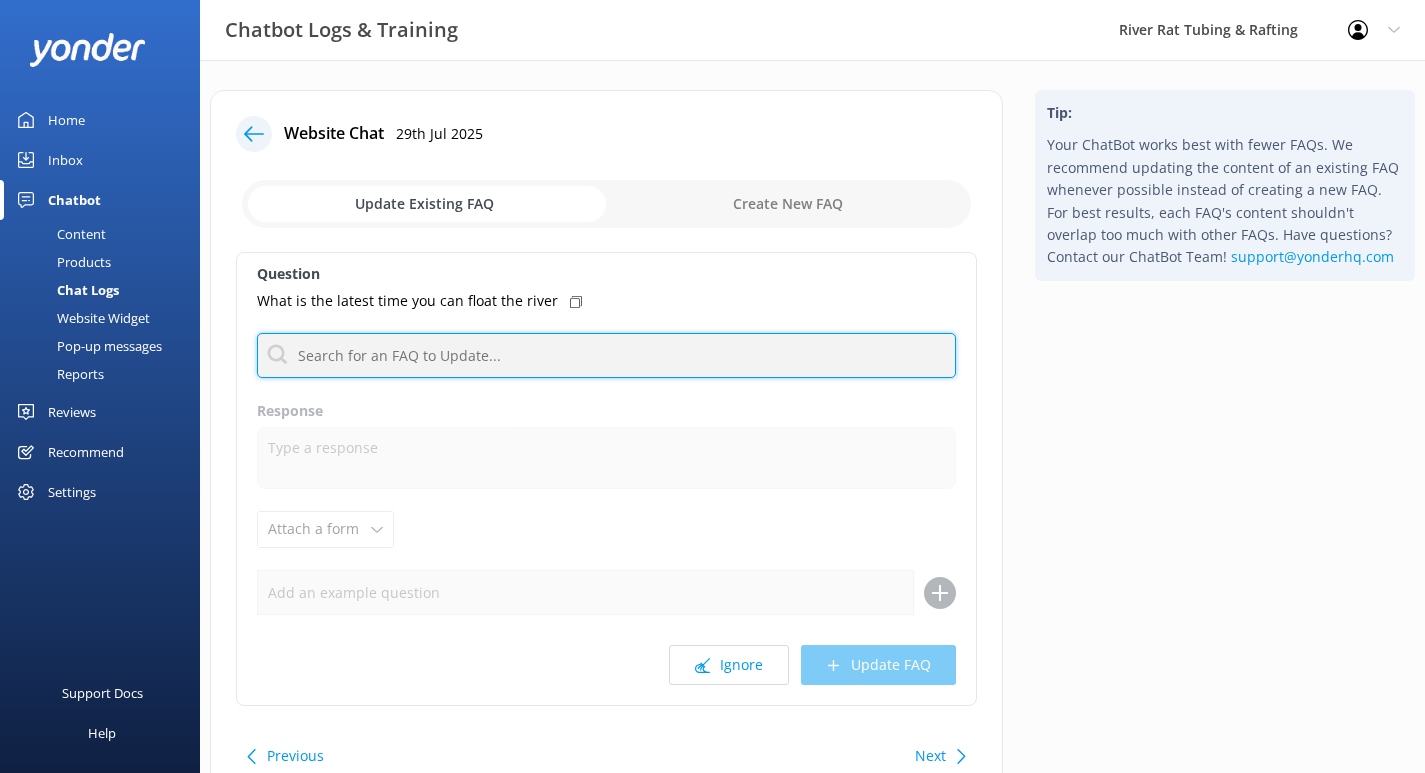 click at bounding box center [606, 355] 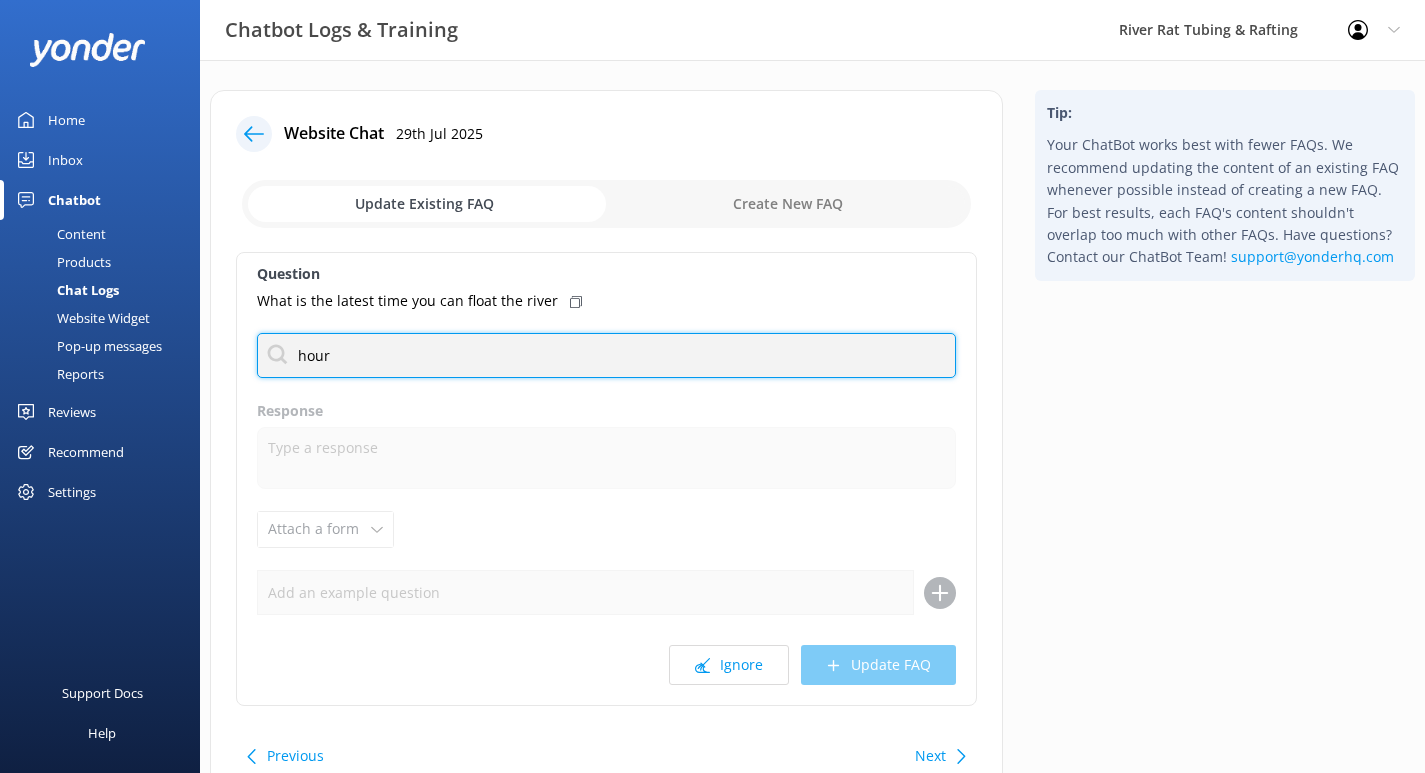 type on "hours" 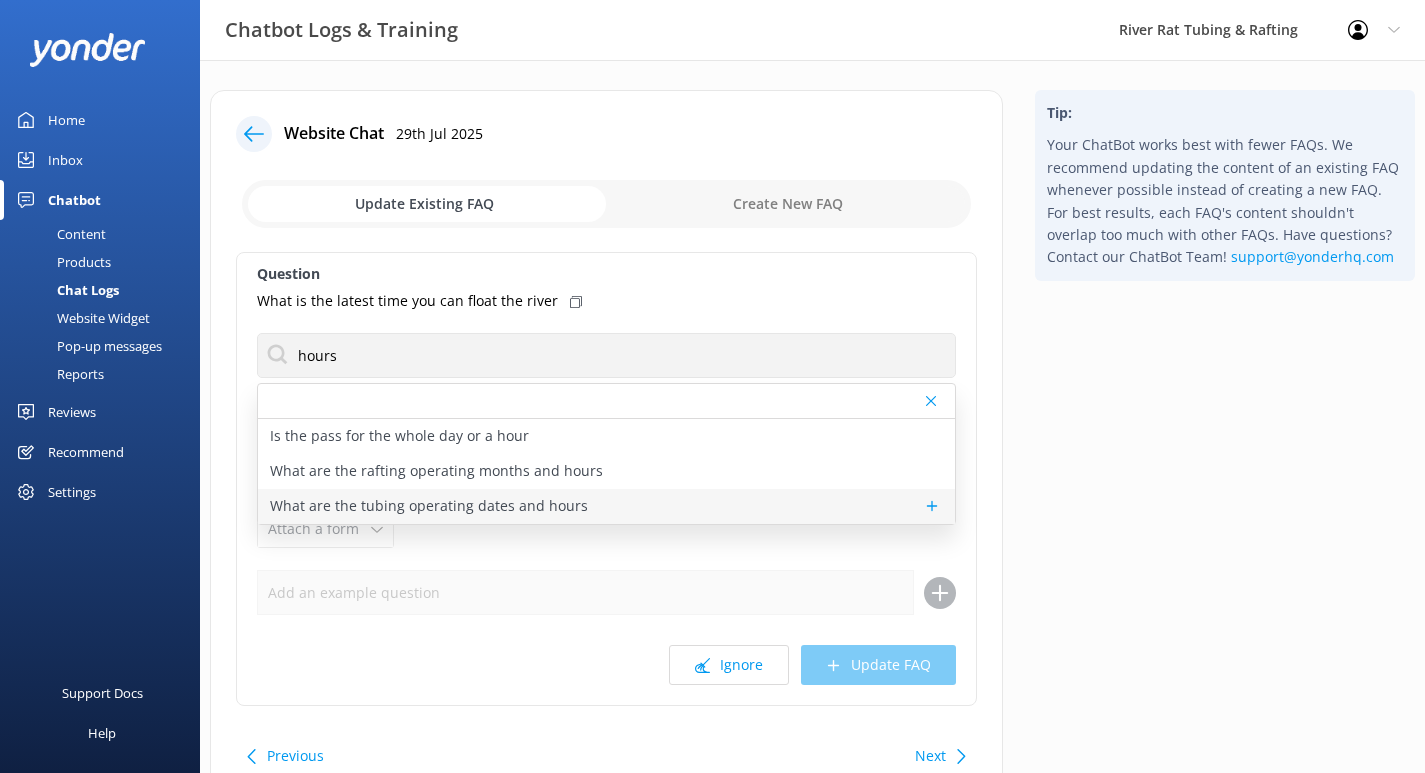 click on "What are the tubing operating dates and hours" at bounding box center [429, 506] 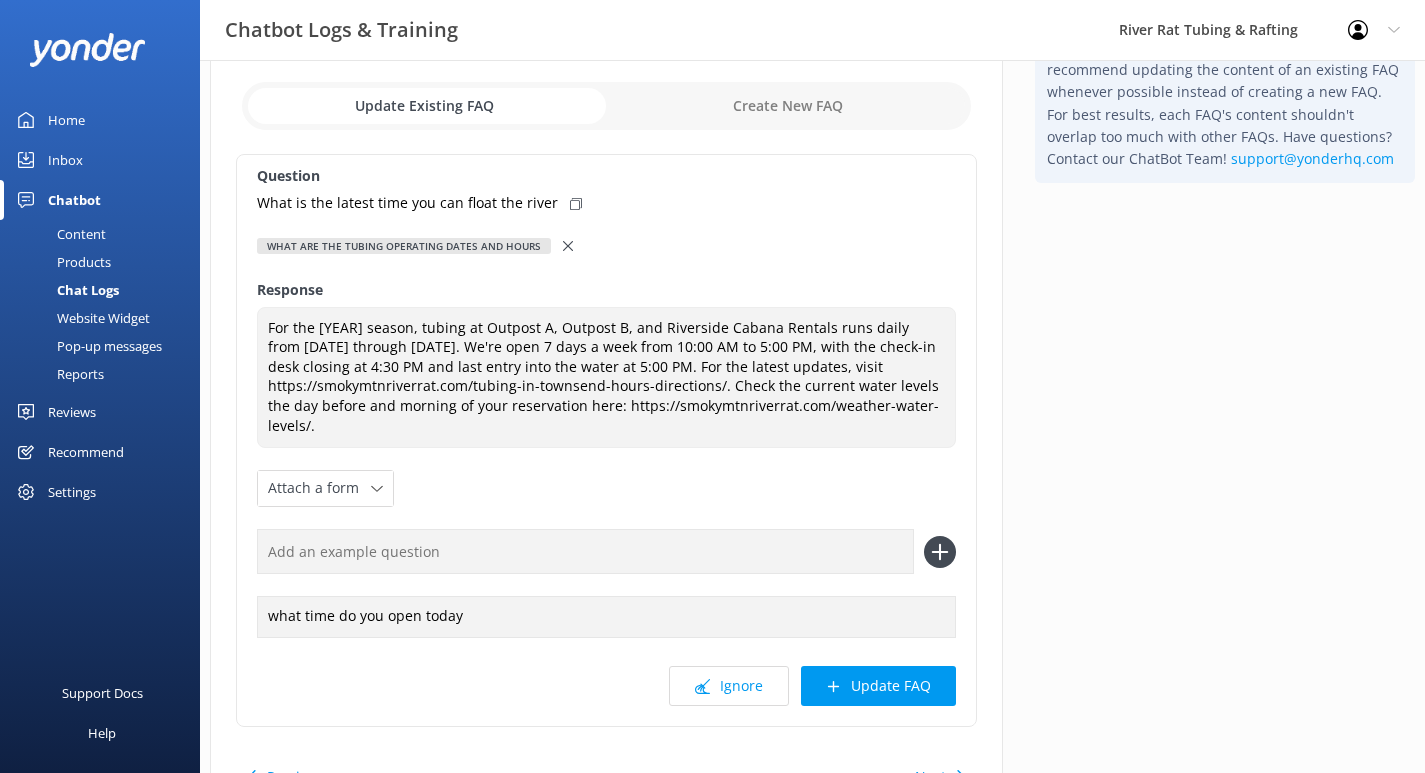 scroll, scrollTop: 108, scrollLeft: 0, axis: vertical 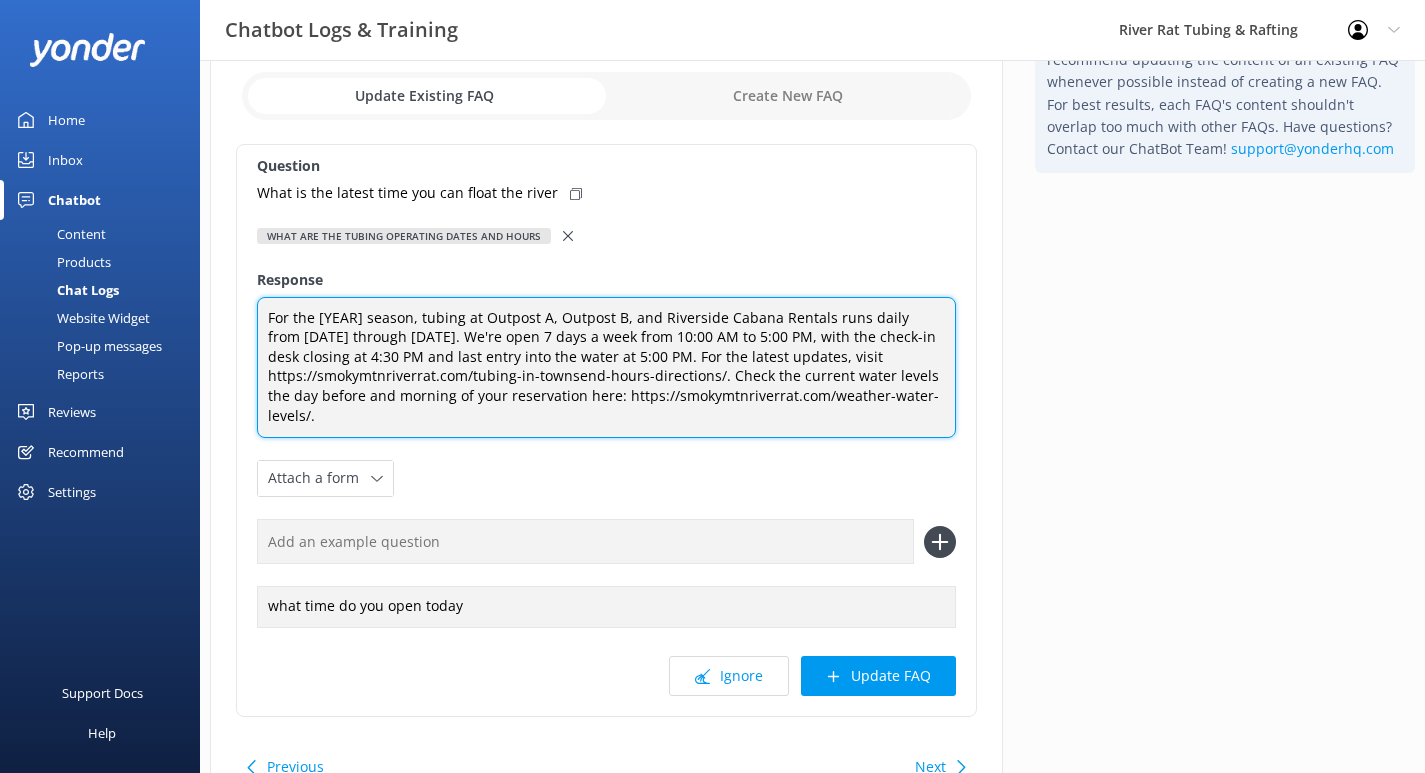 click on "For the [YEAR] season, tubing at Outpost A, Outpost B, and Riverside Cabana Rentals runs daily from [DATE] through [DATE]. We're open 7 days a week from 10:00 AM to 5:00 PM, with the check-in desk closing at 4:30 PM and last entry into the water at 5:00 PM. For the latest updates, visit https://smokymtnriverrat.com/tubing-in-townsend-hours-directions/. Check the current water levels the day before and morning of your reservation here: https://smokymtnriverrat.com/weather-water-levels/." at bounding box center (606, 368) 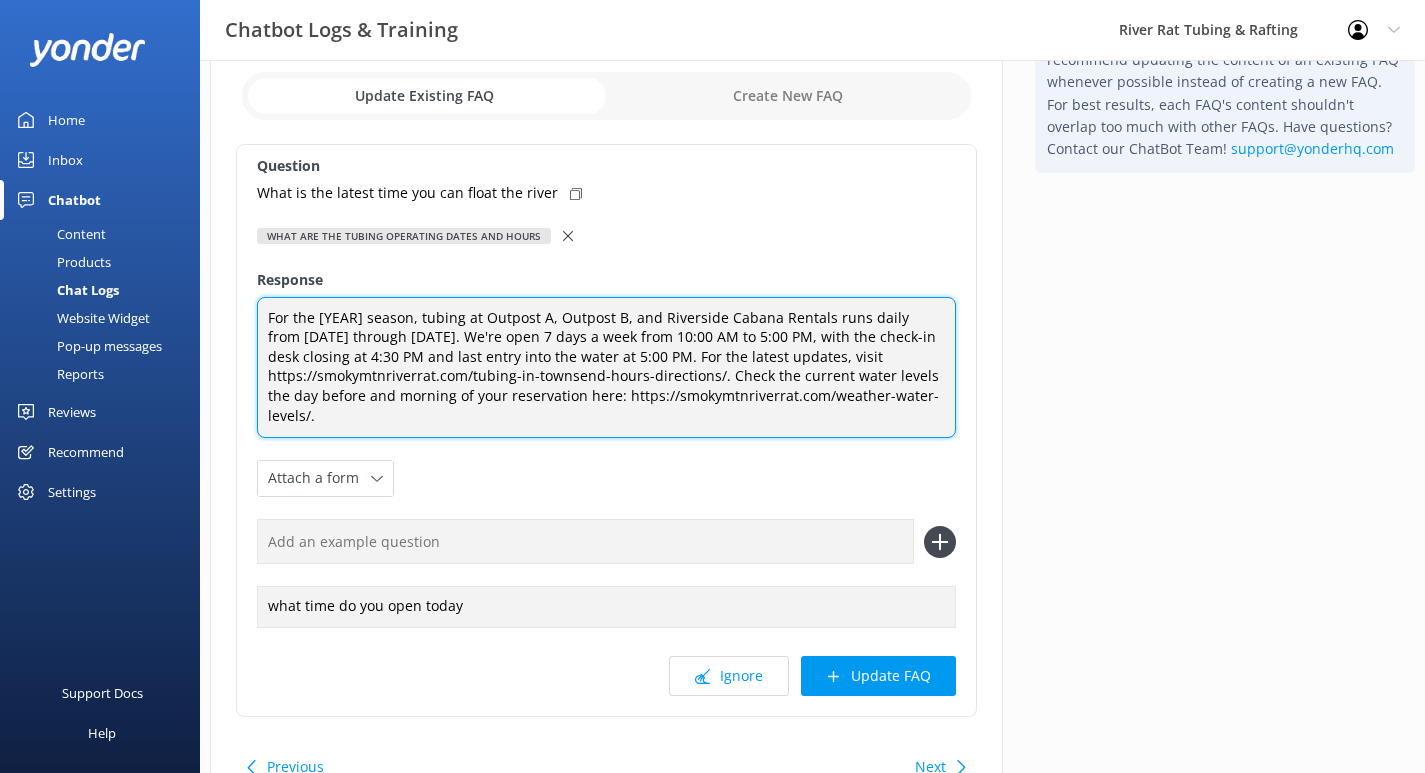 click on "For the [YEAR] season, tubing at Outpost A, Outpost B, and Riverside Cabana Rentals runs daily from [DATE] through [DATE]. We're open 7 days a week from 10:00 AM to 5:00 PM, with the check-in desk closing at 4:30 PM and last entry into the water at 5:00 PM. For the latest updates, visit https://smokymtnriverrat.com/tubing-in-townsend-hours-directions/. Check the current water levels the day before and morning of your reservation here: https://smokymtnriverrat.com/weather-water-levels/." at bounding box center [606, 368] 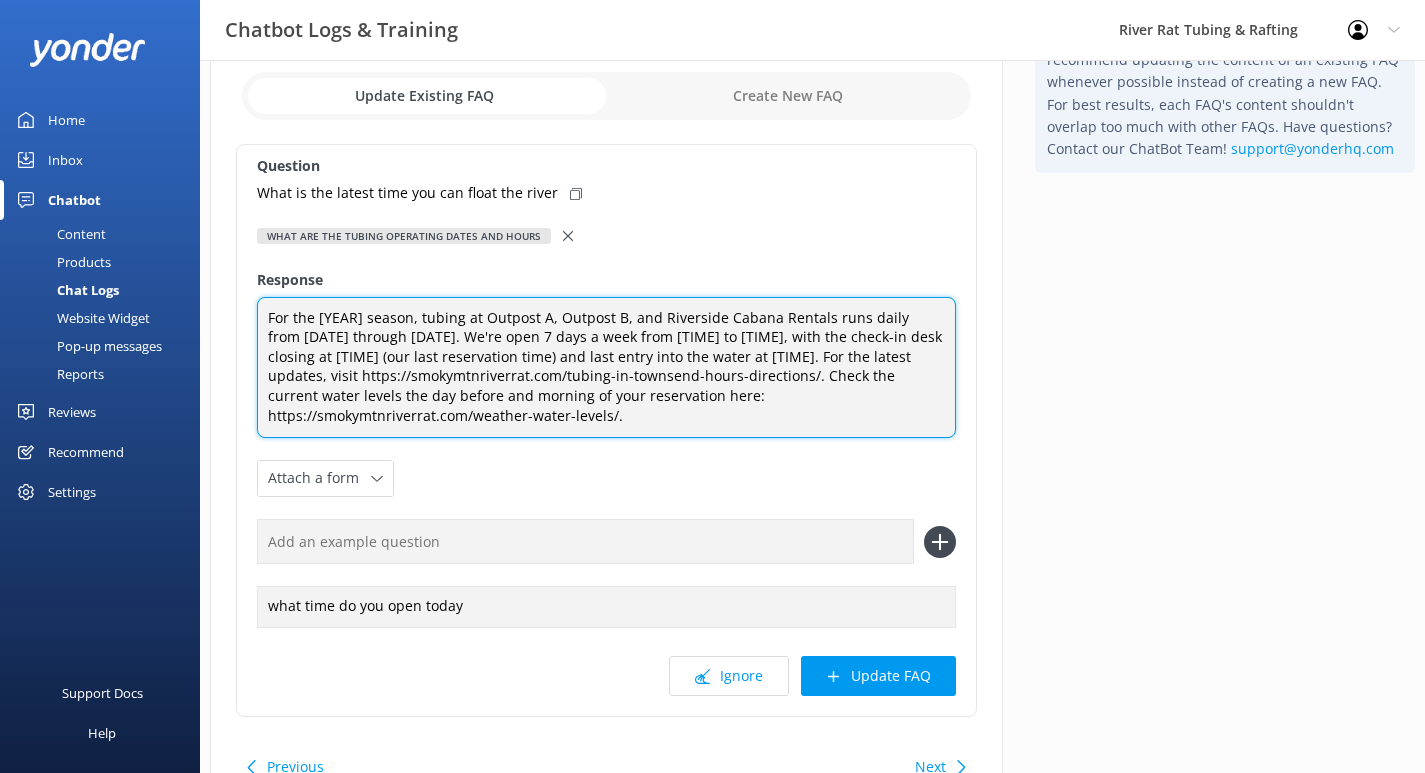 click on "For the [YEAR] season, tubing at Outpost A, Outpost B, and Riverside Cabana Rentals runs daily from [DATE] through [DATE]. We're open 7 days a week from [TIME] to [TIME], with the check-in desk closing at [TIME] (our last reservation time) and last entry into the water at [TIME]. For the latest updates, visit https://smokymtnriverrat.com/tubing-in-townsend-hours-directions/. Check the current water levels the day before and morning of your reservation here: https://smokymtnriverrat.com/weather-water-levels/." at bounding box center [606, 368] 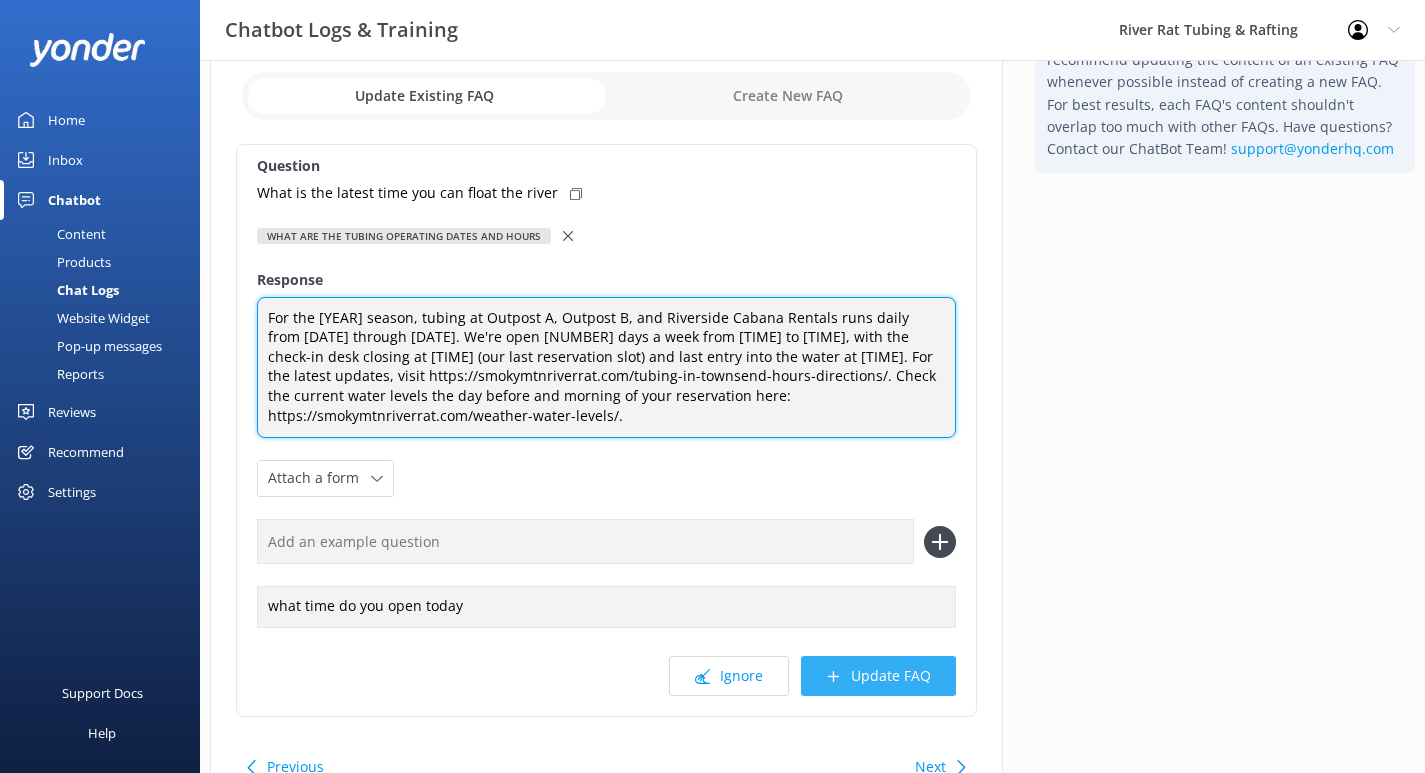 type on "For the [YEAR] season, tubing at Outpost A, Outpost B, and Riverside Cabana Rentals runs daily from [DATE] through [DATE]. We're open [NUMBER] days a week from [TIME] to [TIME], with the check-in desk closing at [TIME] (our last reservation slot) and last entry into the water at [TIME]. For the latest updates, visit https://smokymtnriverrat.com/tubing-in-townsend-hours-directions/. Check the current water levels the day before and morning of your reservation here: https://smokymtnriverrat.com/weather-water-levels/." 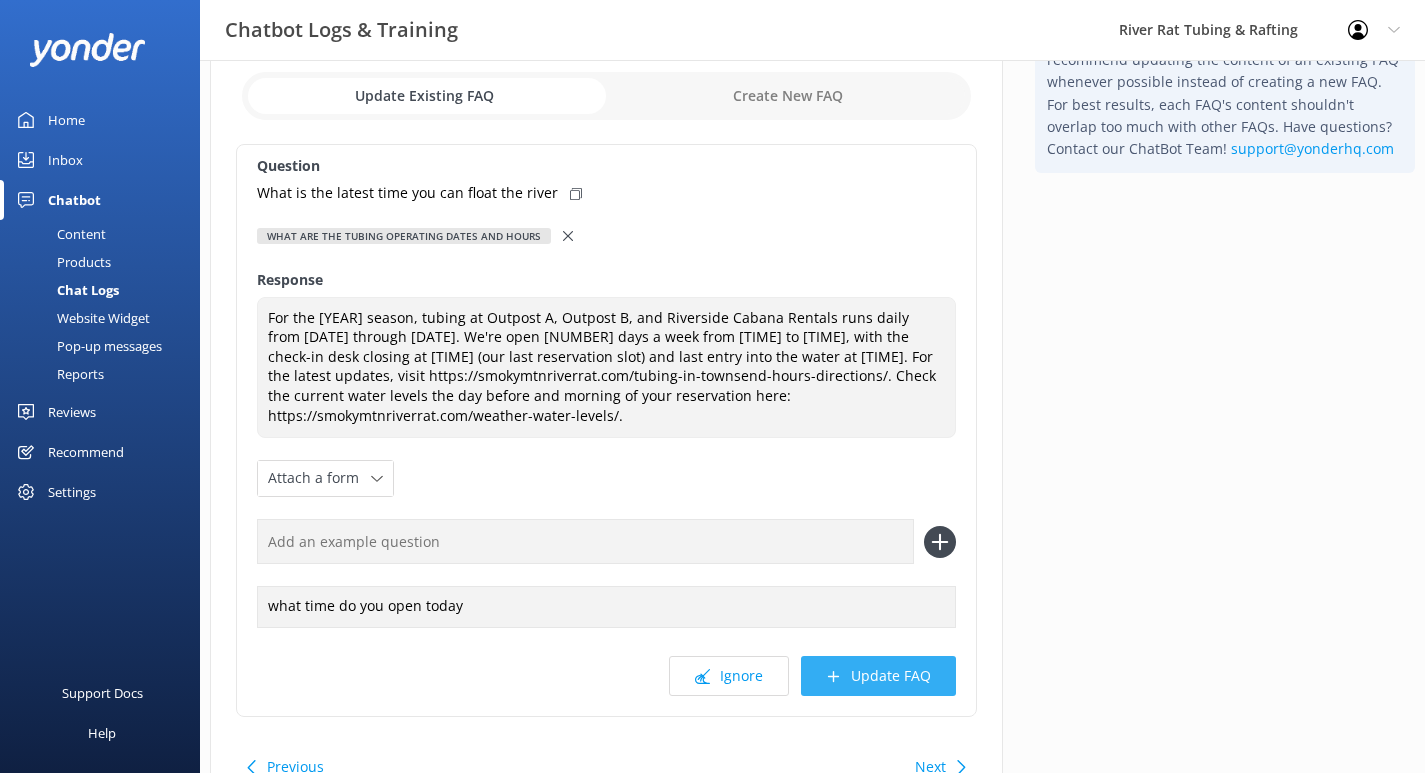 click on "Update FAQ" at bounding box center [878, 676] 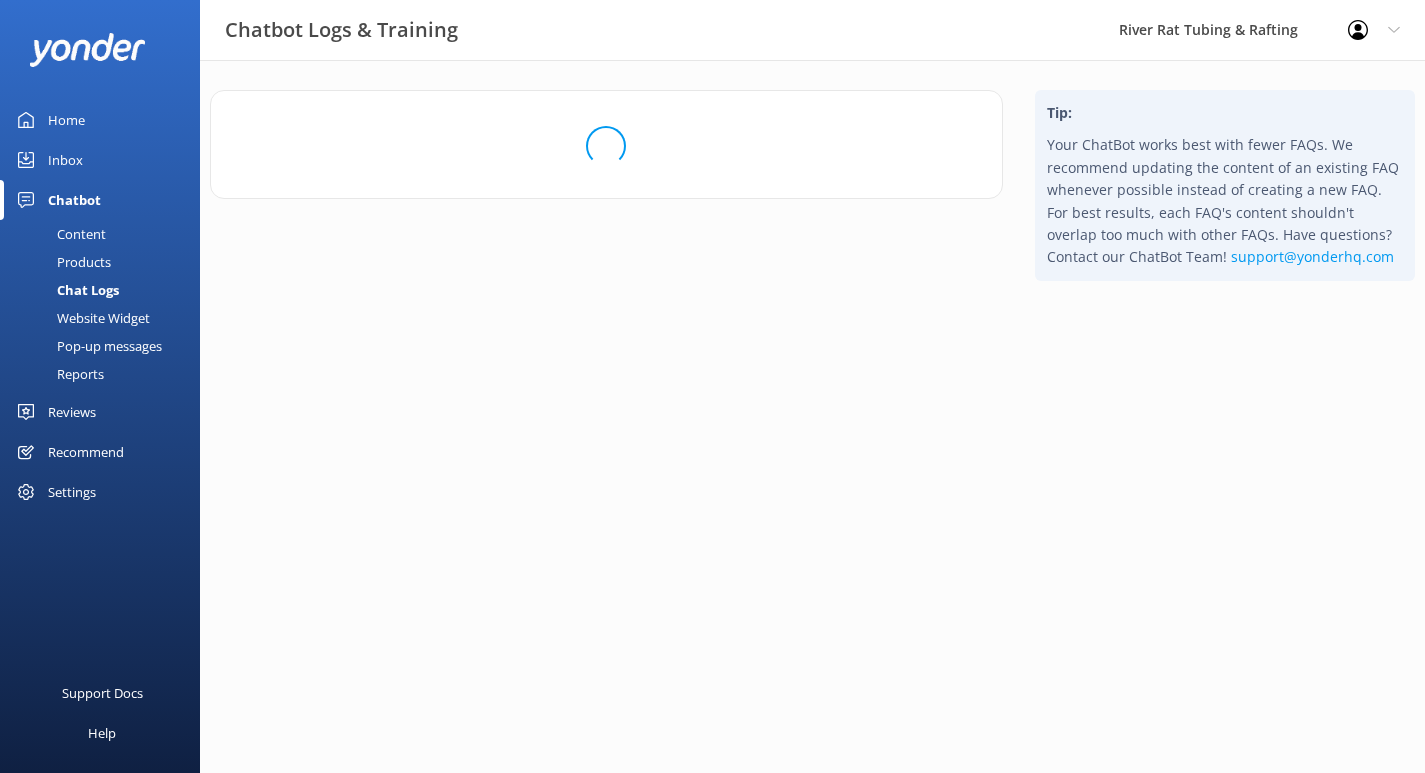 scroll, scrollTop: 0, scrollLeft: 0, axis: both 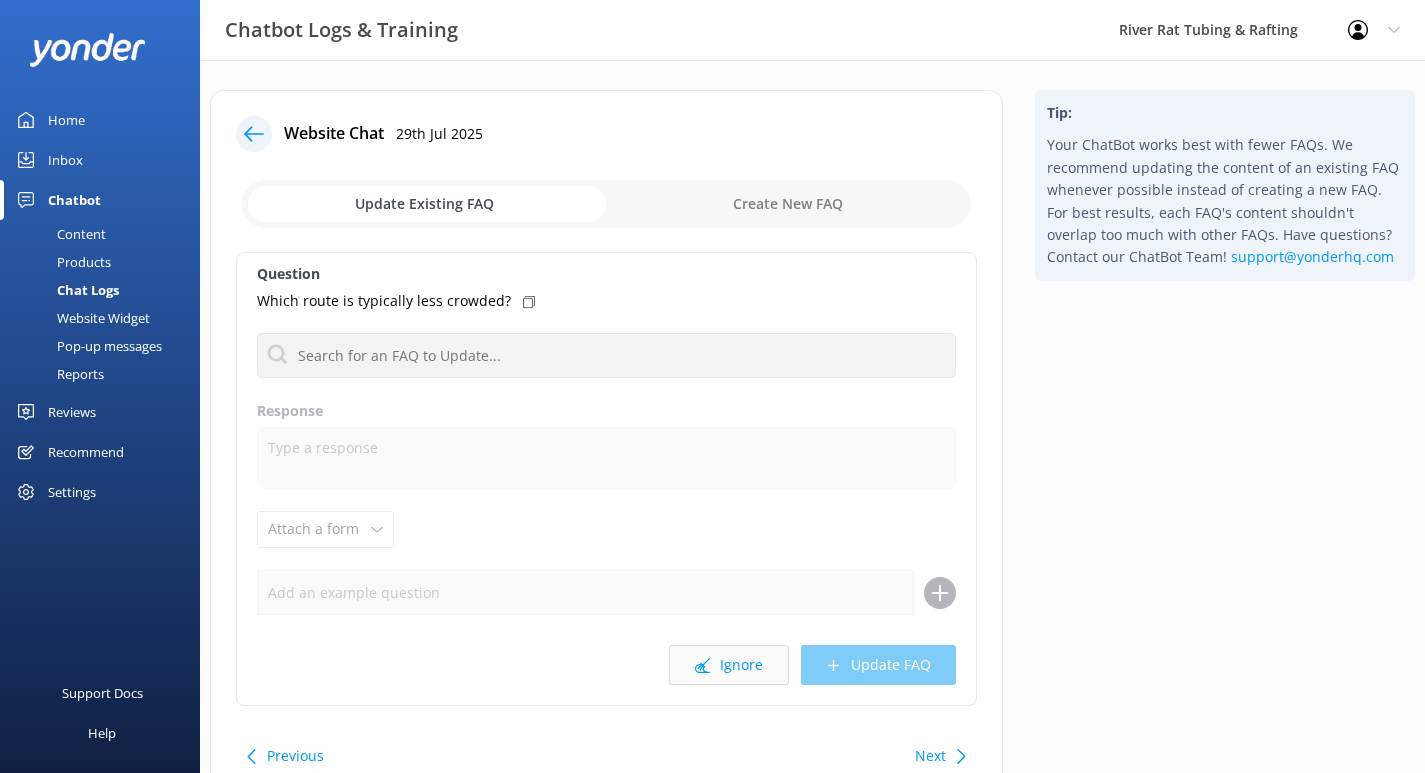 click on "Ignore" at bounding box center (729, 665) 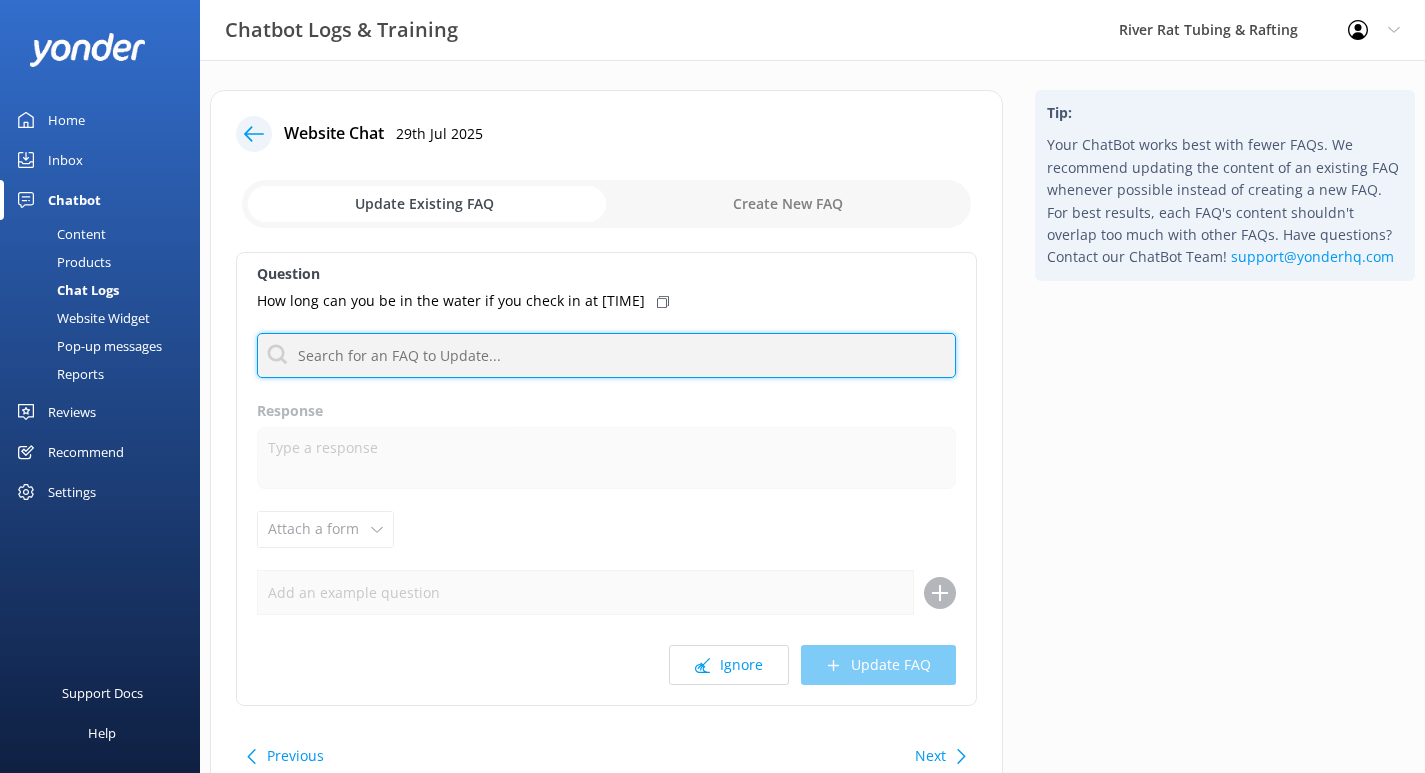 click at bounding box center (606, 355) 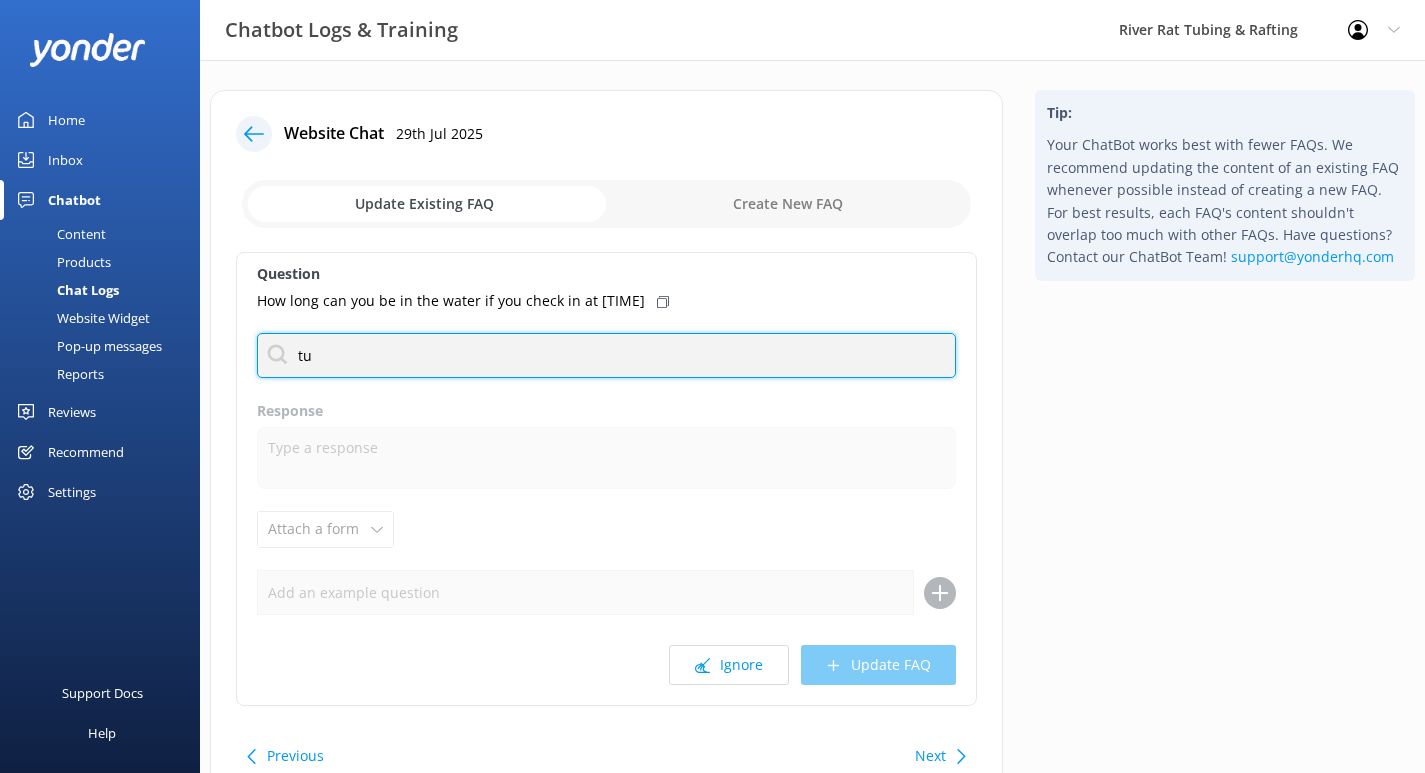 type on "t" 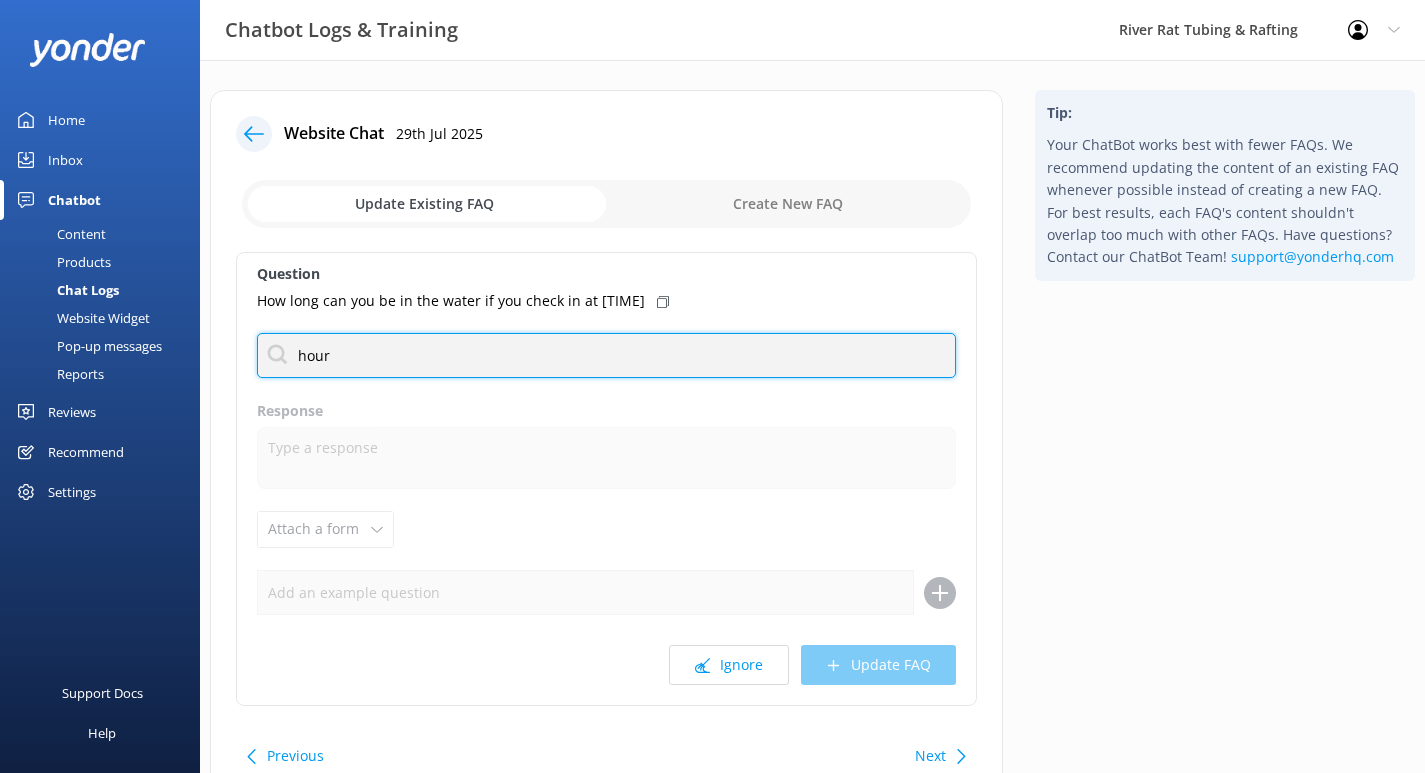 type on "hours" 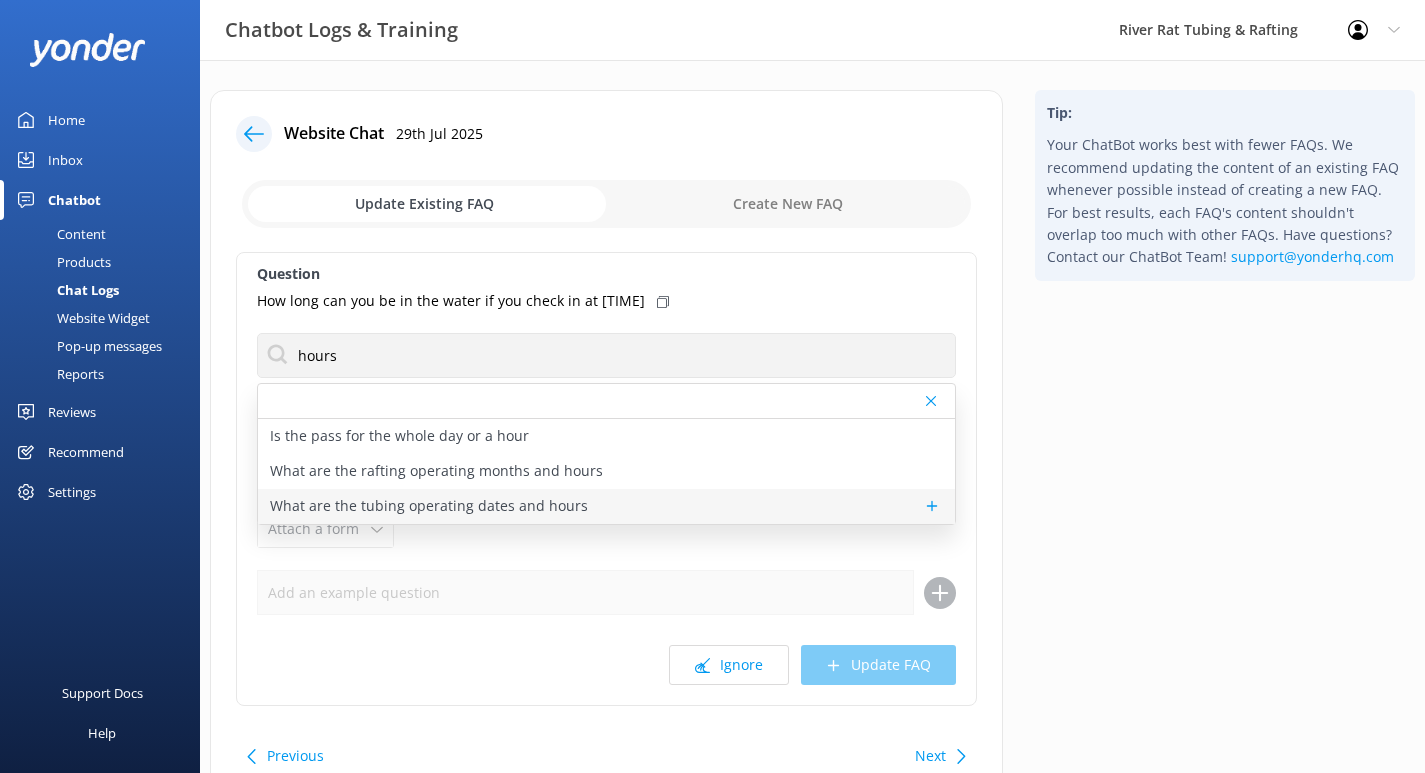 click on "What are the tubing operating dates and hours" at bounding box center [429, 506] 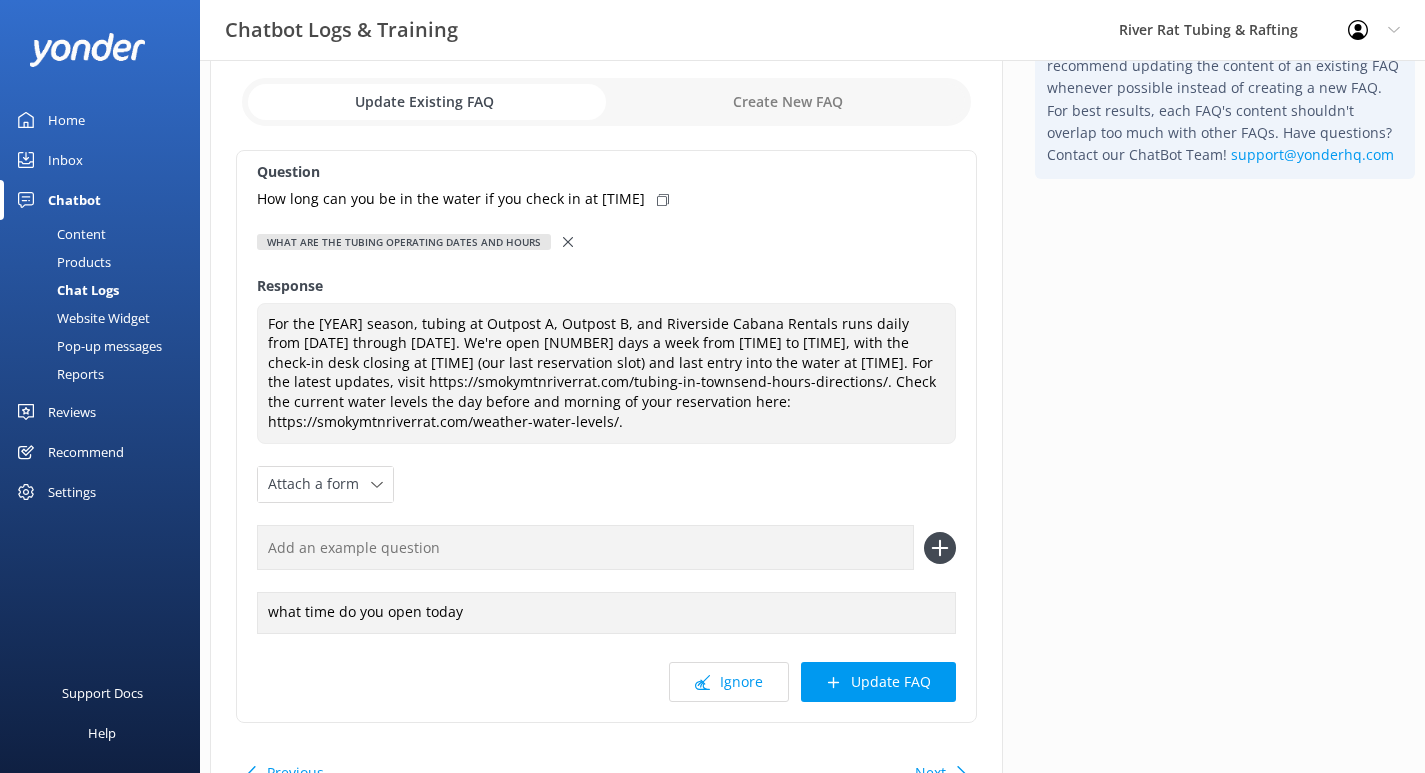 scroll, scrollTop: 107, scrollLeft: 0, axis: vertical 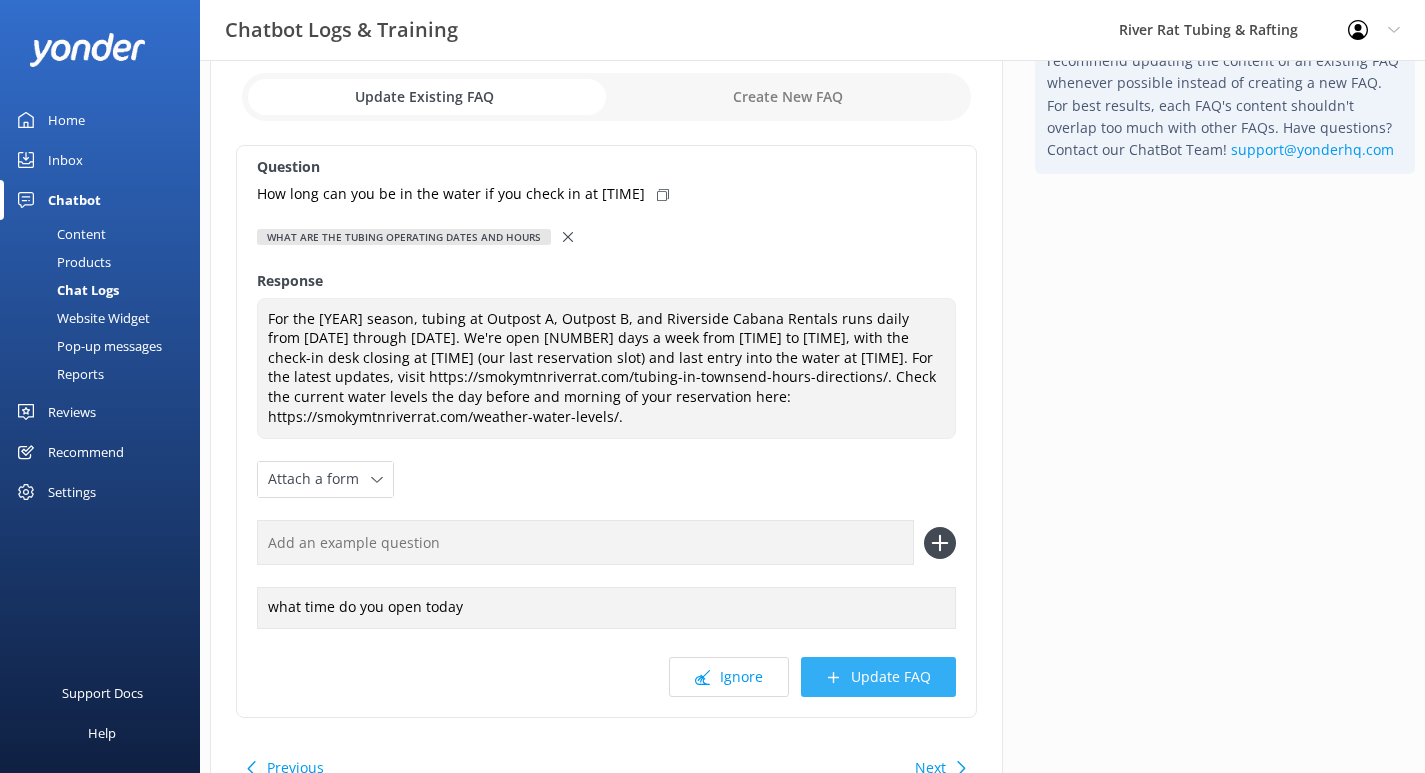 click on "Update FAQ" at bounding box center (878, 677) 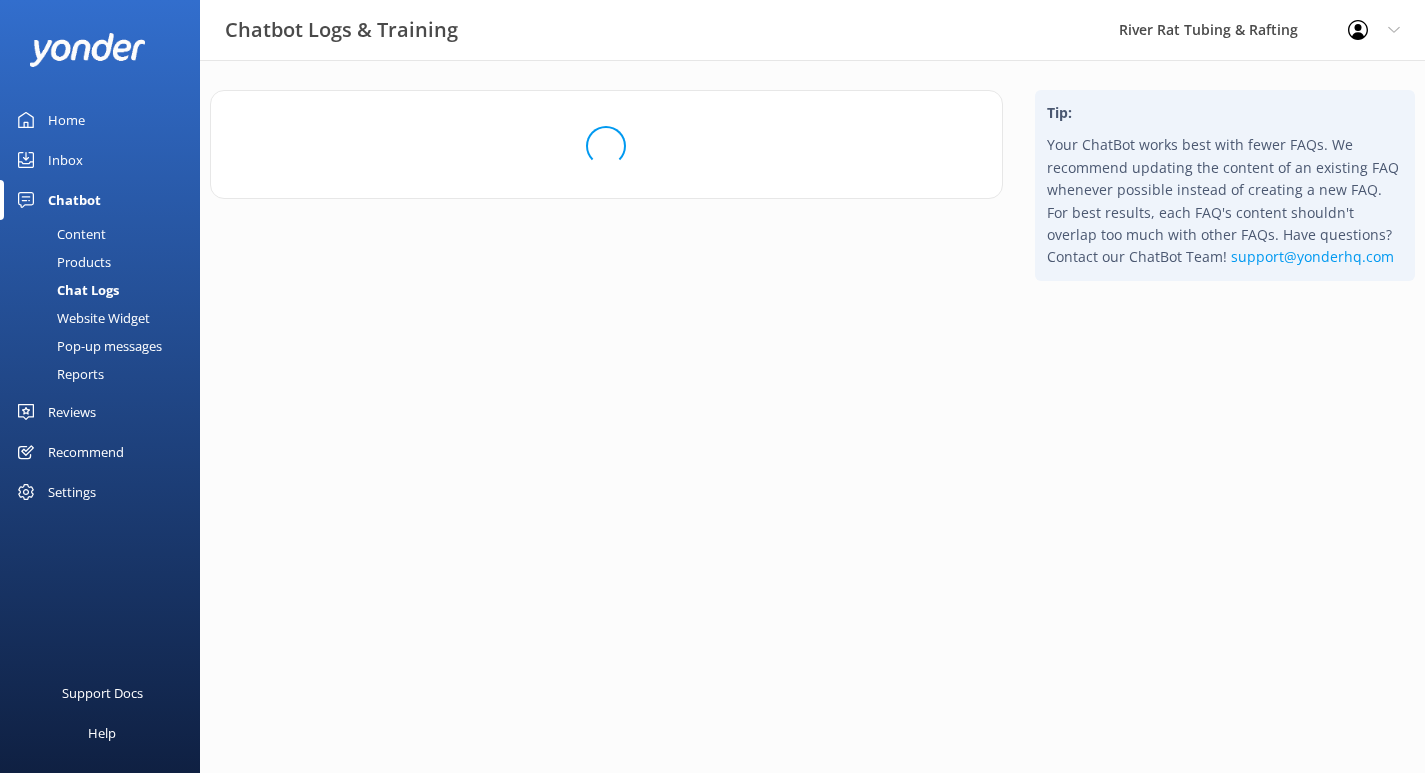 scroll, scrollTop: 0, scrollLeft: 0, axis: both 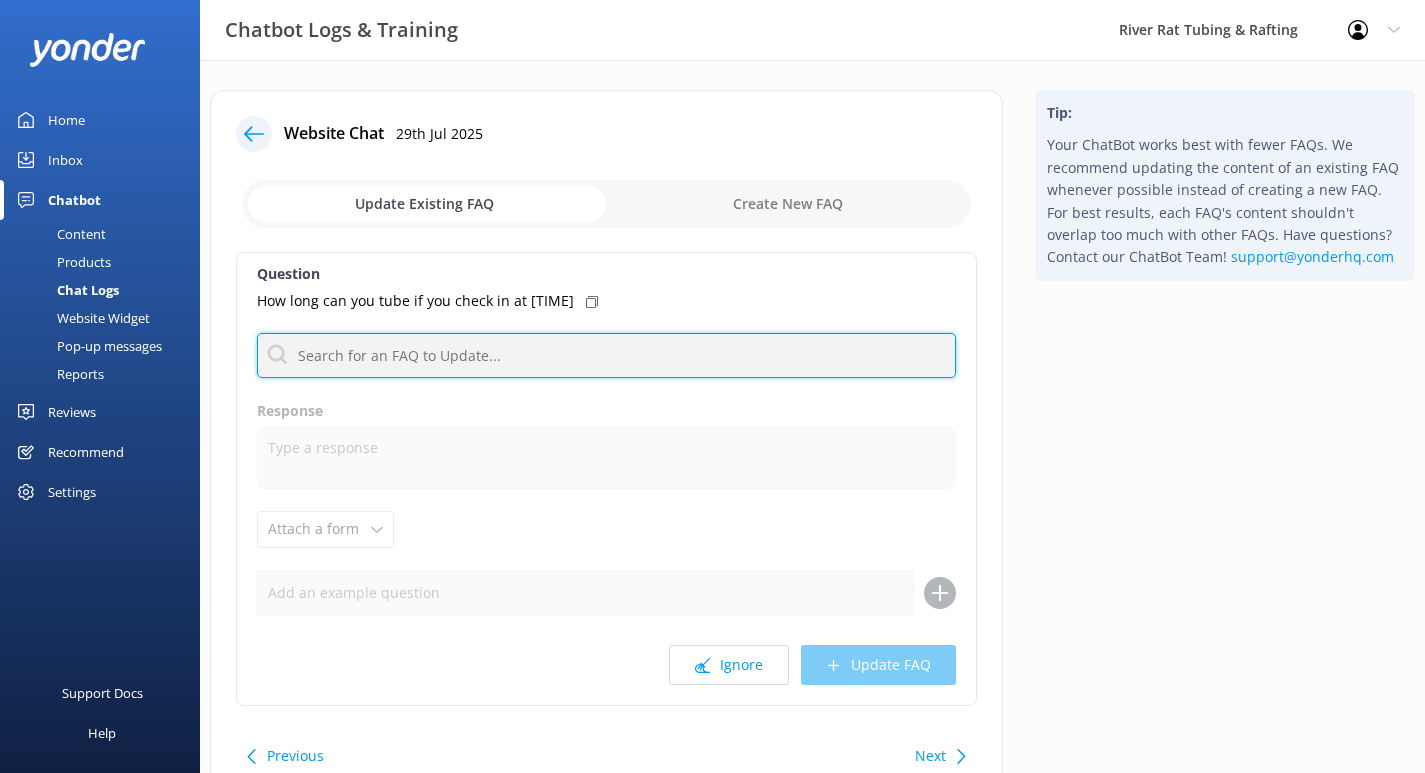 click at bounding box center (606, 355) 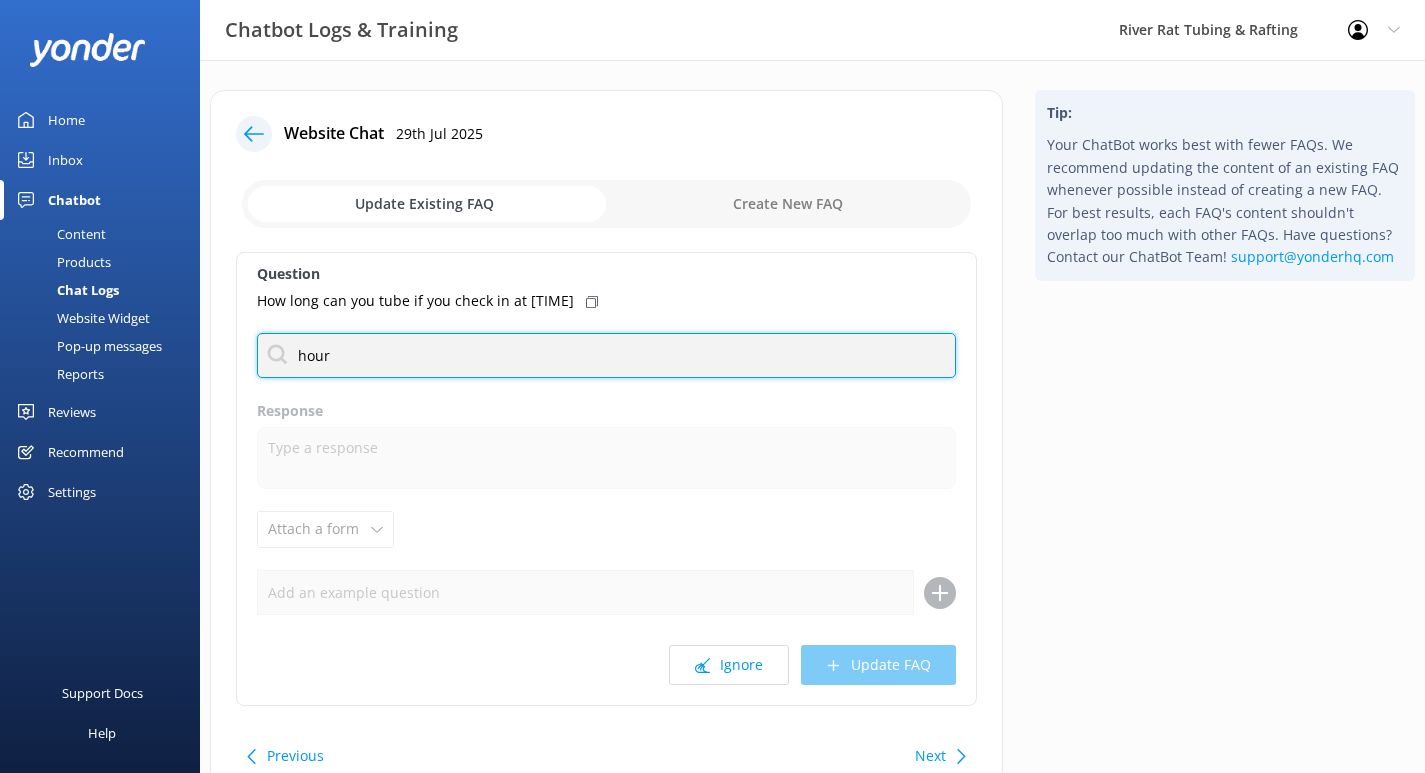 type on "hours" 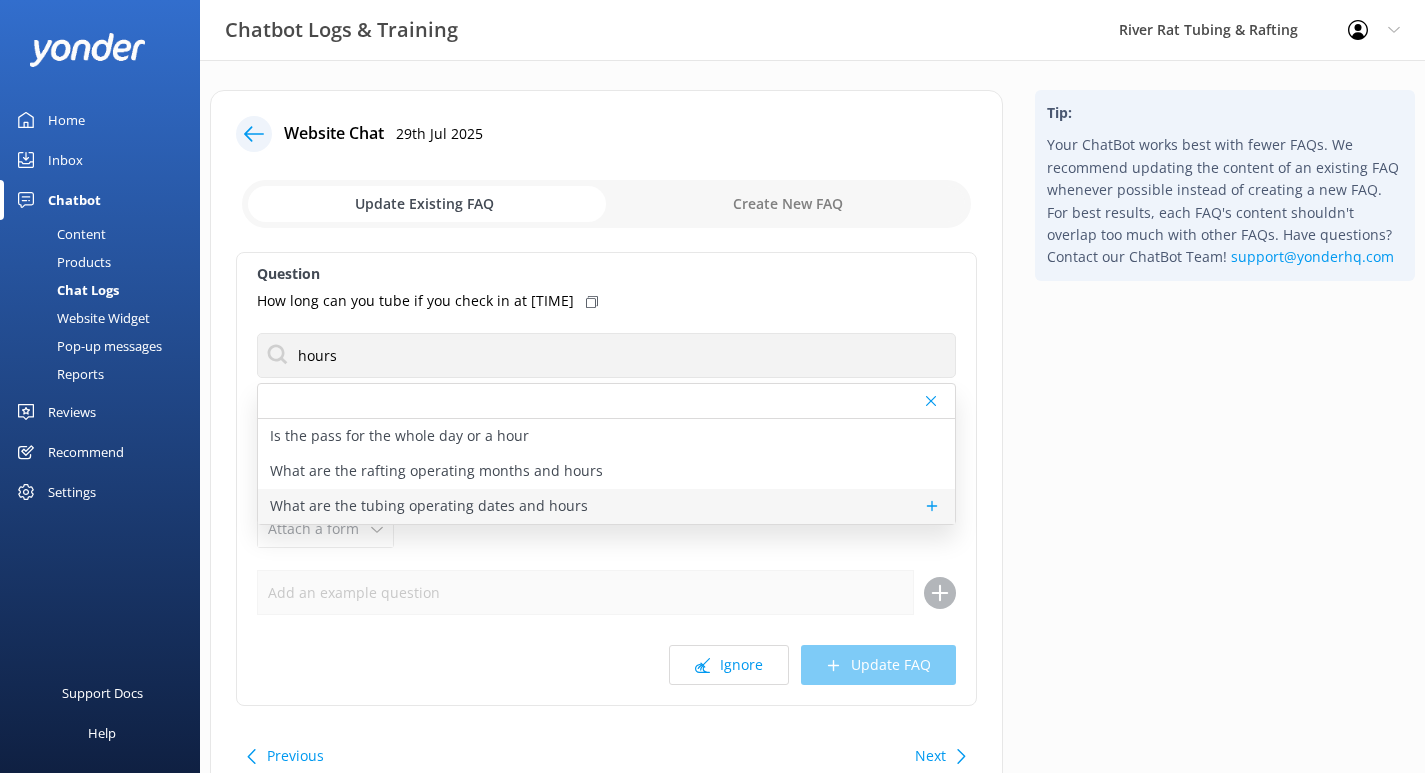 click on "What are the tubing operating dates and hours" at bounding box center (429, 506) 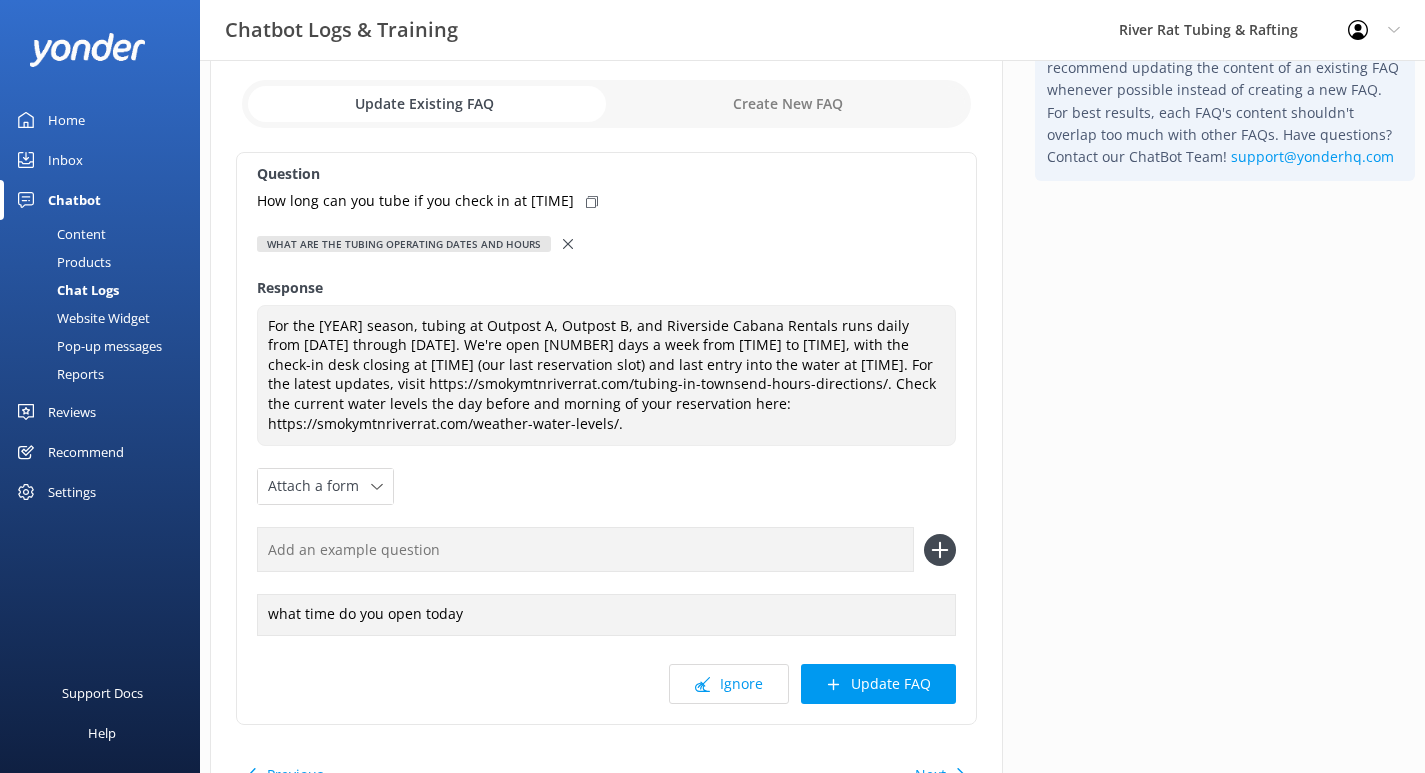 scroll, scrollTop: 110, scrollLeft: 0, axis: vertical 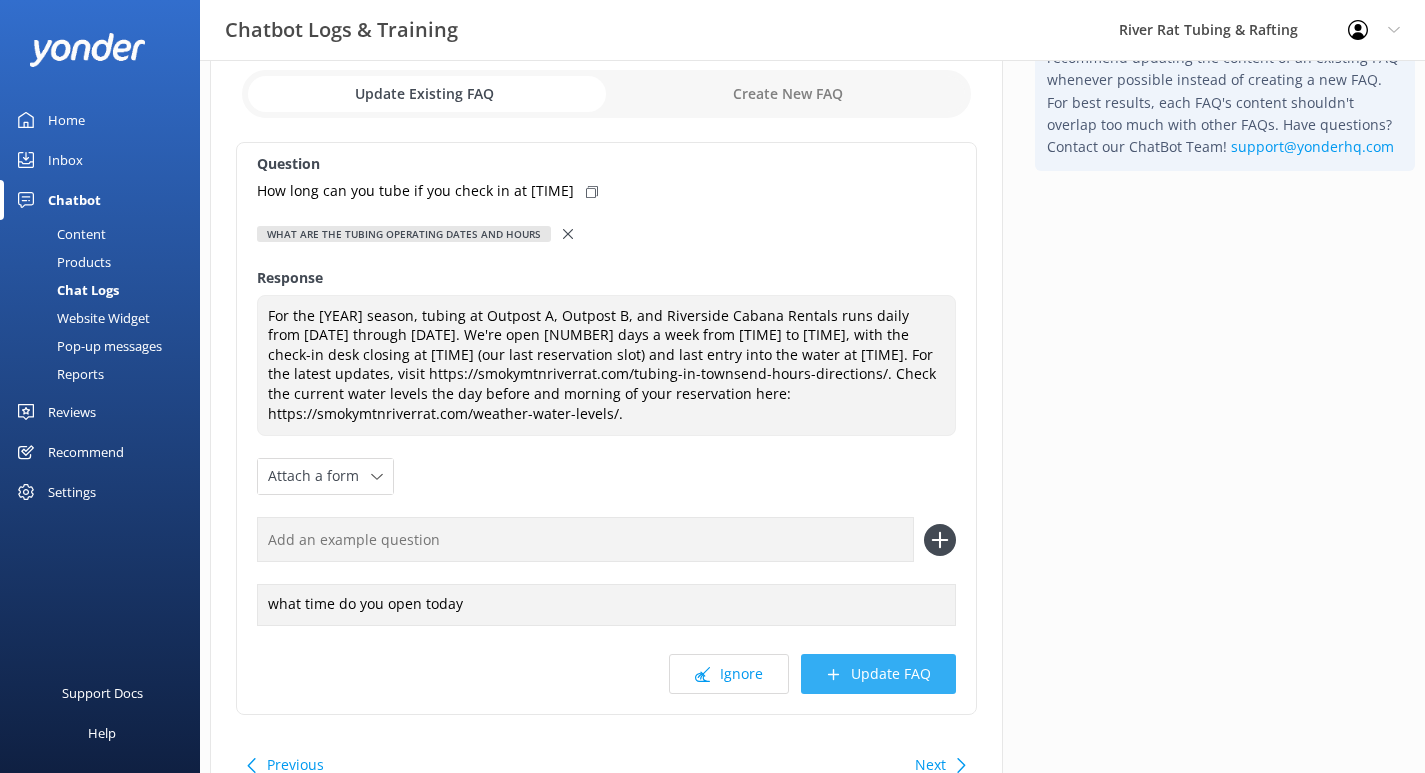 click on "Update FAQ" at bounding box center [878, 674] 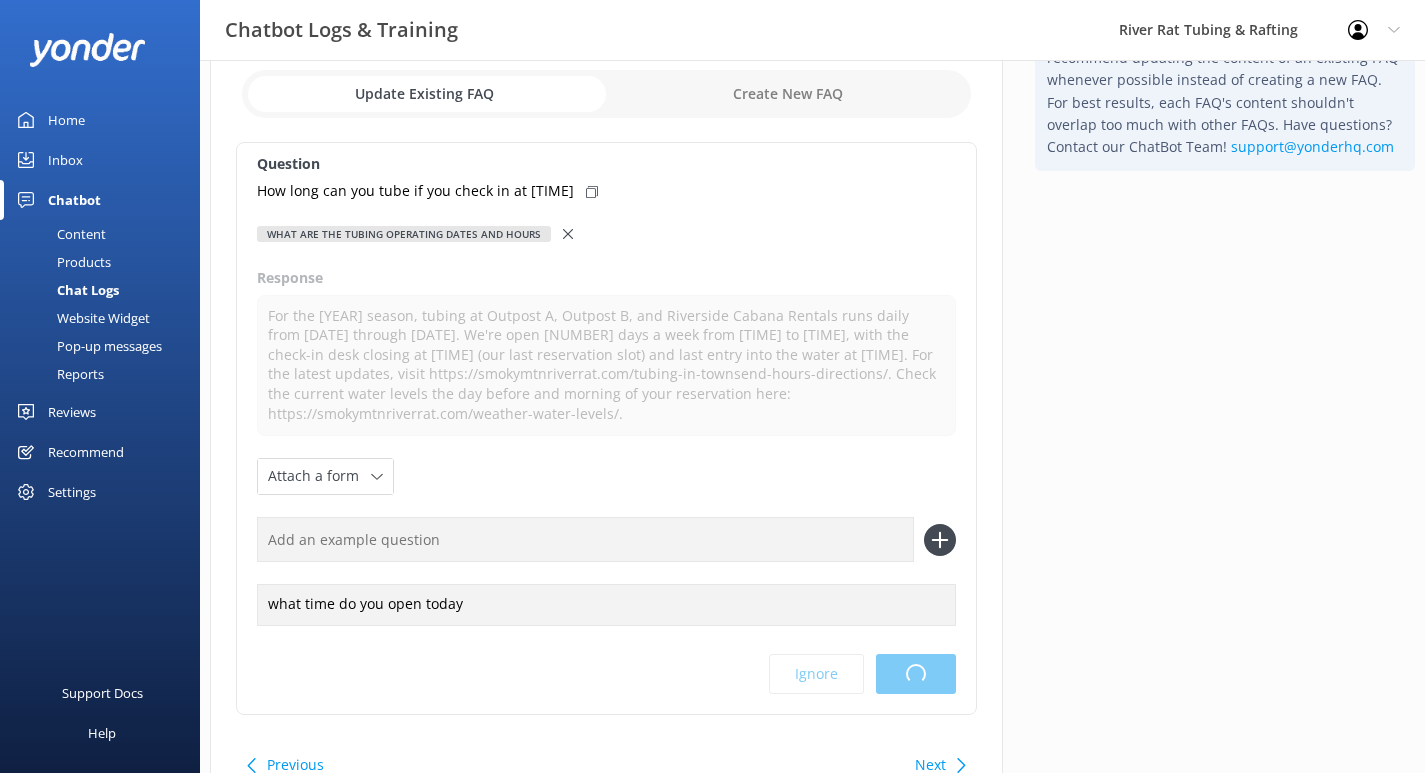 scroll, scrollTop: 0, scrollLeft: 0, axis: both 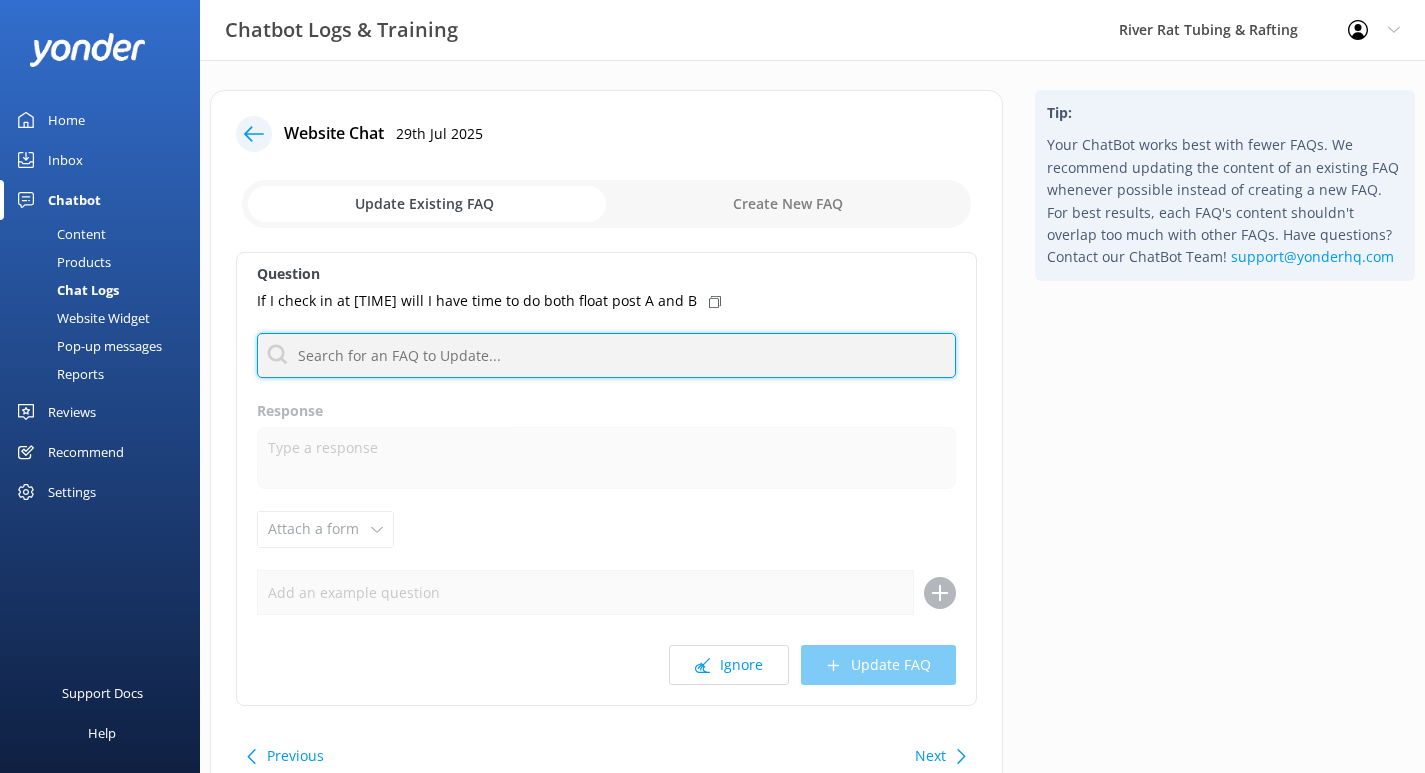 click at bounding box center (606, 355) 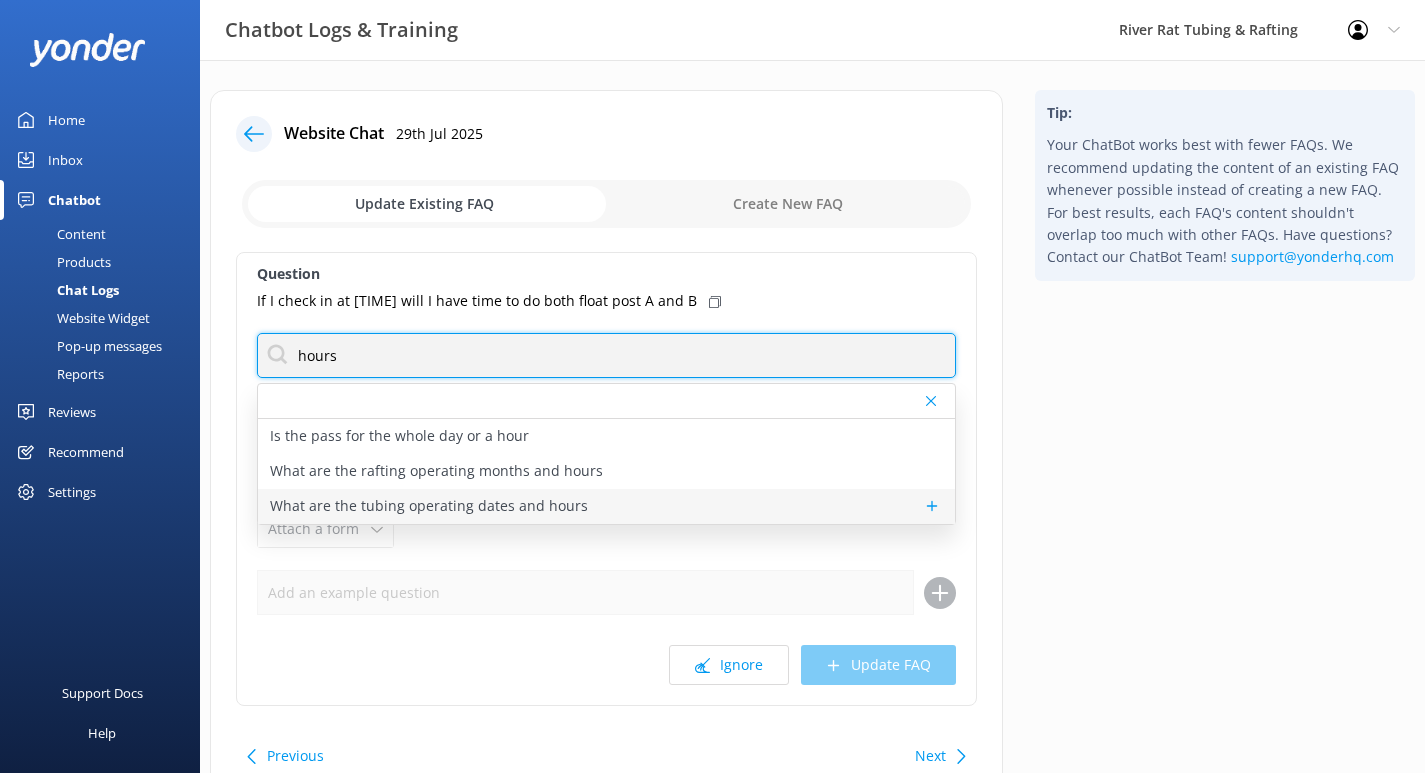 type on "hours" 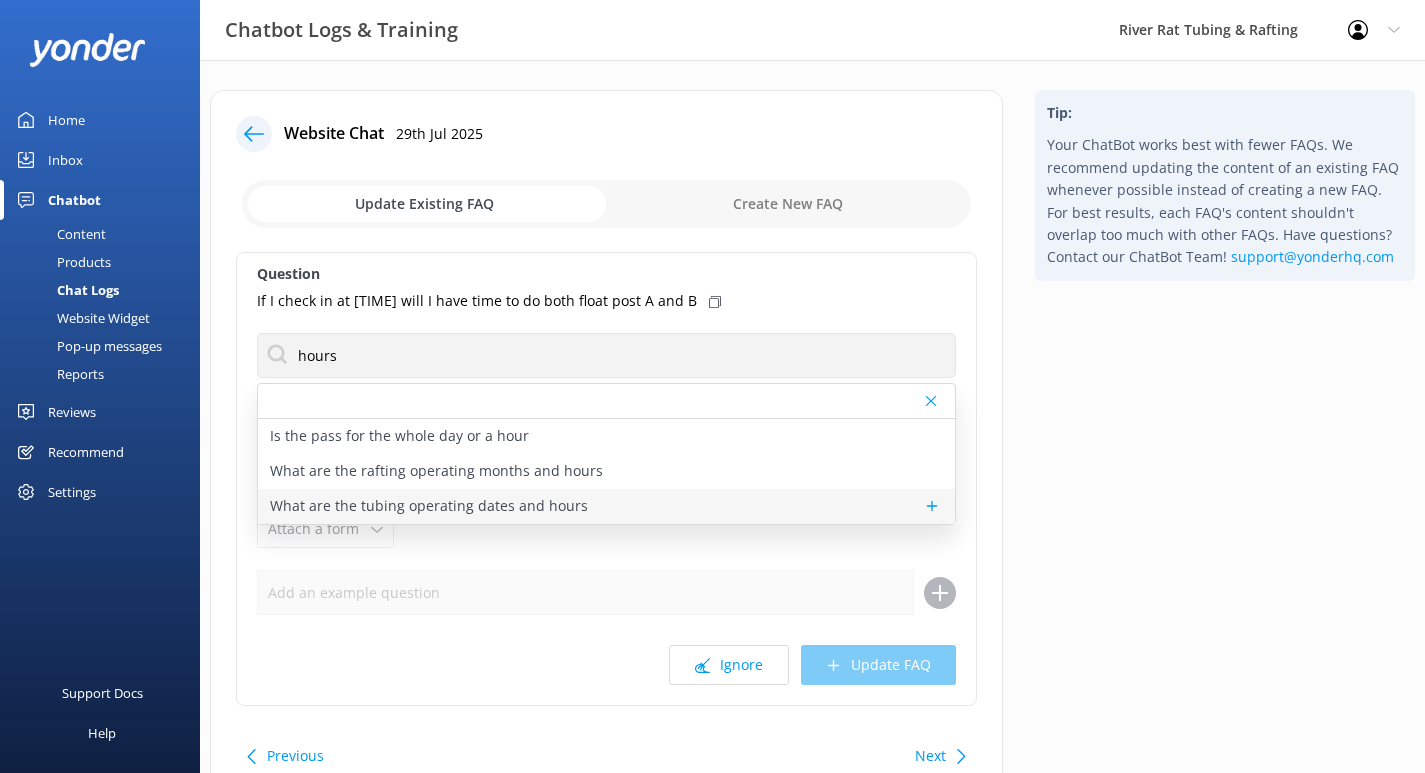 click on "What are the tubing operating dates and hours" at bounding box center [429, 506] 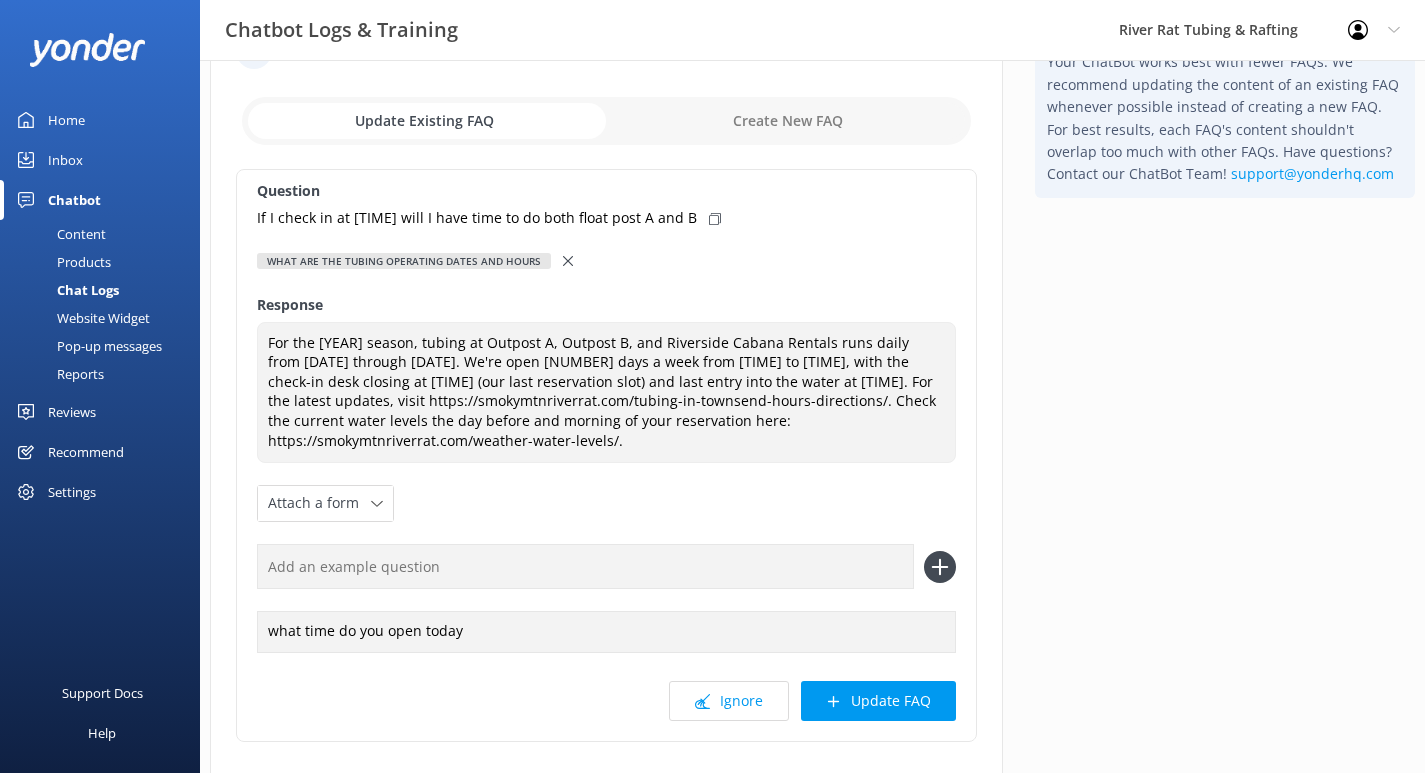 scroll, scrollTop: 89, scrollLeft: 0, axis: vertical 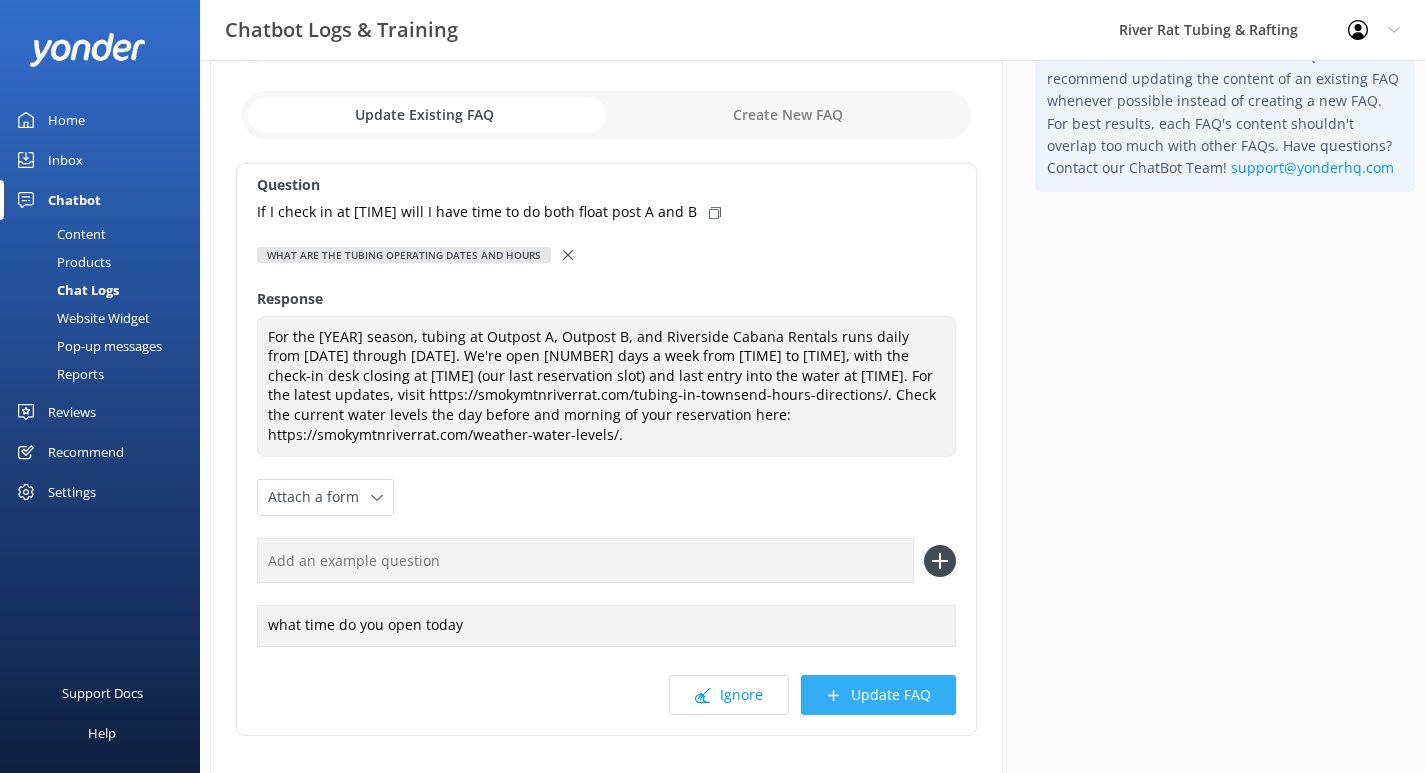 click on "Update FAQ" at bounding box center [878, 695] 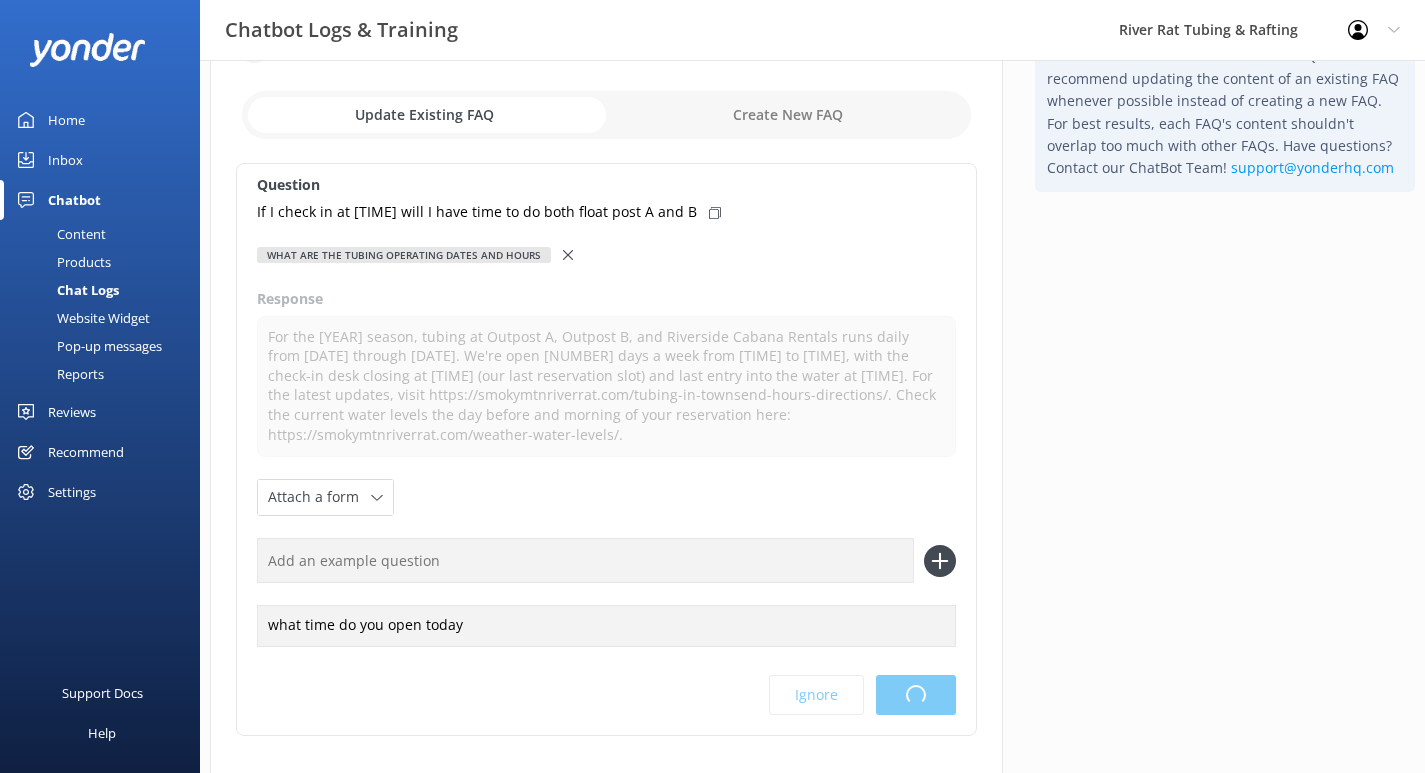scroll, scrollTop: 0, scrollLeft: 0, axis: both 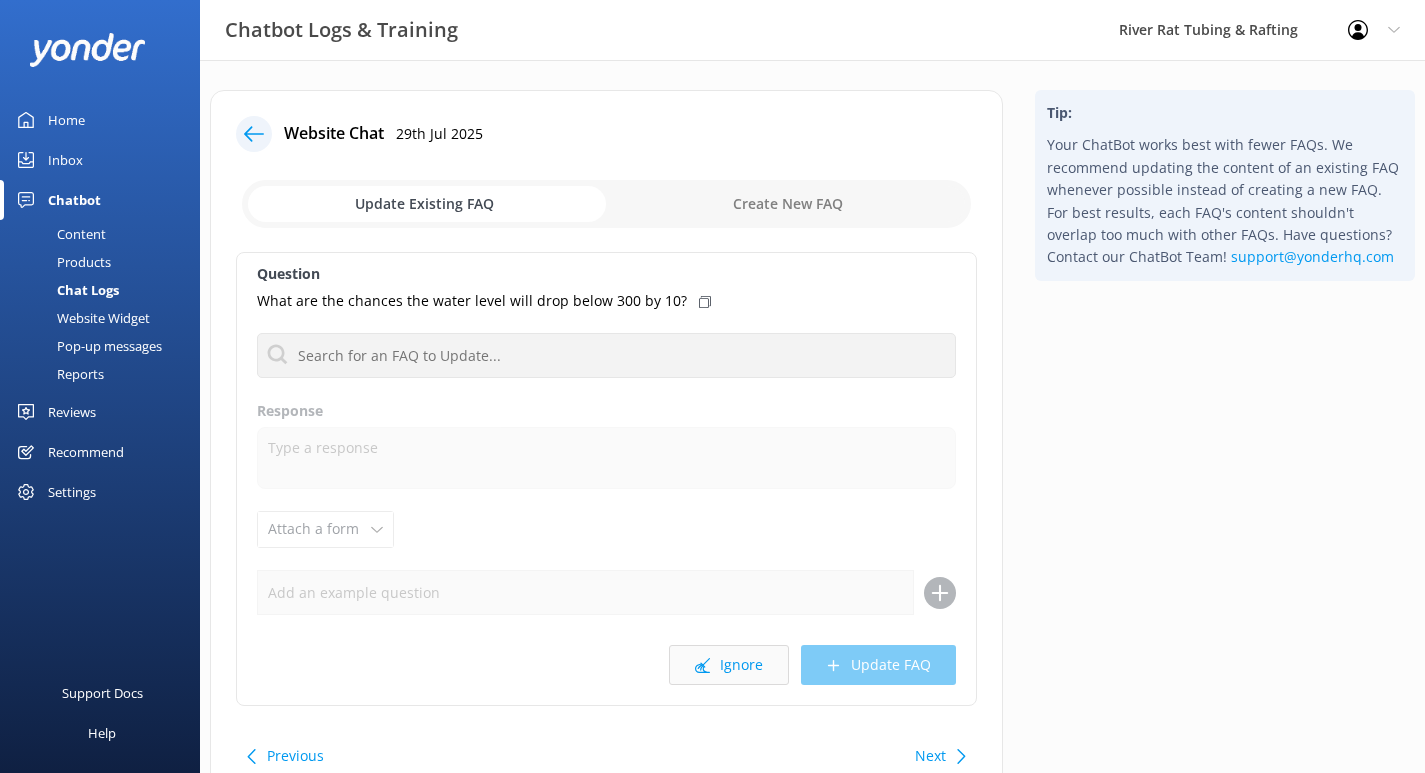click on "Ignore" at bounding box center (729, 665) 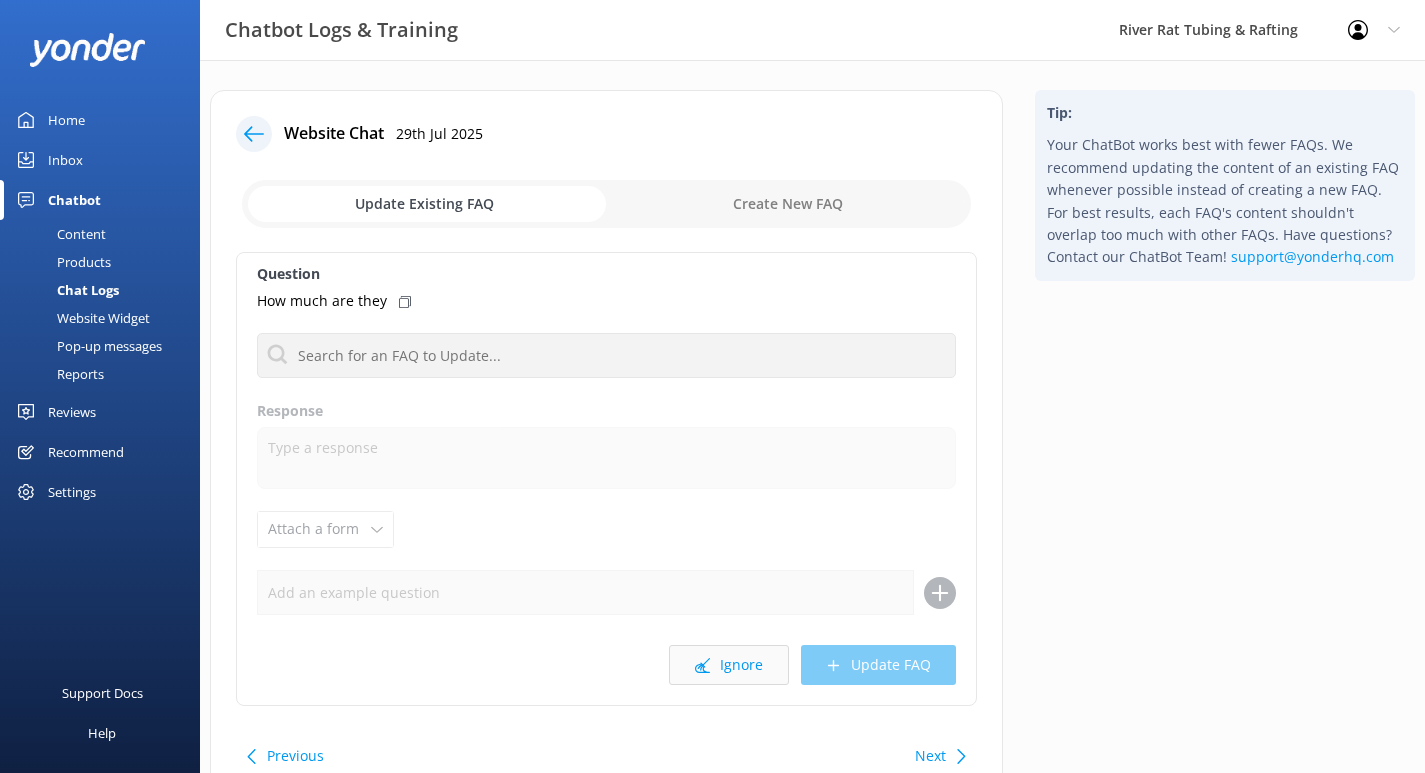 click on "Ignore" at bounding box center [729, 665] 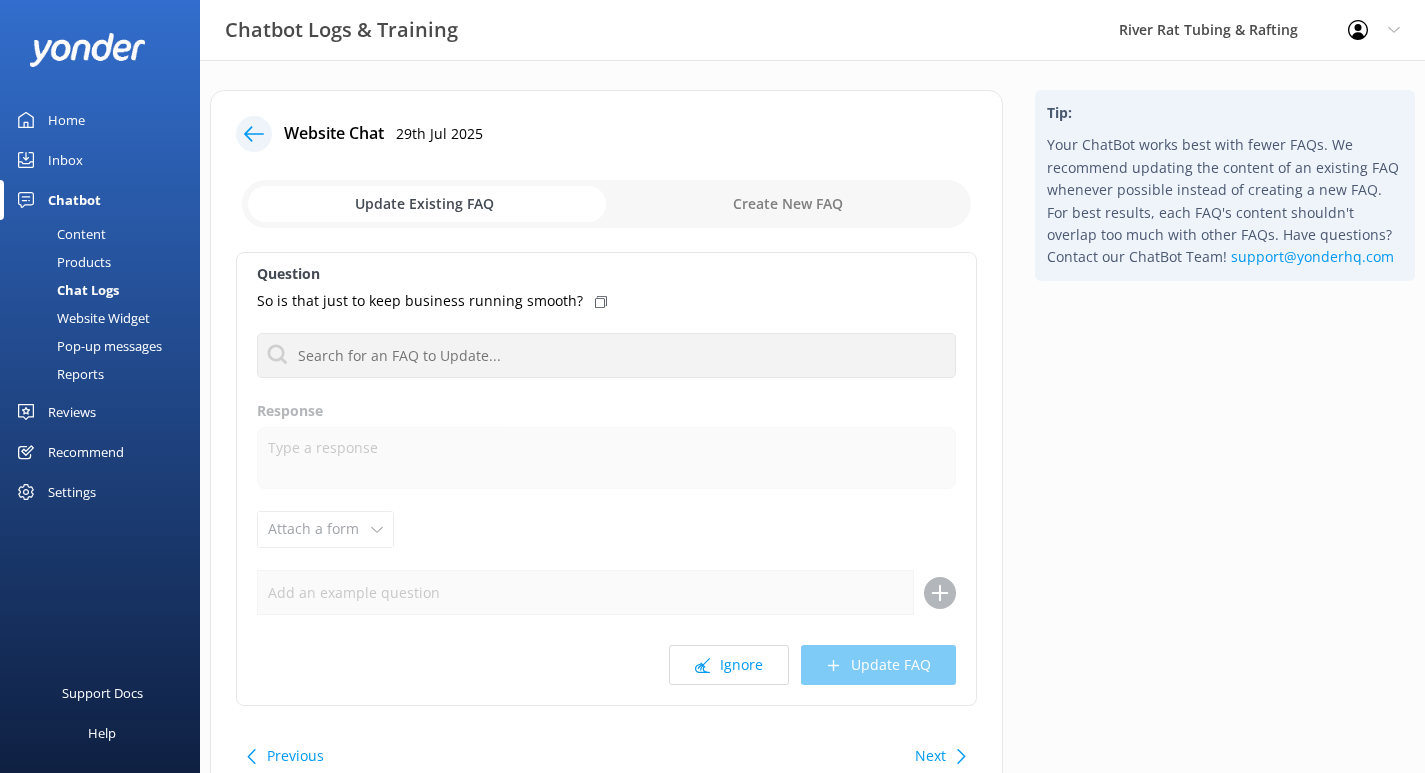 click on "Ignore" at bounding box center (729, 665) 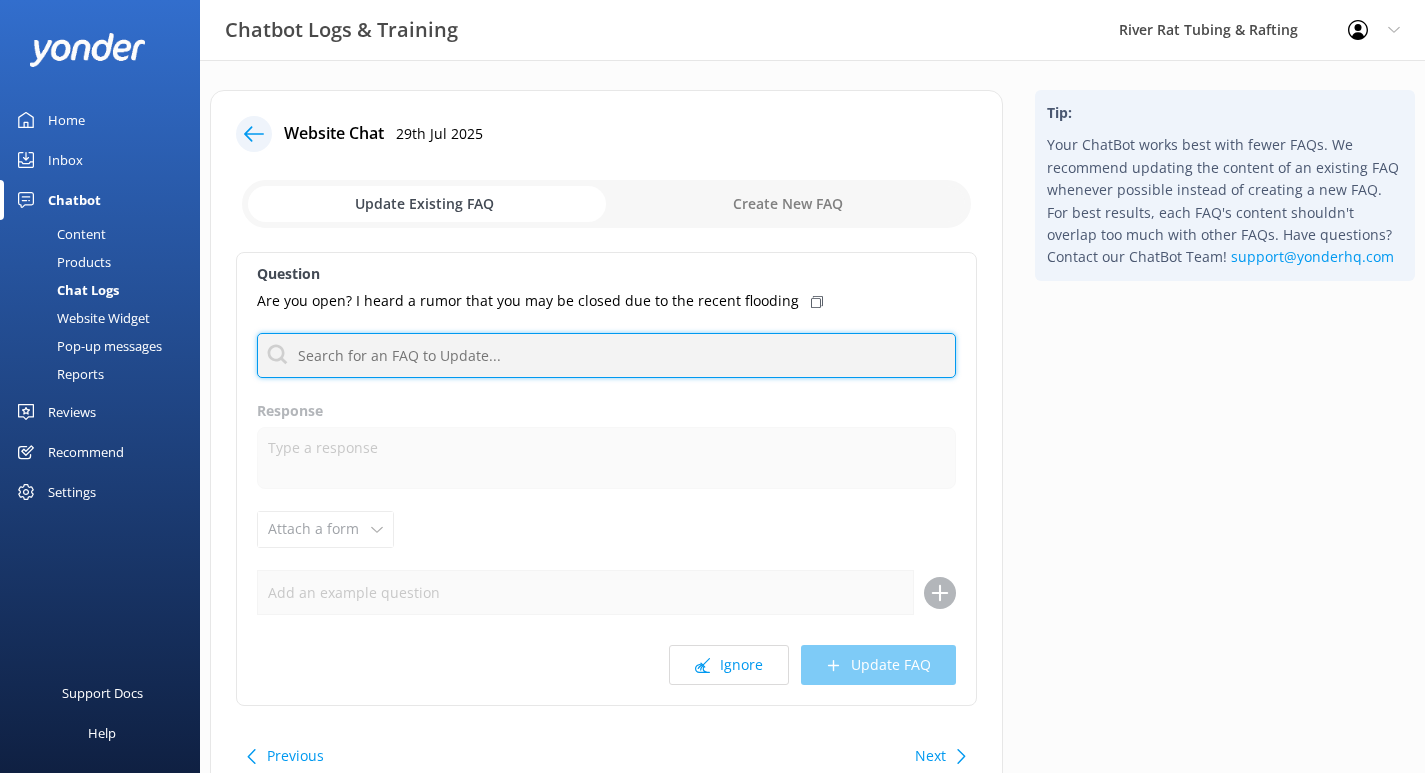 click at bounding box center [606, 355] 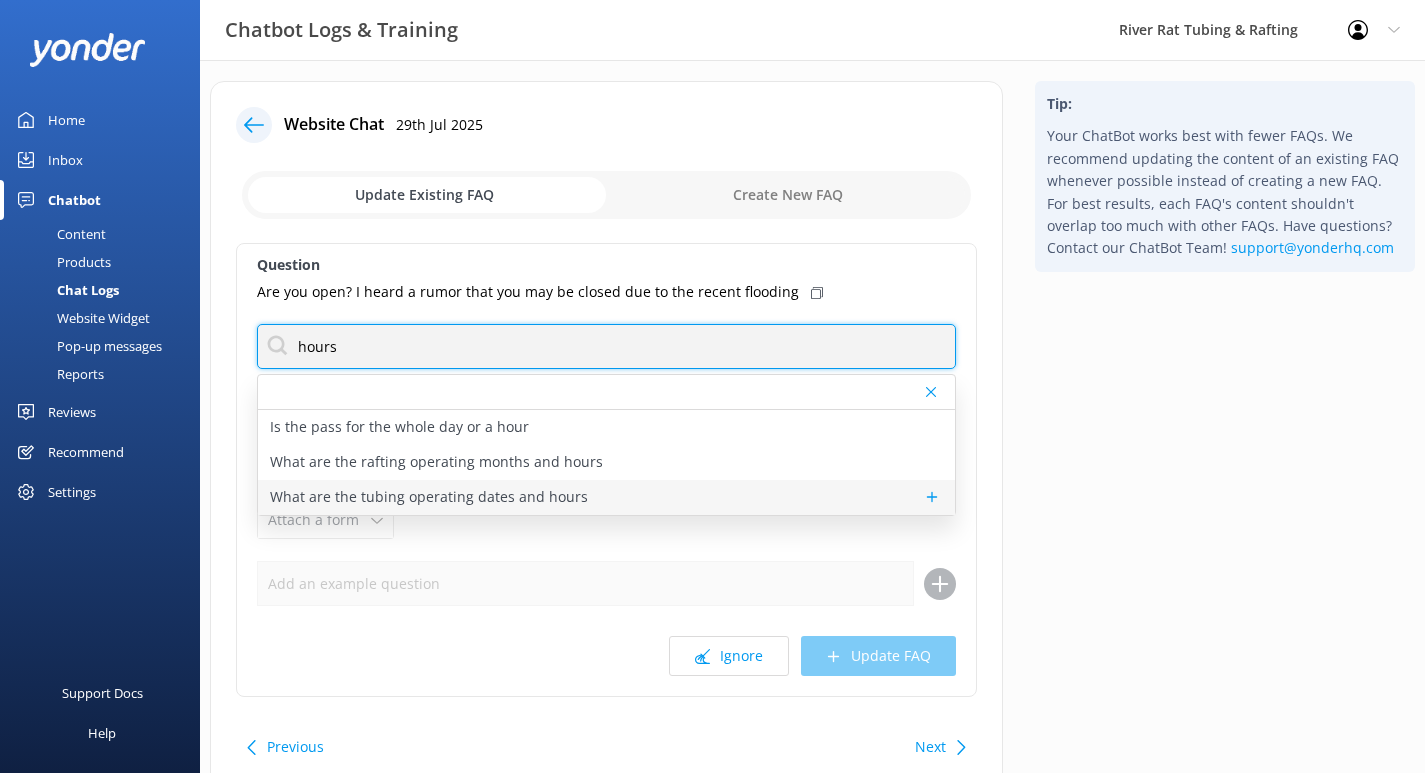 scroll, scrollTop: 0, scrollLeft: 0, axis: both 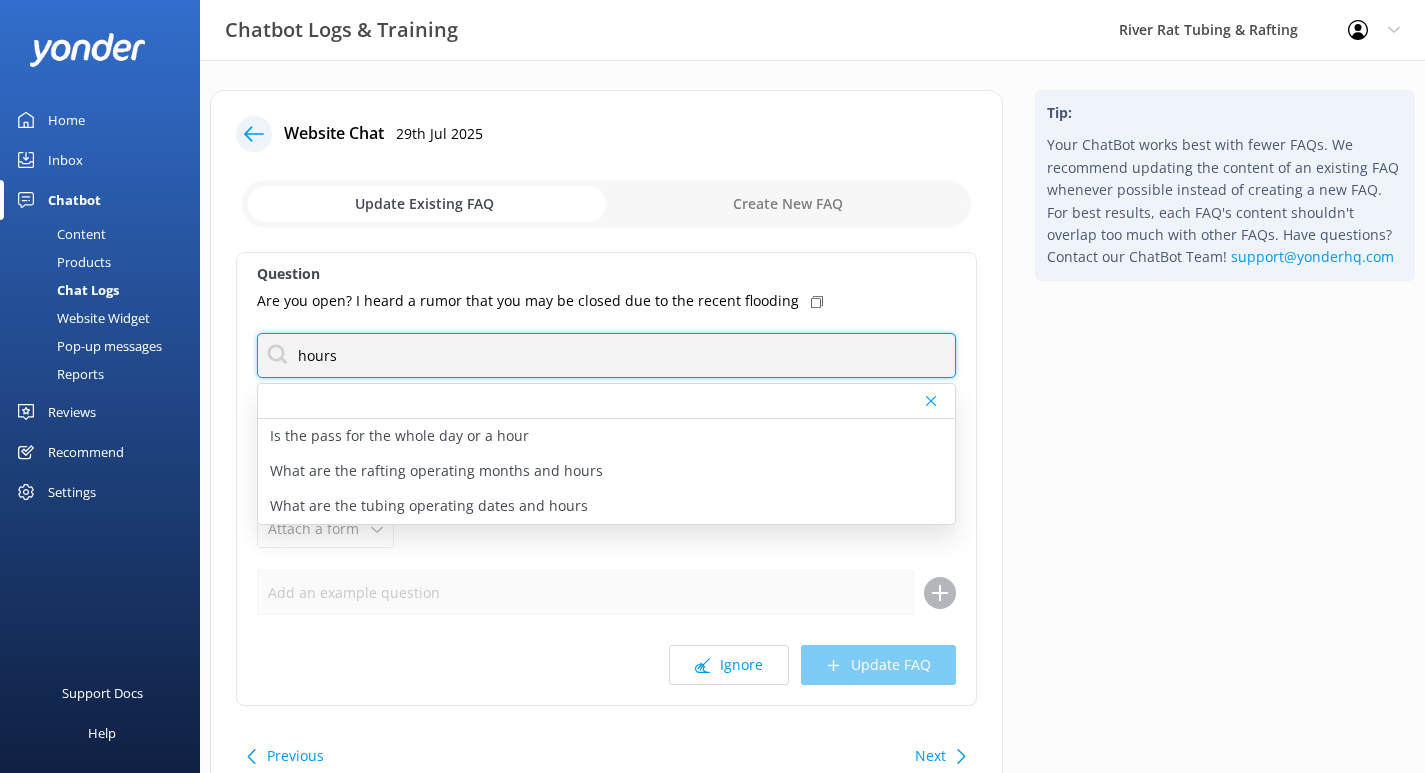 drag, startPoint x: 341, startPoint y: 355, endPoint x: 270, endPoint y: 353, distance: 71.02816 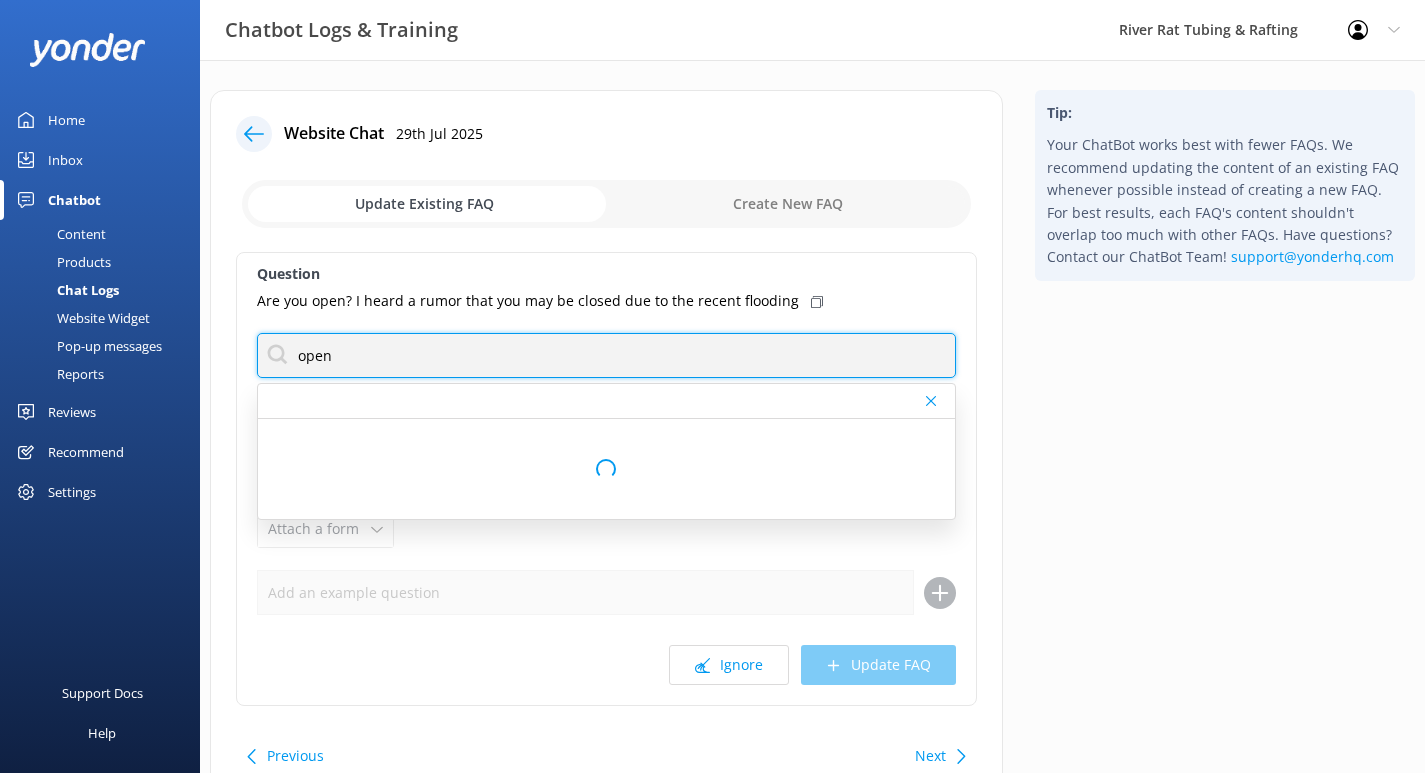 click on "open" at bounding box center [606, 355] 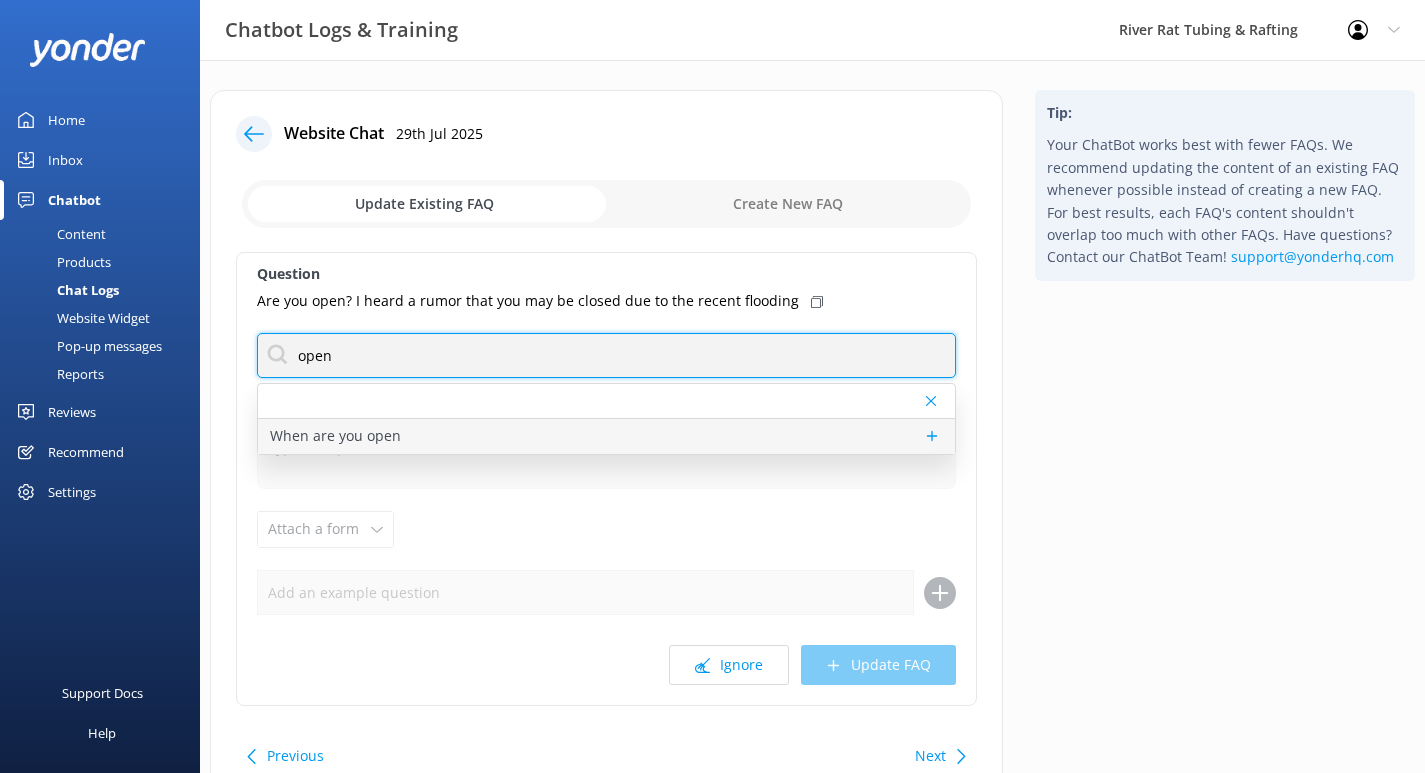 type on "open" 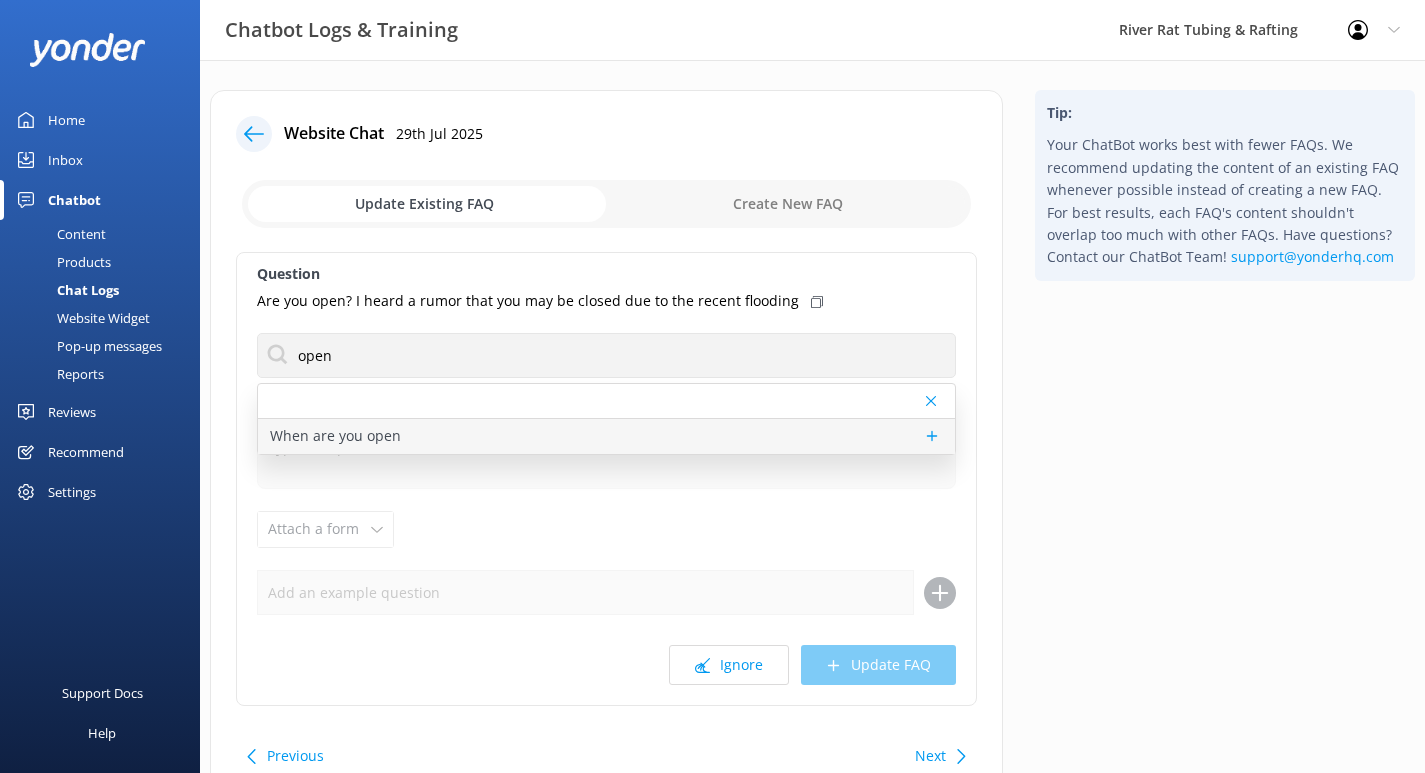 click on "When are you open" at bounding box center (335, 436) 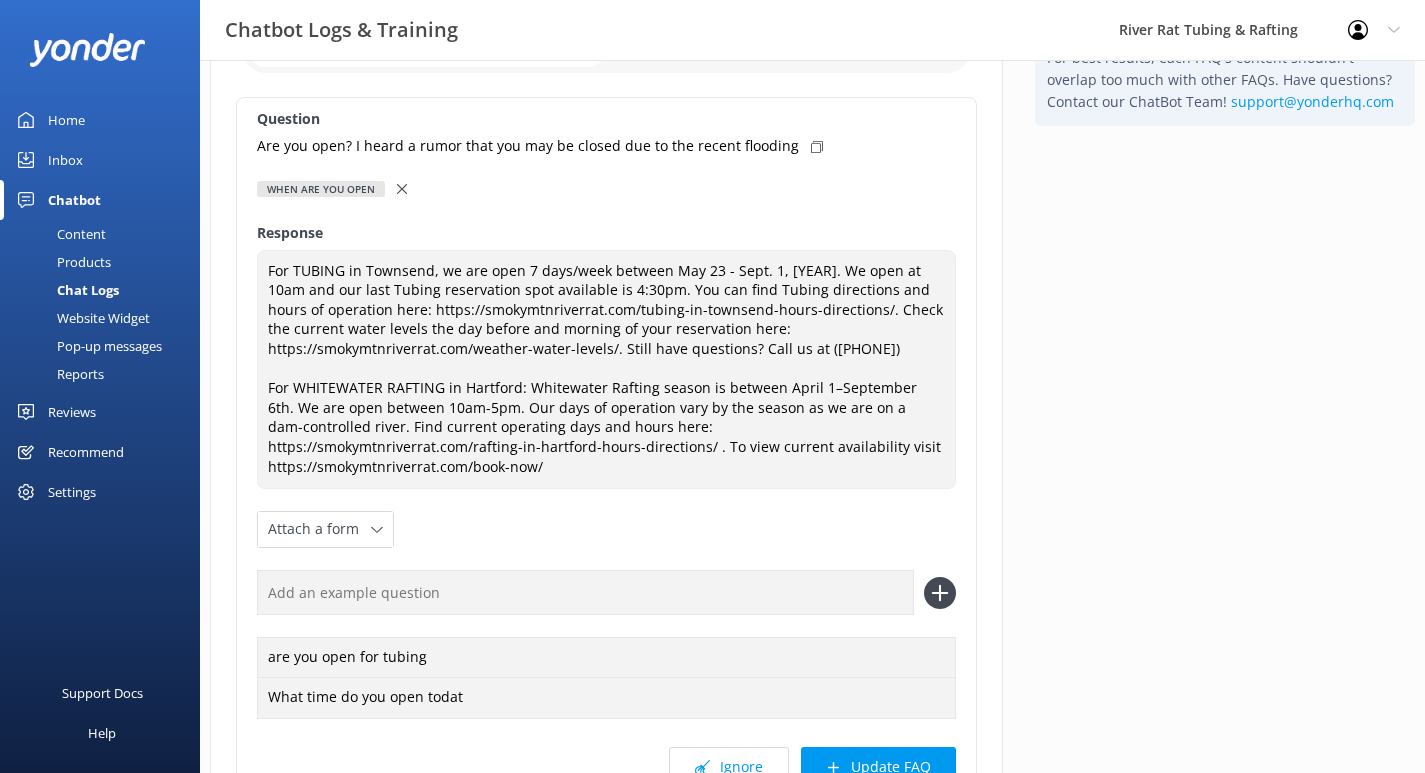 scroll, scrollTop: 159, scrollLeft: 0, axis: vertical 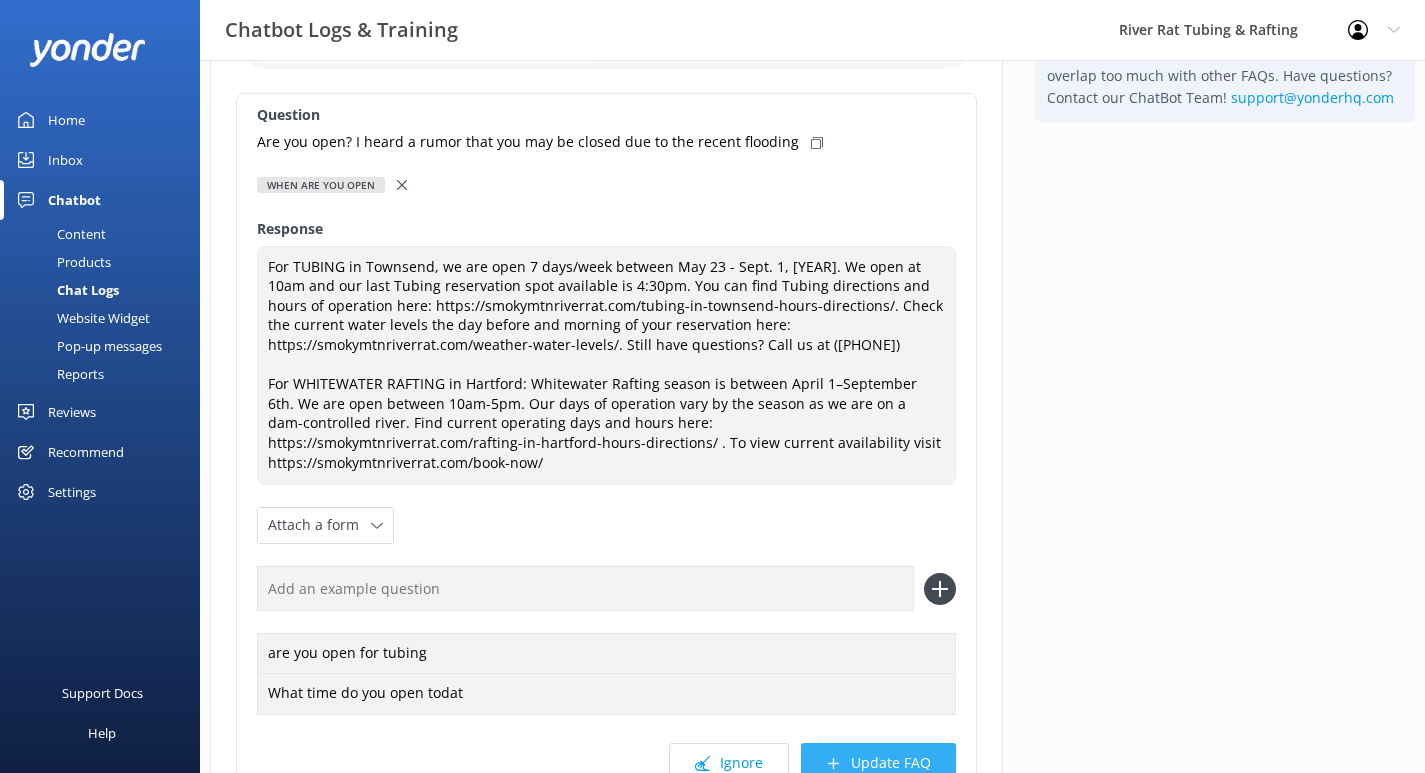 click on "Update FAQ" at bounding box center [878, 763] 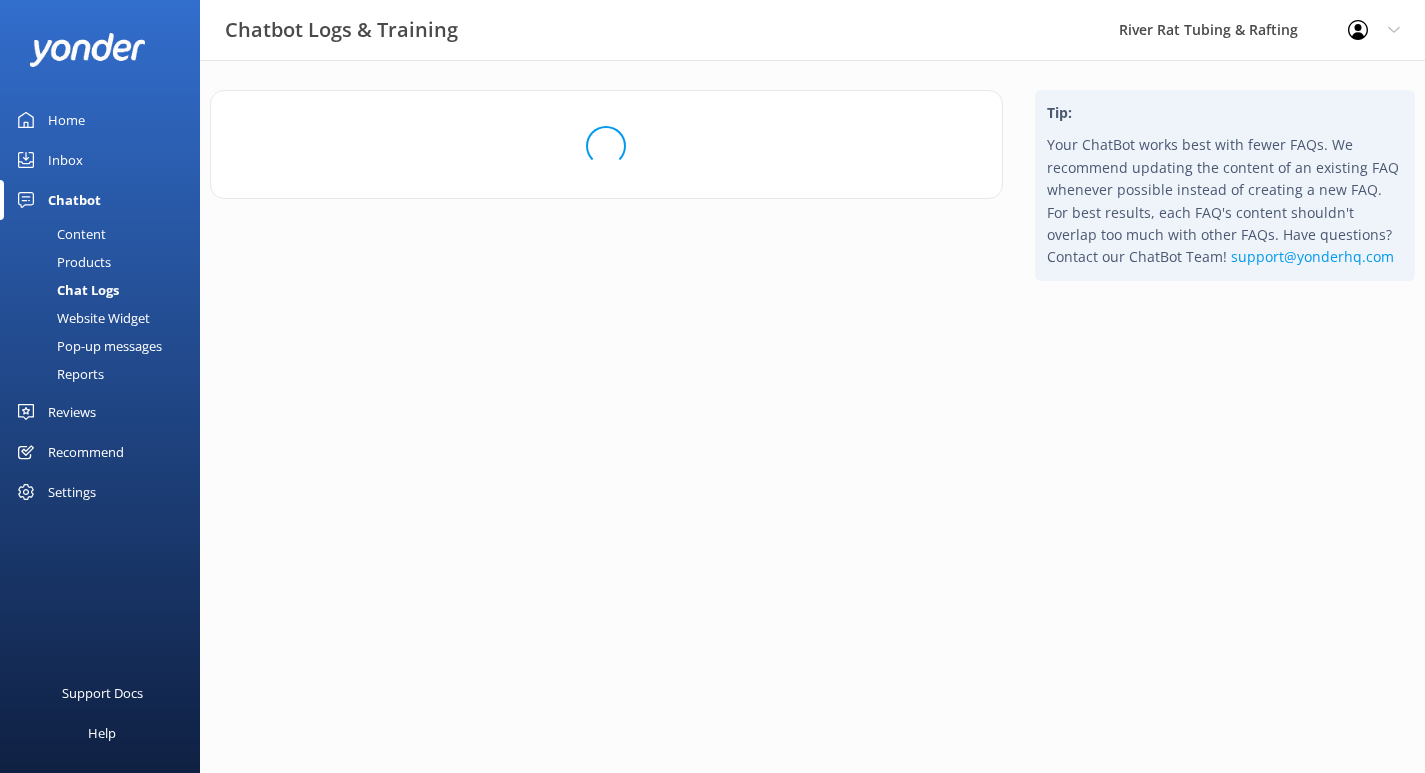 scroll, scrollTop: 0, scrollLeft: 0, axis: both 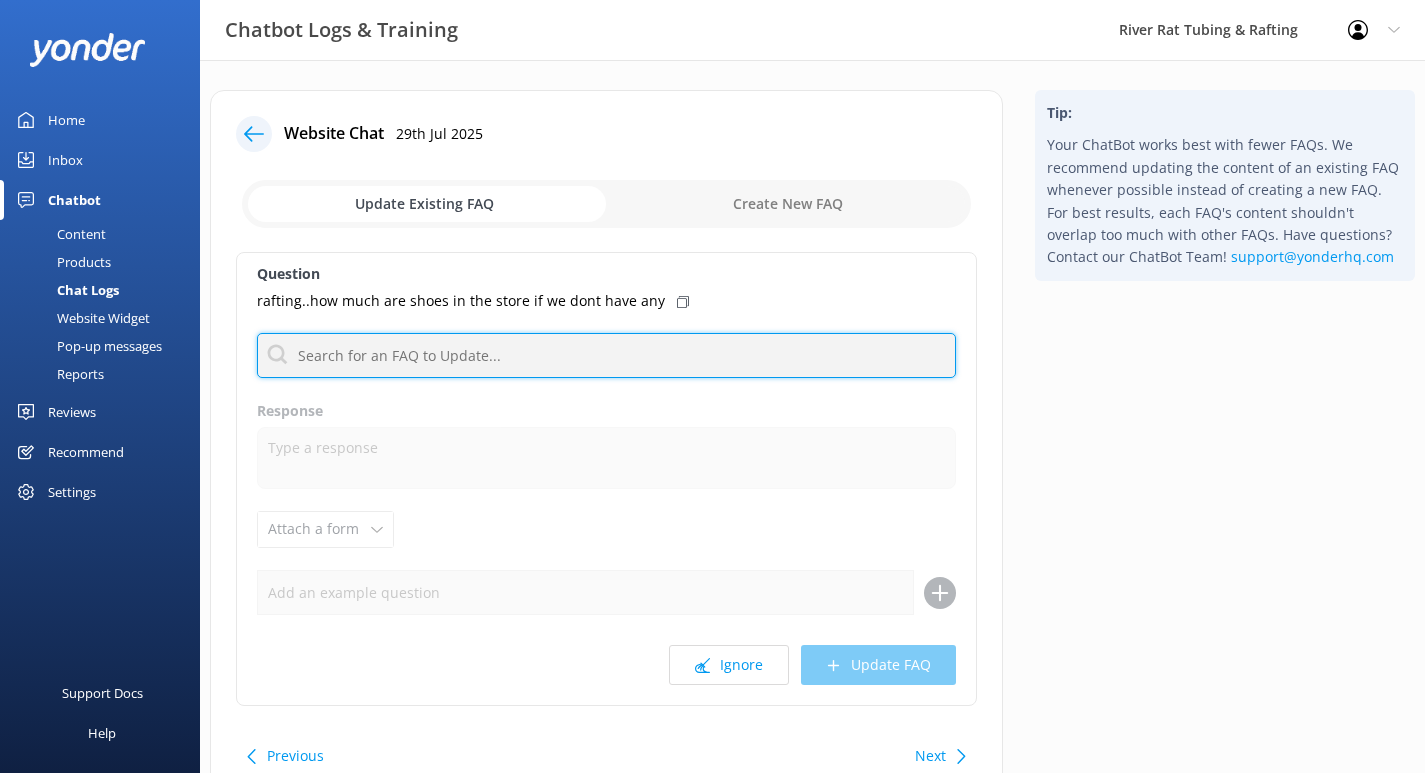 click at bounding box center (606, 355) 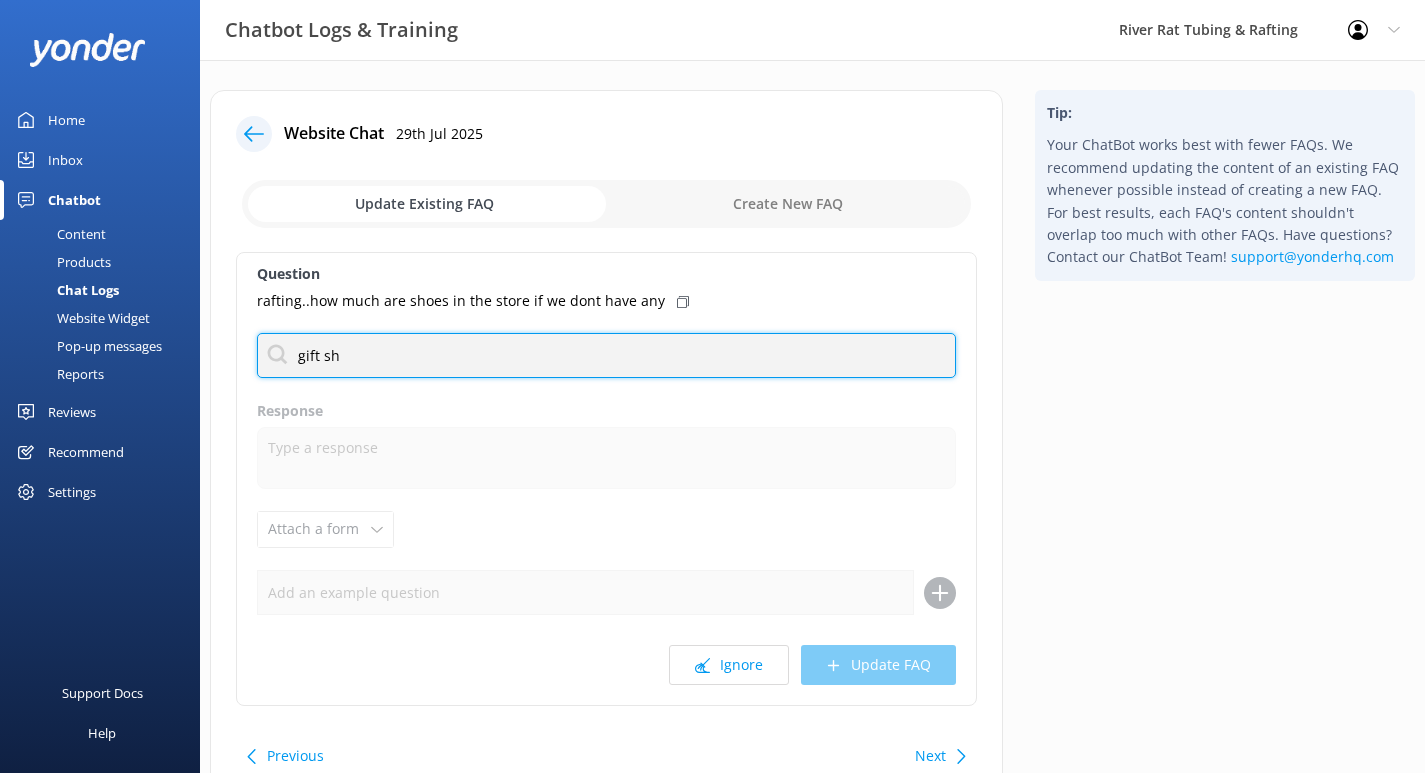 type on "gift sho" 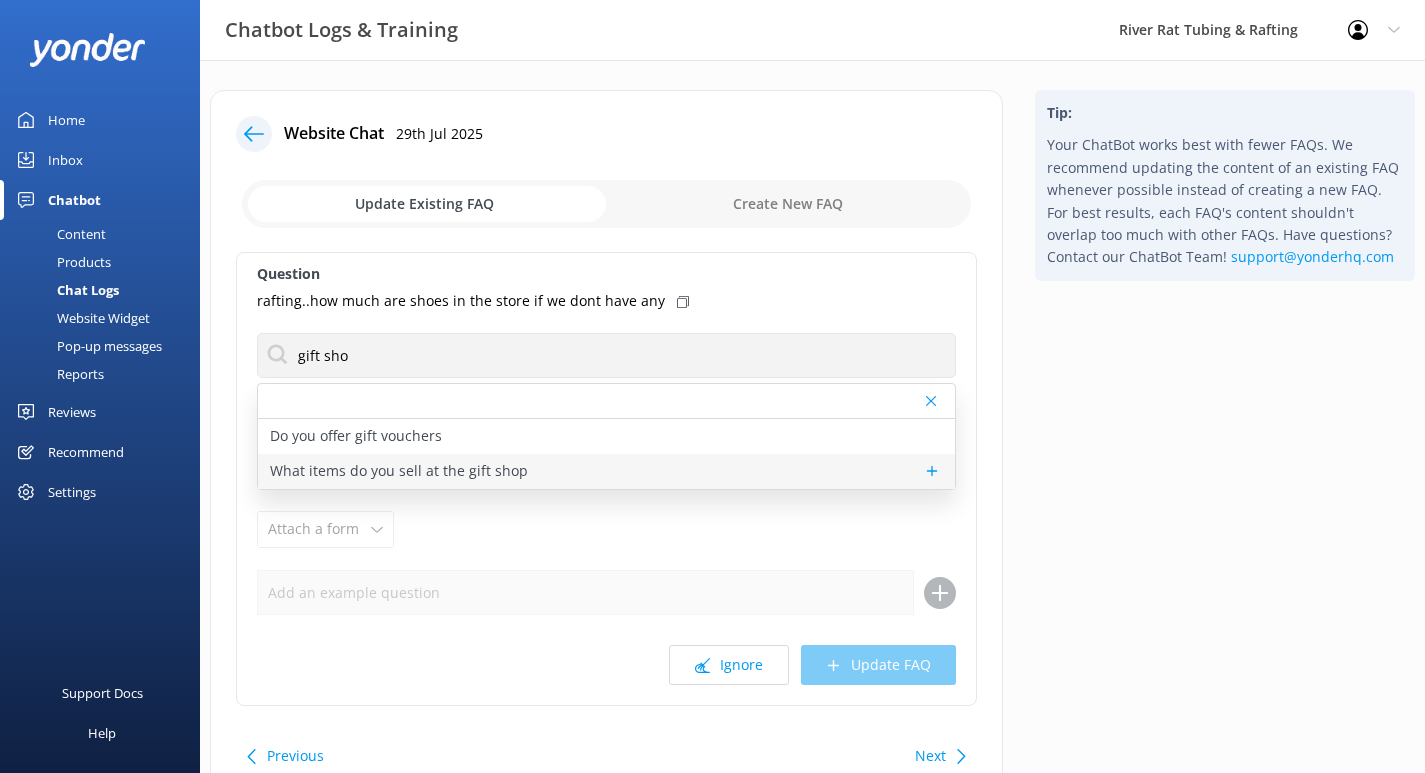 click on "What items do you sell at the gift shop" at bounding box center (399, 471) 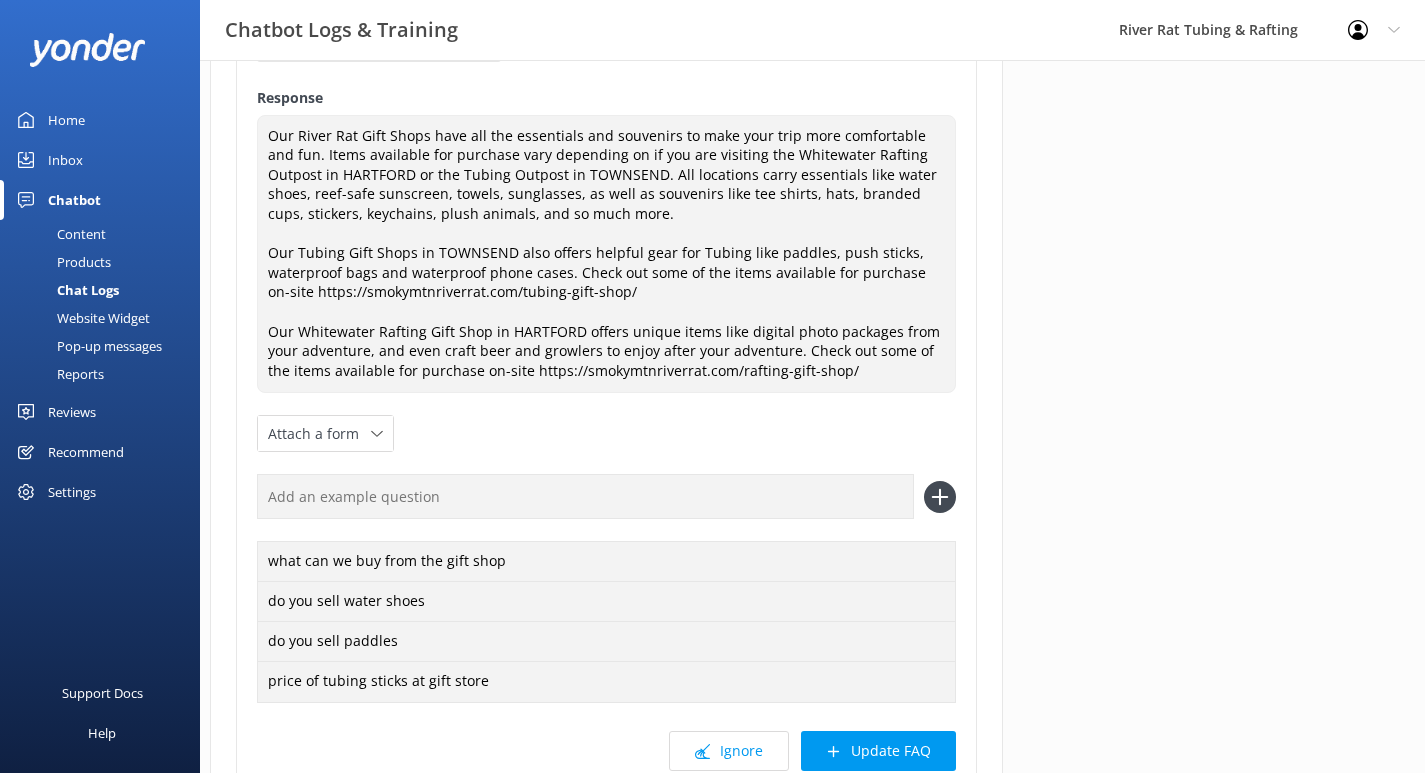 scroll, scrollTop: 295, scrollLeft: 0, axis: vertical 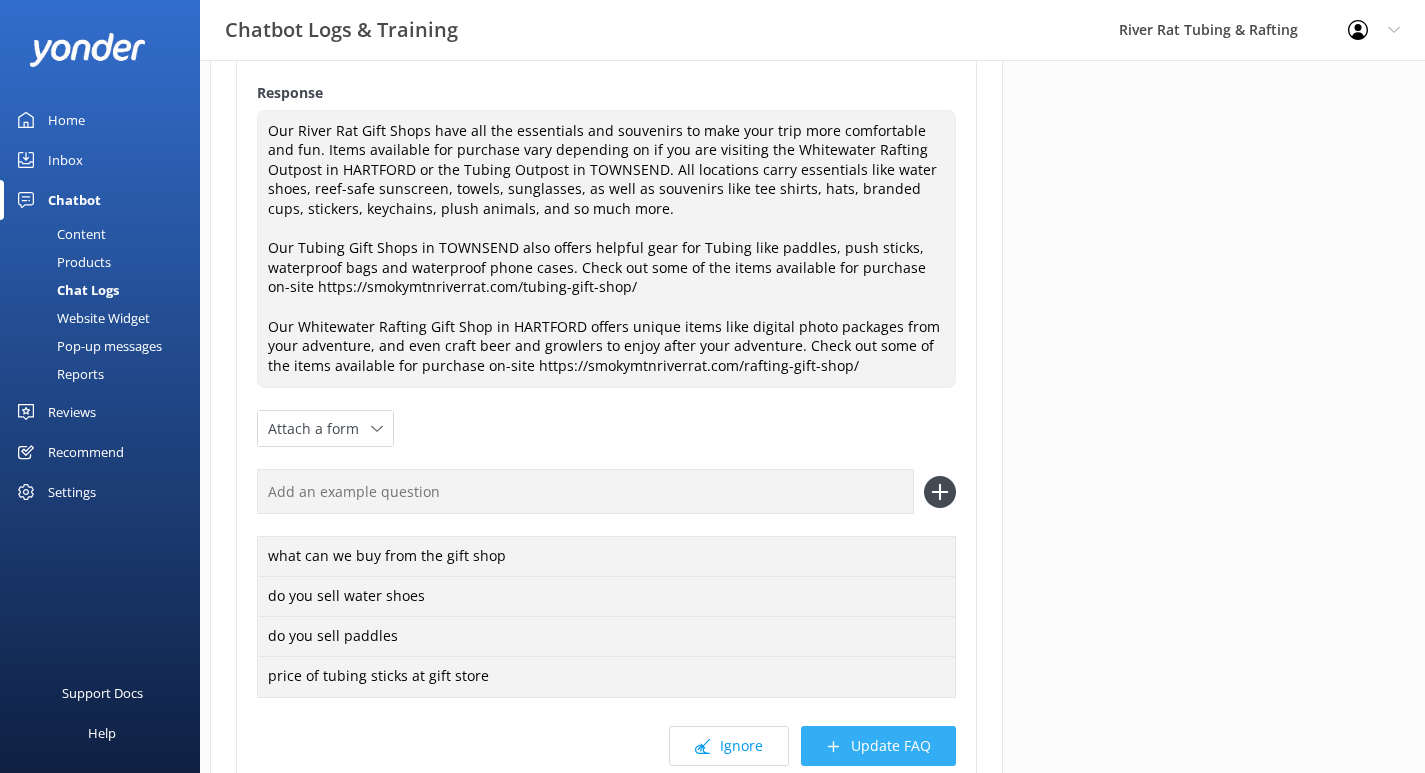 click on "Update FAQ" at bounding box center [878, 746] 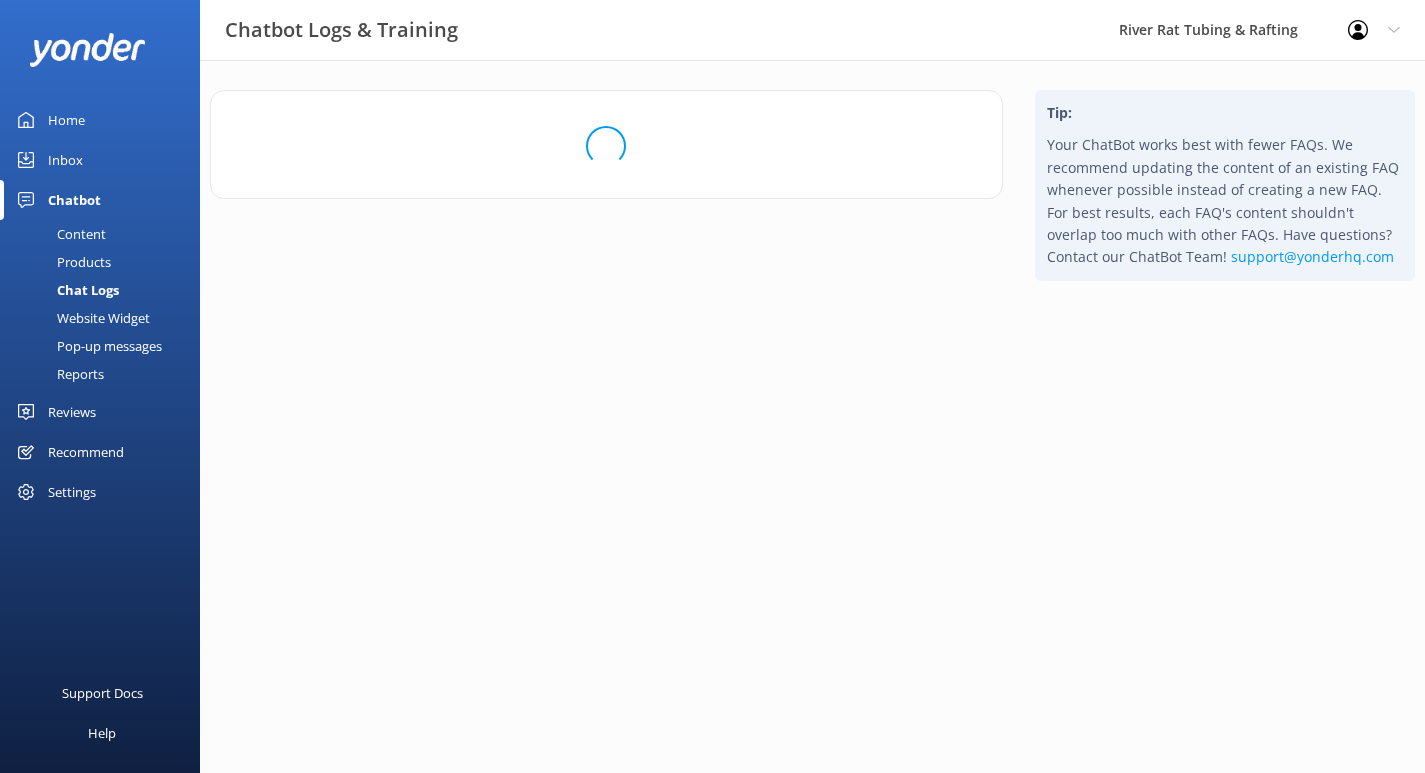scroll, scrollTop: 0, scrollLeft: 0, axis: both 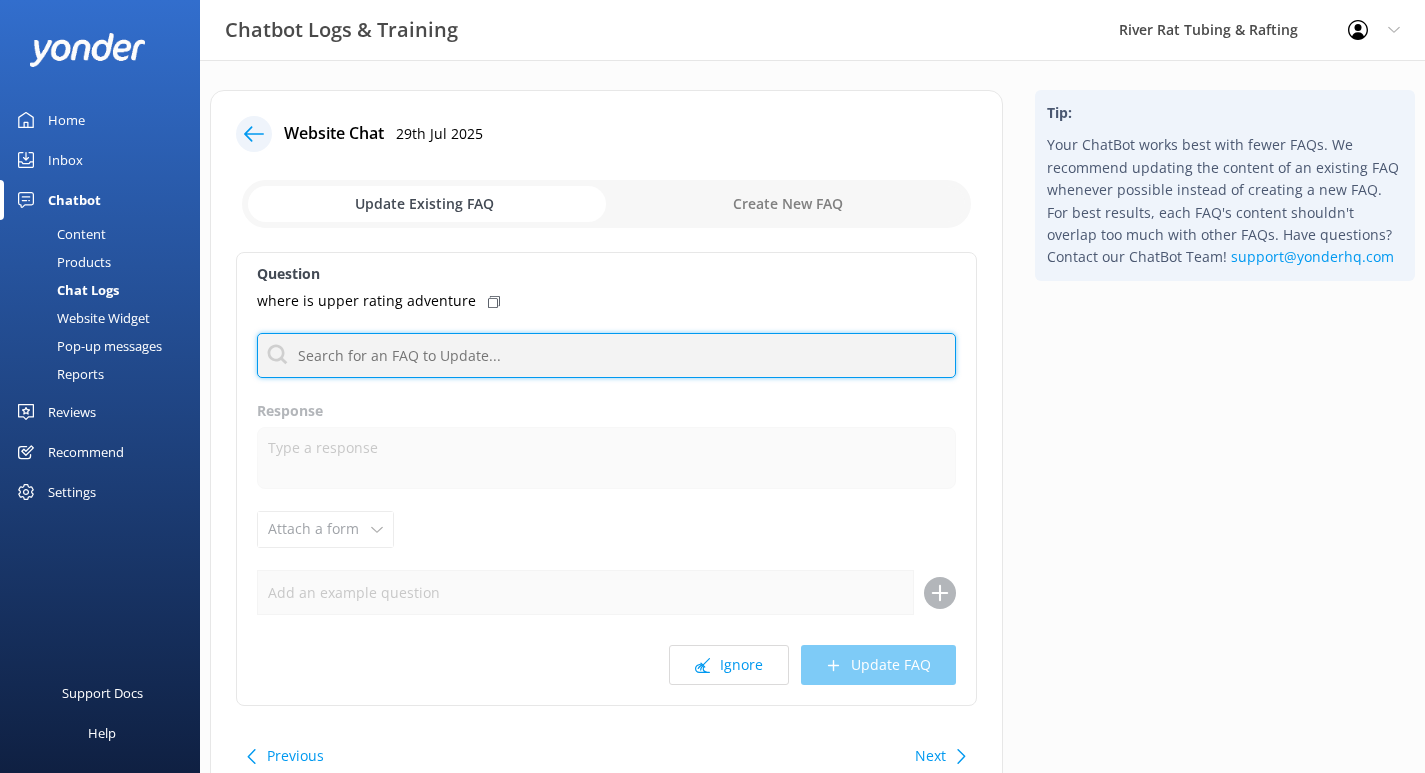 click at bounding box center [606, 355] 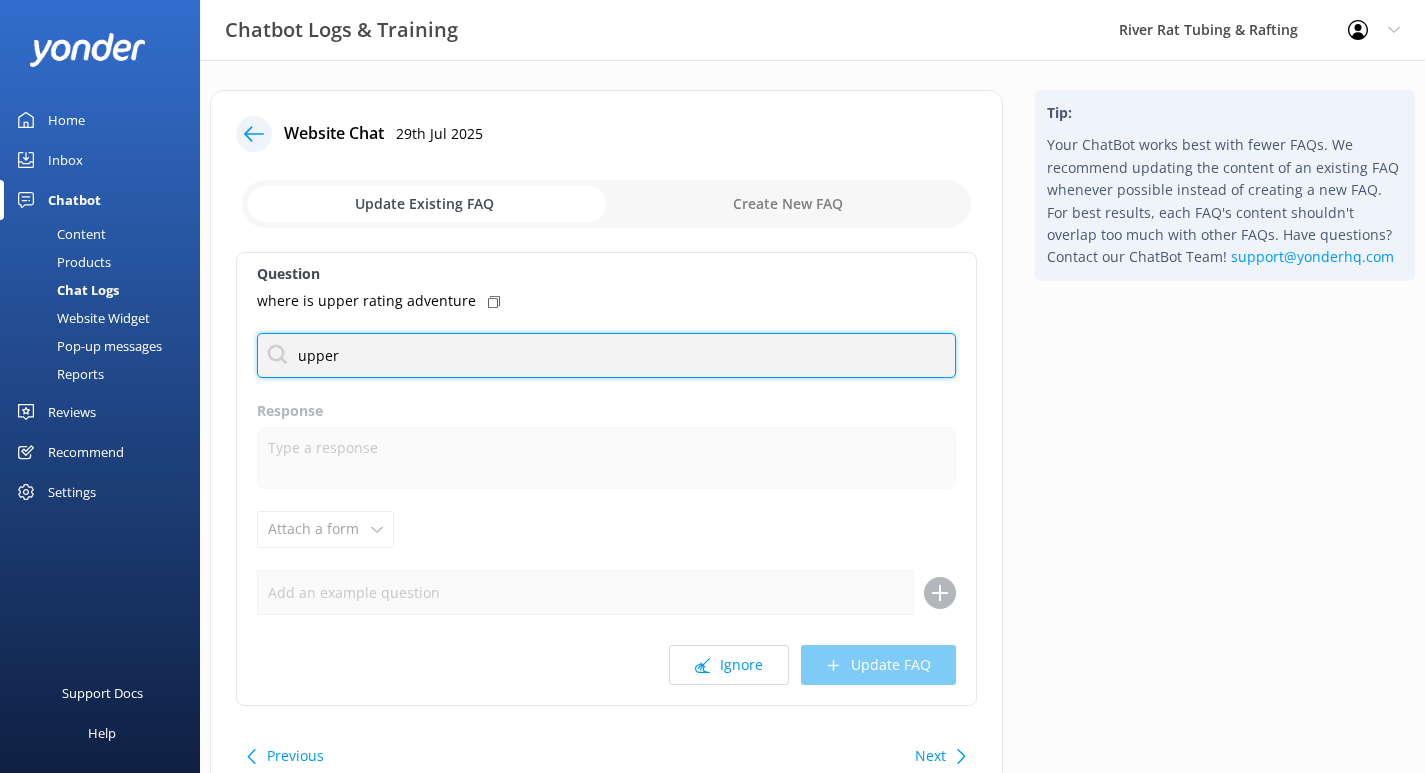 type on "upper" 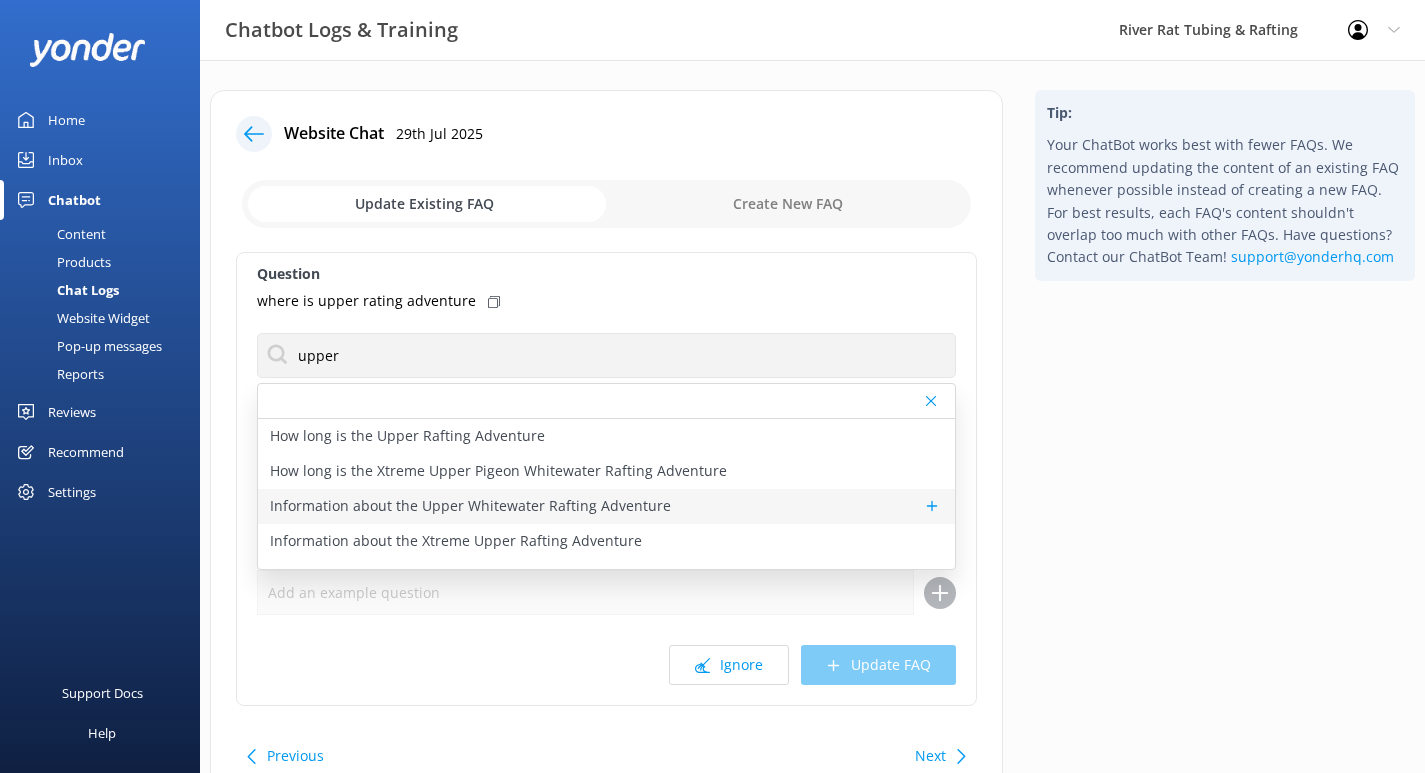 click on "Information about the Upper Whitewater Rafting Adventure" at bounding box center [470, 506] 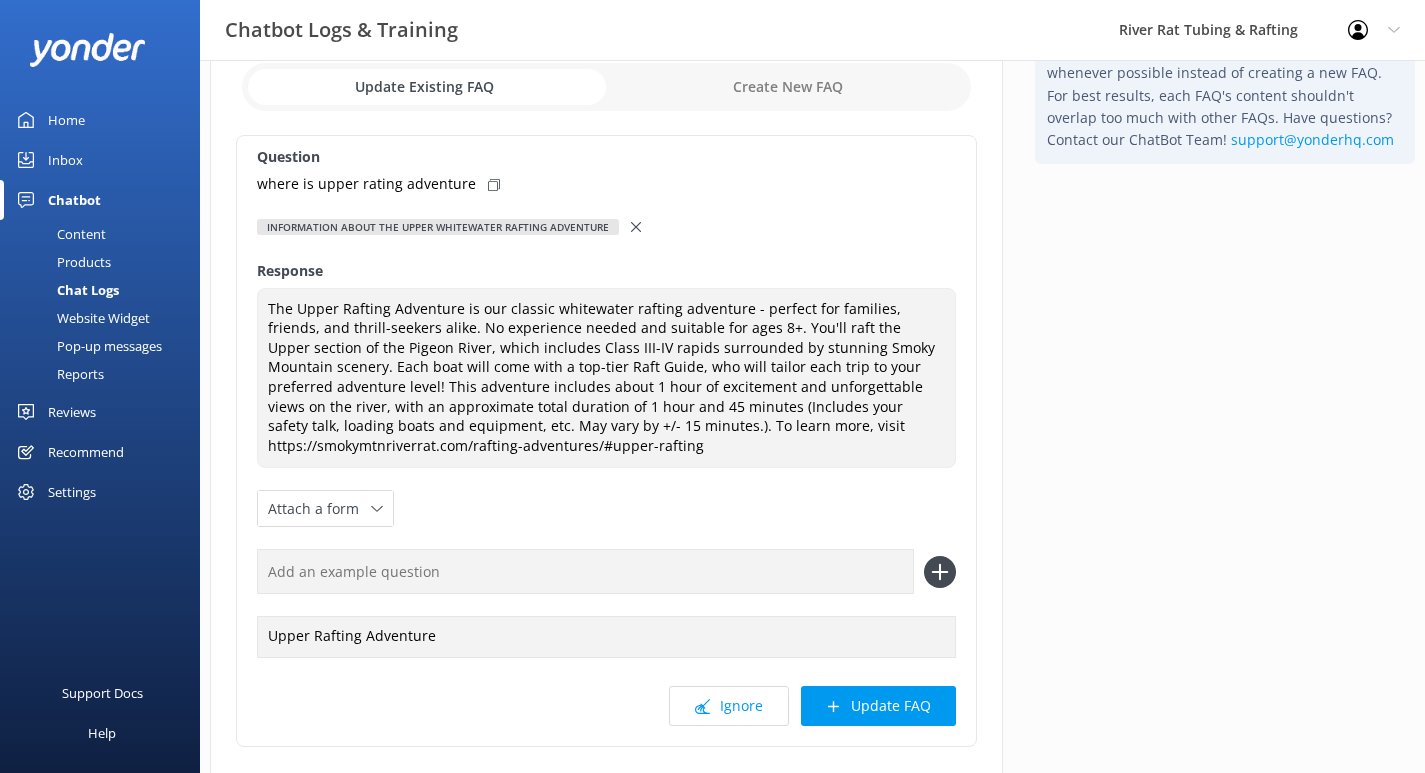 scroll, scrollTop: 119, scrollLeft: 0, axis: vertical 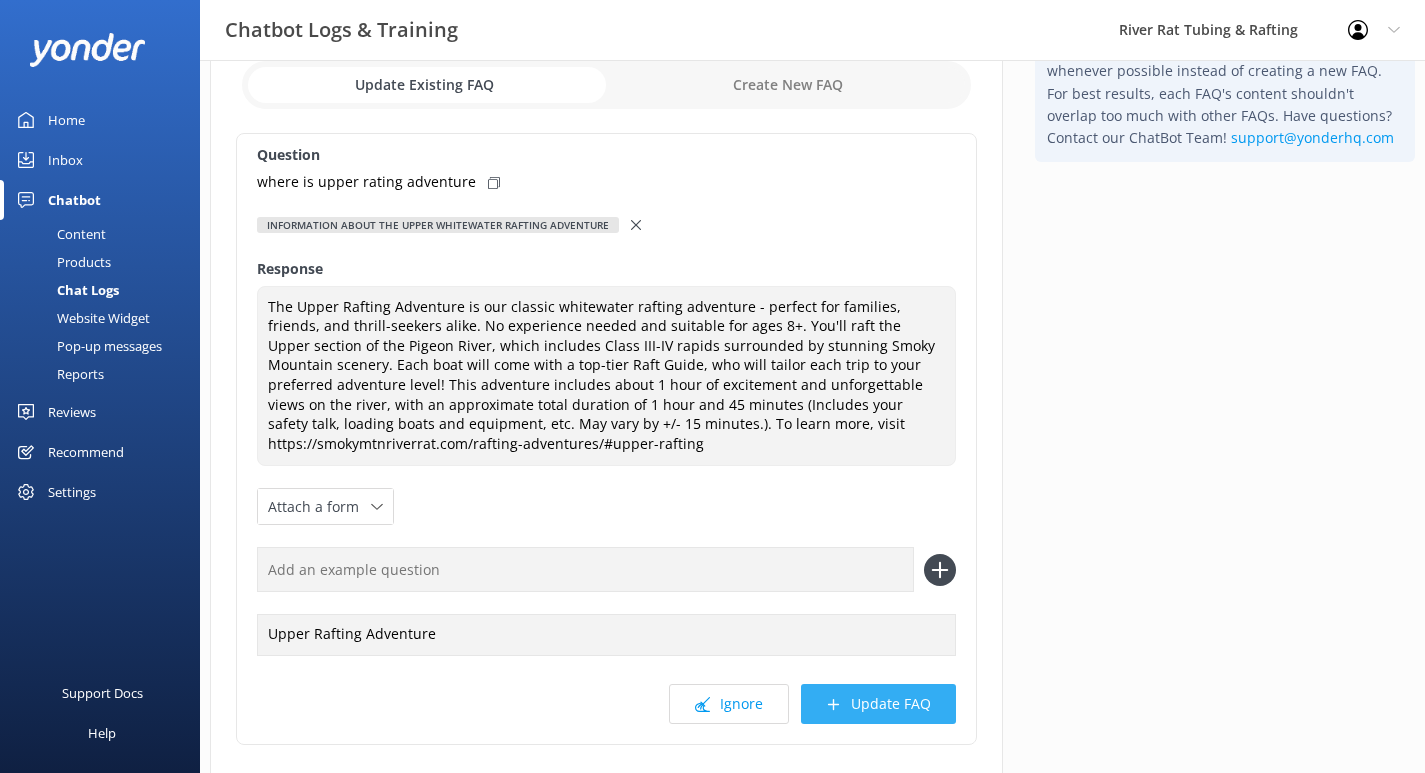 click on "Update FAQ" at bounding box center (878, 704) 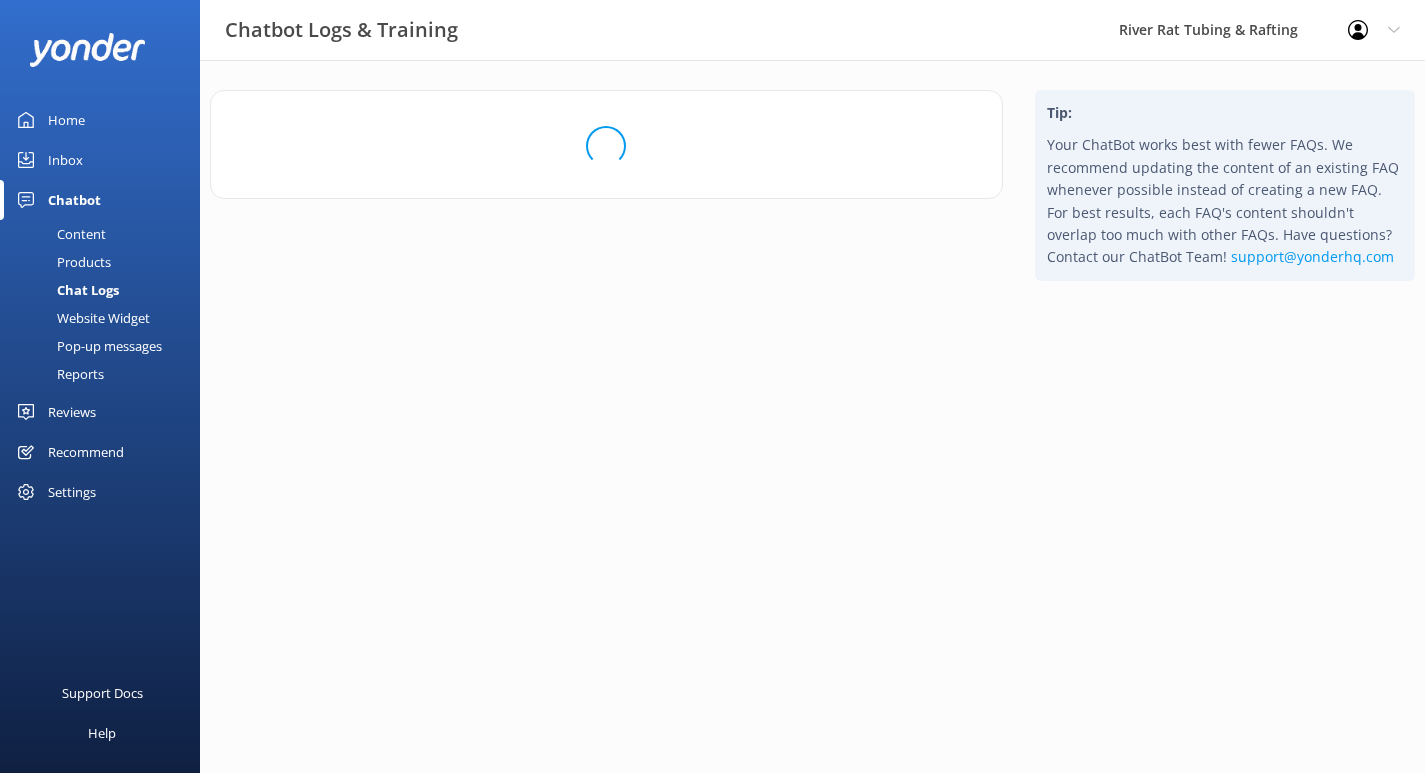 scroll, scrollTop: 0, scrollLeft: 0, axis: both 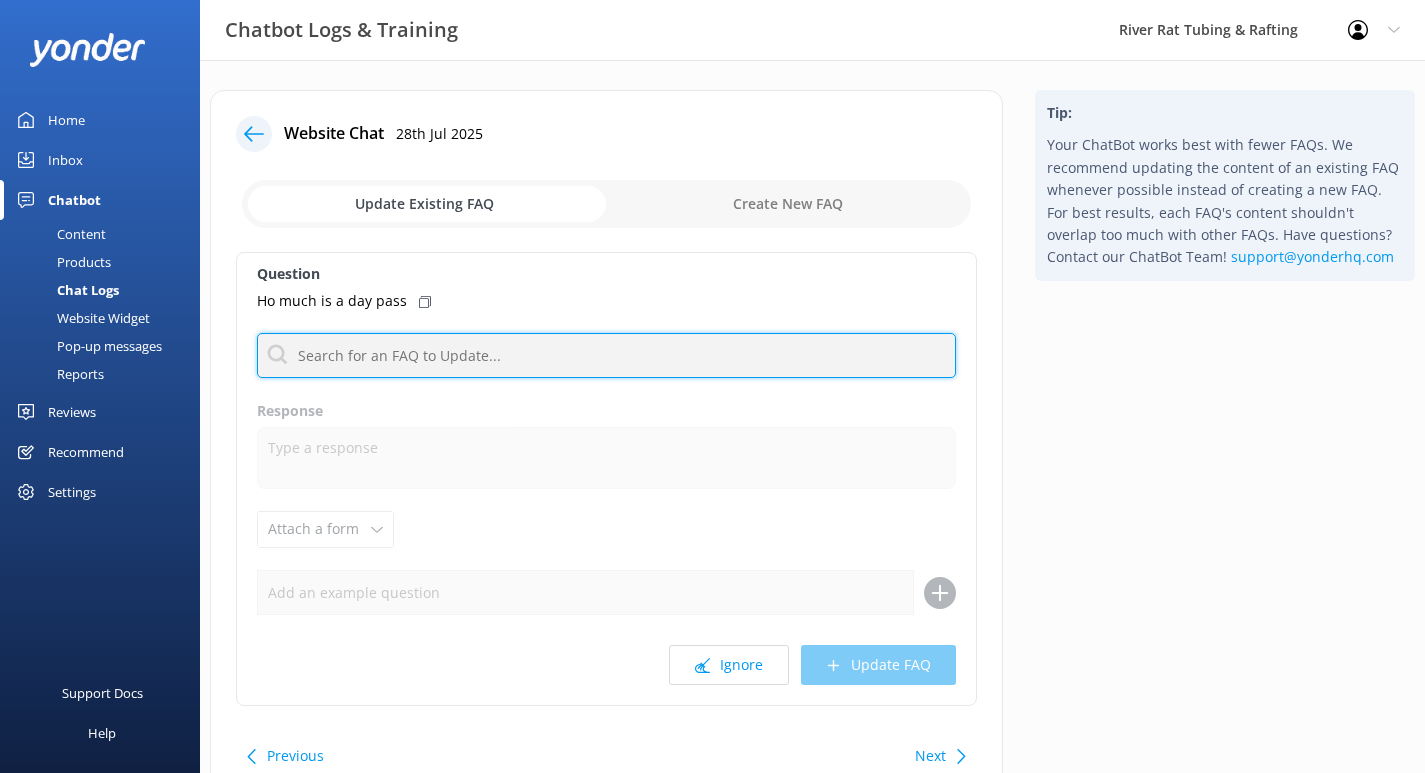 click at bounding box center (606, 355) 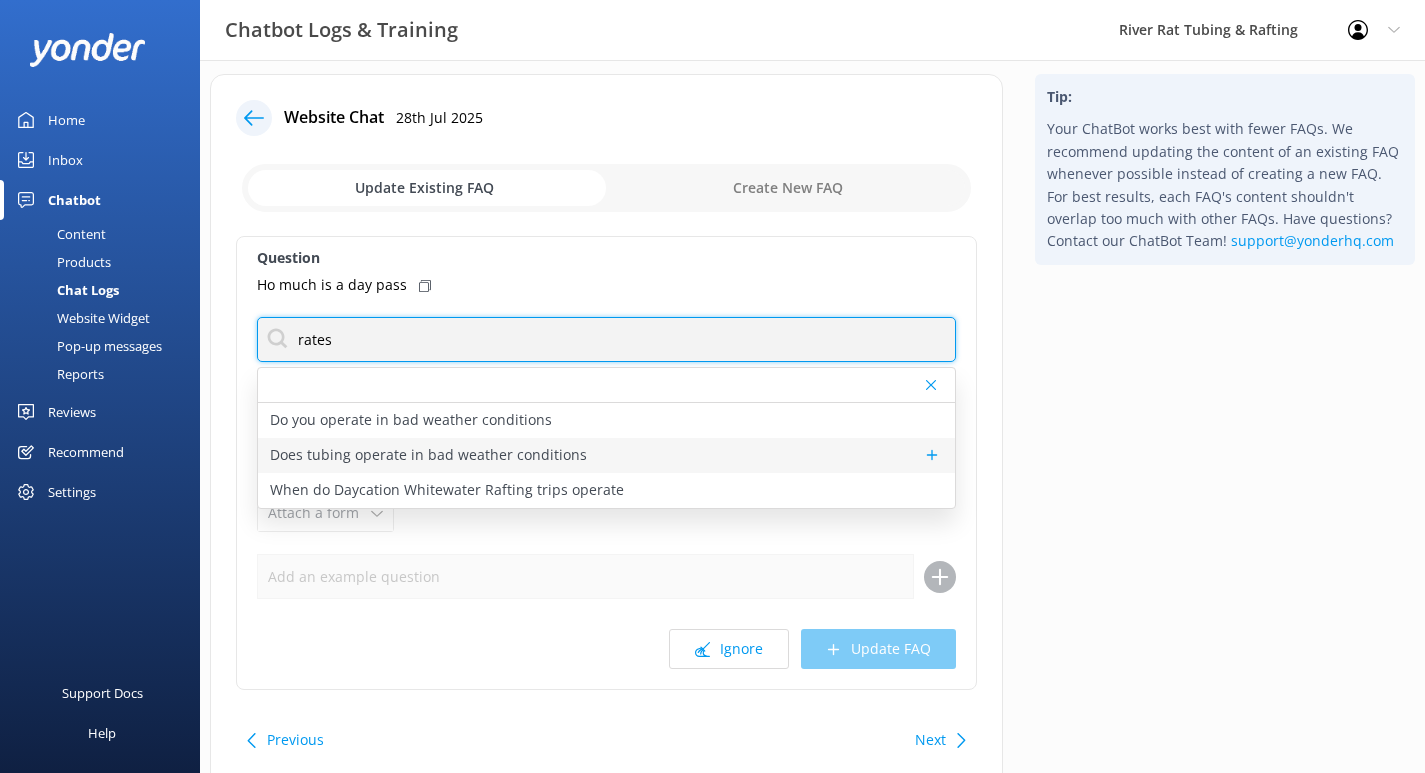 scroll, scrollTop: 15, scrollLeft: 0, axis: vertical 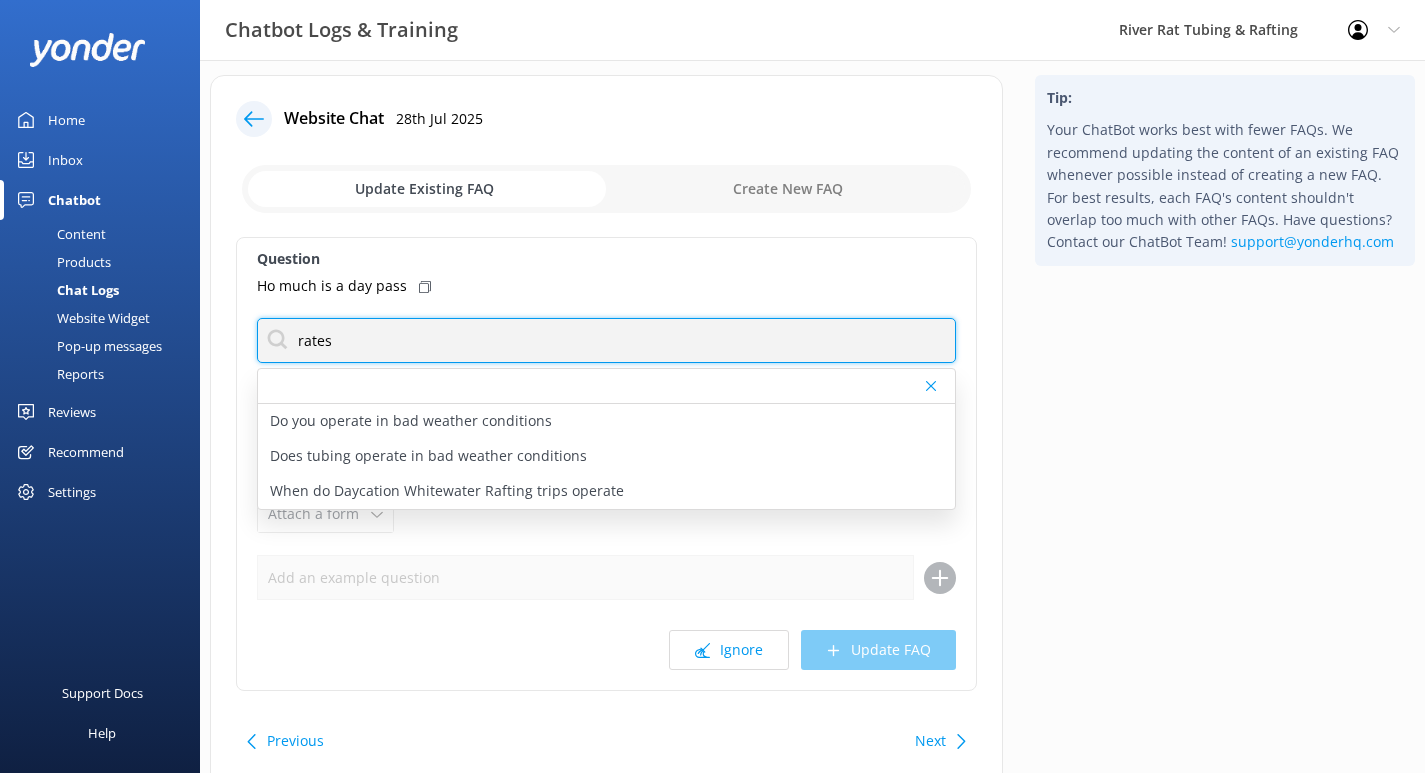 drag, startPoint x: 339, startPoint y: 343, endPoint x: 280, endPoint y: 342, distance: 59.008472 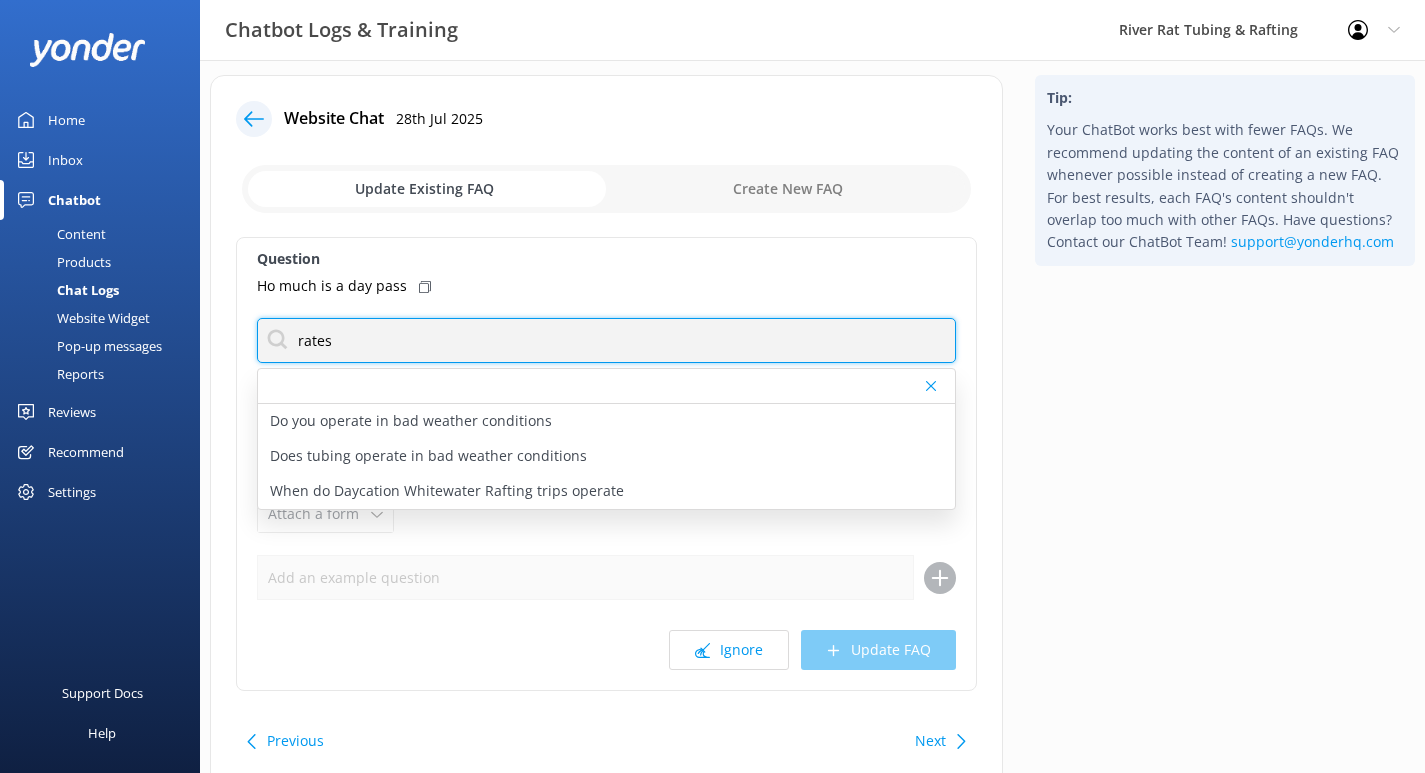 click on "rates" at bounding box center [606, 340] 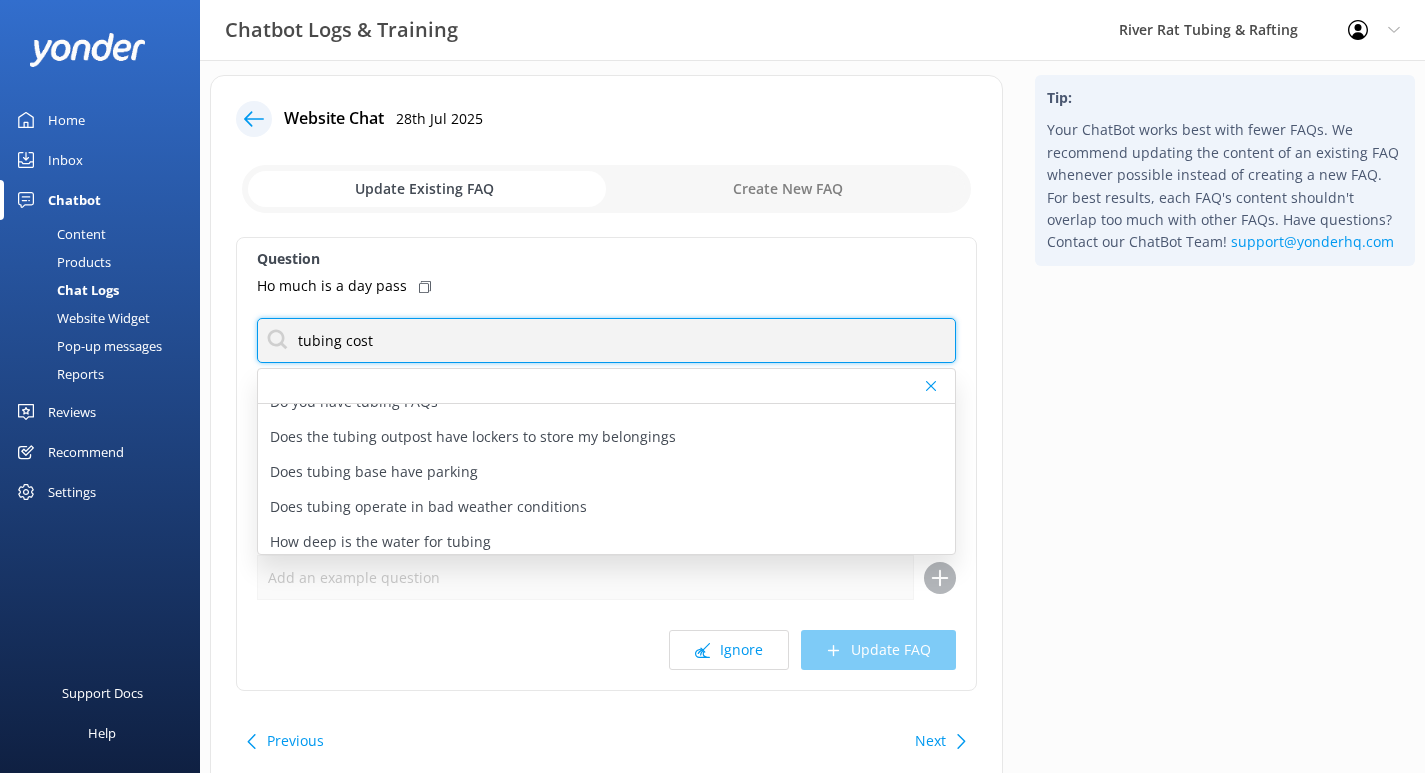 scroll, scrollTop: 200, scrollLeft: 0, axis: vertical 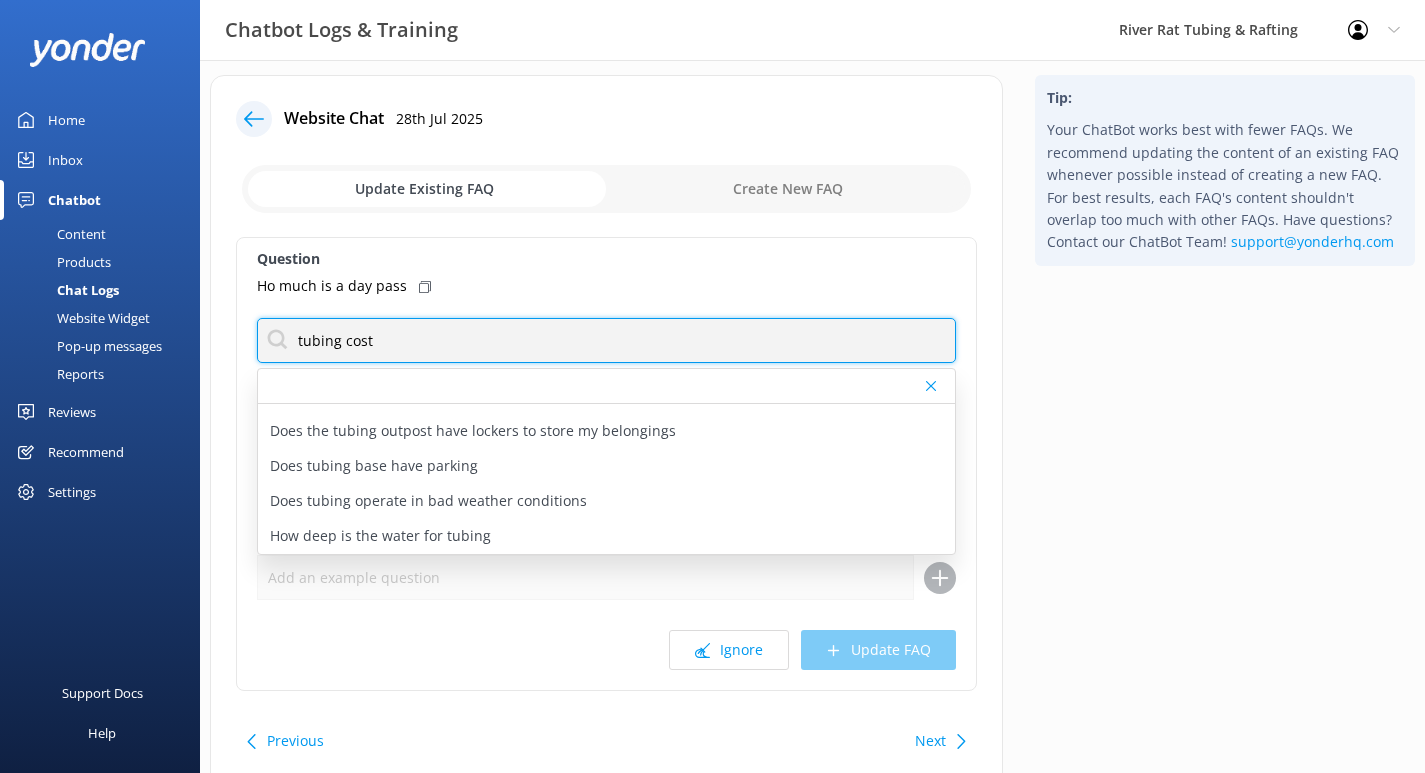 drag, startPoint x: 377, startPoint y: 343, endPoint x: 257, endPoint y: 343, distance: 120 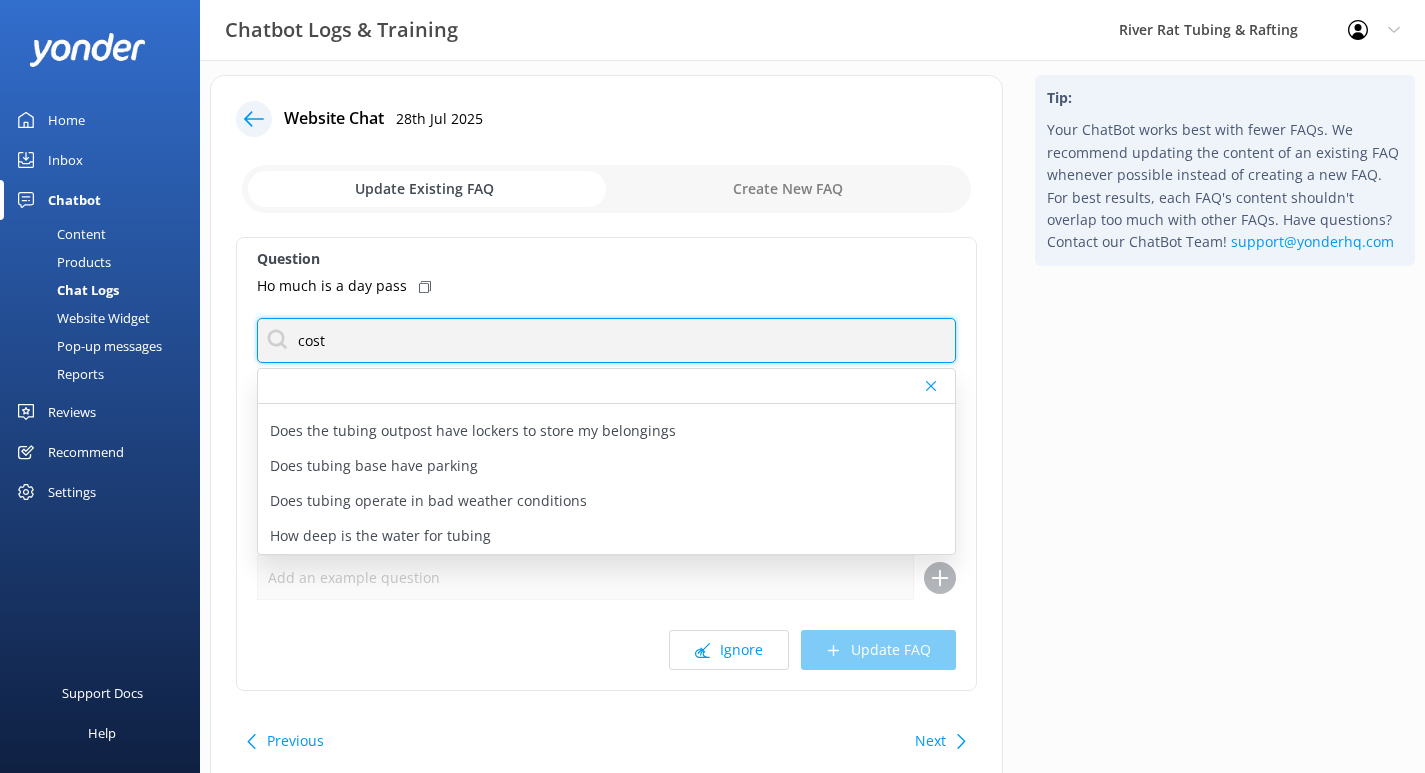 scroll, scrollTop: 0, scrollLeft: 0, axis: both 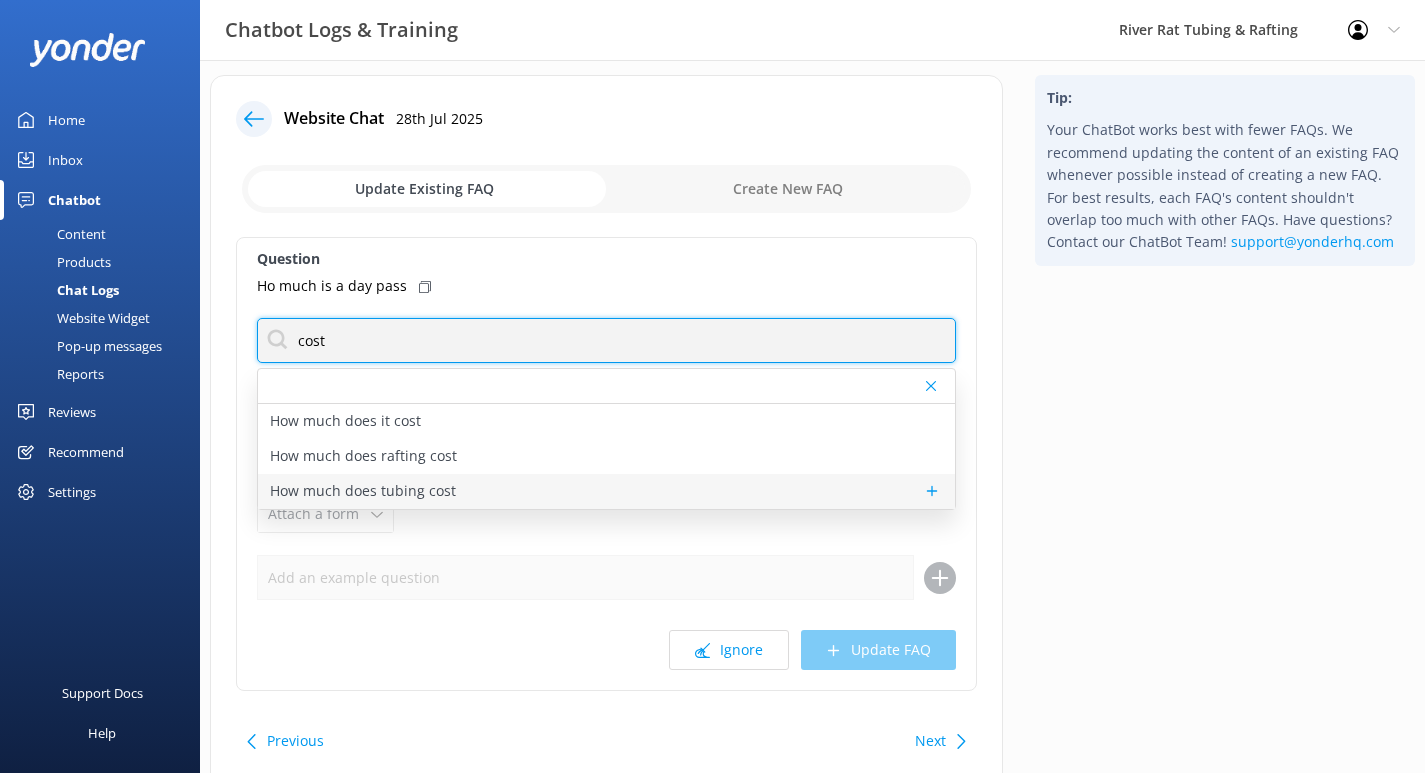 type on "cost" 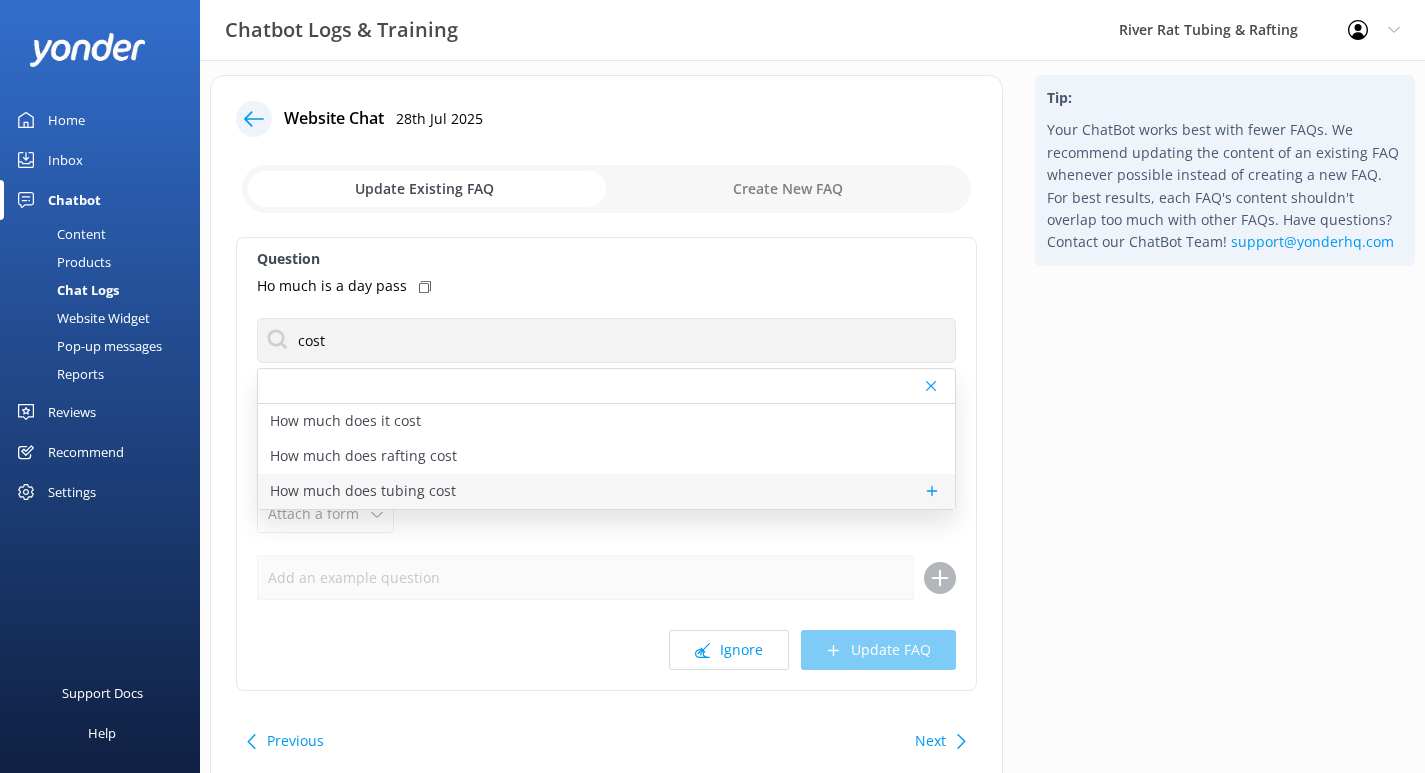 click on "How much does tubing cost" at bounding box center [363, 491] 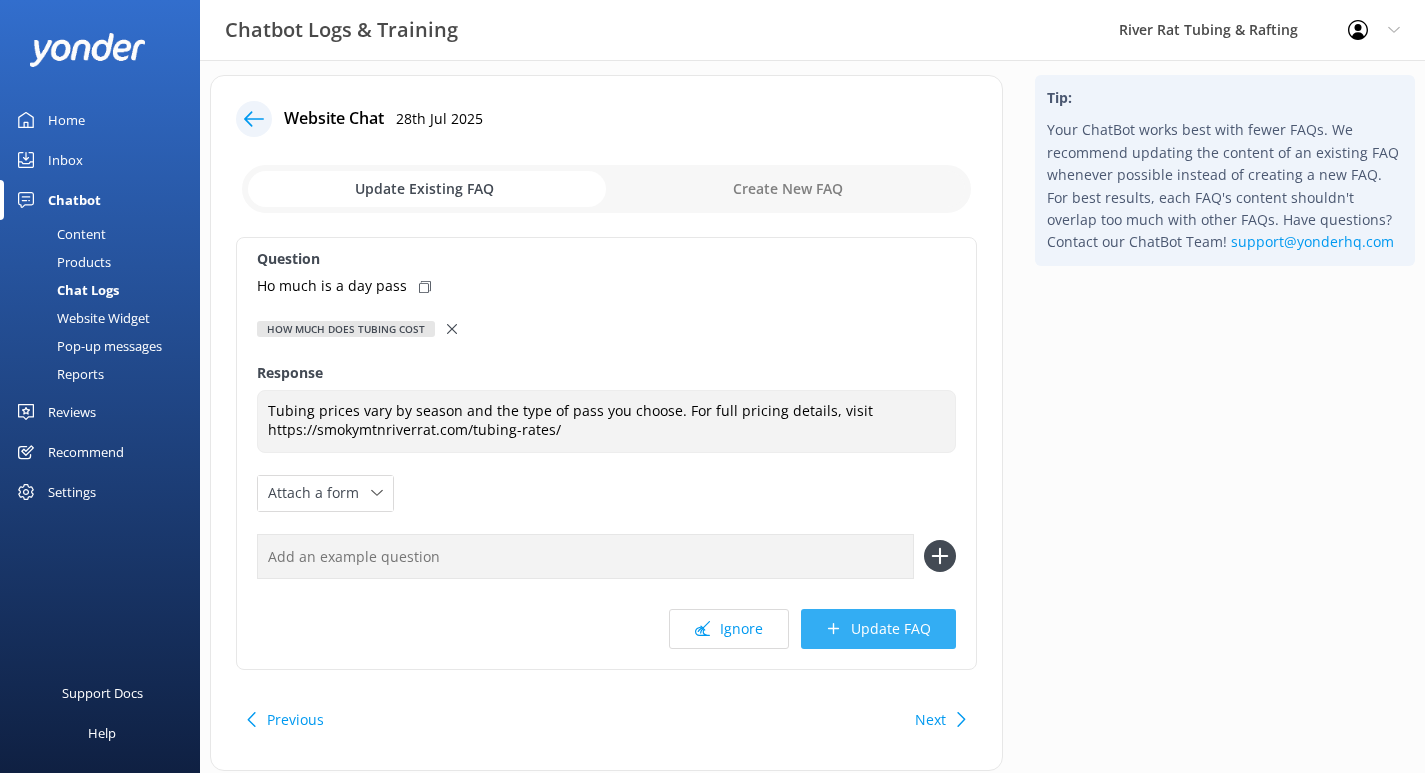 click on "Update FAQ" at bounding box center (878, 629) 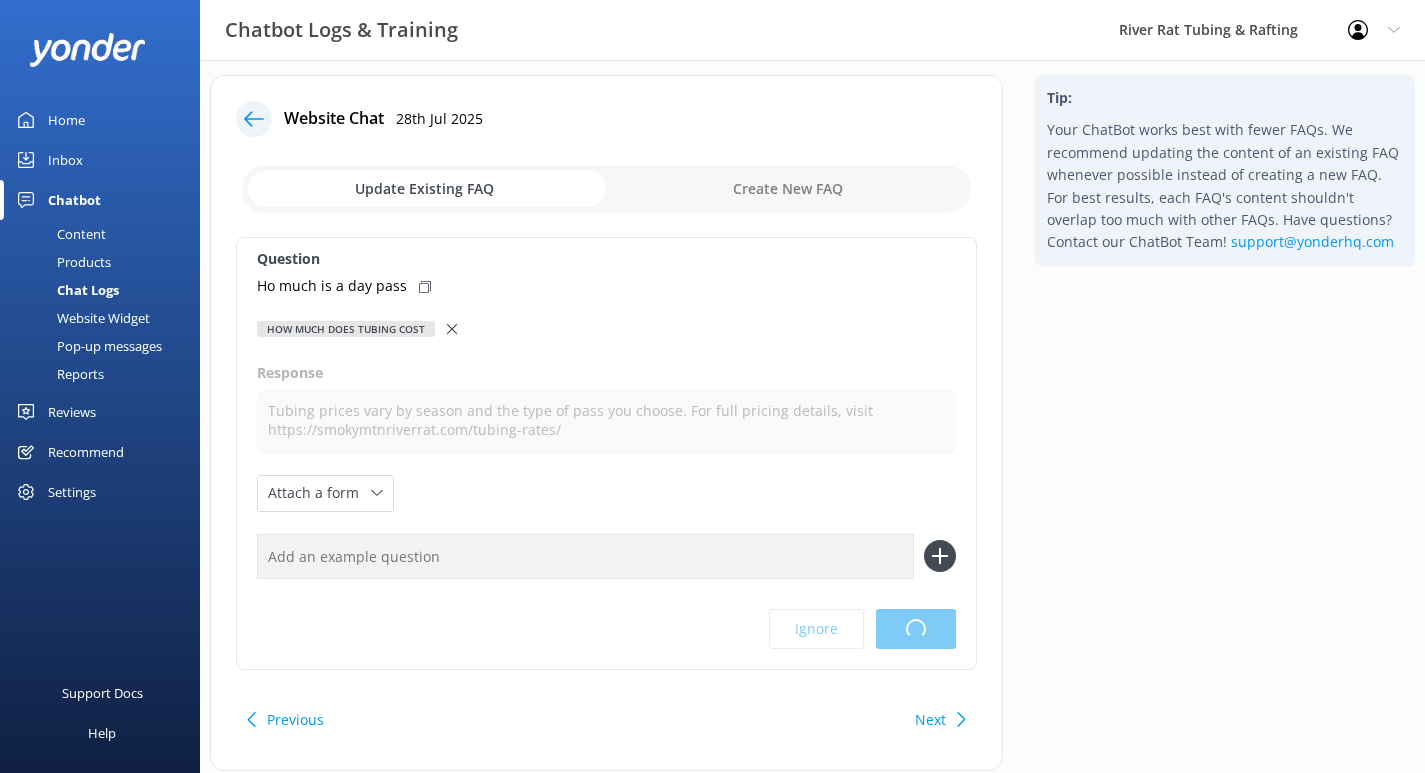 scroll, scrollTop: 0, scrollLeft: 0, axis: both 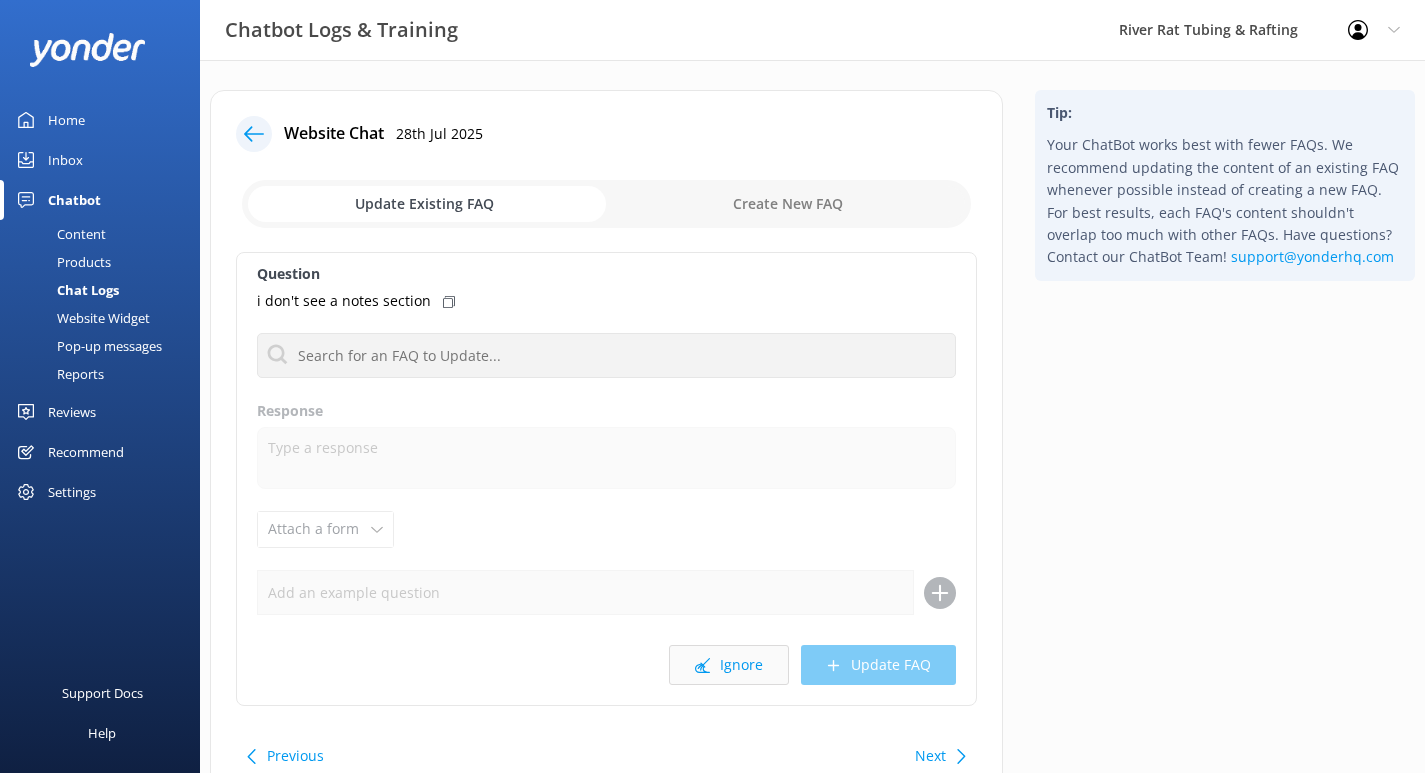 click on "Ignore" at bounding box center [729, 665] 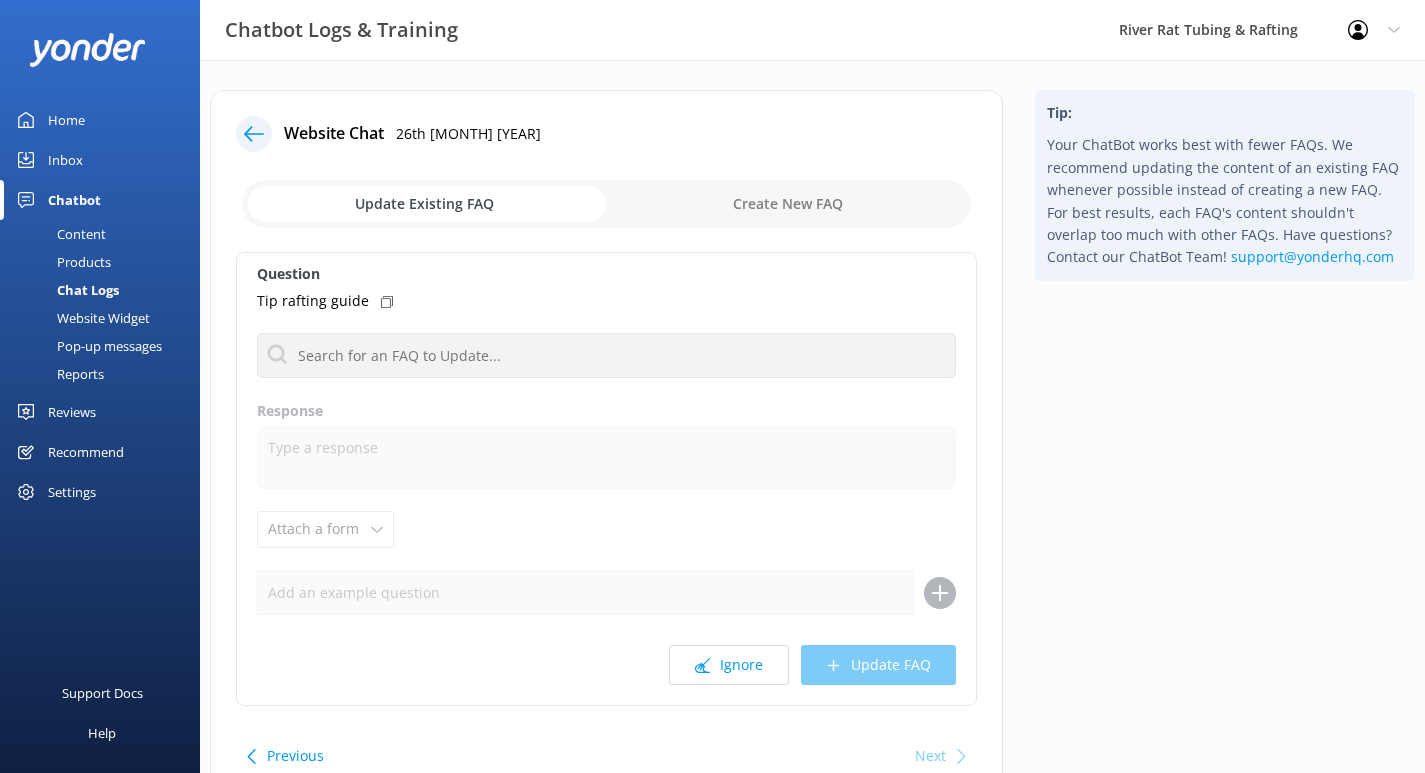 click on "Next" at bounding box center [930, 756] 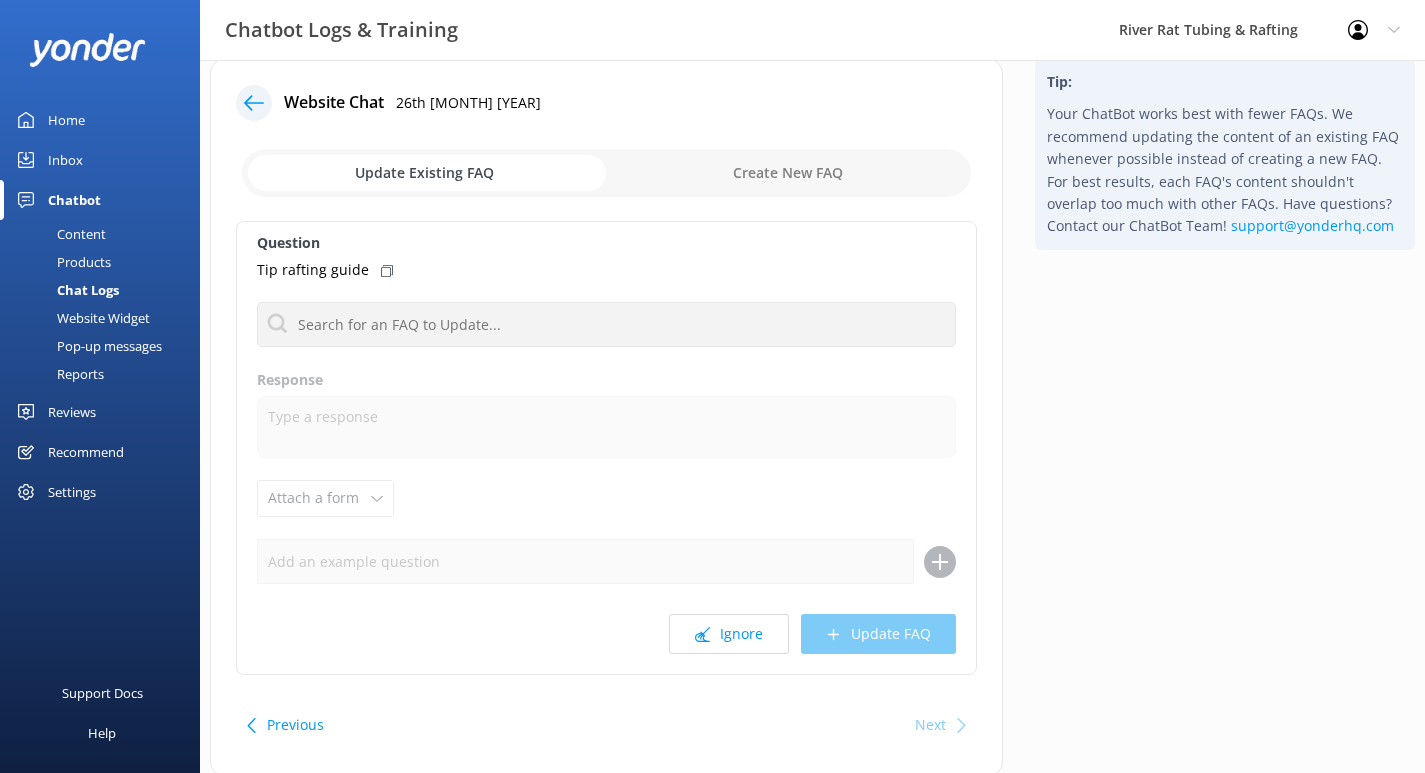 scroll, scrollTop: 0, scrollLeft: 0, axis: both 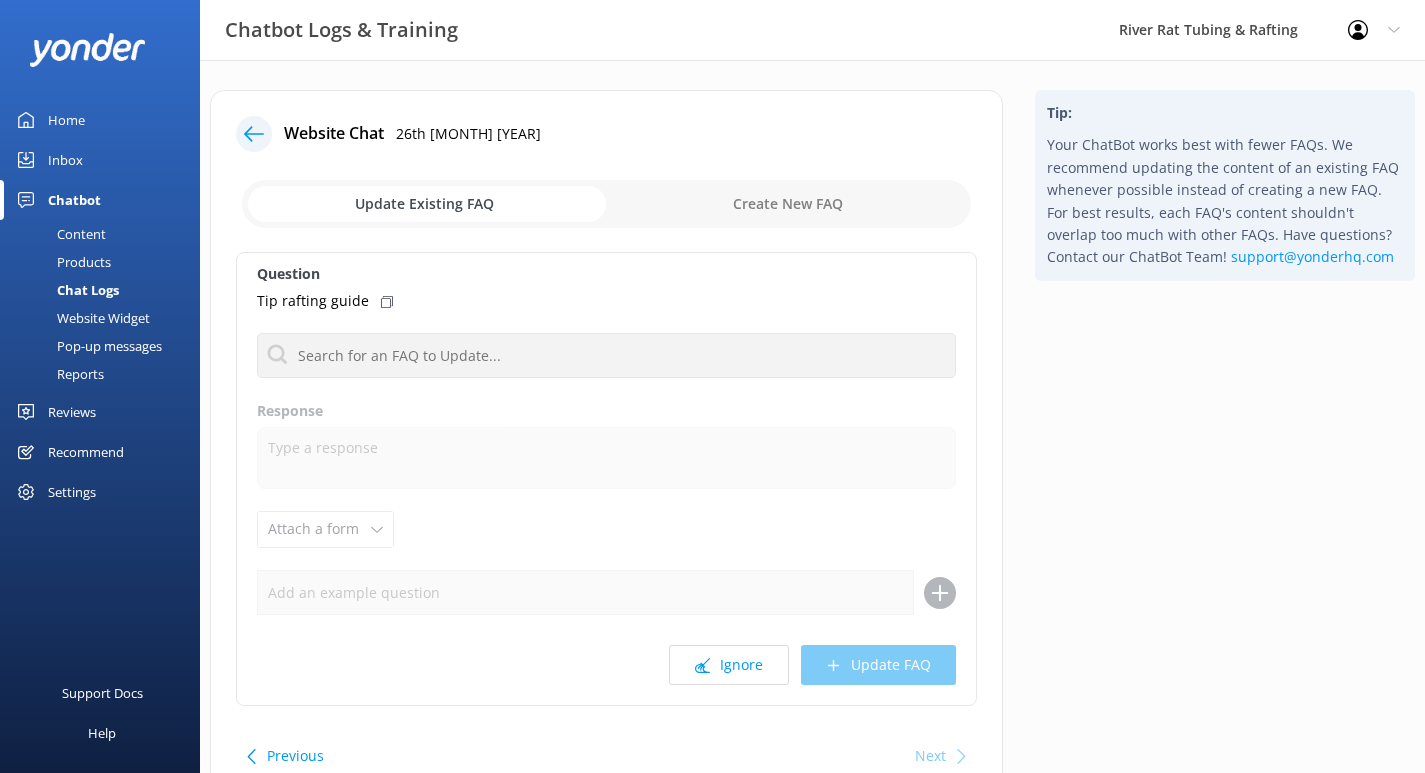 click 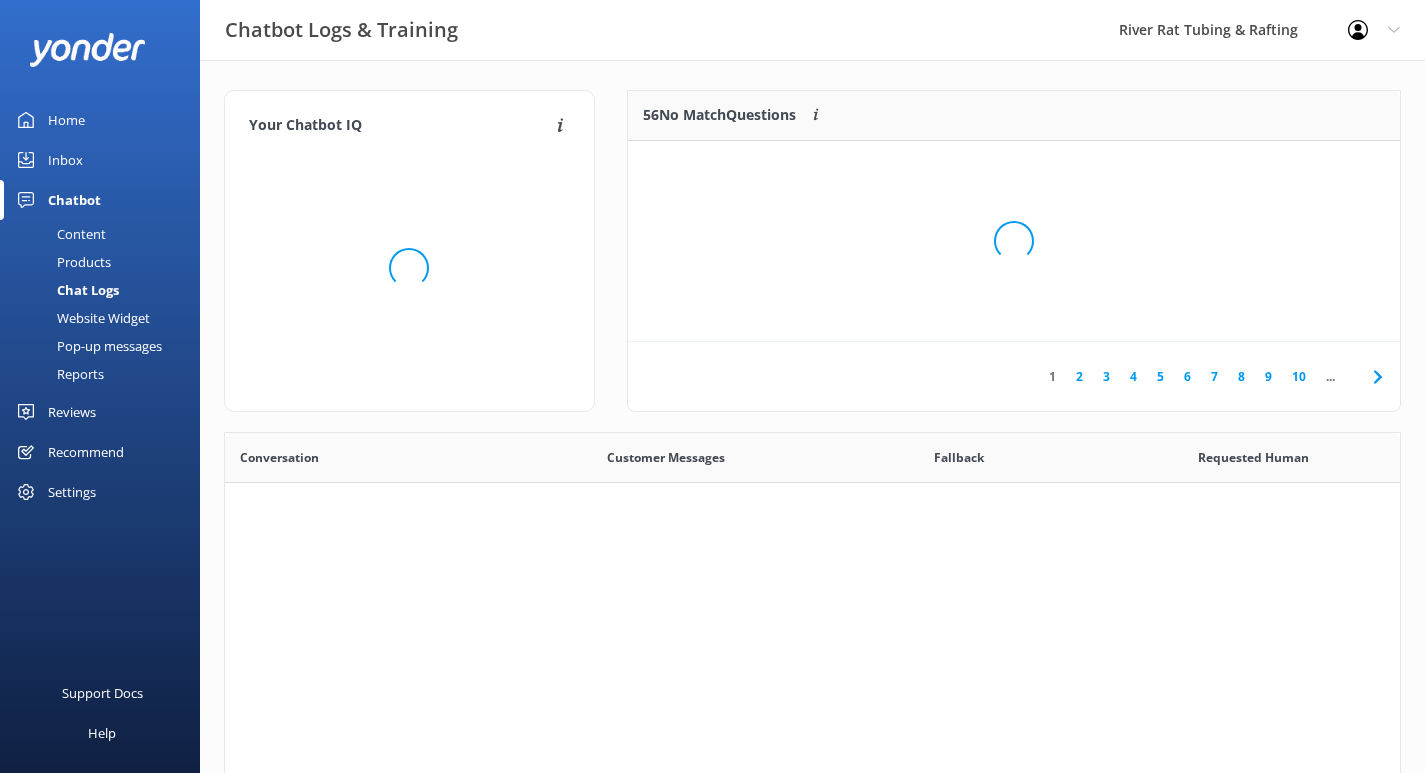 scroll, scrollTop: 1, scrollLeft: 1, axis: both 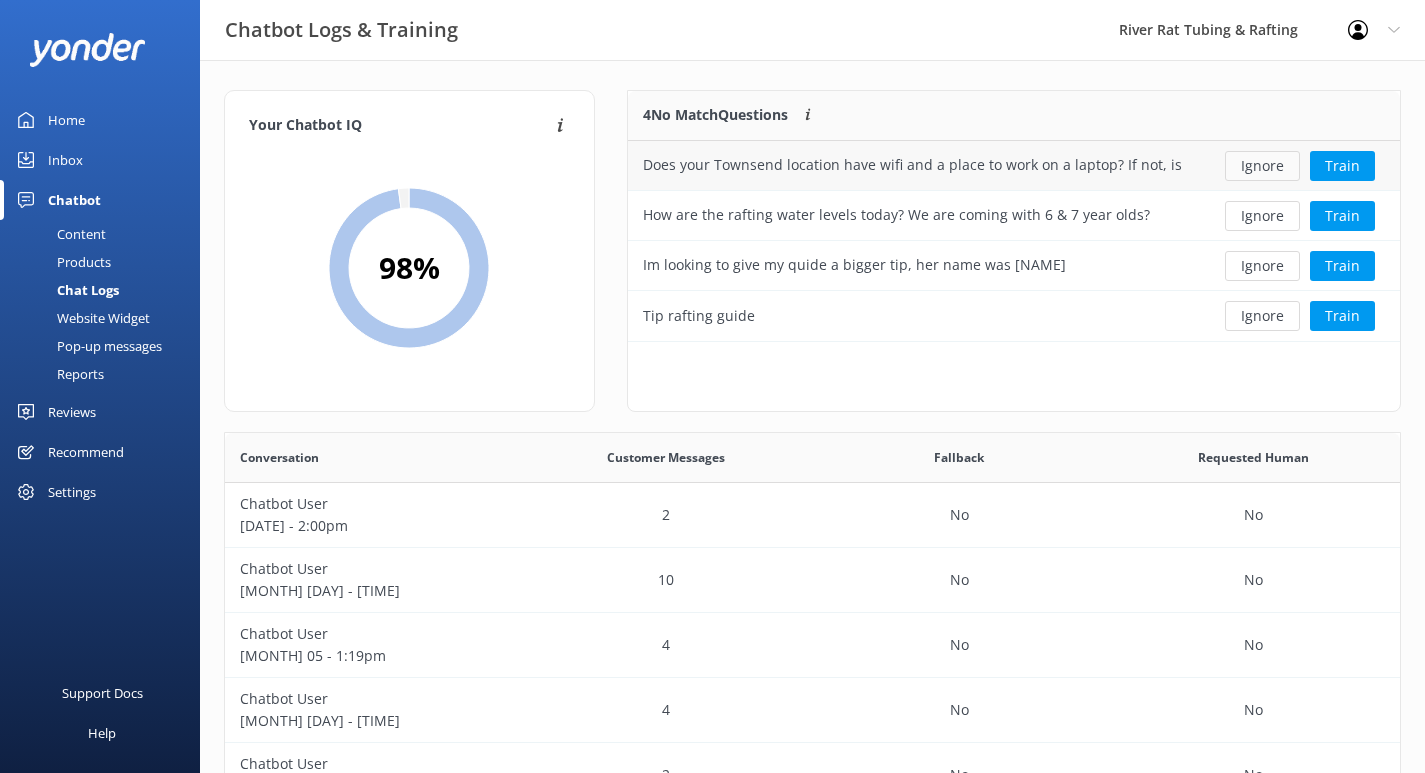 click on "Ignore" at bounding box center (1262, 166) 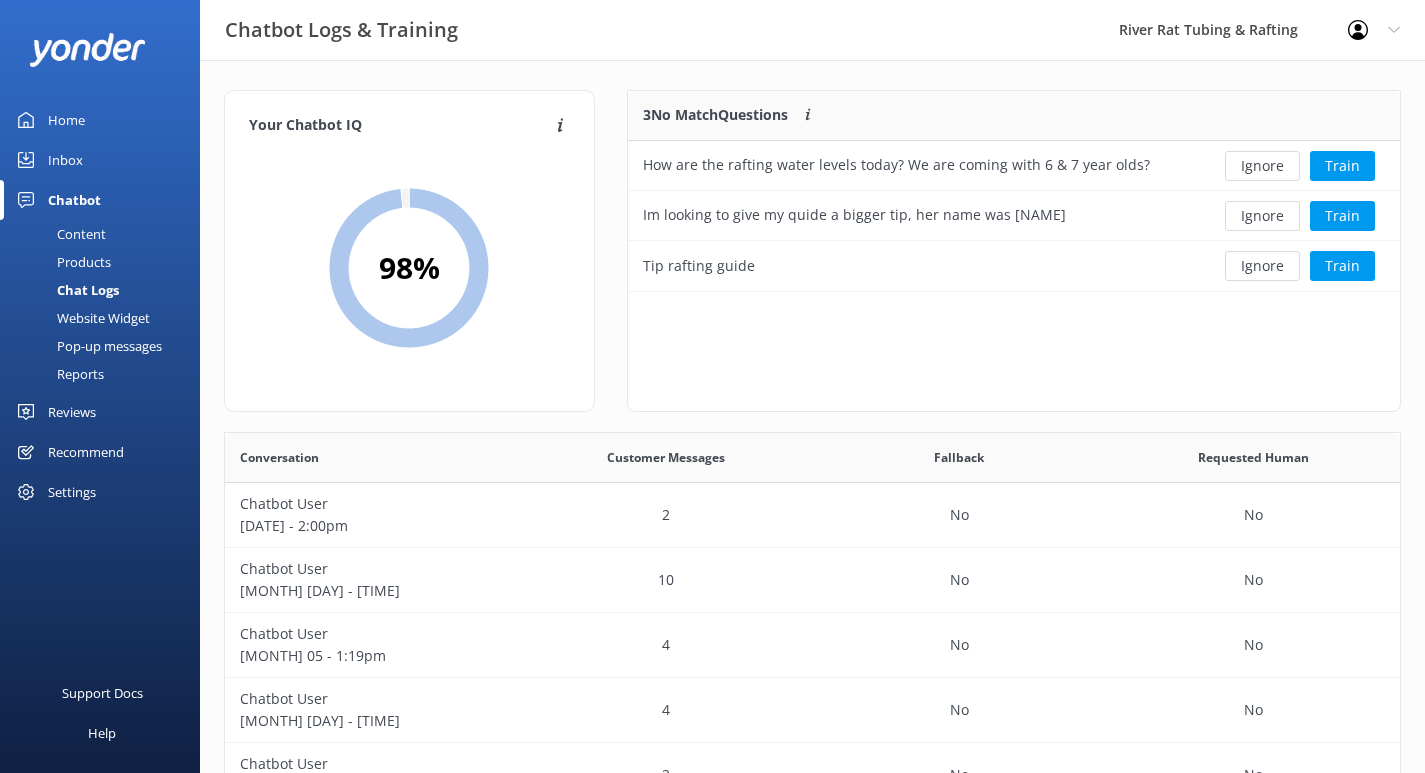 scroll, scrollTop: 201, scrollLeft: 772, axis: both 